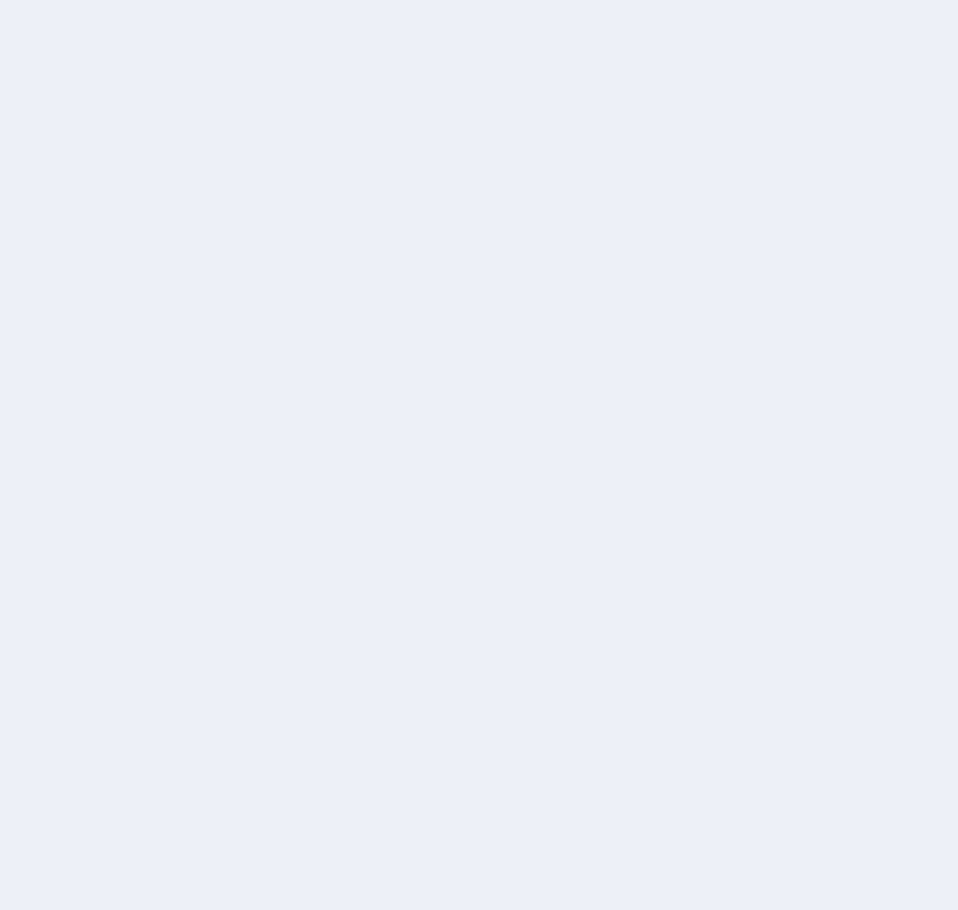 scroll, scrollTop: 0, scrollLeft: 0, axis: both 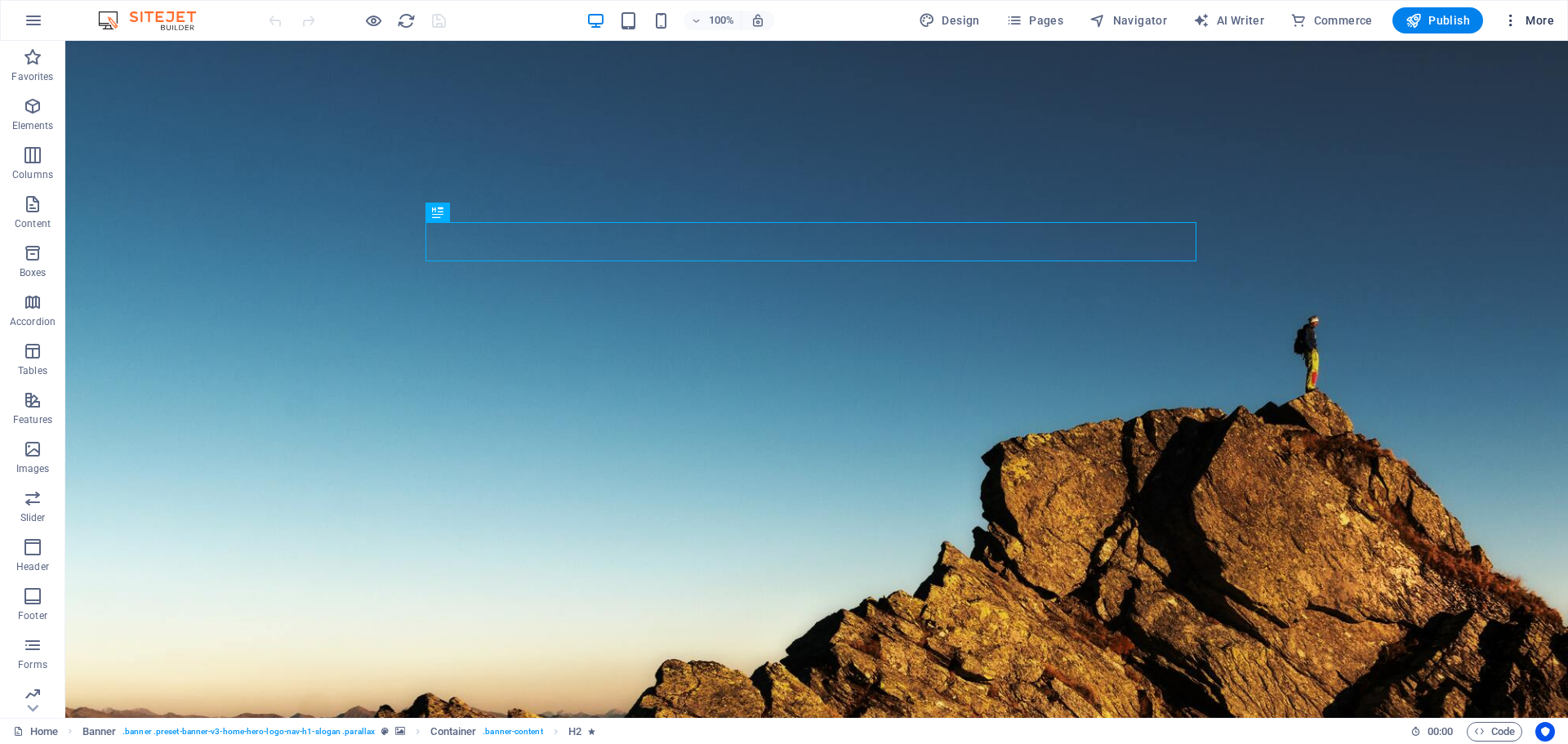 click at bounding box center (1511, 20) 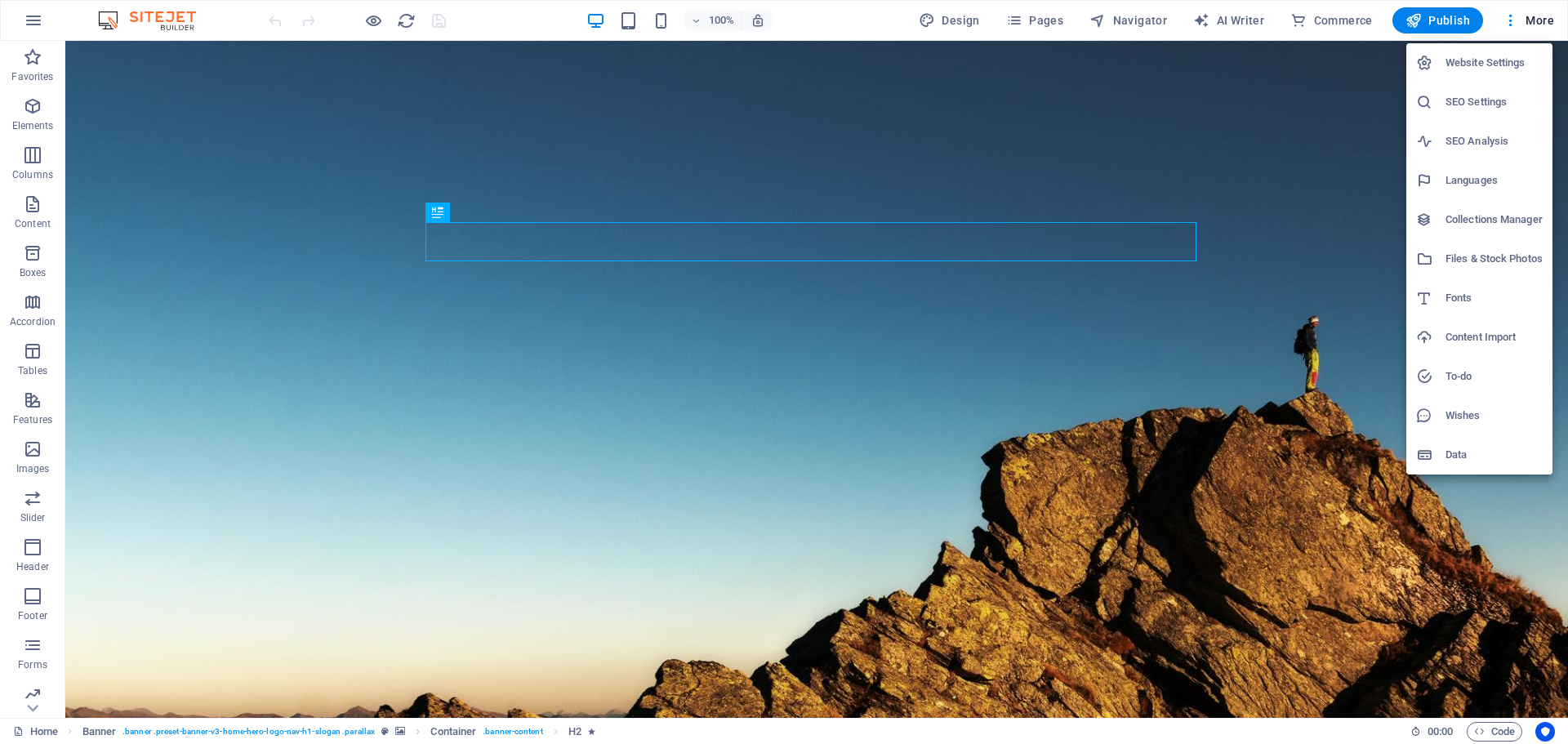click at bounding box center [784, 372] 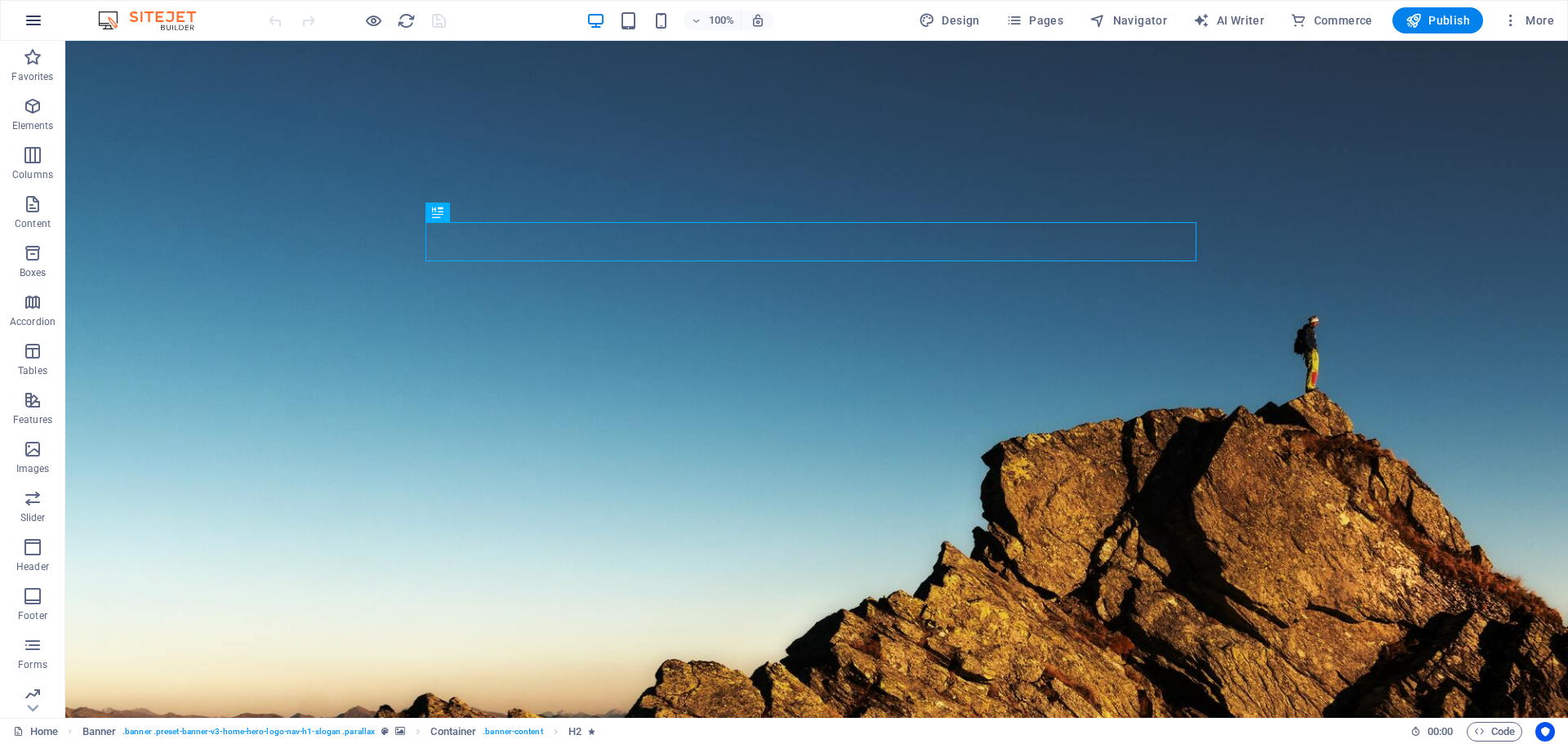 click at bounding box center [33, 20] 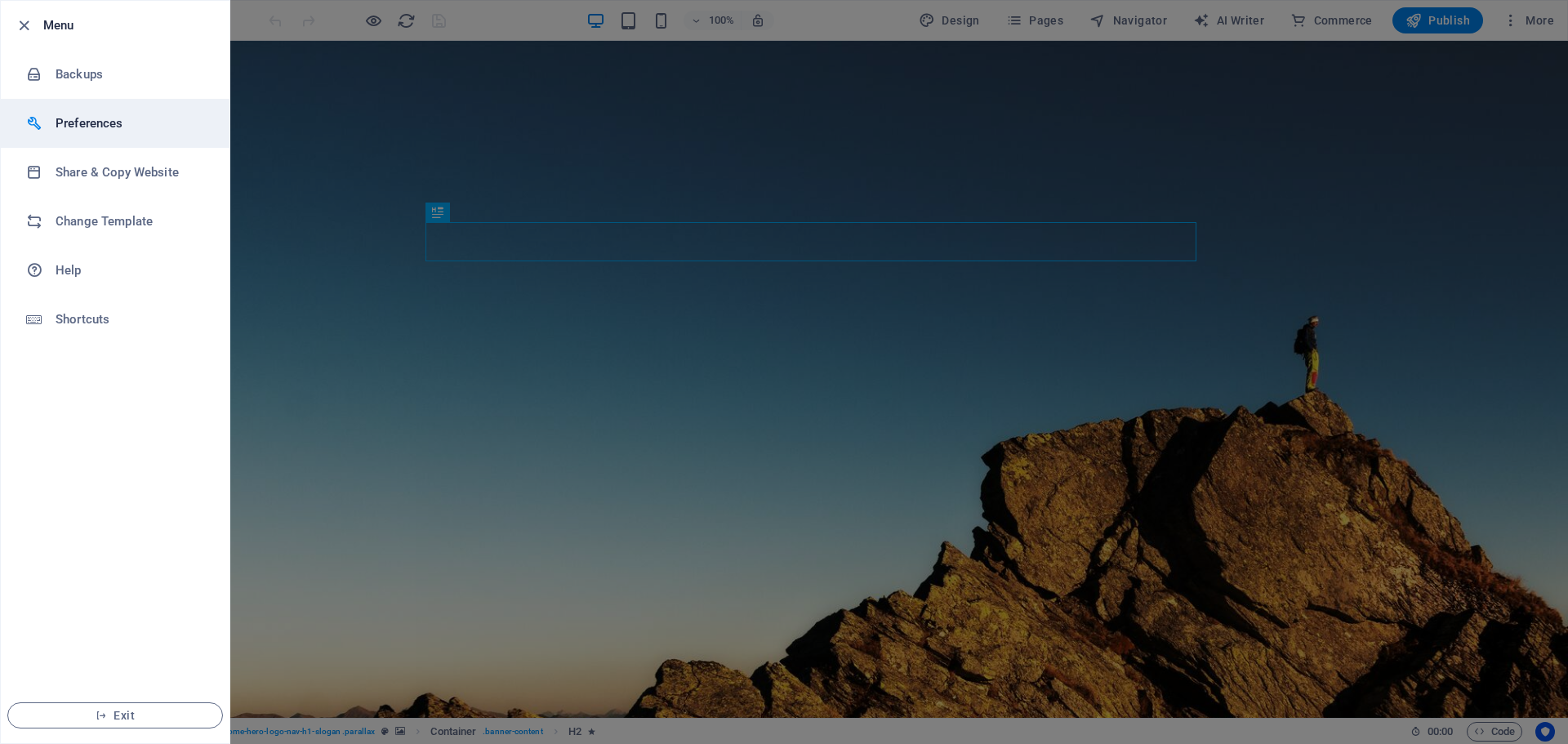 click on "Preferences" at bounding box center [131, 123] 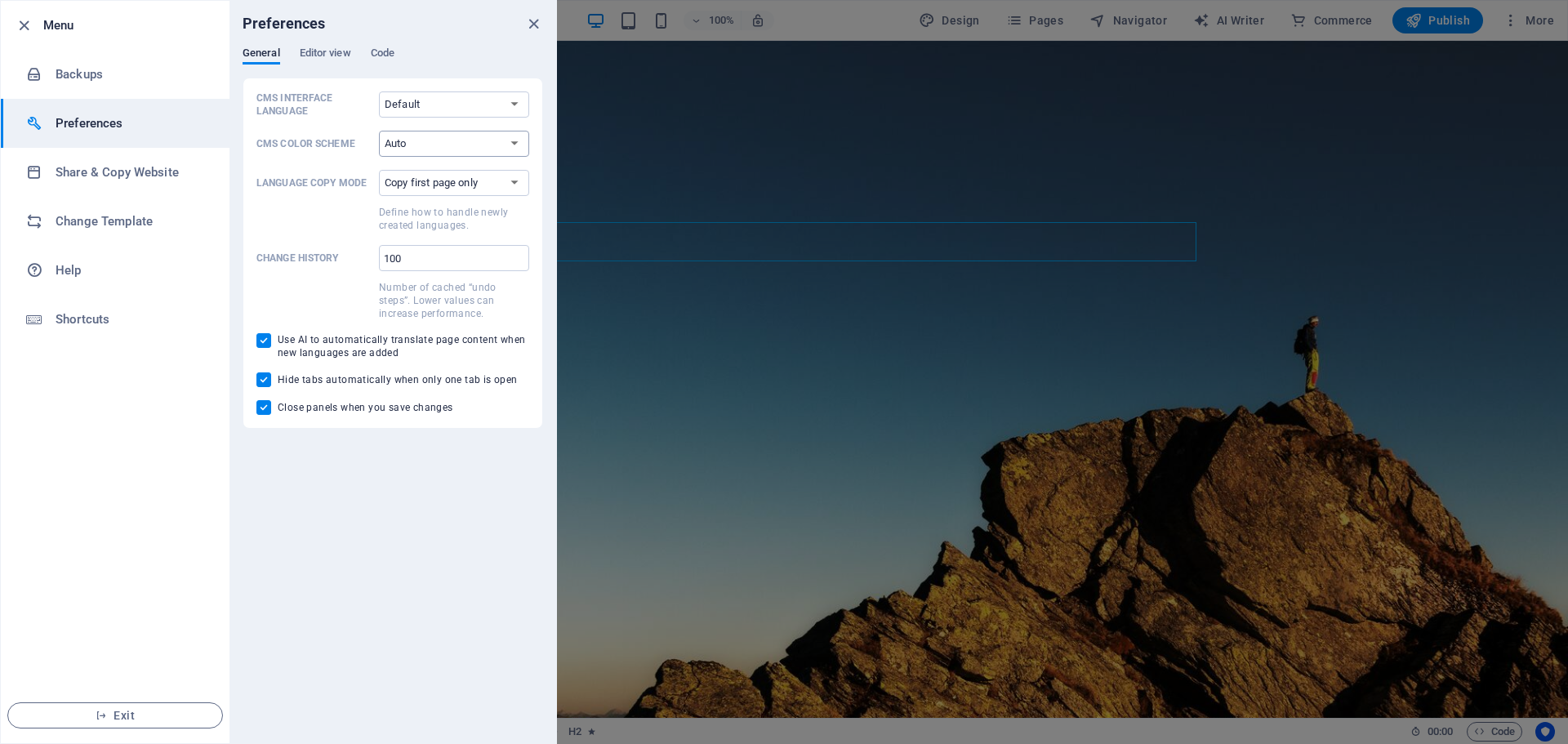 click on "Auto Dark Light" at bounding box center (454, 144) 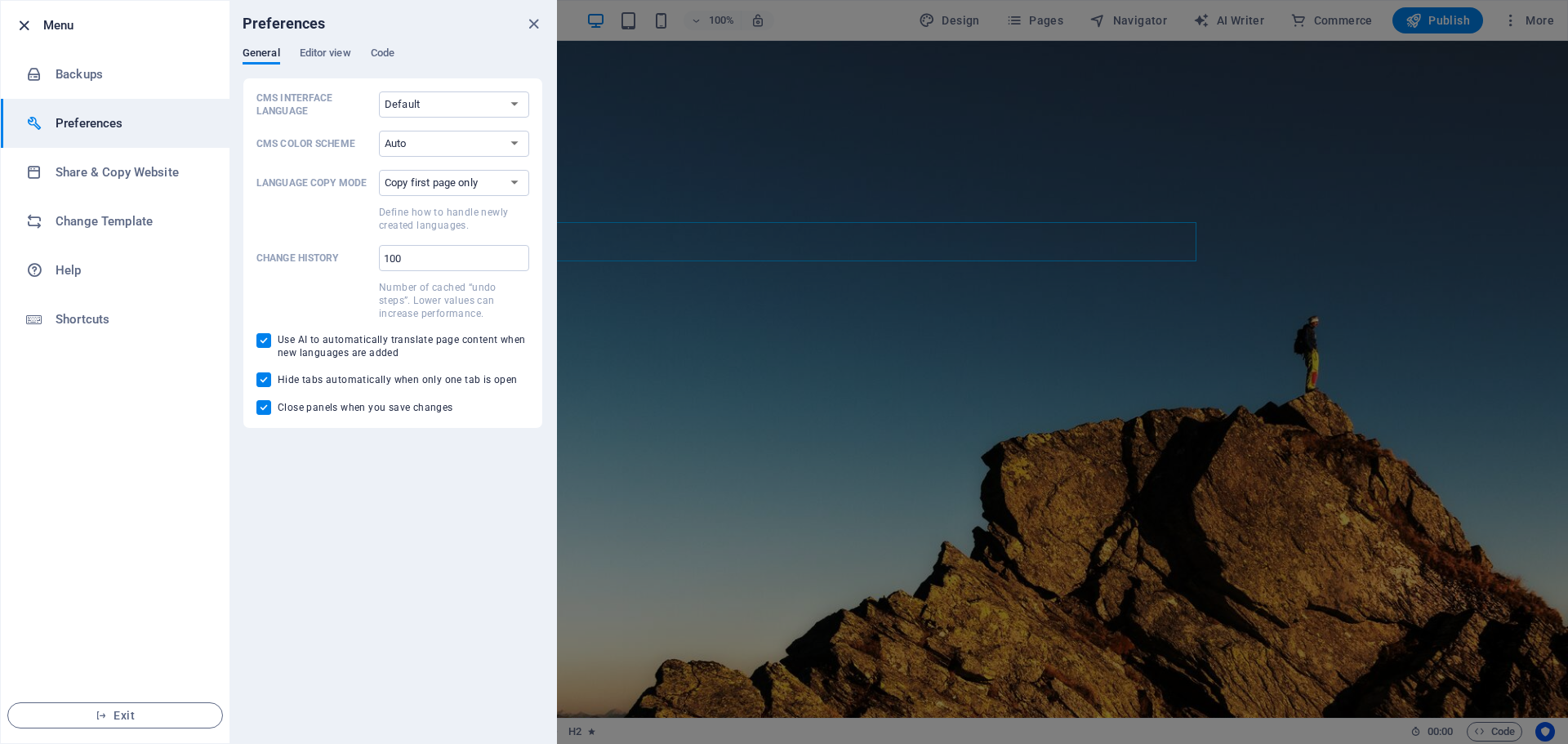 click at bounding box center (24, 25) 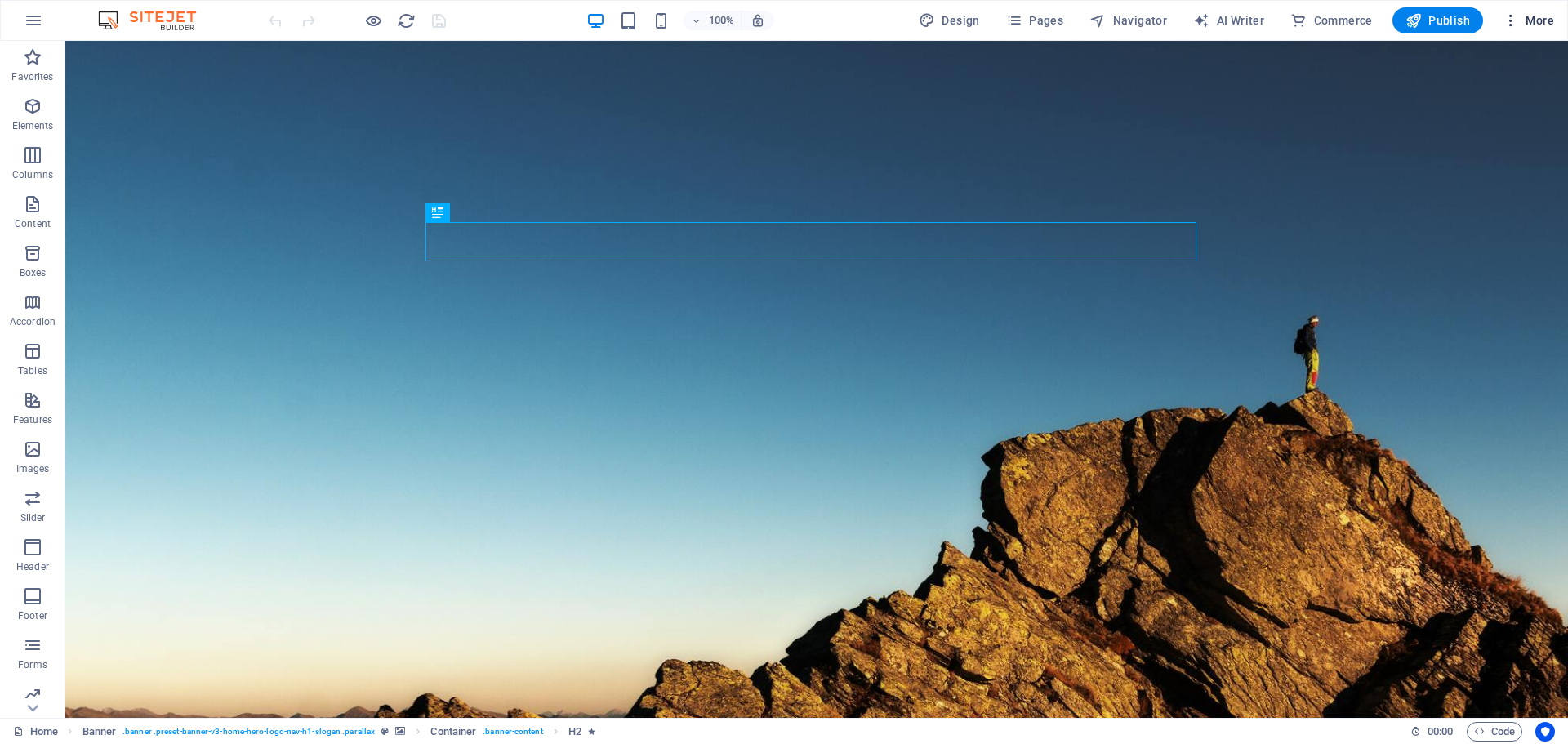 click on "More" at bounding box center [1528, 20] 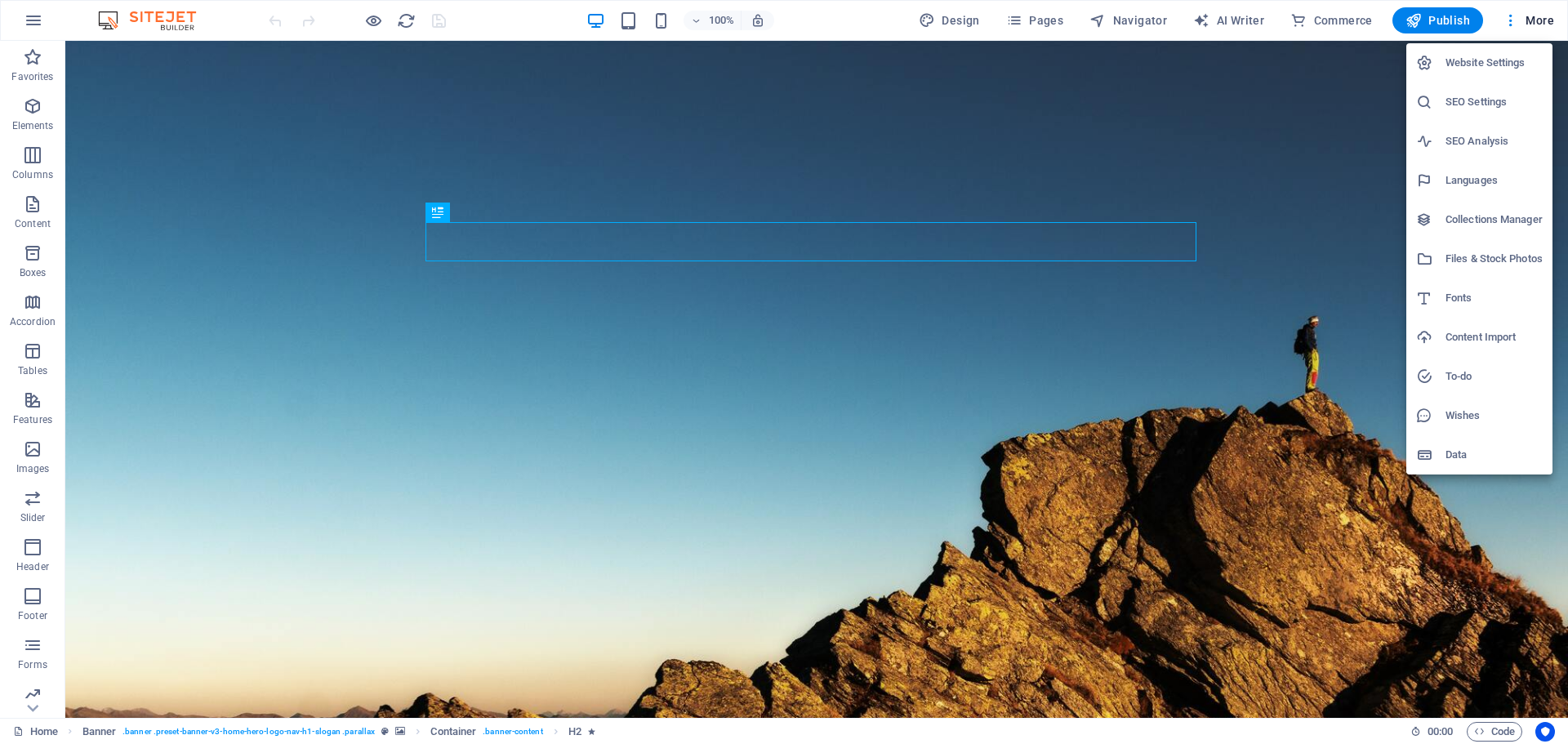 click on "Data" at bounding box center (1494, 455) 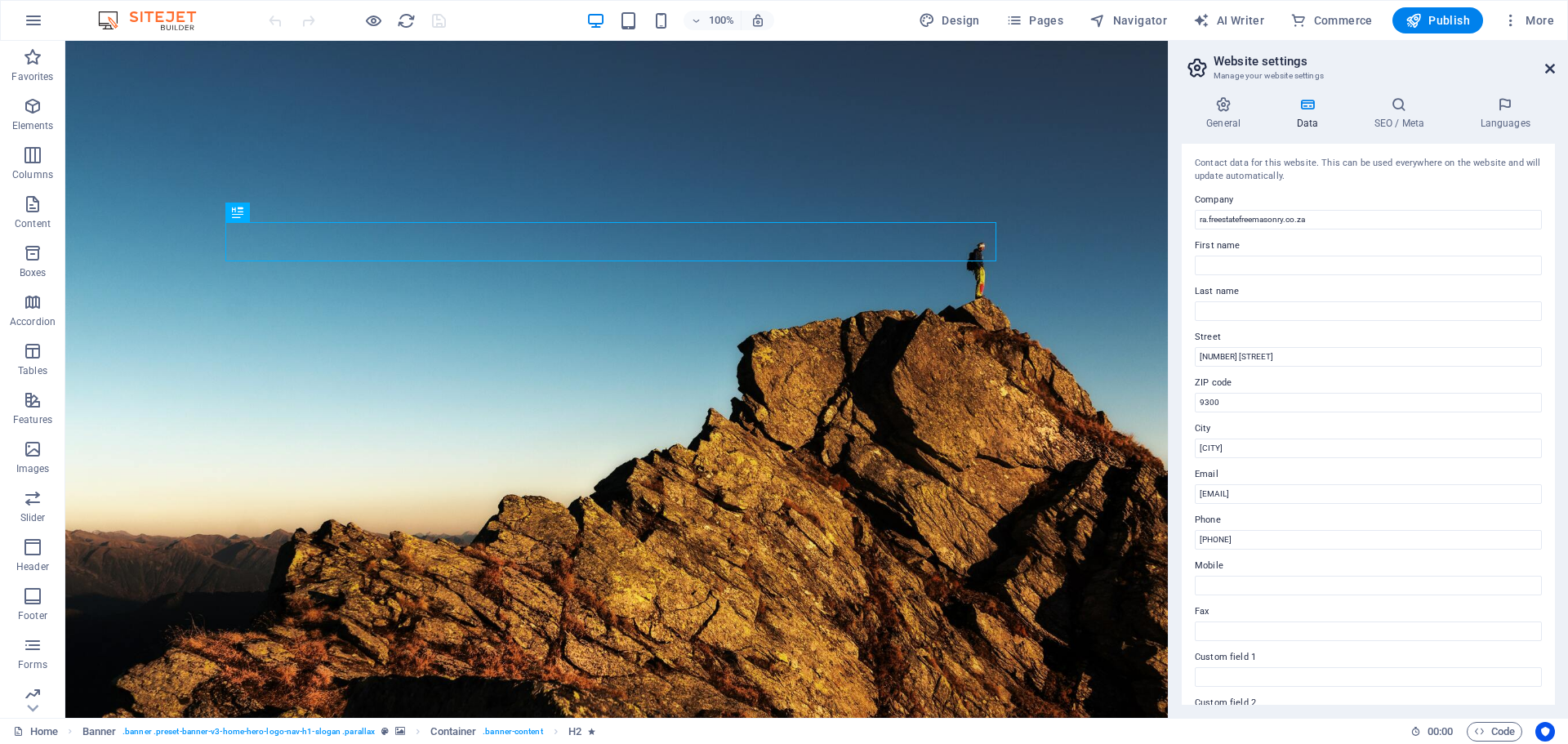 click at bounding box center [1550, 69] 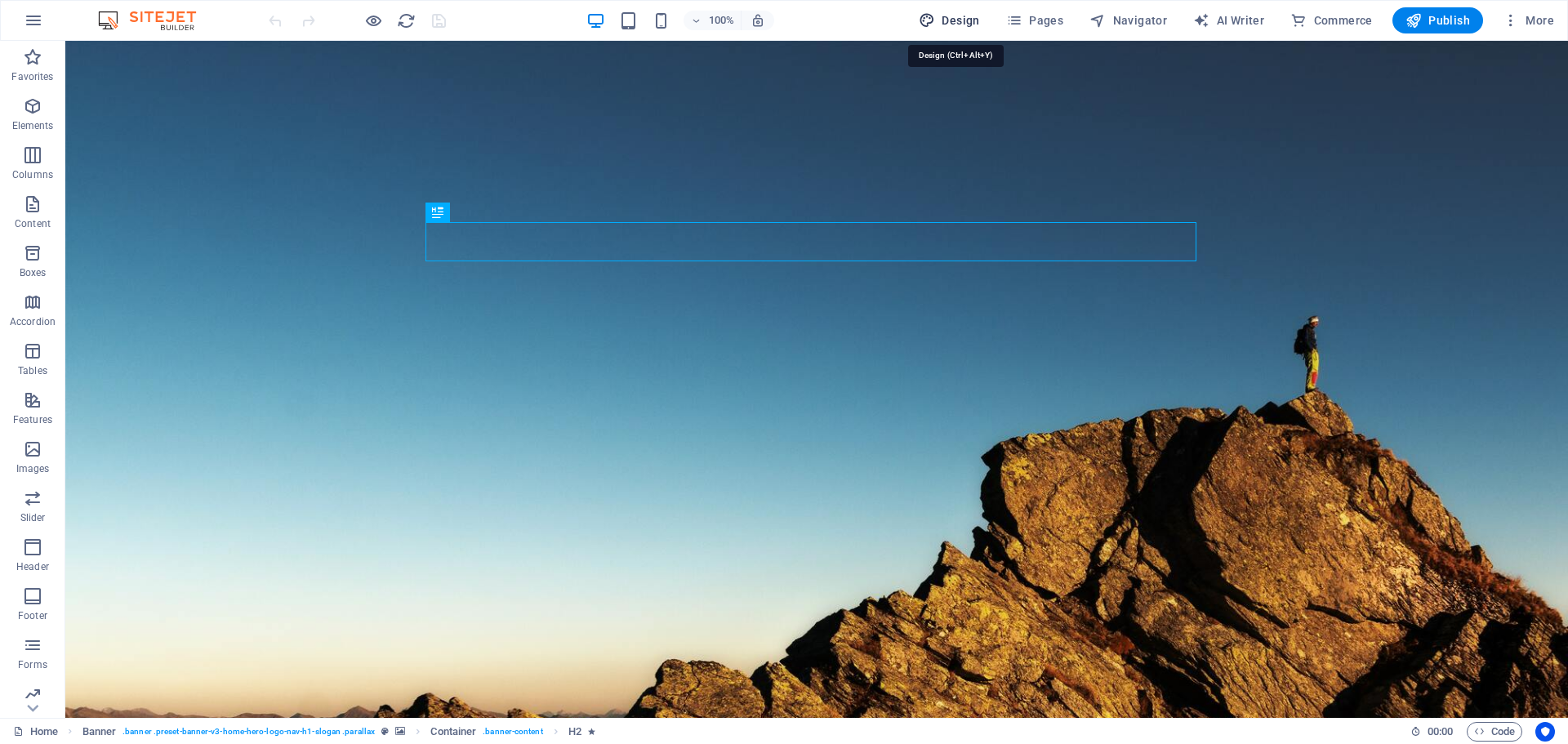 click on "Design" at bounding box center [949, 20] 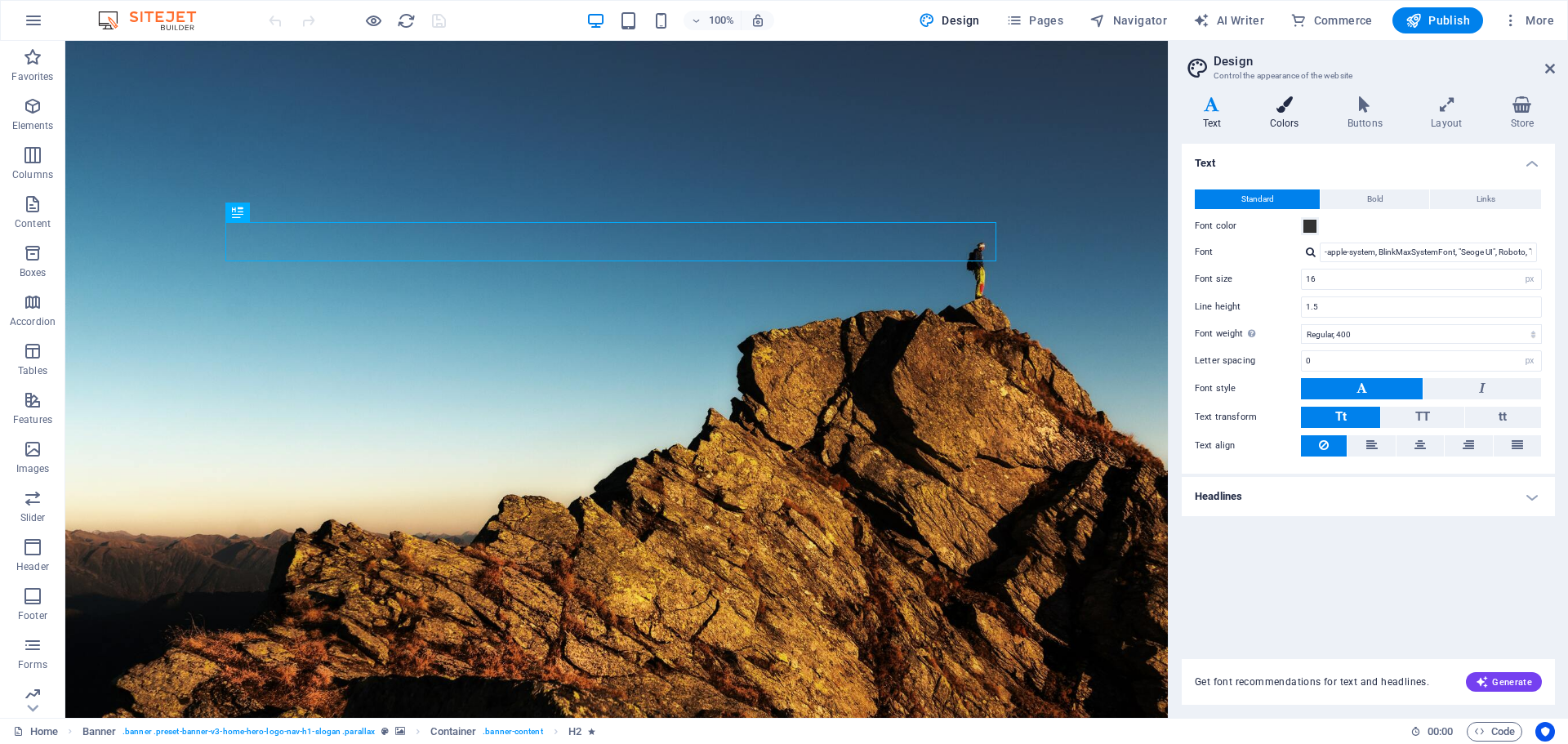 click at bounding box center [1284, 105] 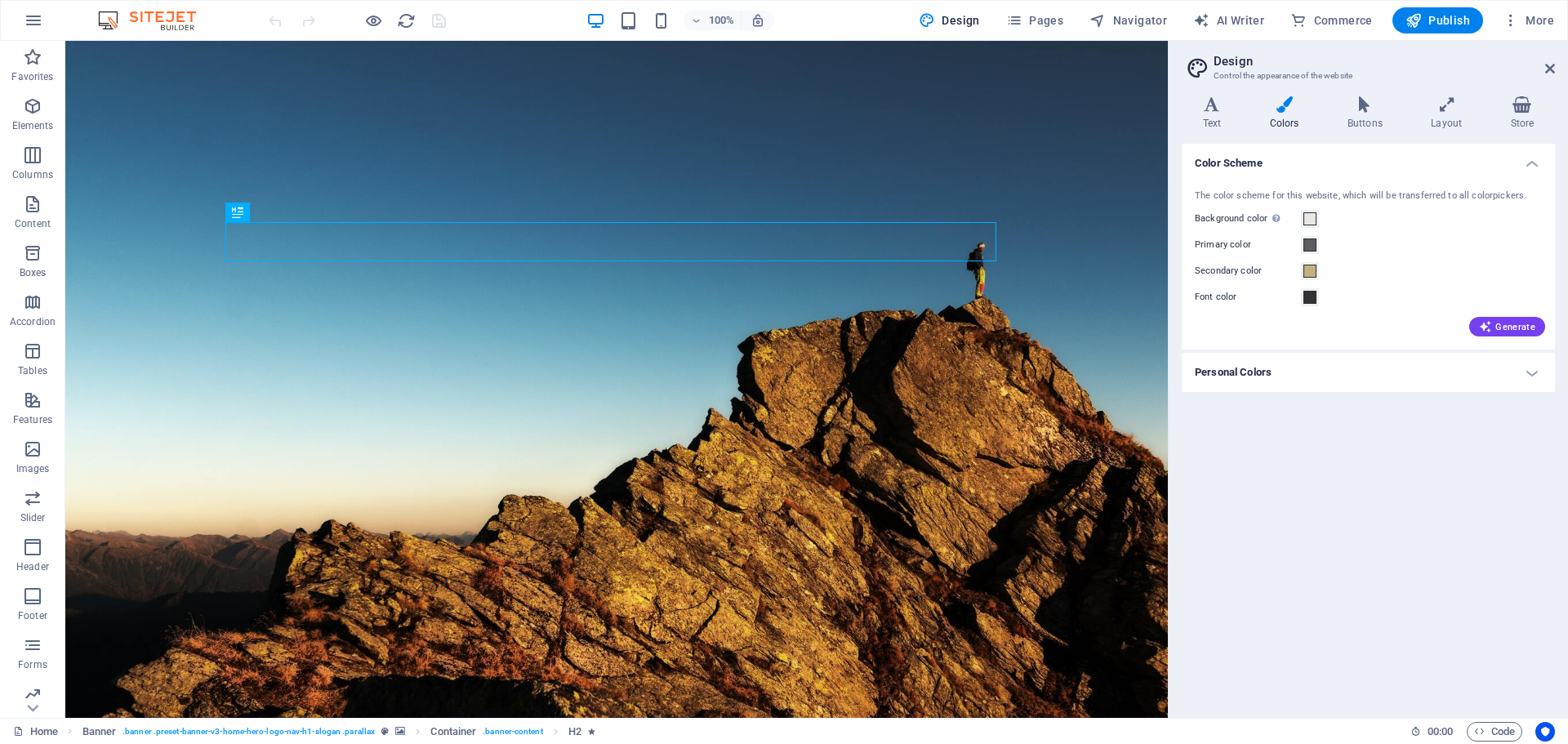 click on "Personal Colors" at bounding box center (1368, 372) 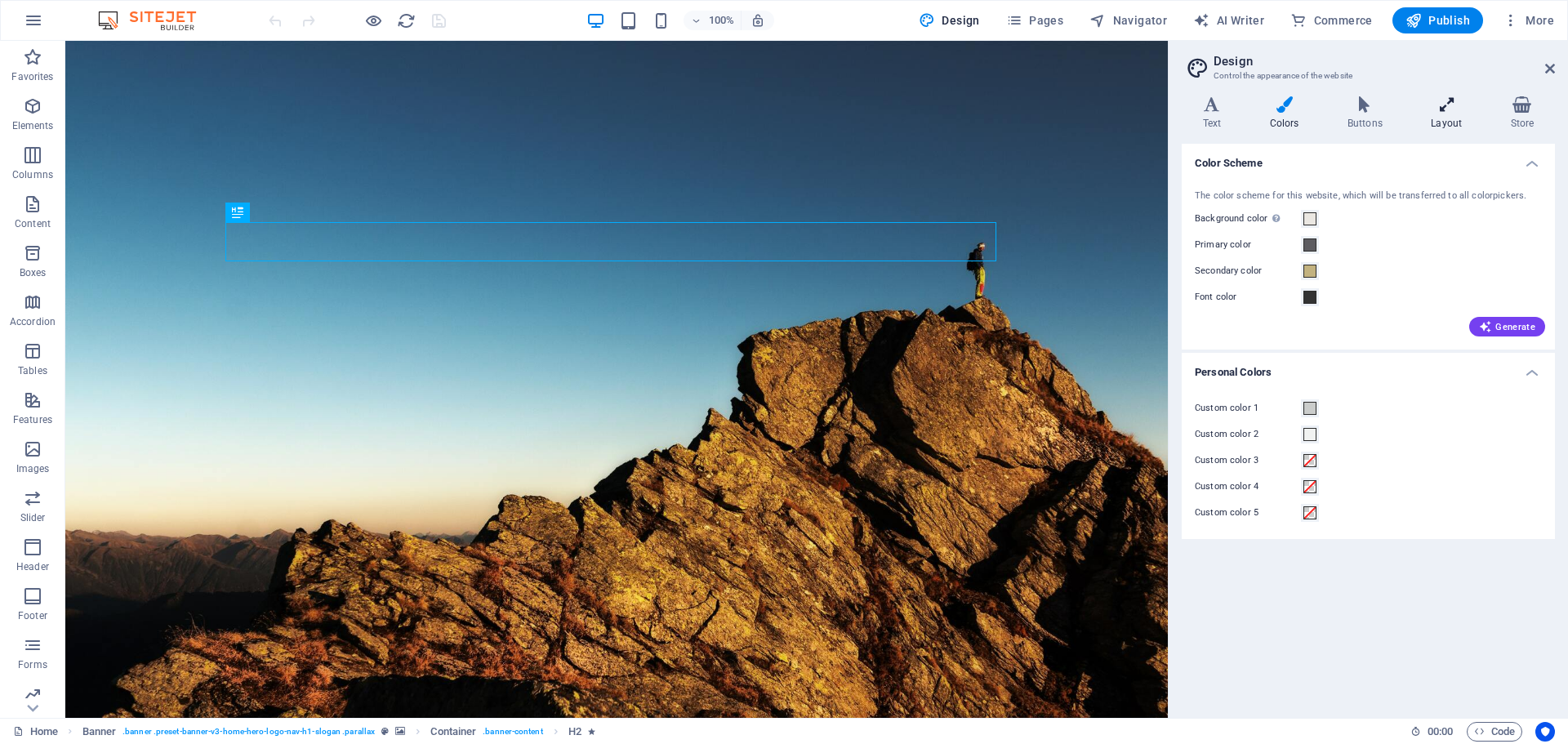 click at bounding box center [1446, 105] 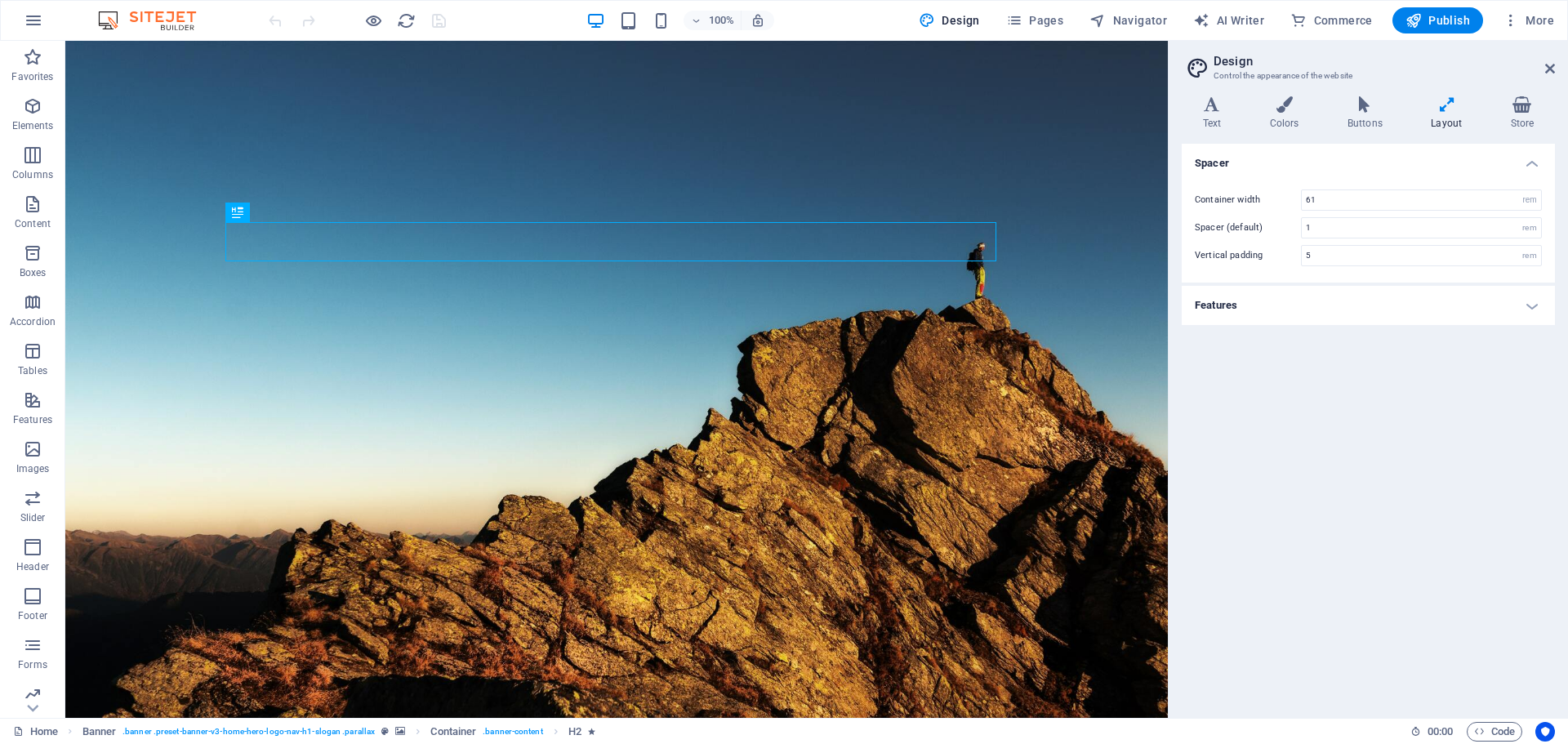 click on "Design Control the appearance of the website Variants  Text  Colors  Buttons  Layout  Store Text Standard Bold Links Font color Font -apple-system, BlinkMaxSystemFont, "Seoge UI", Roboto, "Helvetica Neue", Arial, sans-serif Font size 16 rem px Line height 1.5 Font weight To display the font weight correctly, it may need to be enabled.  Manage Fonts Thin, 100 Extra-light, 200 Light, 300 Regular, 400 Medium, 500 Semi-bold, 600 Bold, 700 Extra-bold, 800 Black, 900 Letter spacing 0 rem px Font style Text transform Tt TT tt Text align Font weight To display the font weight correctly, it may need to be enabled.  Manage Fonts Thin, 100 Extra-light, 200 Light, 300 Regular, 400 Medium, 500 Semi-bold, 600 Bold, 700 Extra-bold, 800 Black, 900 Default Hover / Active Font color Font color Decoration Decoration Transition duration 0.3 s Transition function Ease Ease In Ease Out Ease In/Ease Out Linear Headlines All H1 / Textlogo H2 H3 H4 H5 H6 Font color Font Line height 1.5 Font weight Manage Fonts Thin, 100 Light, 300 0" at bounding box center [1368, 379] 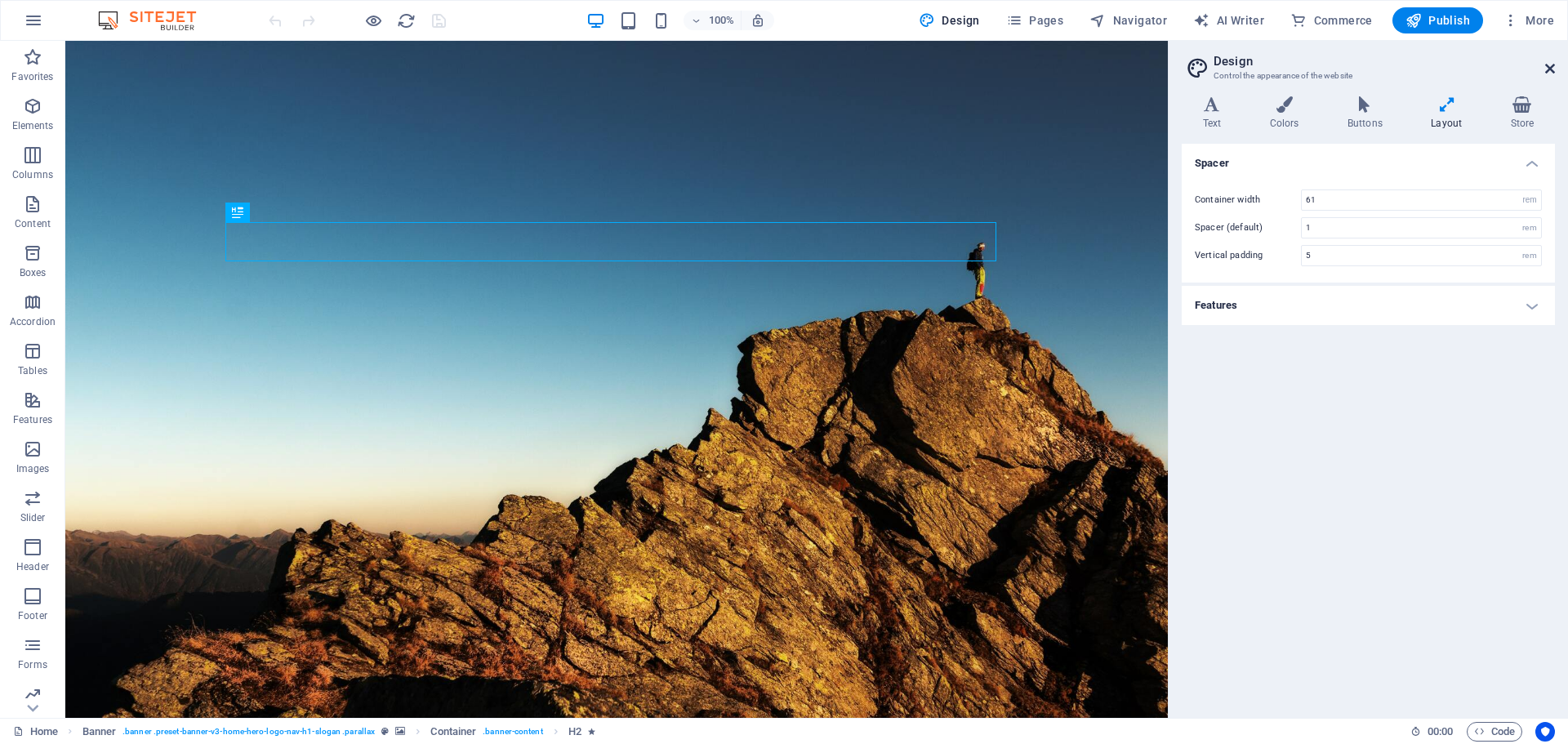 click at bounding box center (1550, 69) 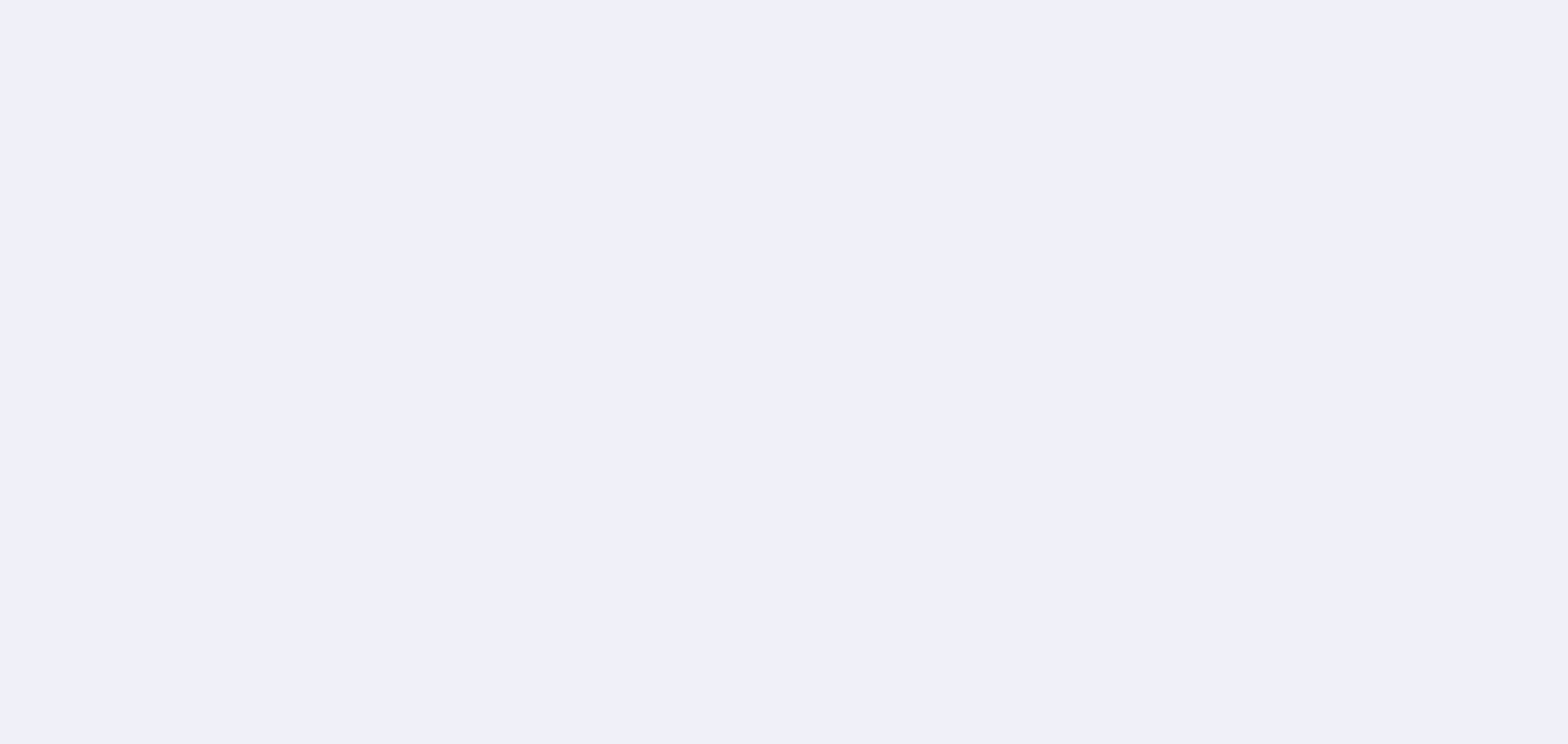 scroll, scrollTop: 0, scrollLeft: 0, axis: both 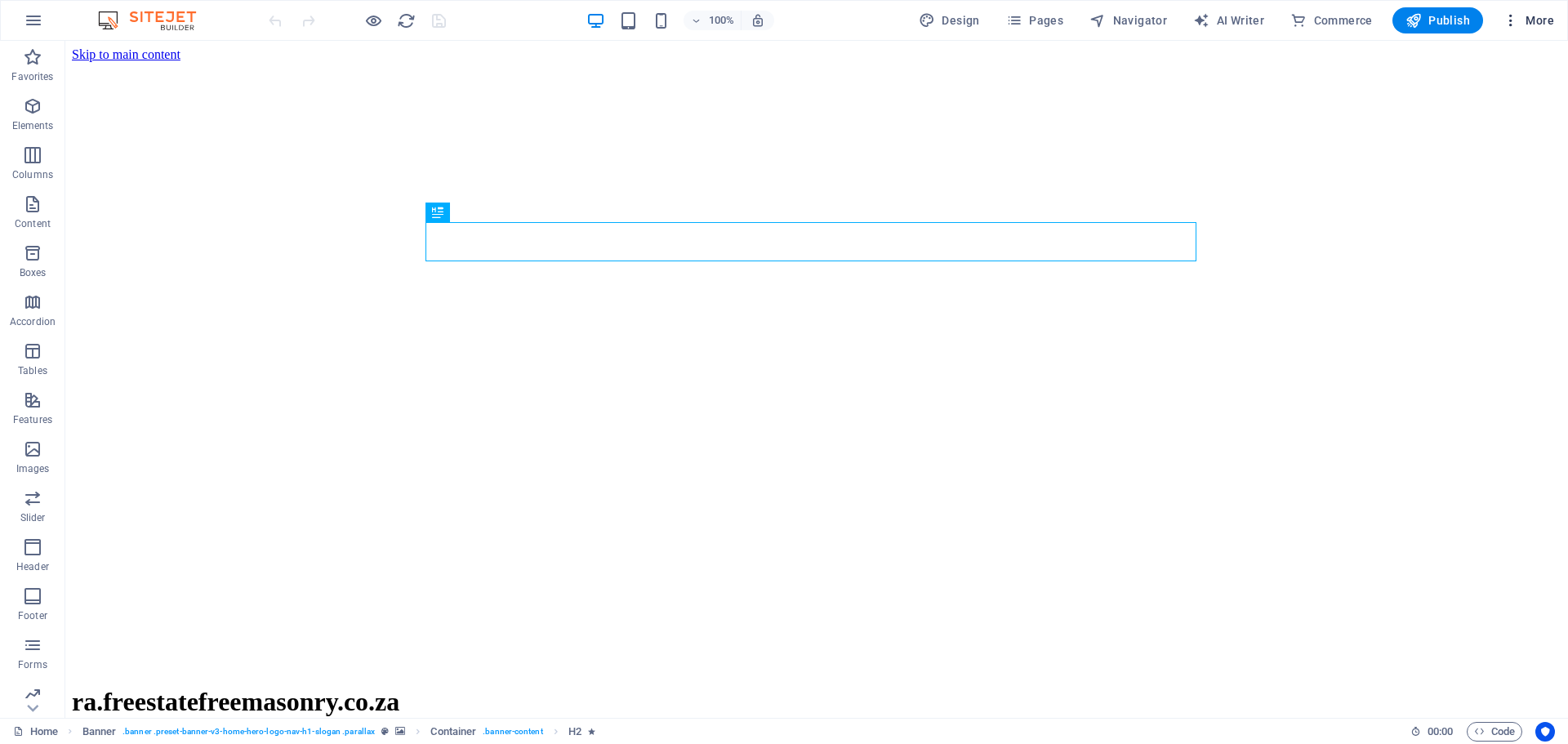 click at bounding box center [1511, 20] 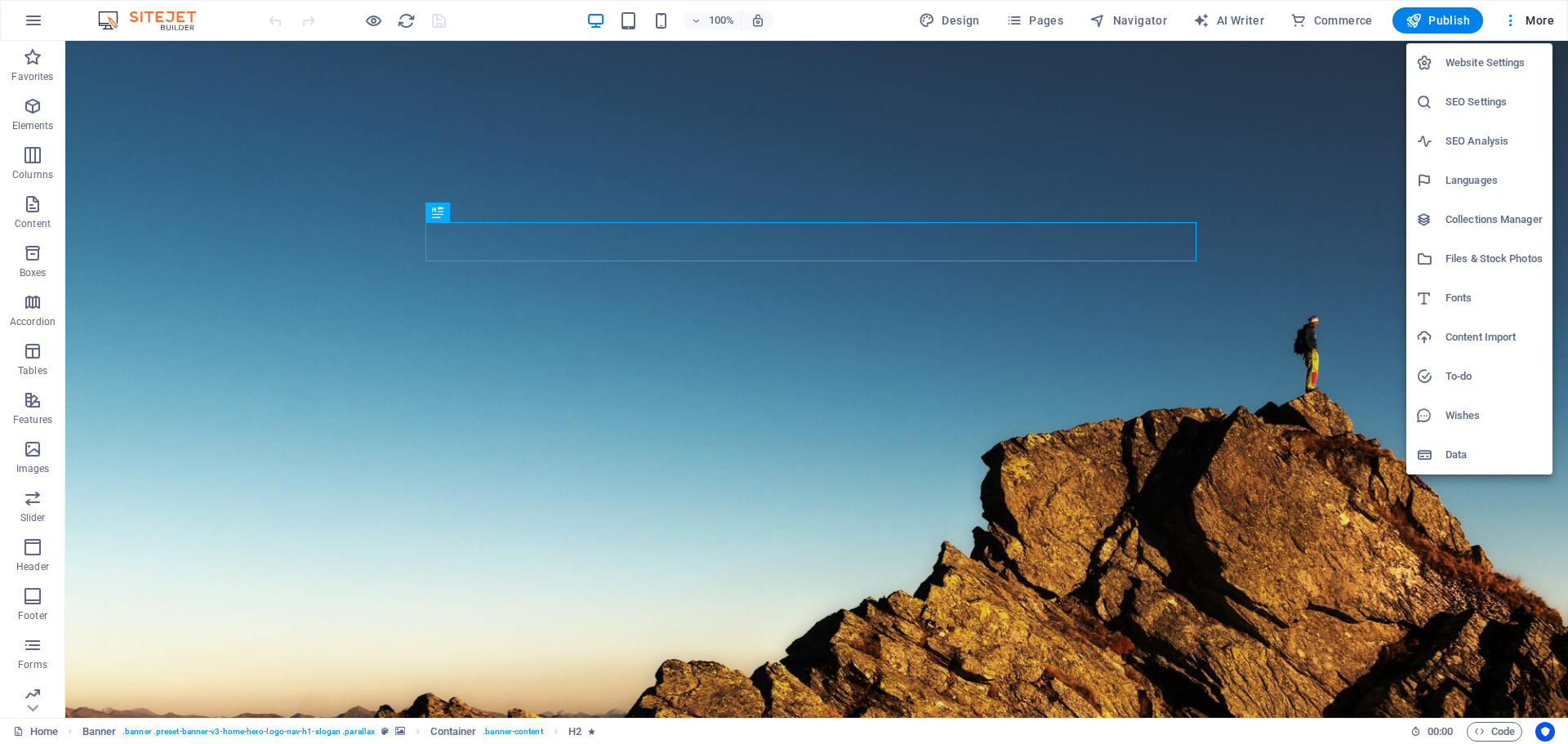 click on "Website Settings" at bounding box center [1494, 63] 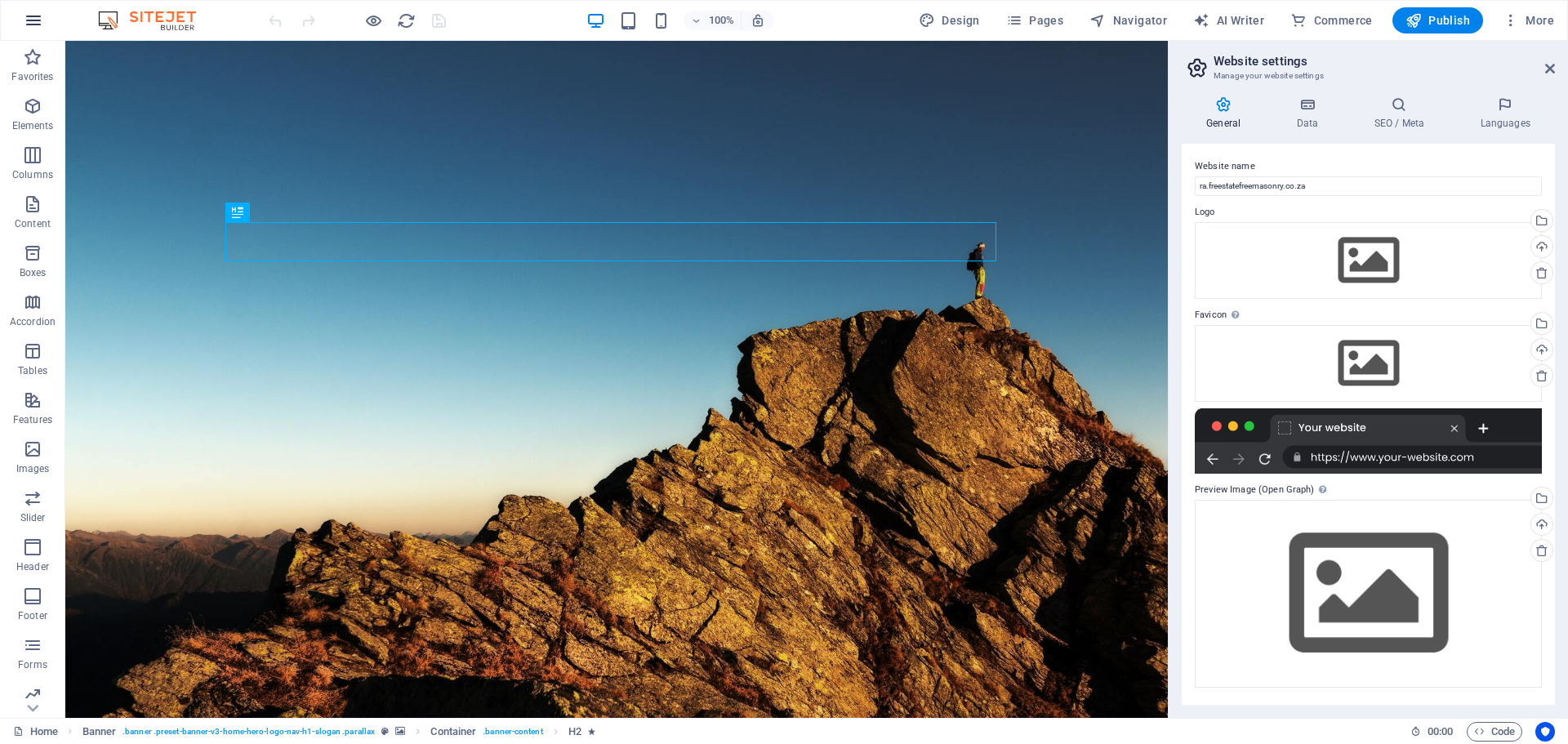 click at bounding box center [33, 20] 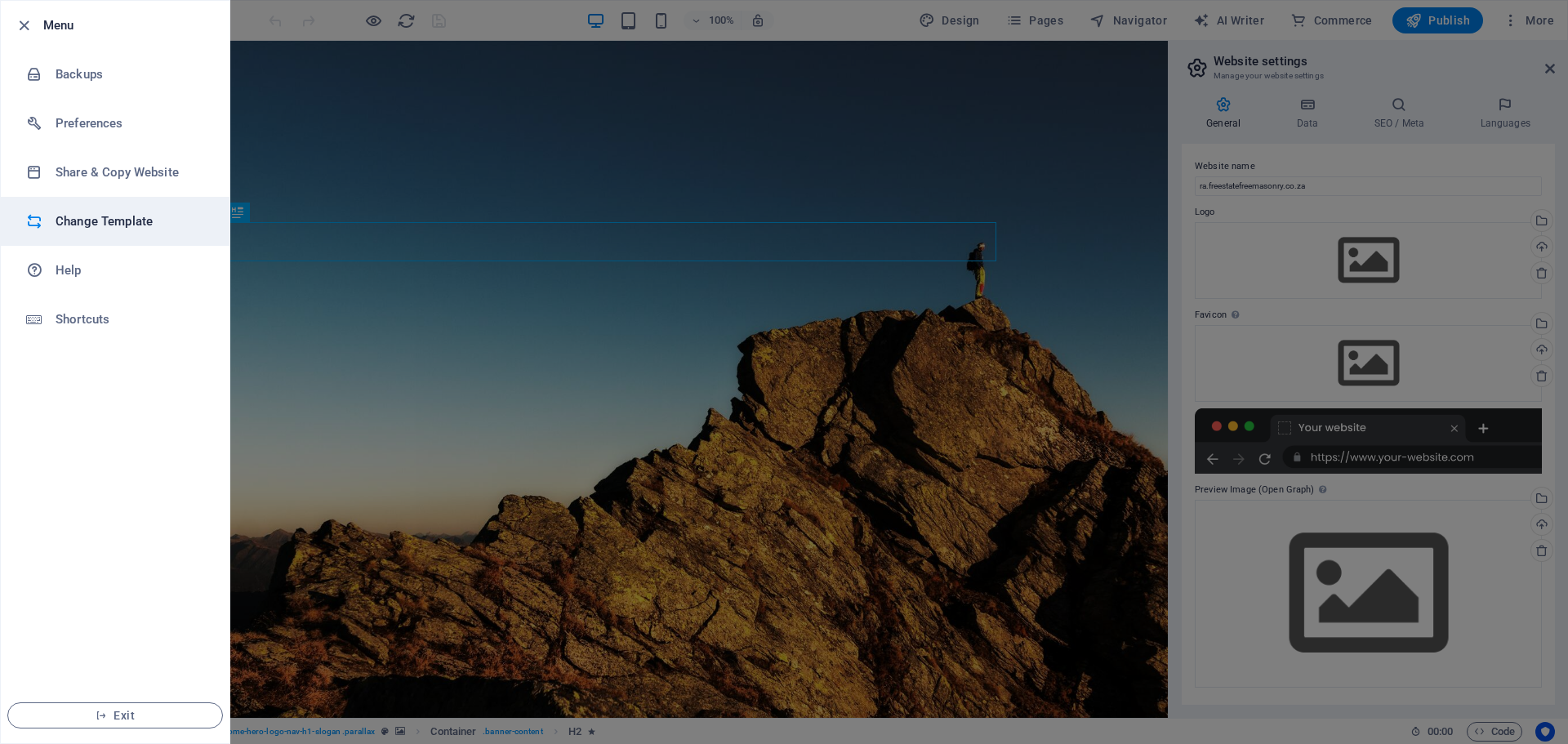 click on "Change Template" at bounding box center [131, 221] 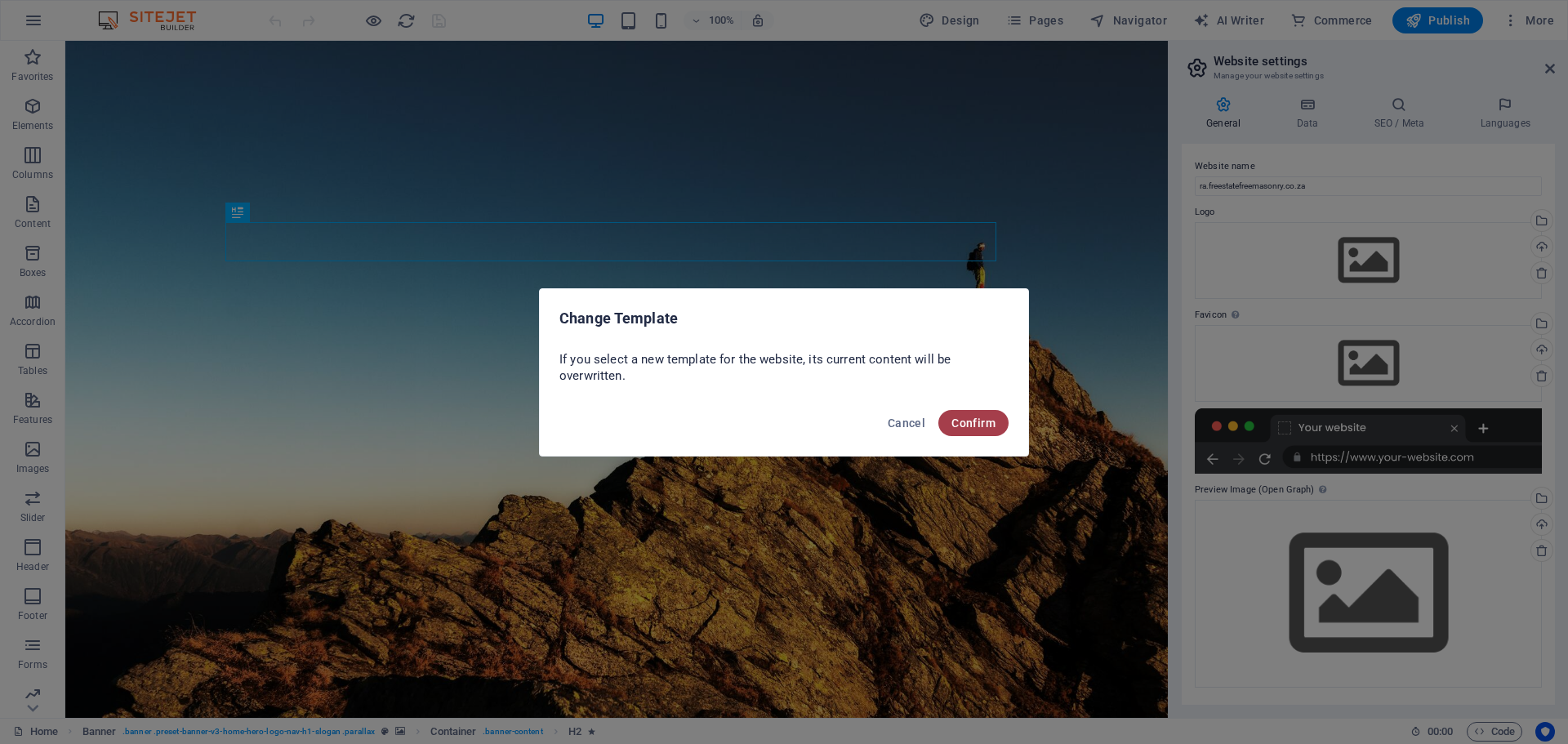 click on "Confirm" at bounding box center (973, 423) 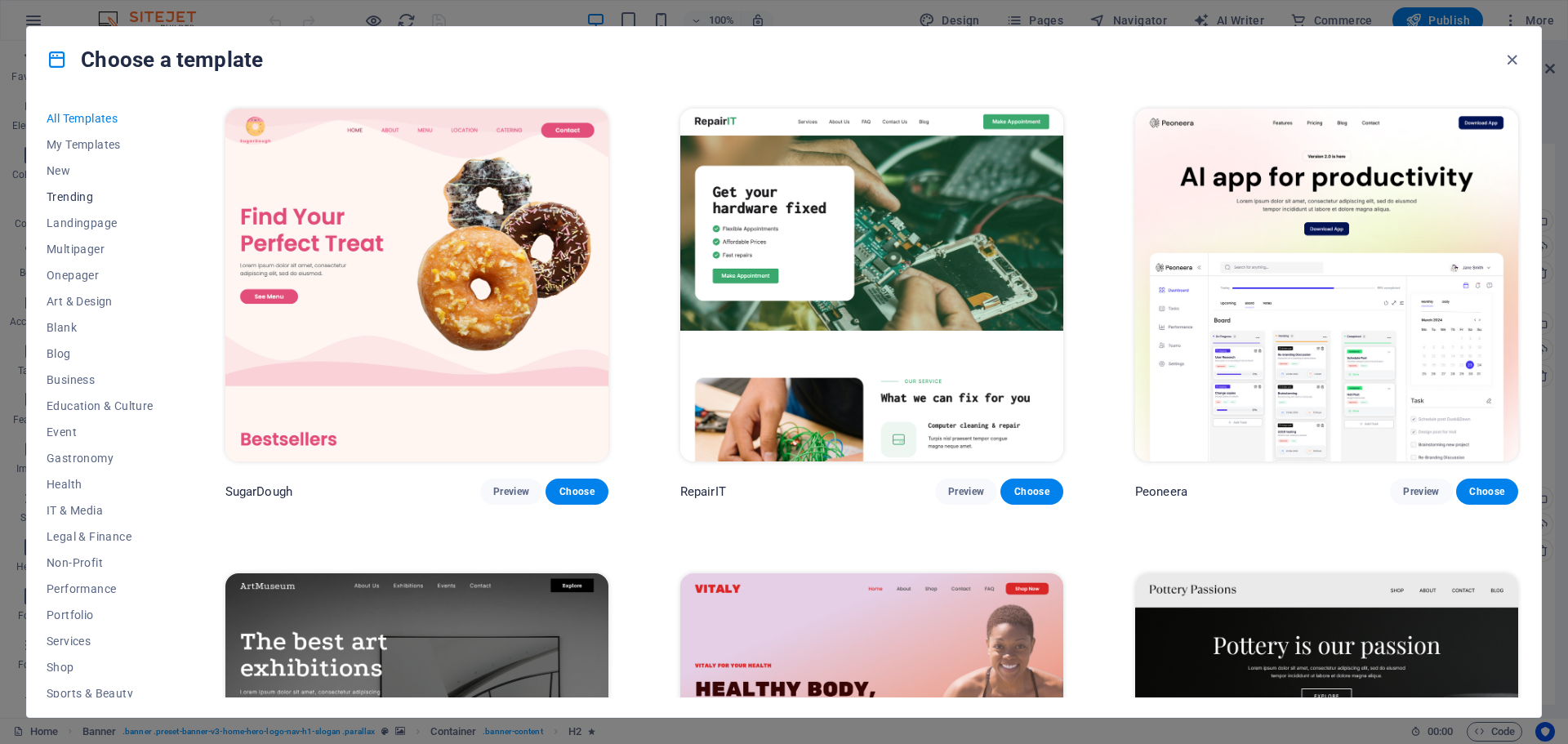click on "Trending" at bounding box center (100, 197) 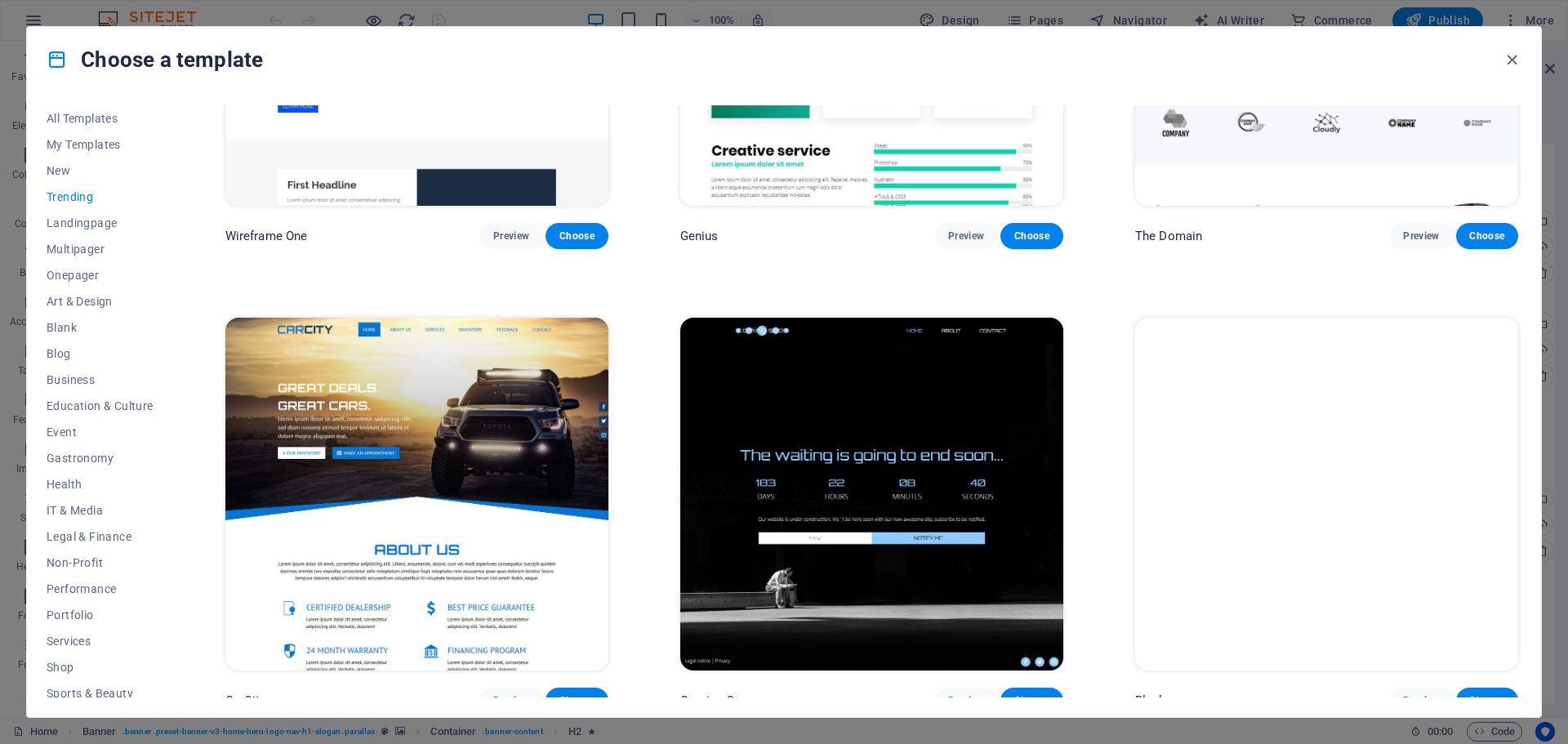 scroll, scrollTop: 2121, scrollLeft: 0, axis: vertical 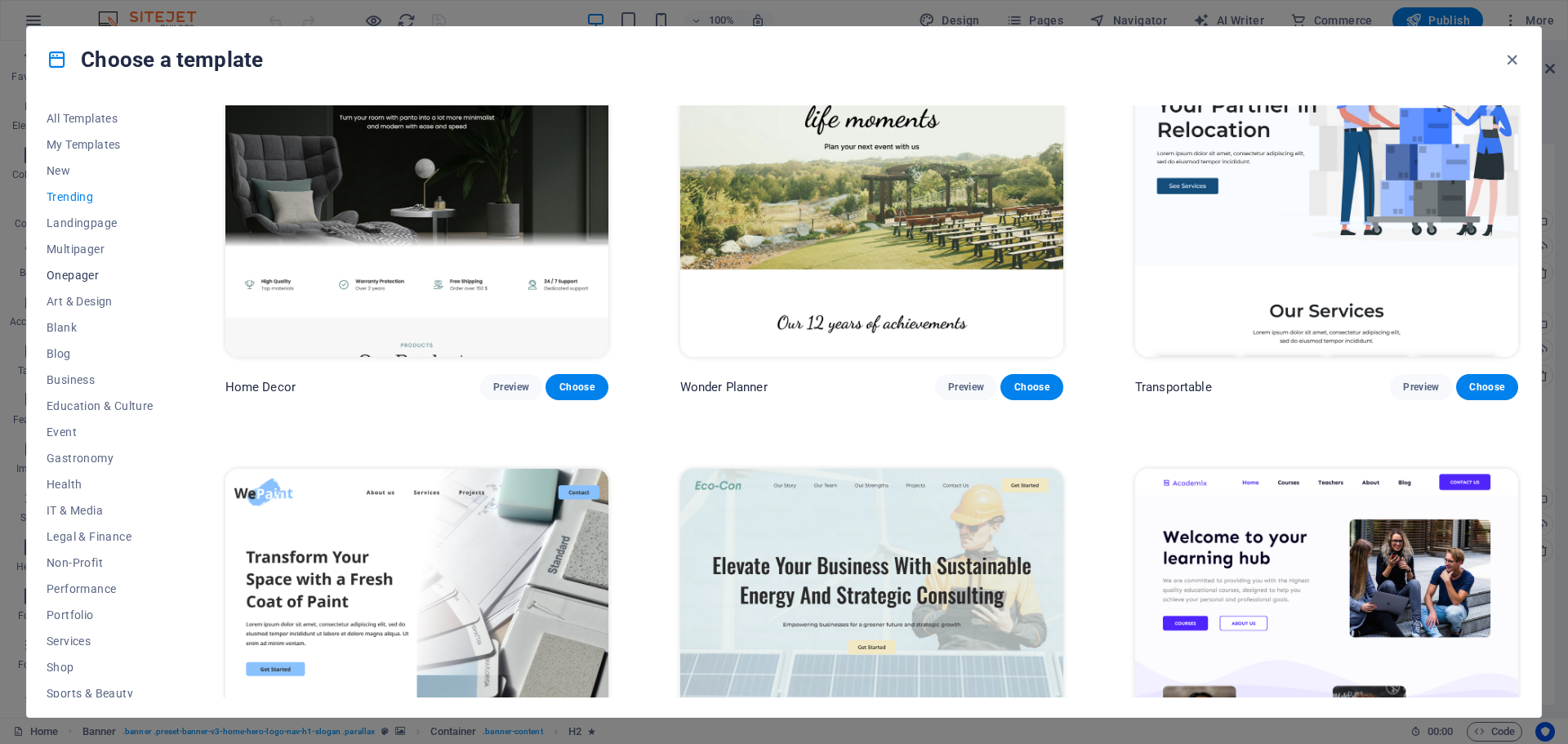 click on "Onepager" at bounding box center [100, 275] 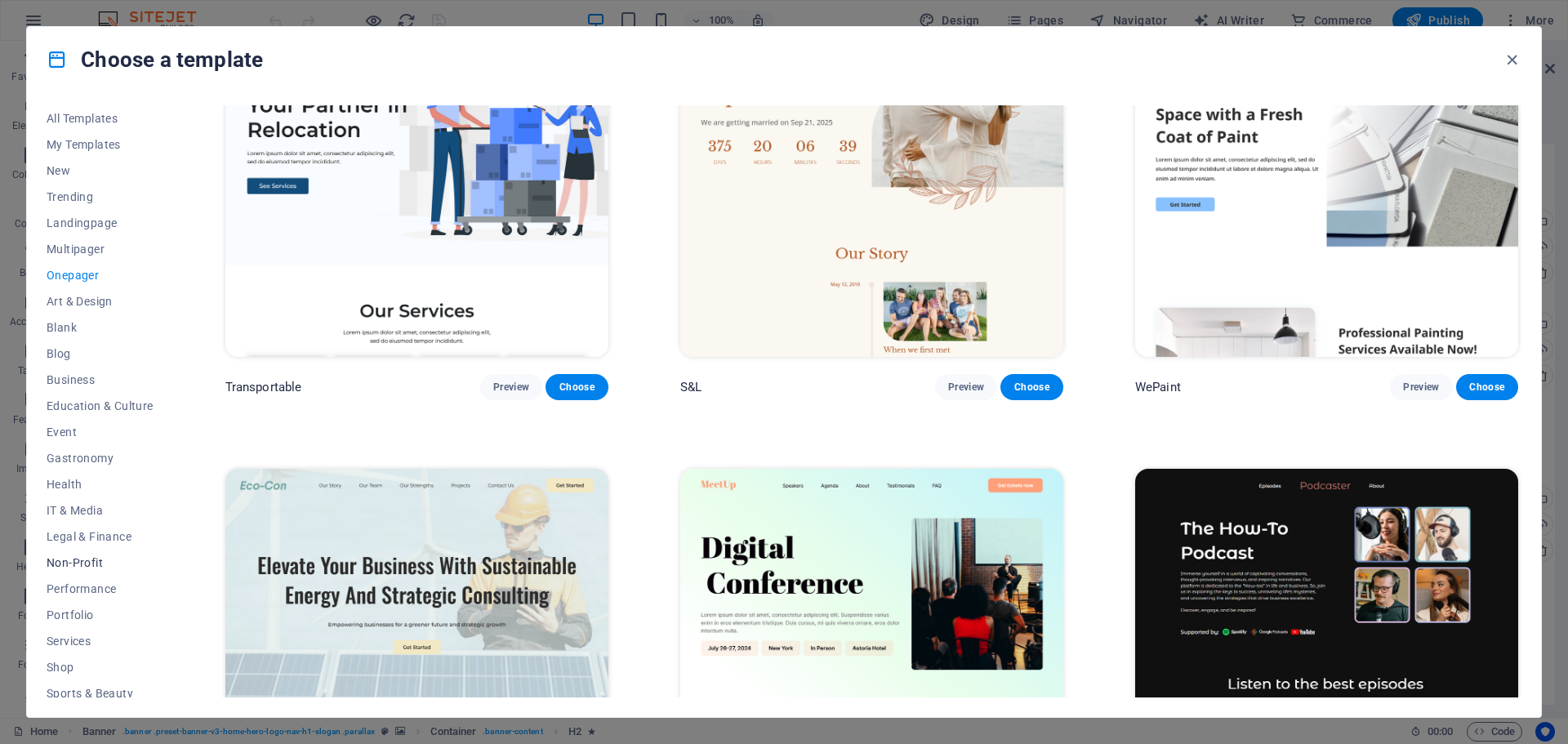 click on "Non-Profit" at bounding box center [100, 563] 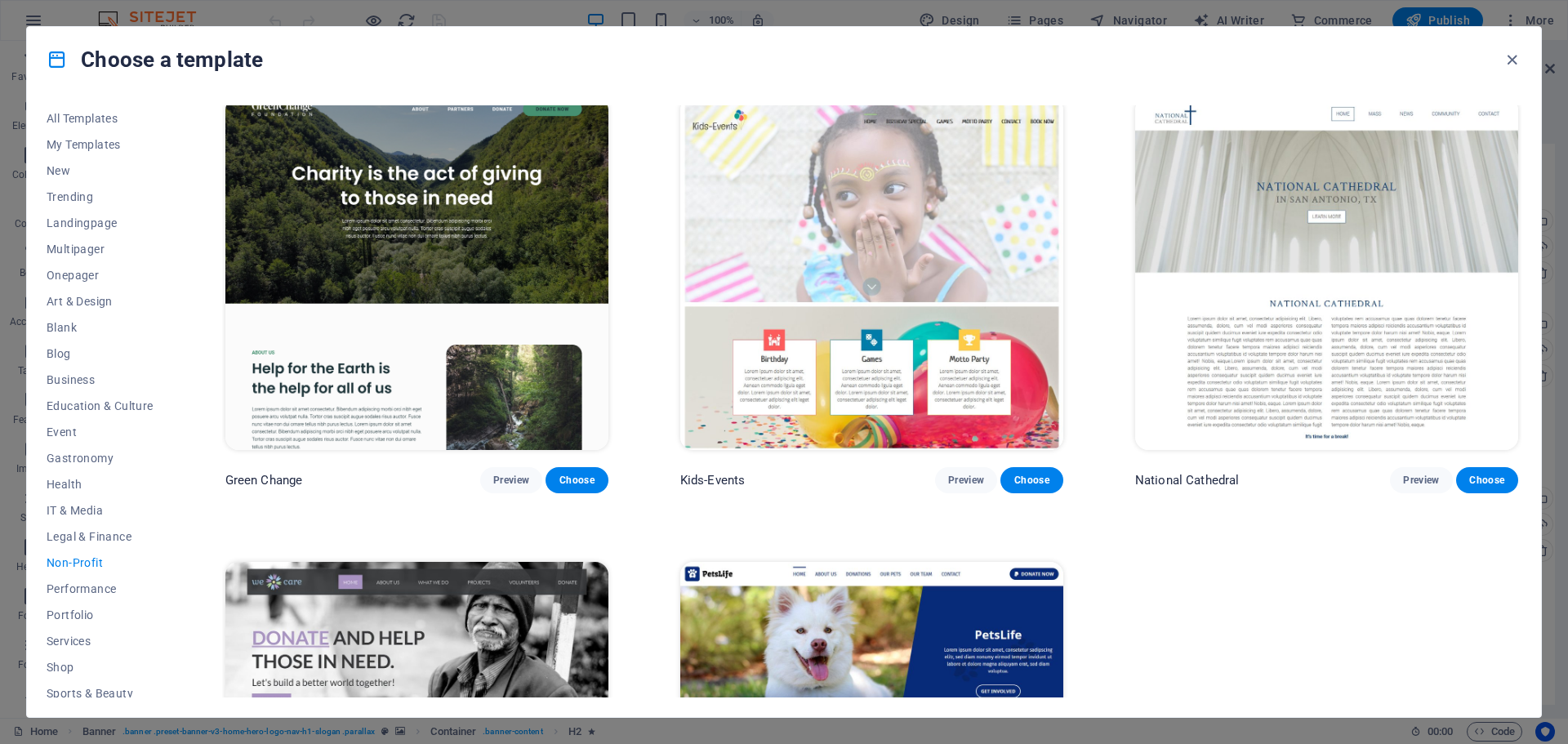 scroll, scrollTop: 0, scrollLeft: 0, axis: both 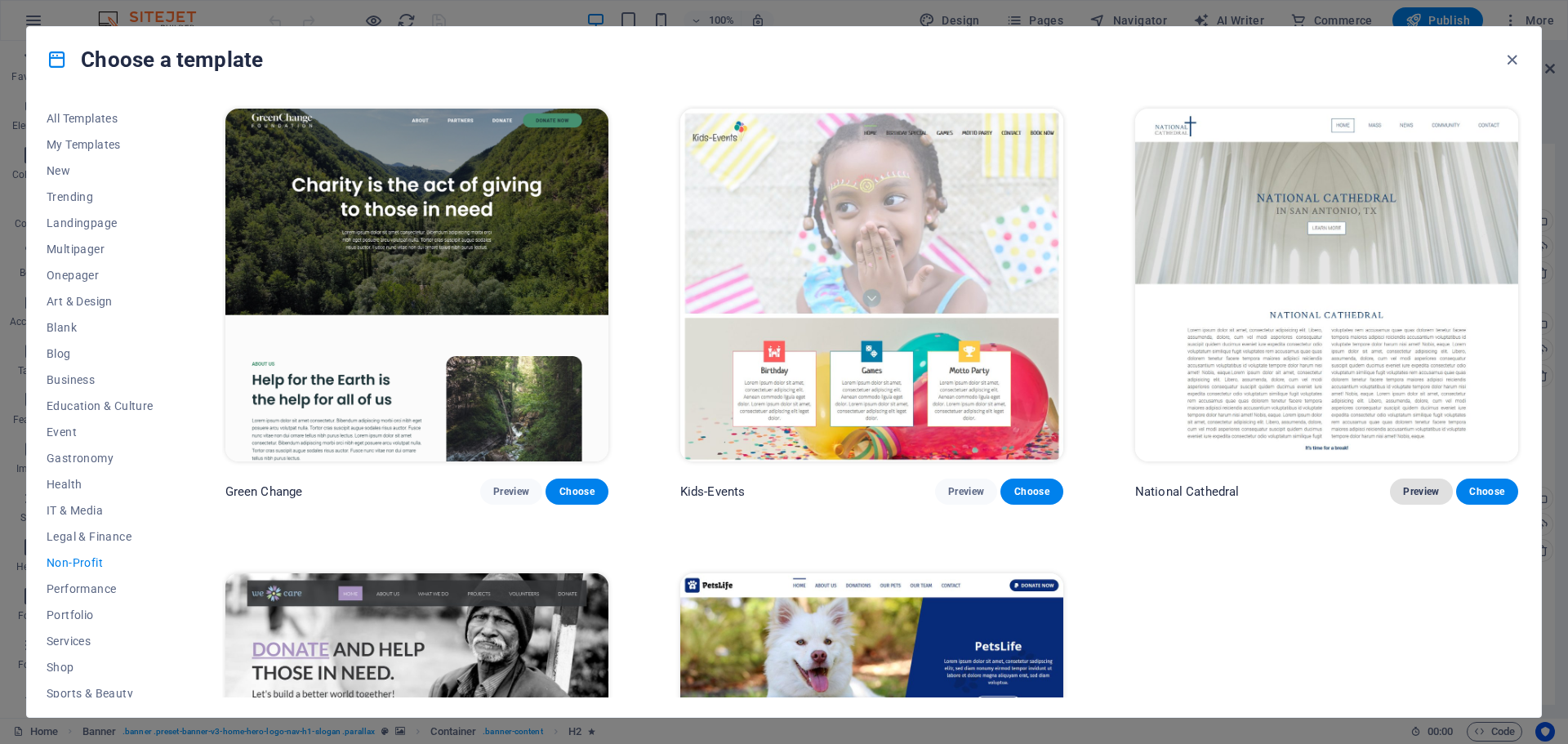 click on "Preview" at bounding box center [1421, 492] 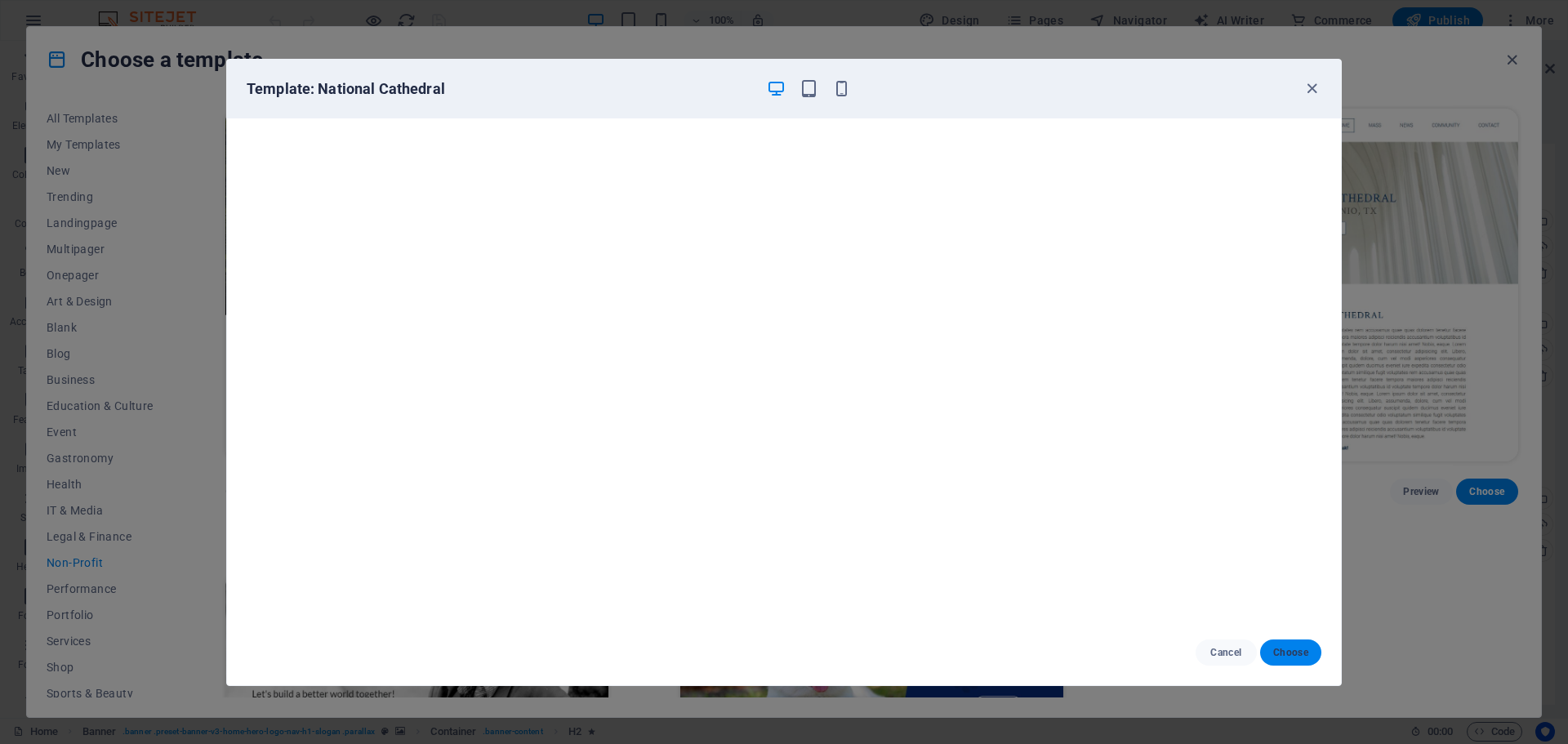 click on "Choose" at bounding box center (1290, 653) 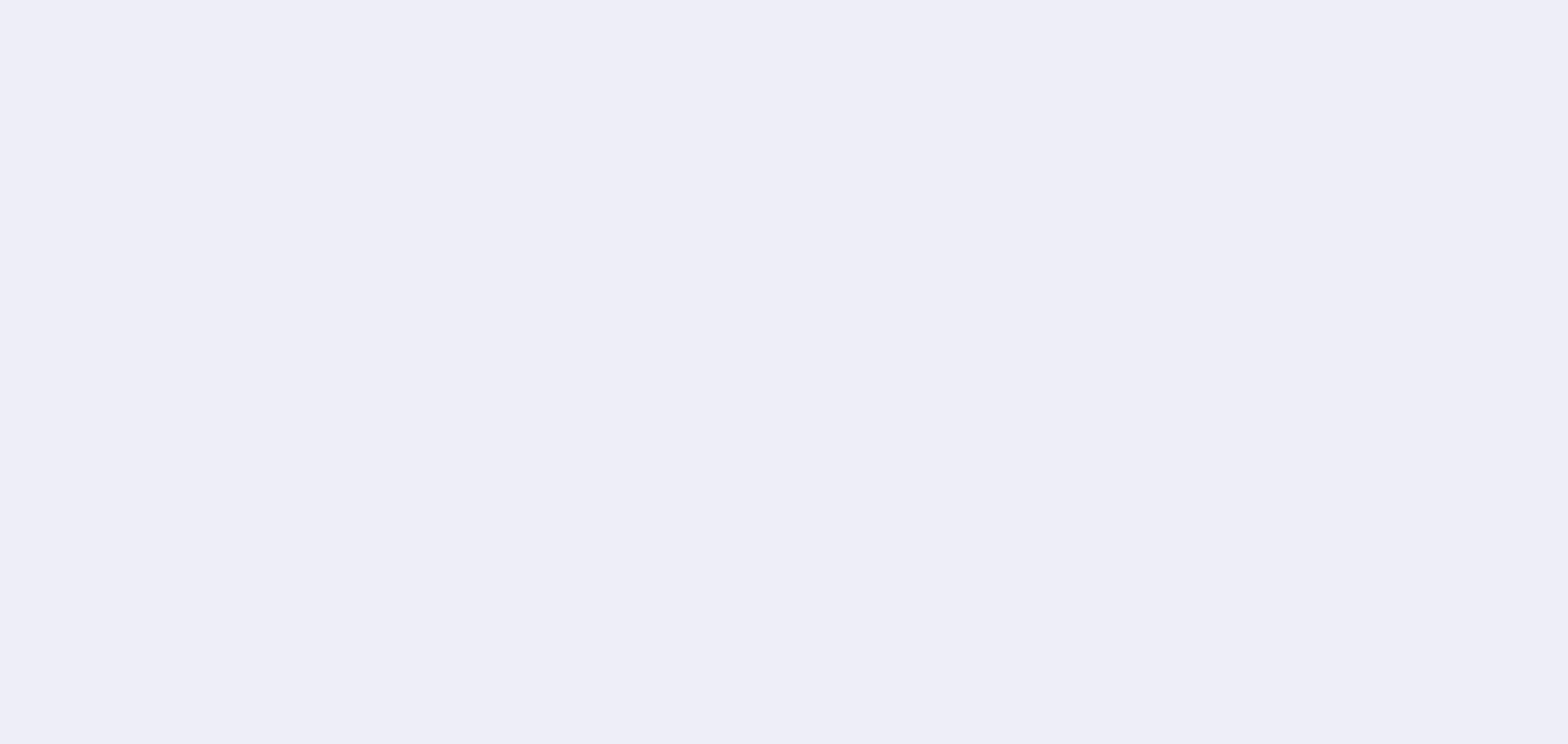 scroll, scrollTop: 0, scrollLeft: 0, axis: both 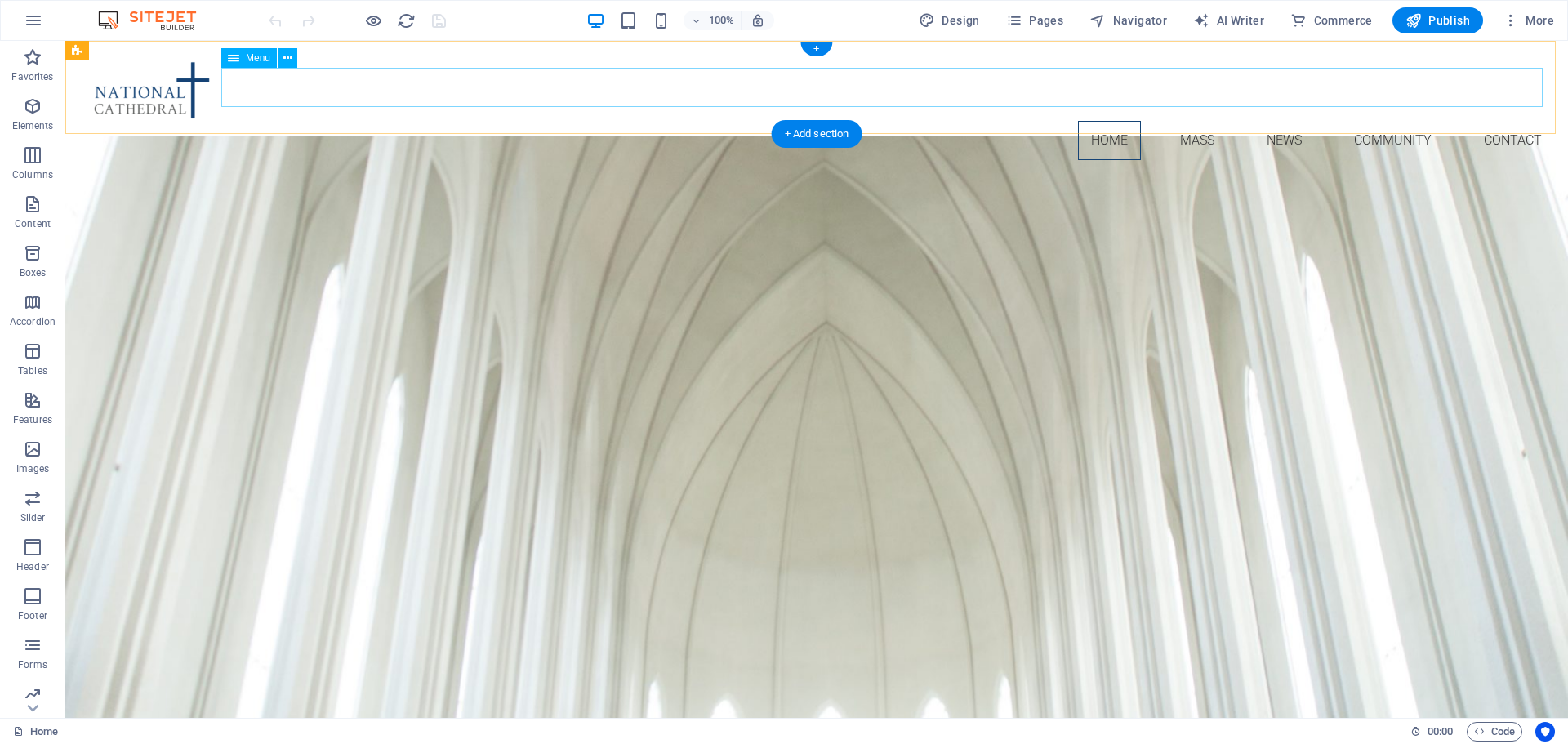 click on "Home Mass News Community Contact" at bounding box center (817, 140) 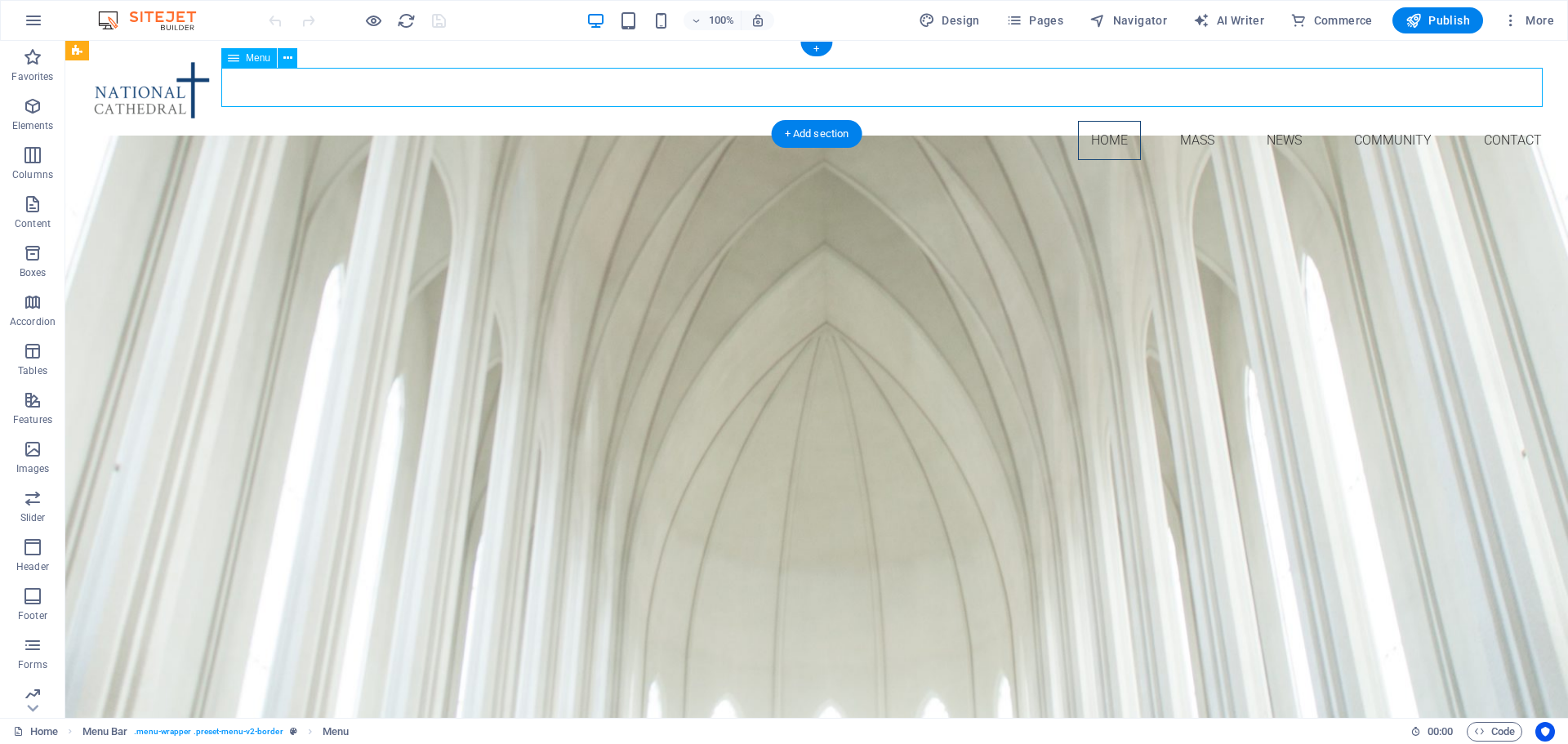 click on "Home Mass News Community Contact" at bounding box center (817, 140) 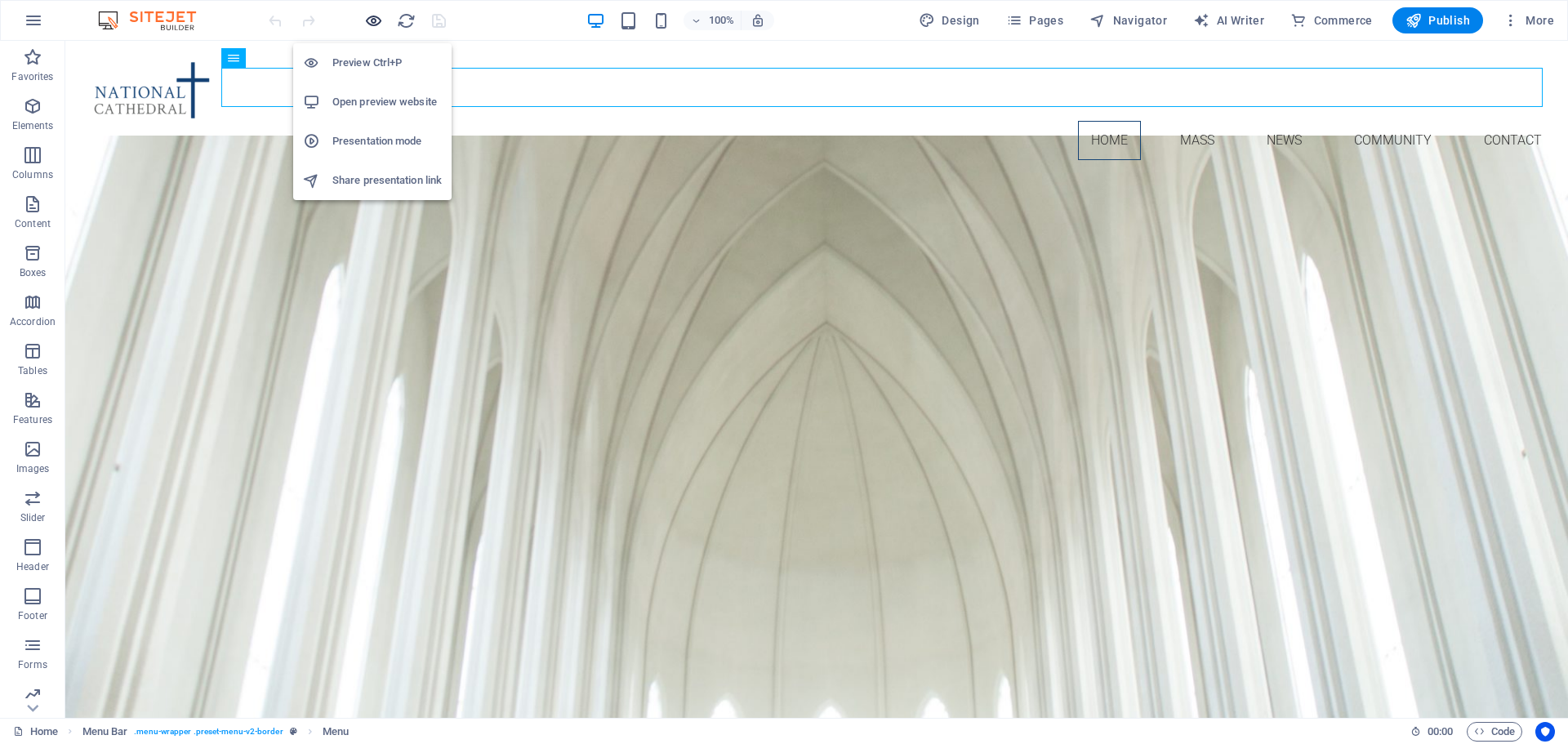 click at bounding box center (373, 20) 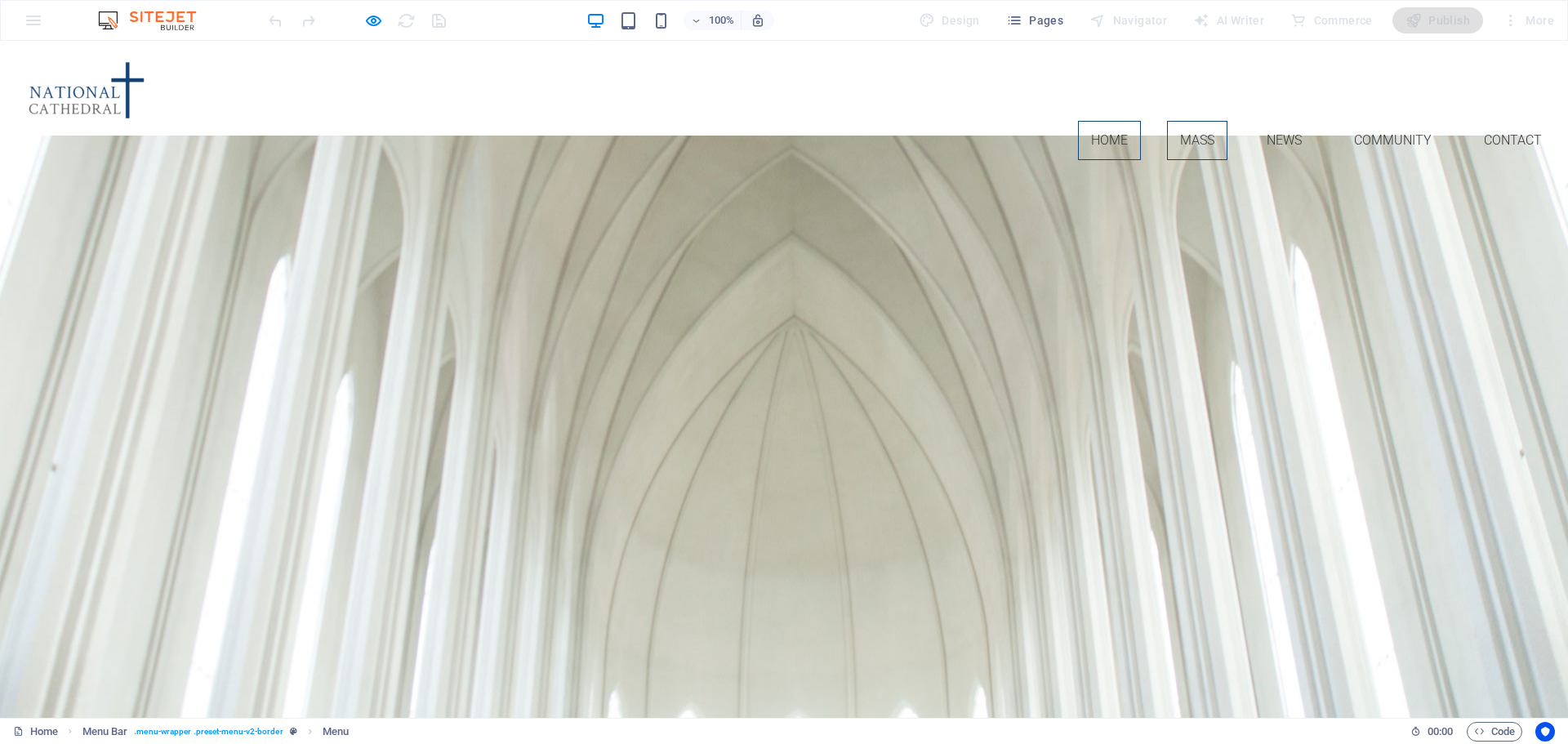 click on "Mass" at bounding box center [1197, 140] 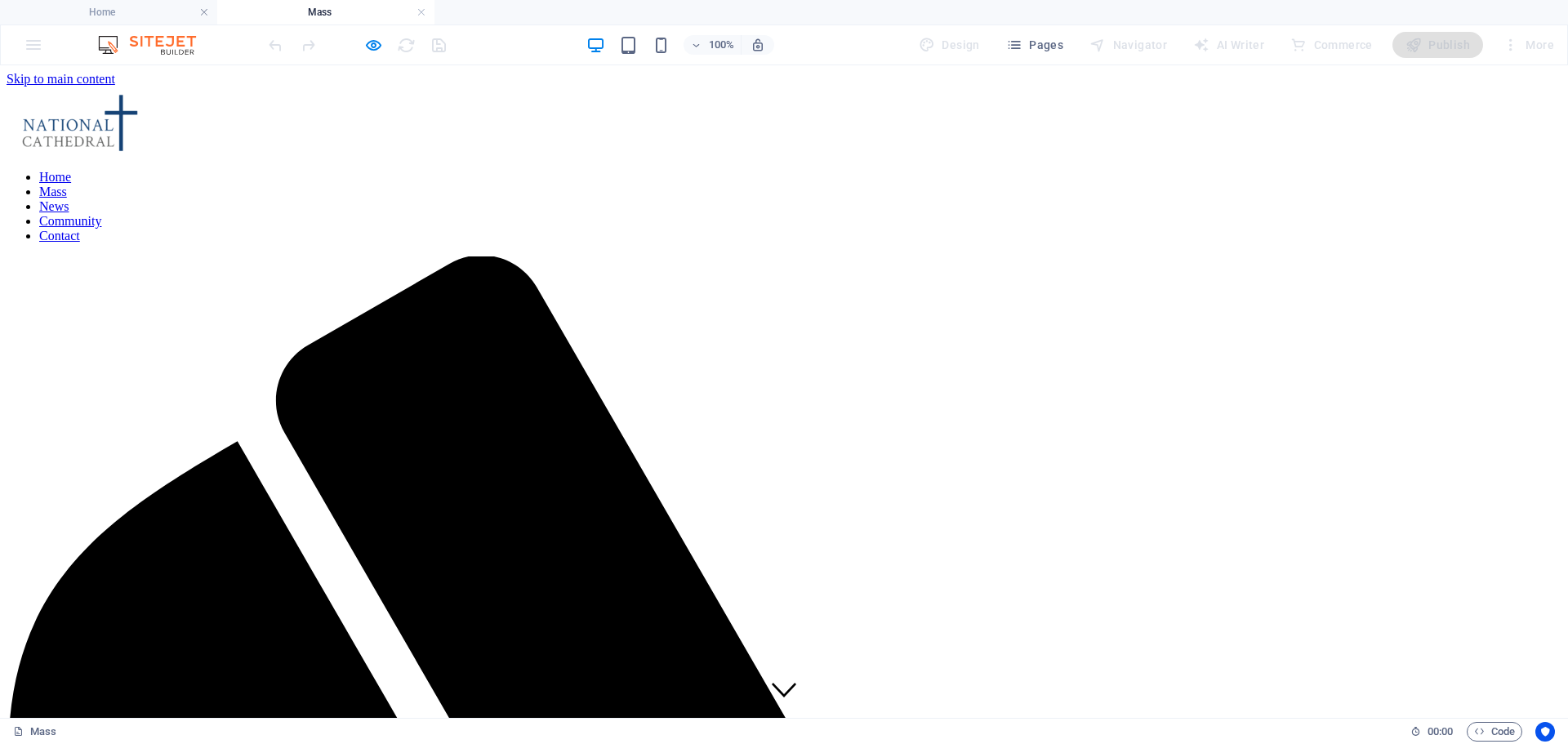 scroll, scrollTop: 0, scrollLeft: 0, axis: both 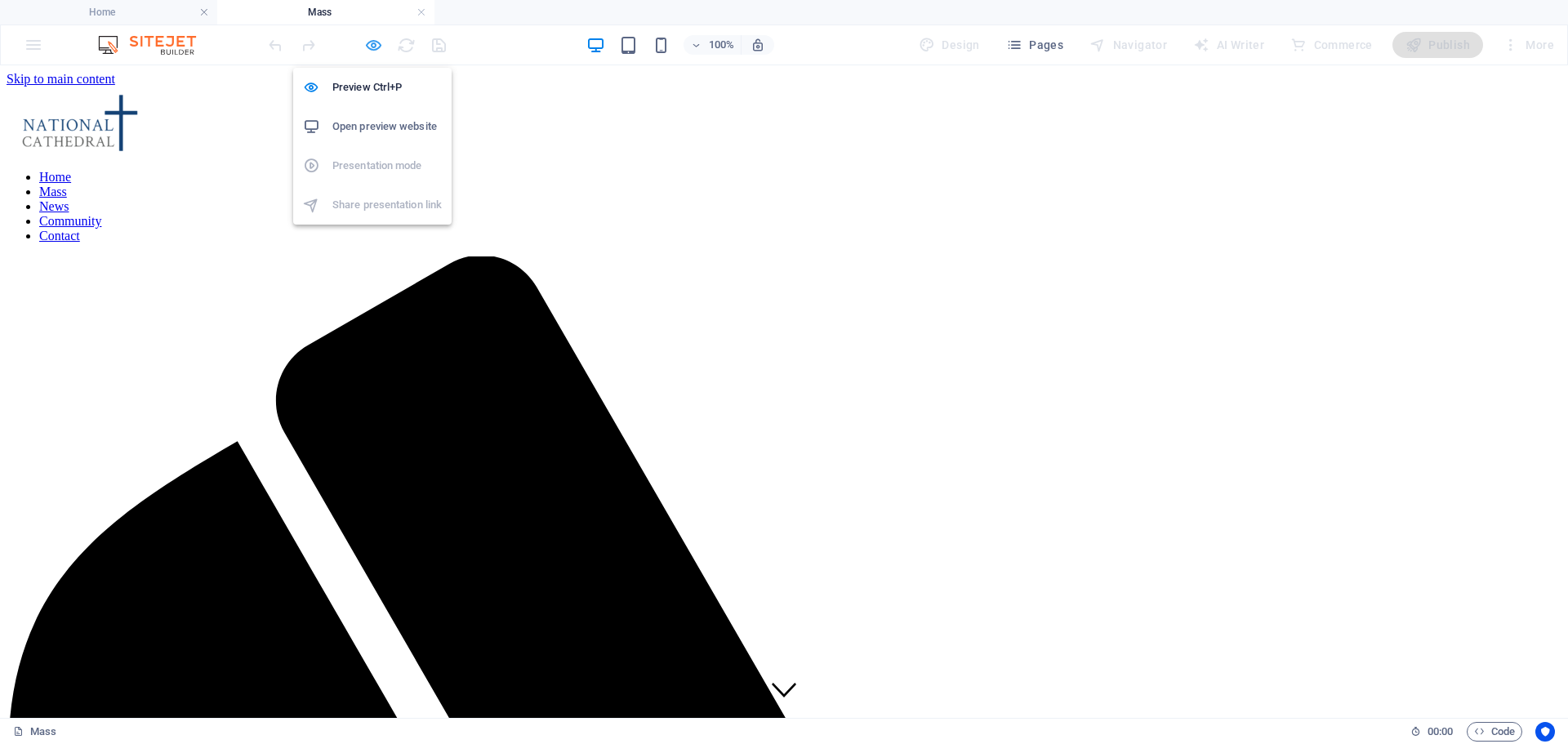 click at bounding box center [373, 45] 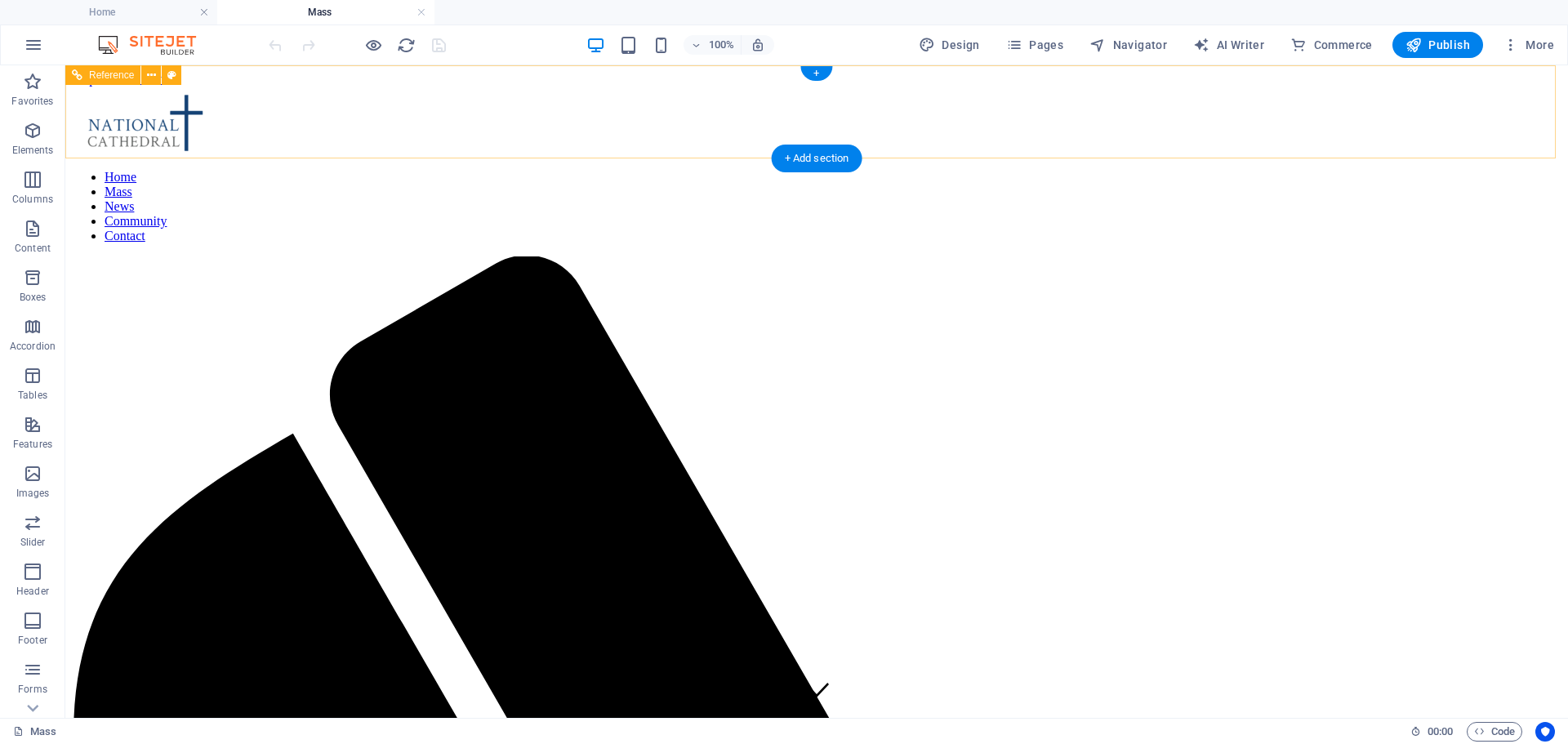 click on "Home Mass News Community Contact" at bounding box center [817, 207] 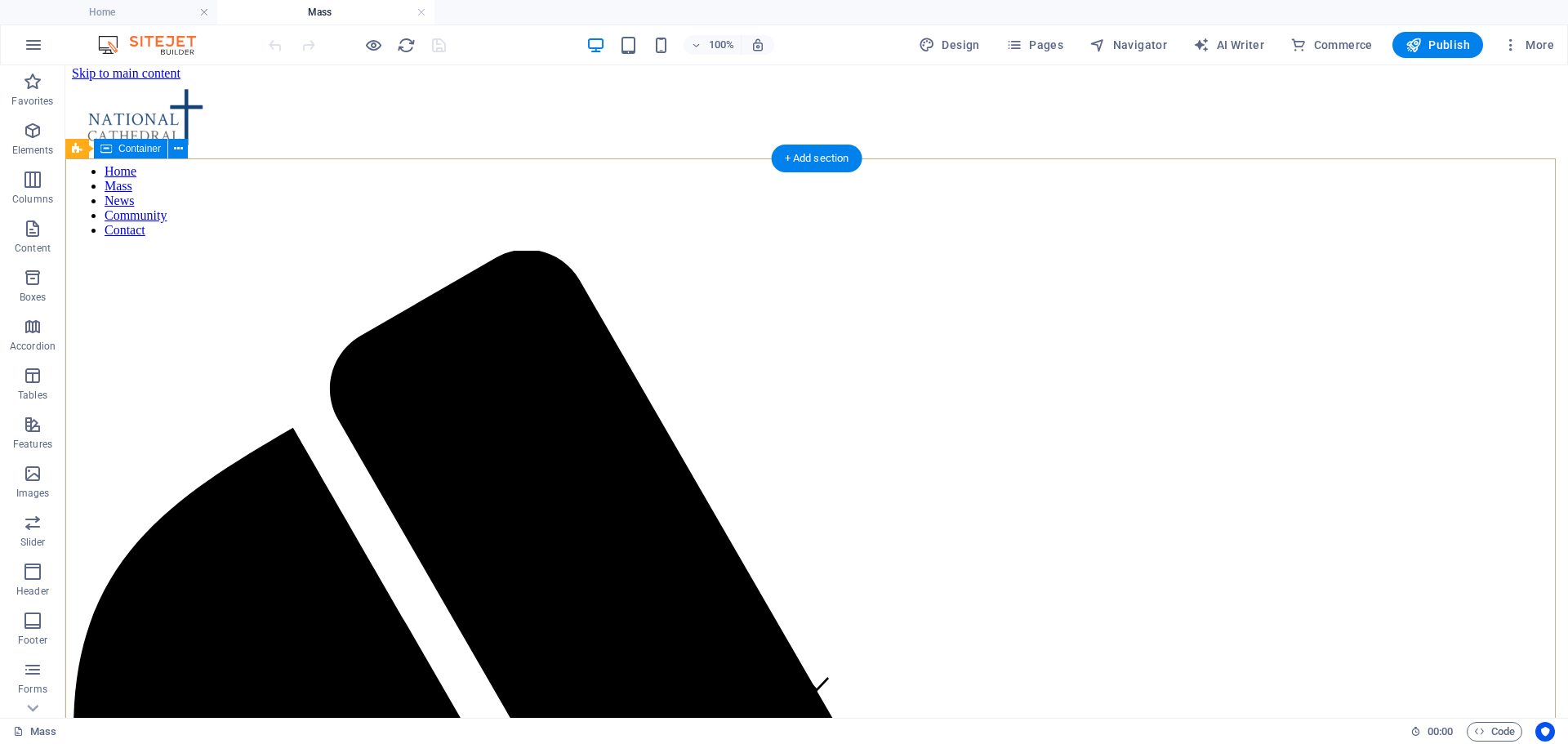 scroll, scrollTop: 0, scrollLeft: 0, axis: both 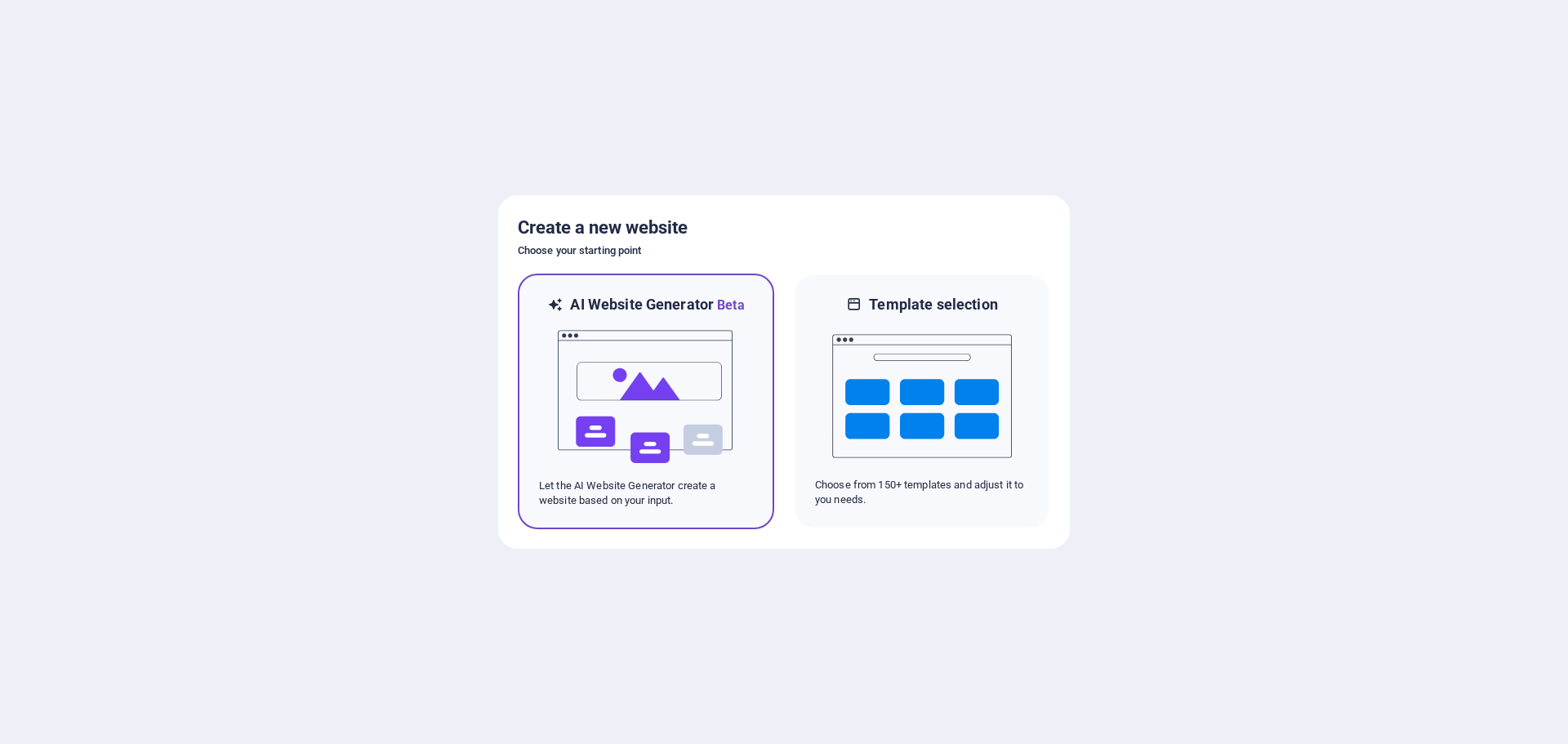 click at bounding box center [646, 397] 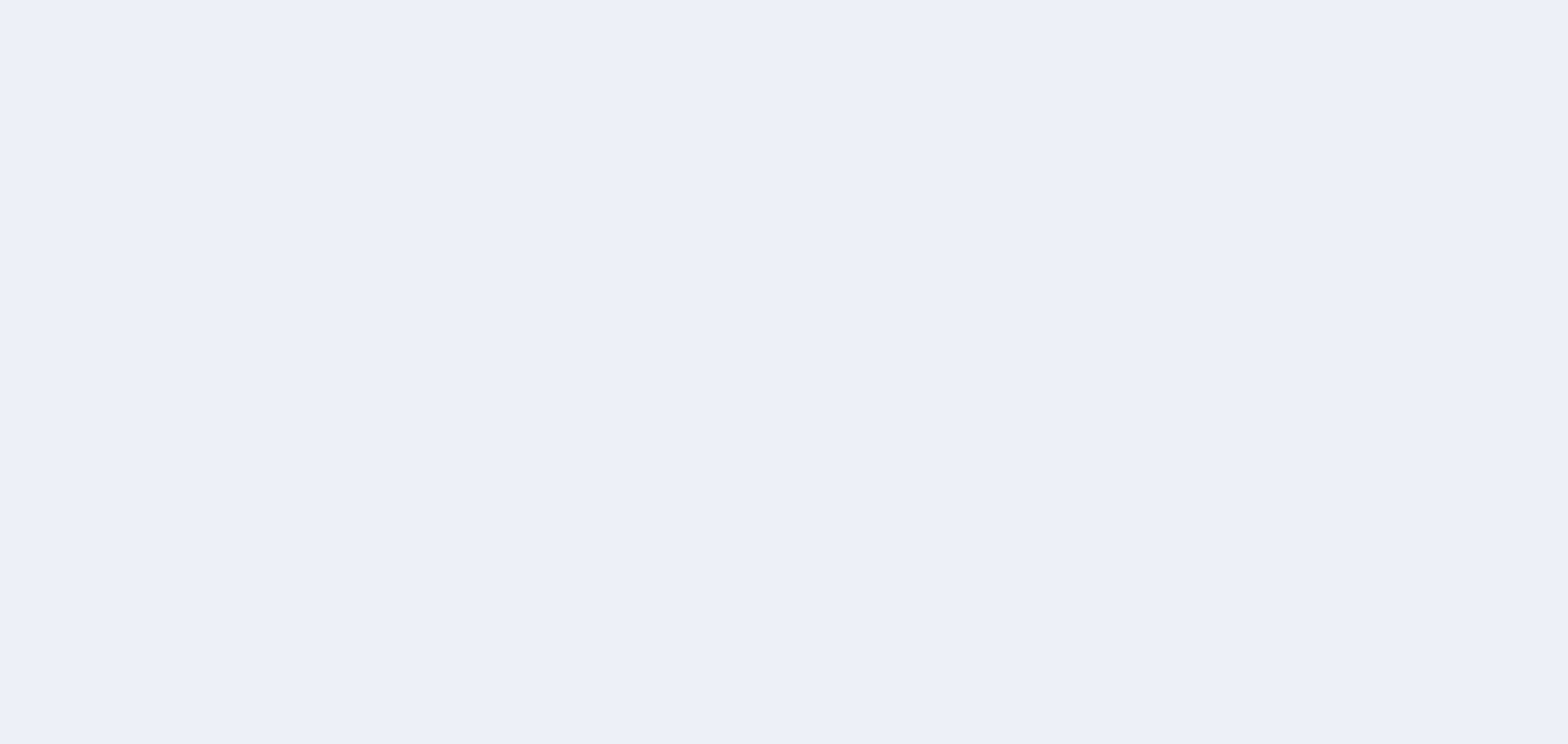 scroll, scrollTop: 0, scrollLeft: 0, axis: both 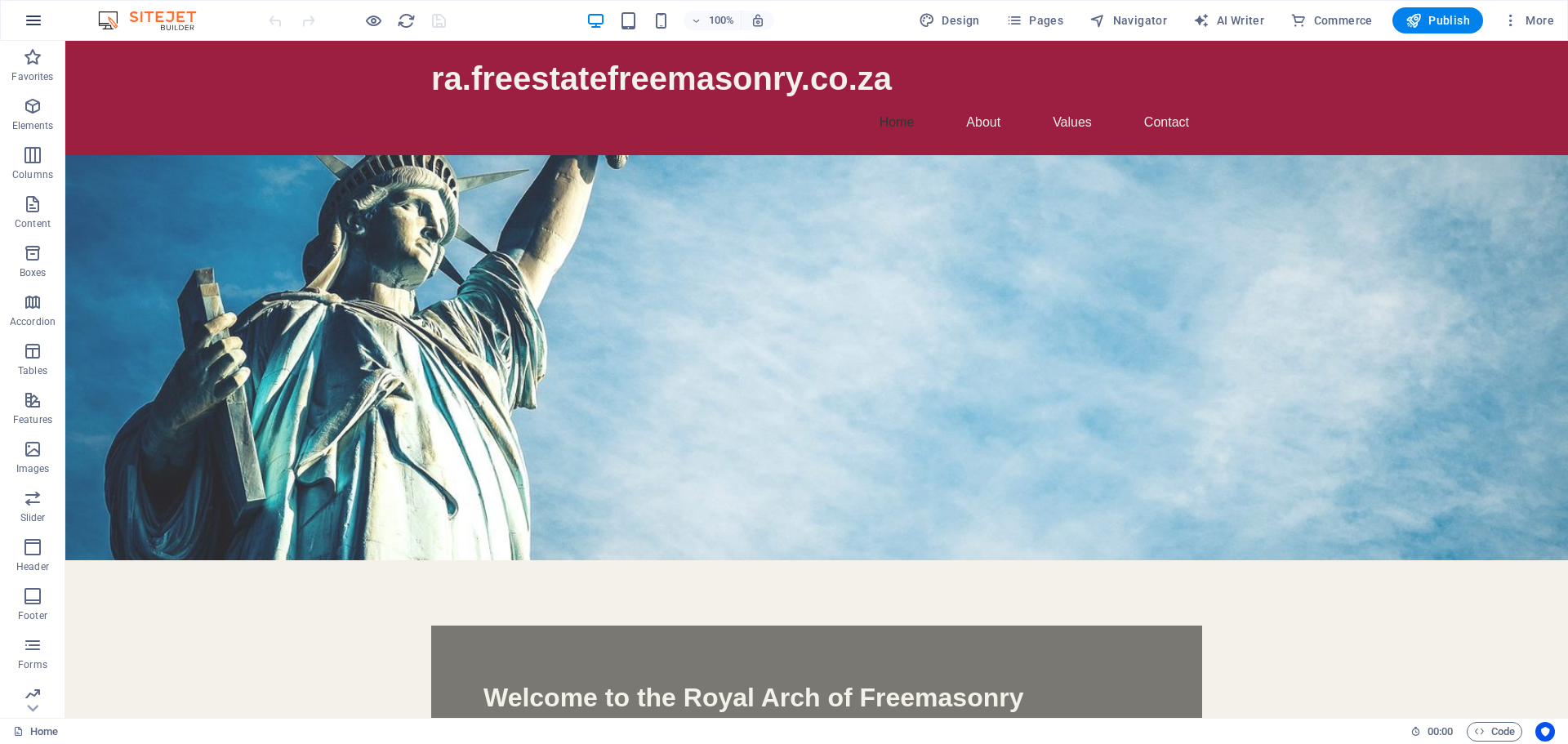 click at bounding box center [33, 20] 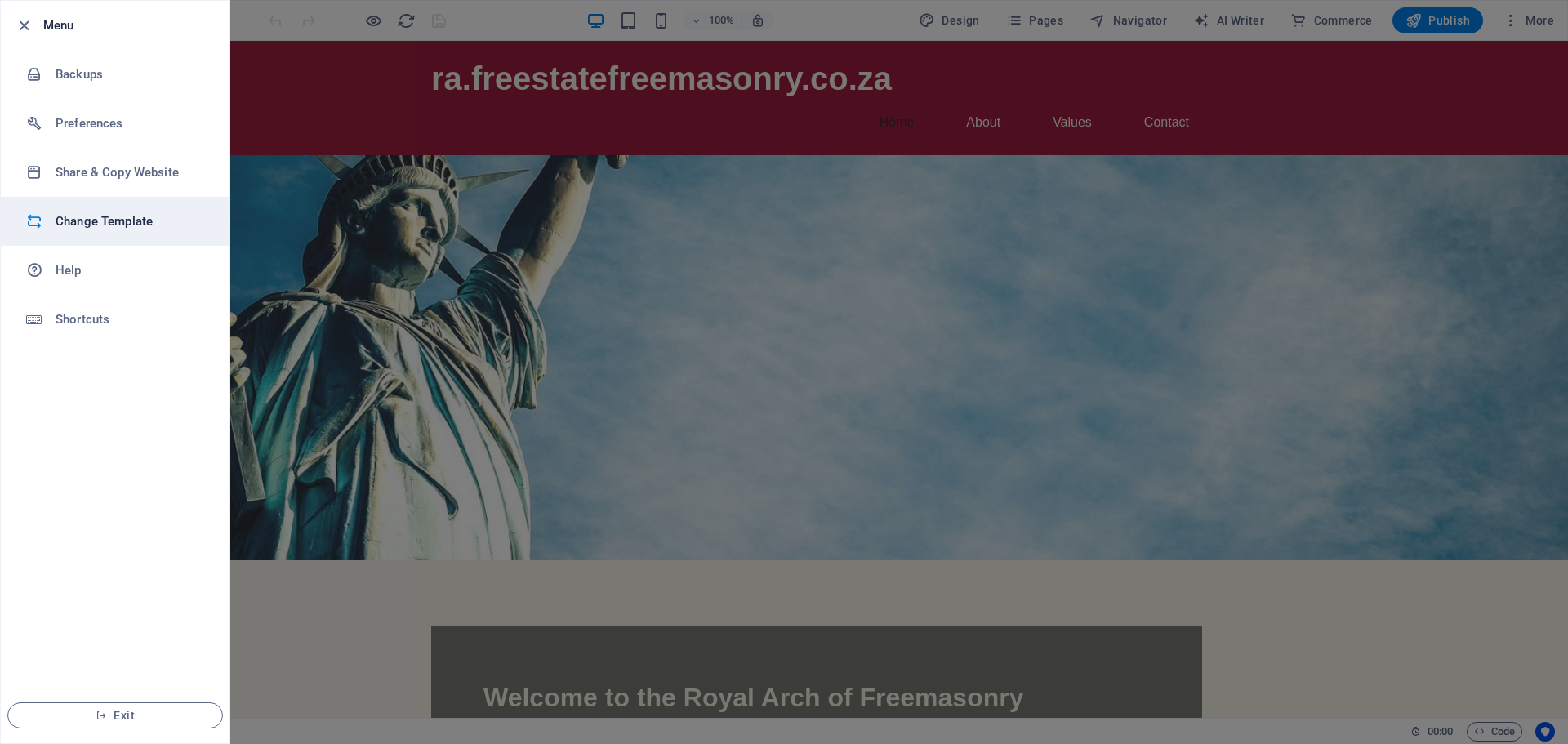 click on "Change Template" at bounding box center [131, 221] 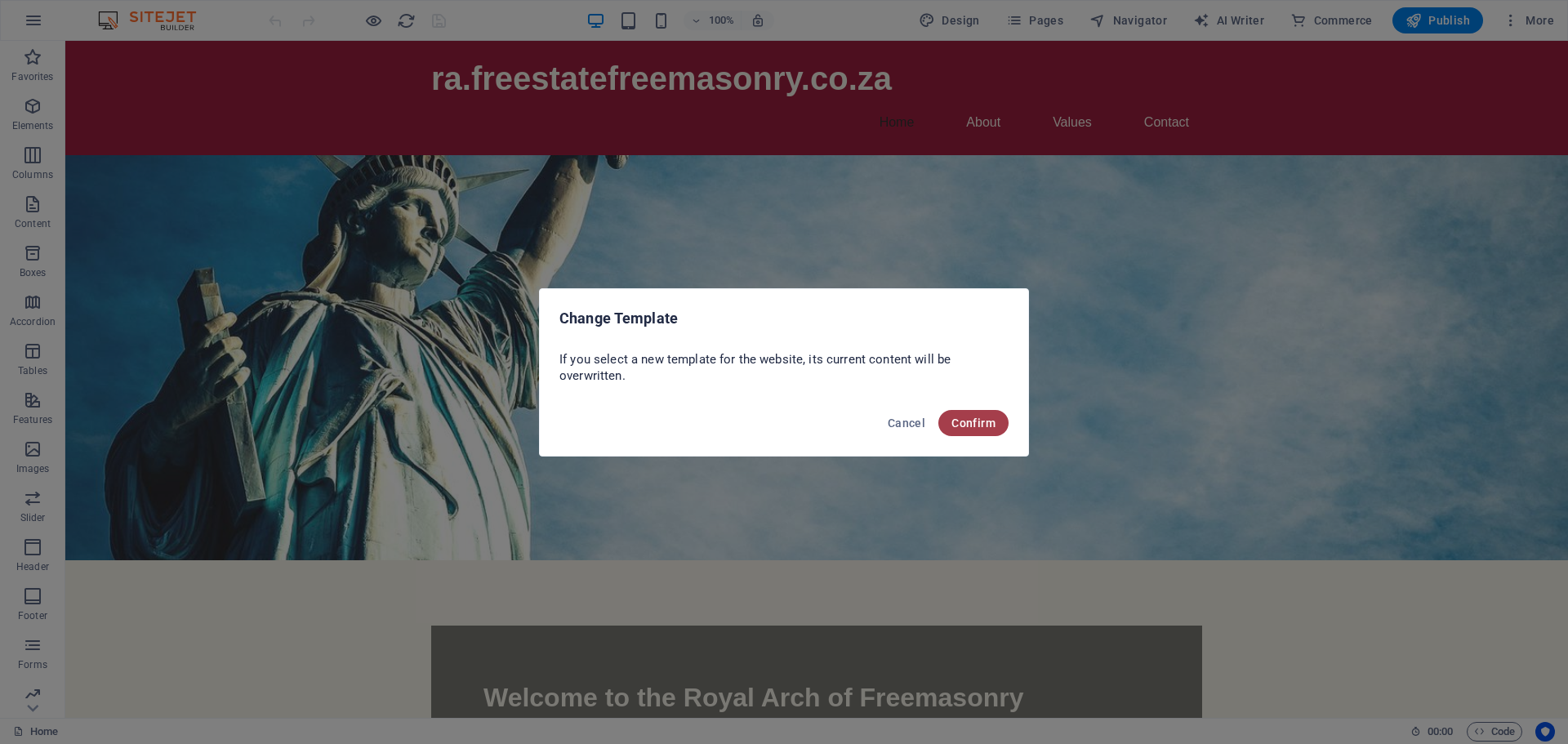 click on "Confirm" at bounding box center [973, 423] 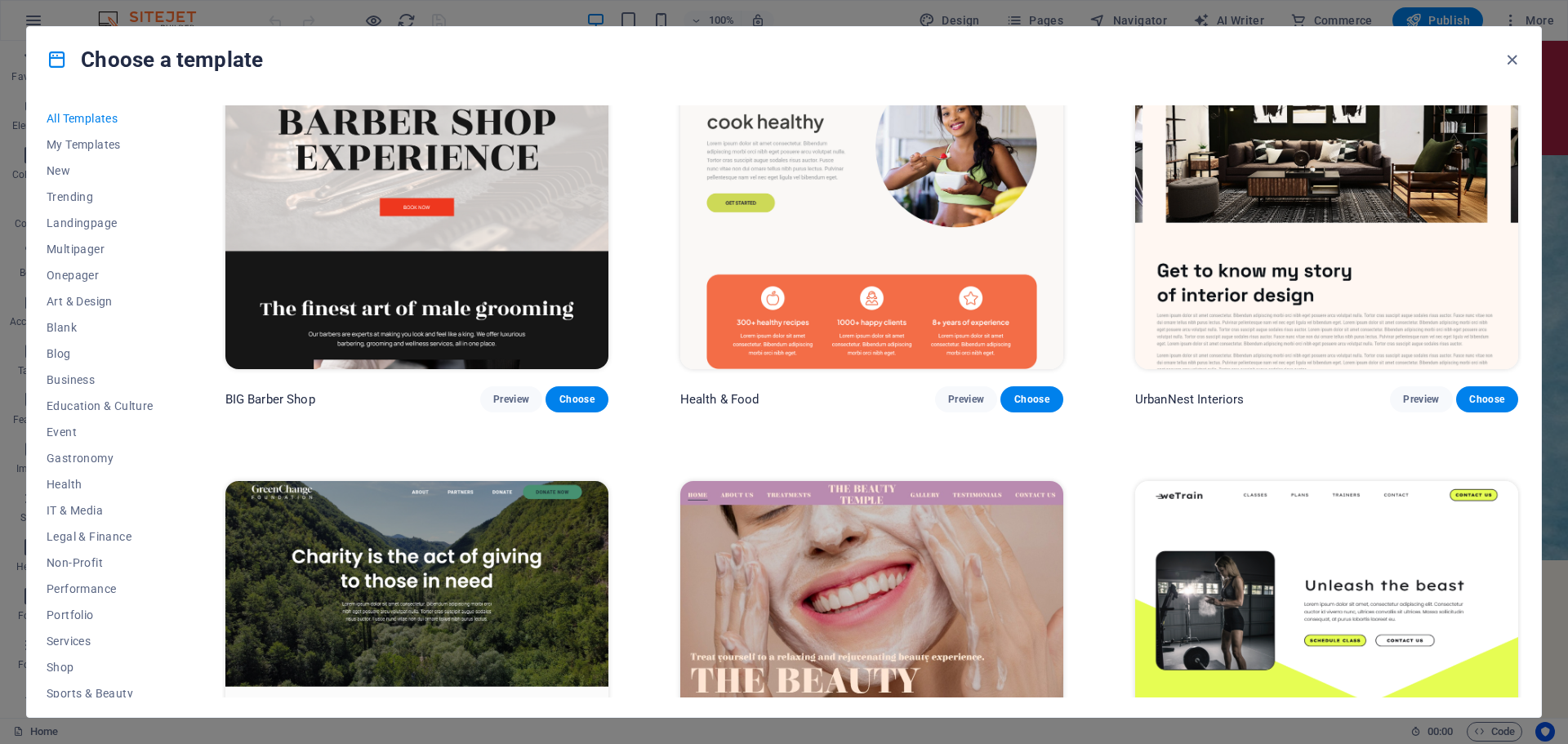 scroll, scrollTop: 2953, scrollLeft: 0, axis: vertical 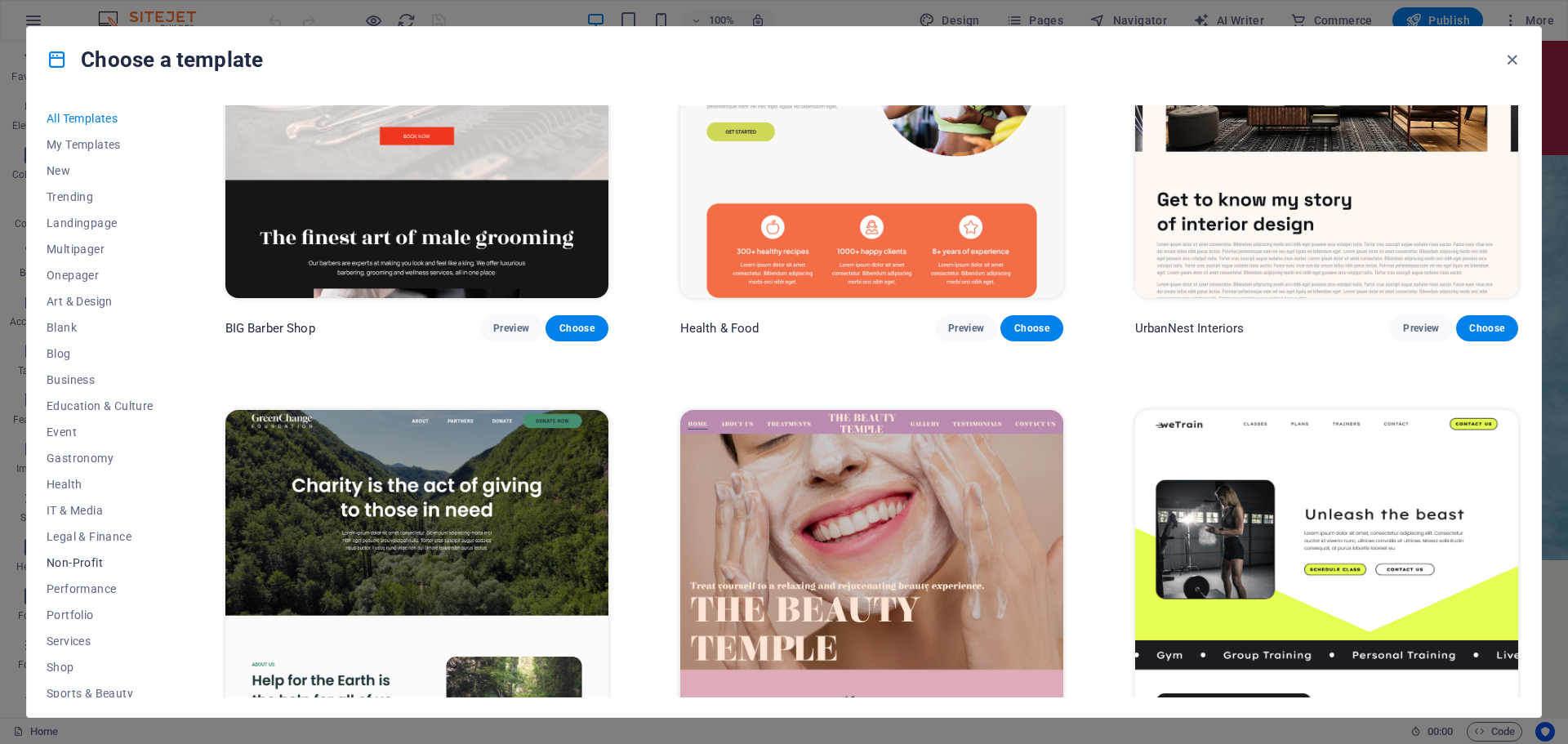click on "Non-Profit" at bounding box center [100, 563] 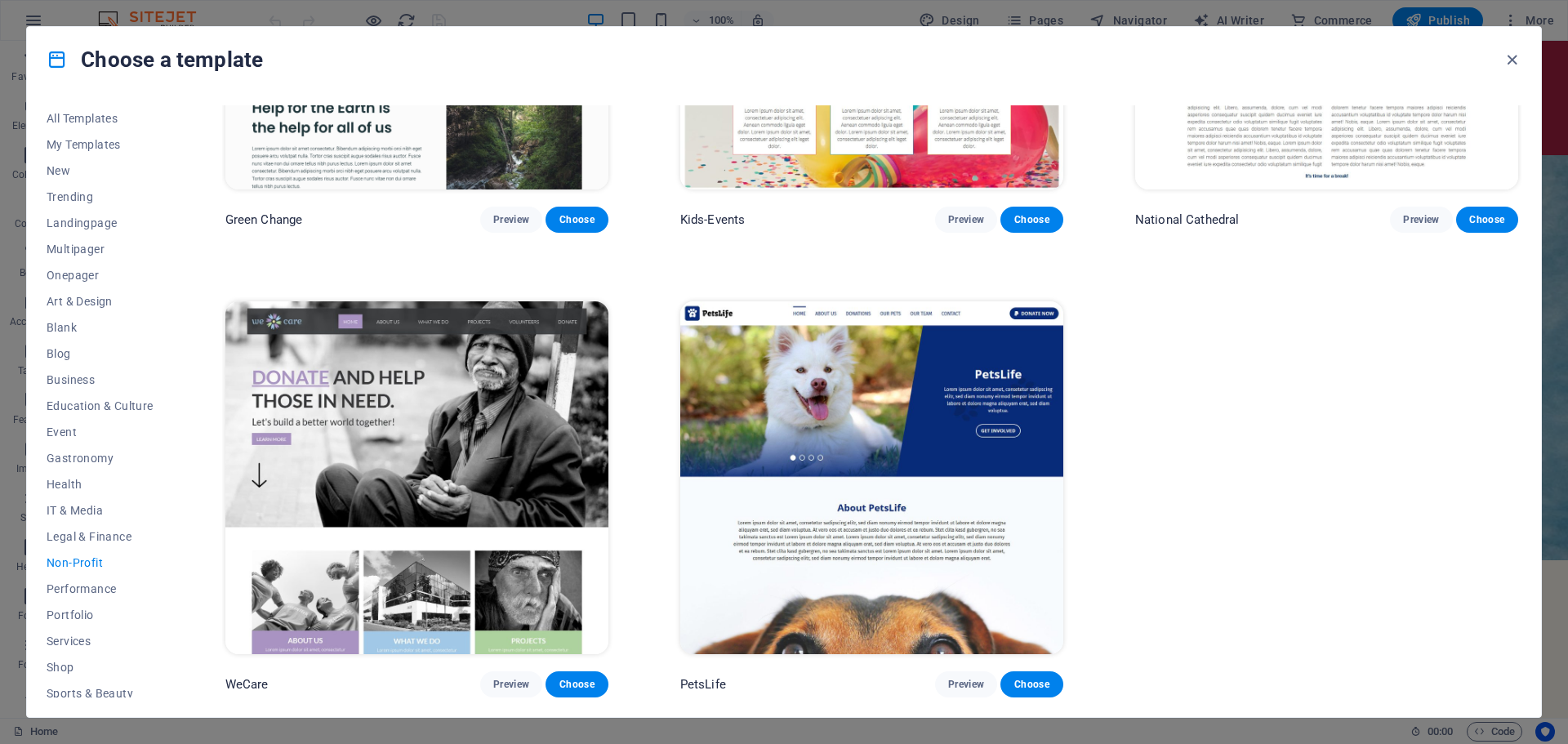 scroll, scrollTop: 0, scrollLeft: 0, axis: both 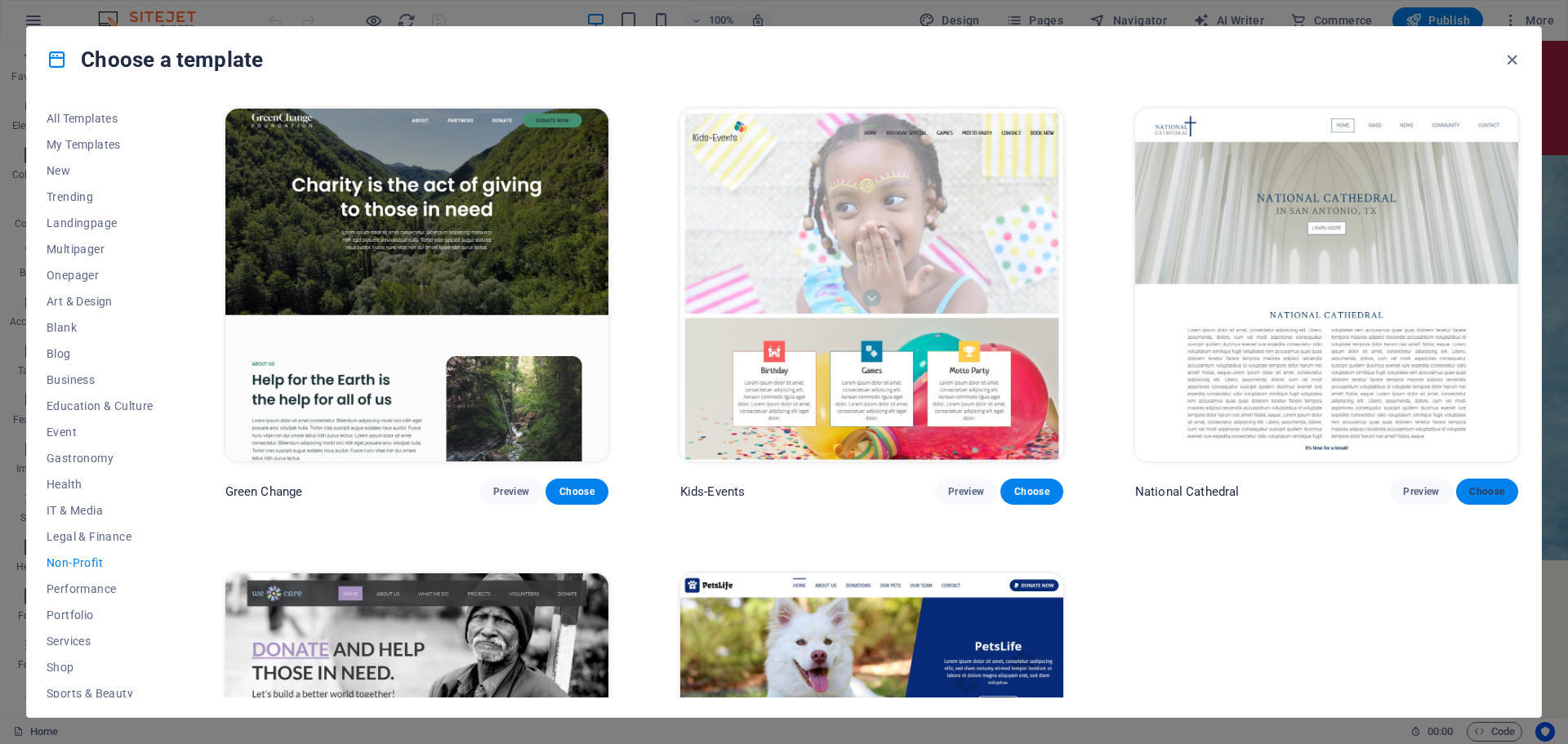 click on "Choose" at bounding box center [1487, 492] 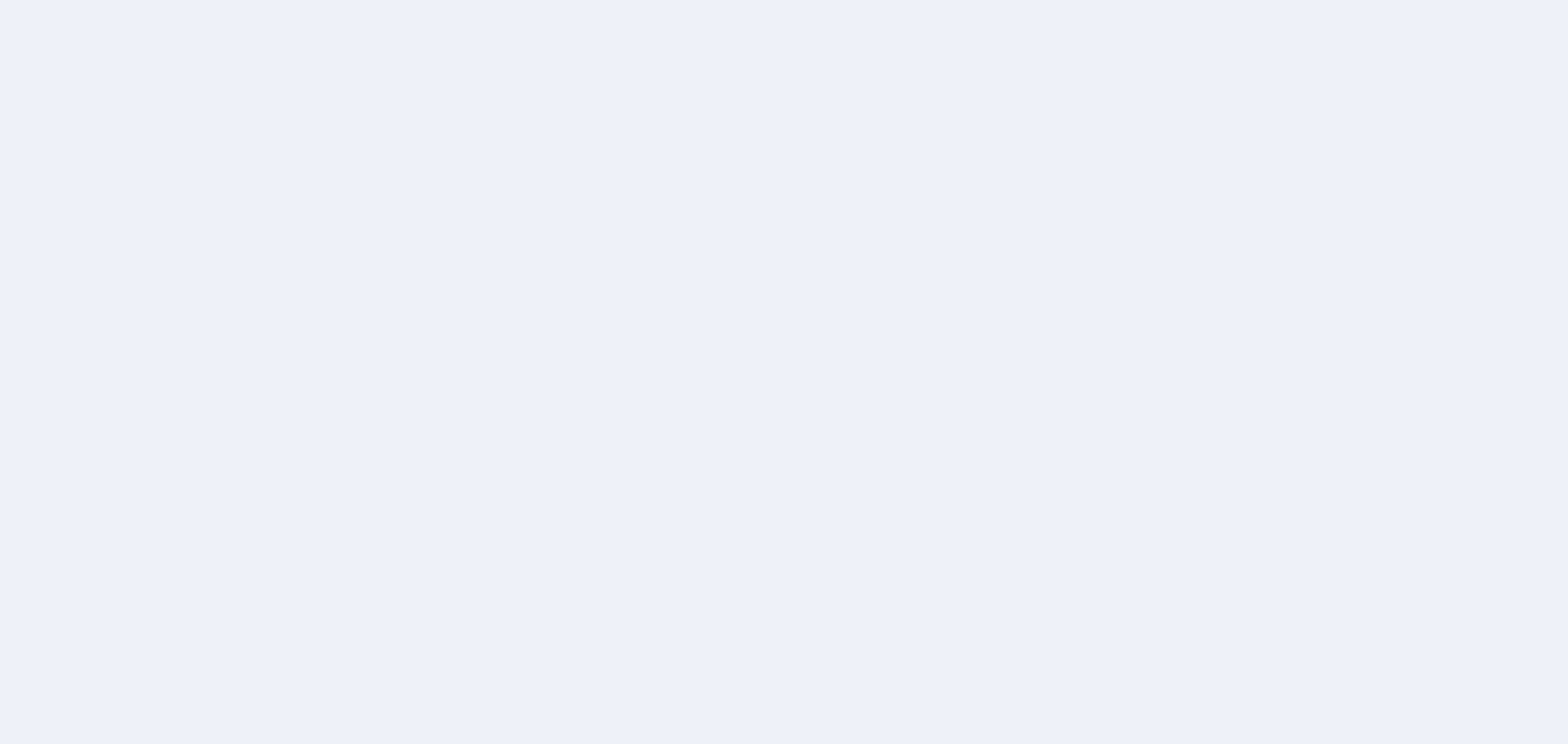 scroll, scrollTop: 0, scrollLeft: 0, axis: both 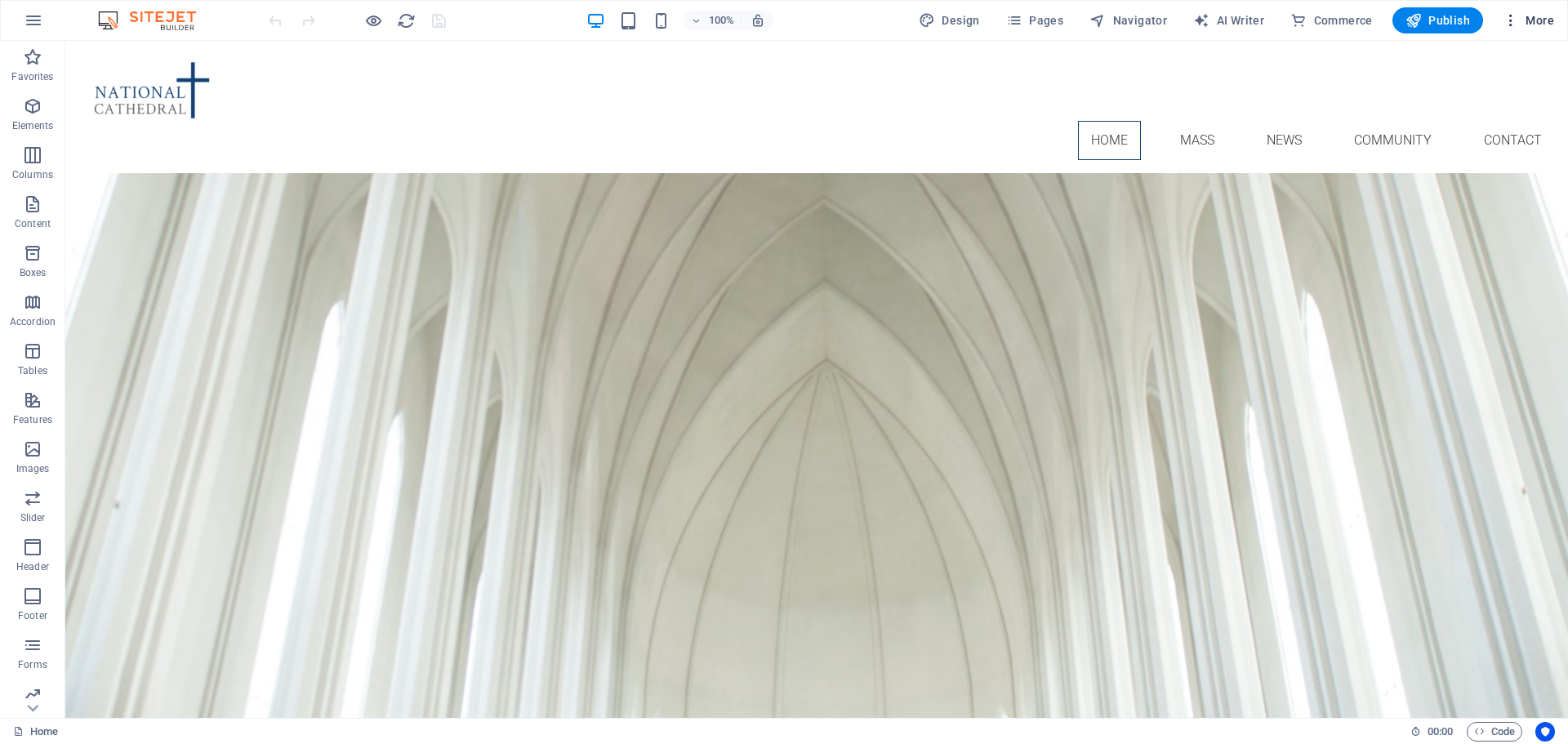 click at bounding box center (1511, 20) 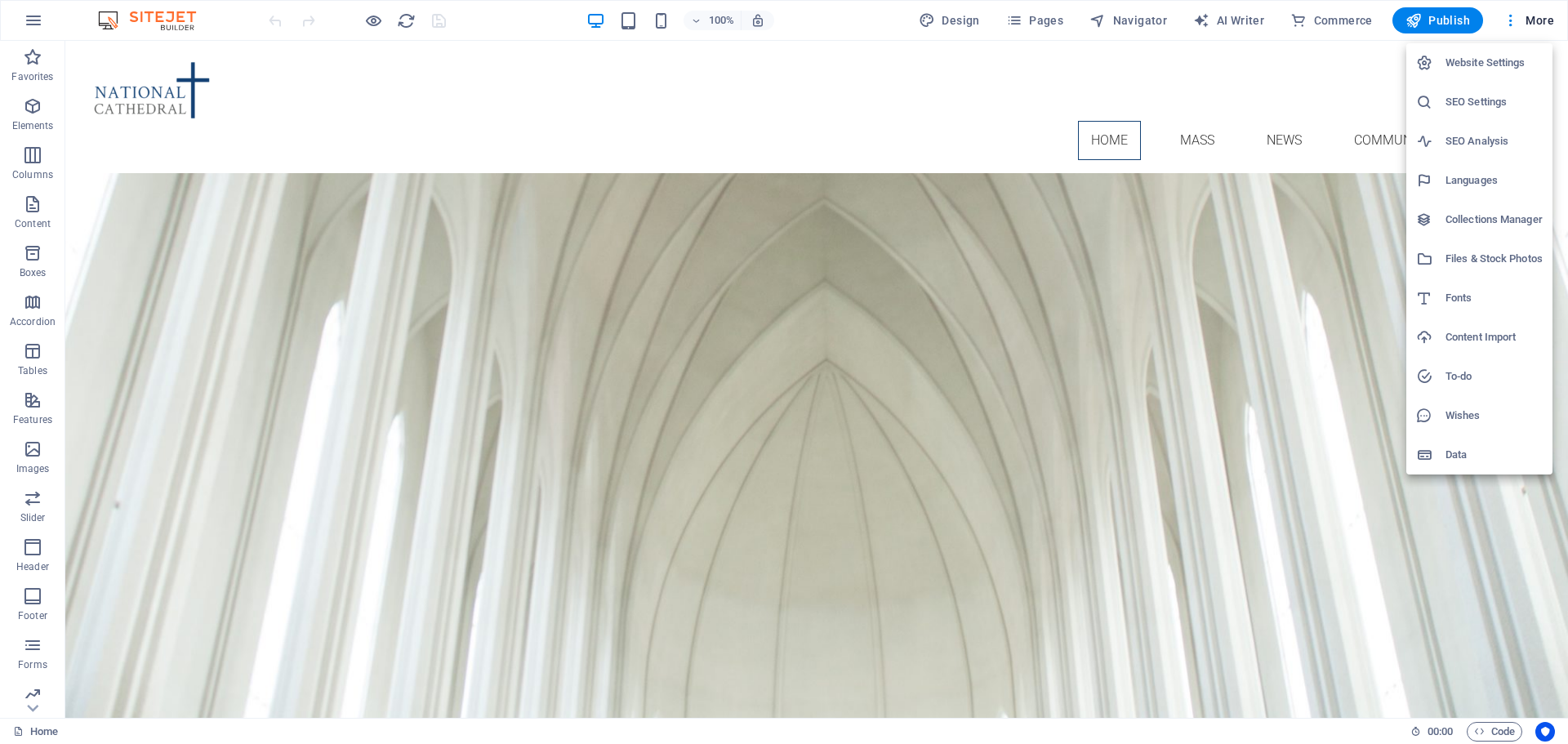 click on "Website Settings" at bounding box center [1494, 63] 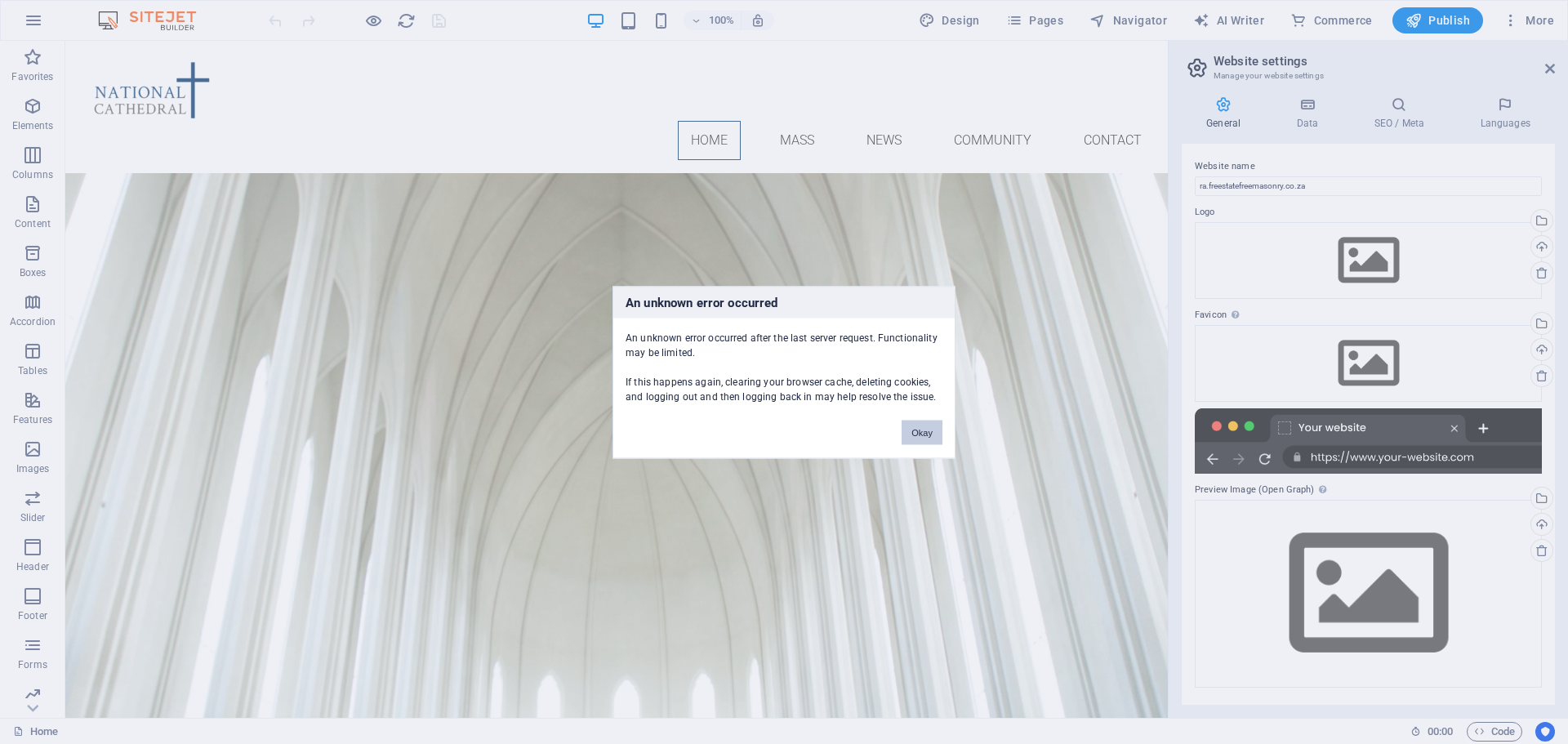 click on "Okay" at bounding box center [922, 432] 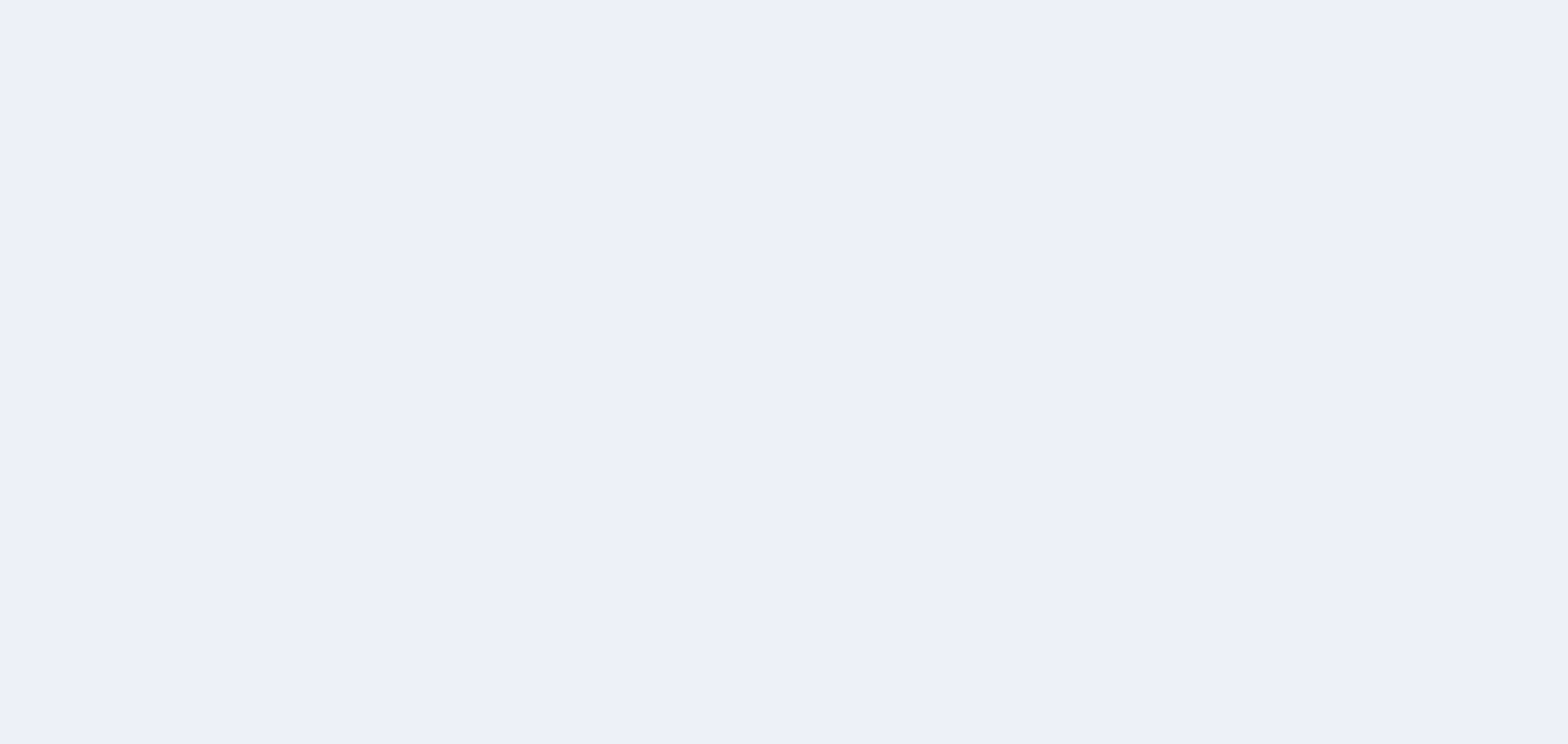 scroll, scrollTop: 0, scrollLeft: 0, axis: both 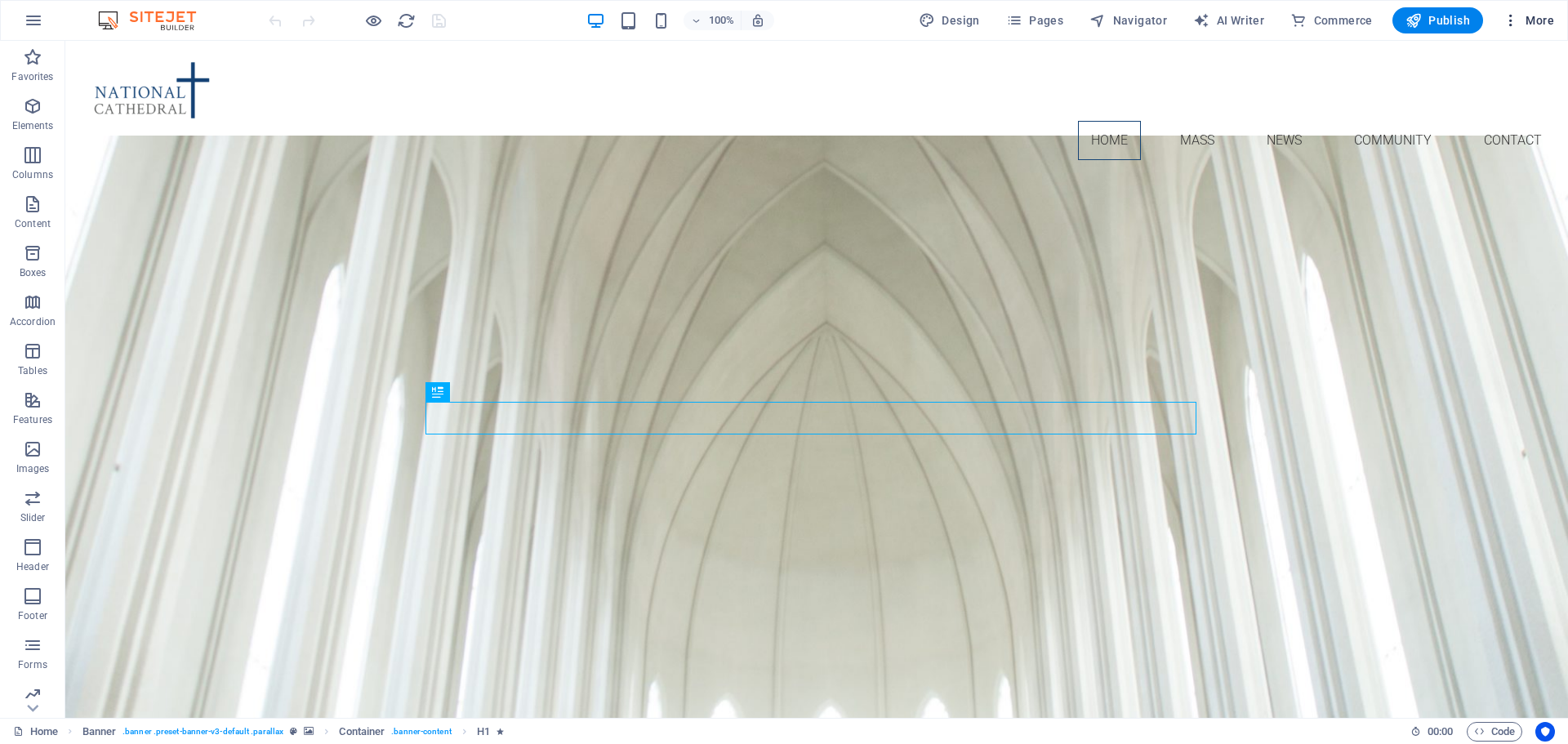 click at bounding box center [1511, 20] 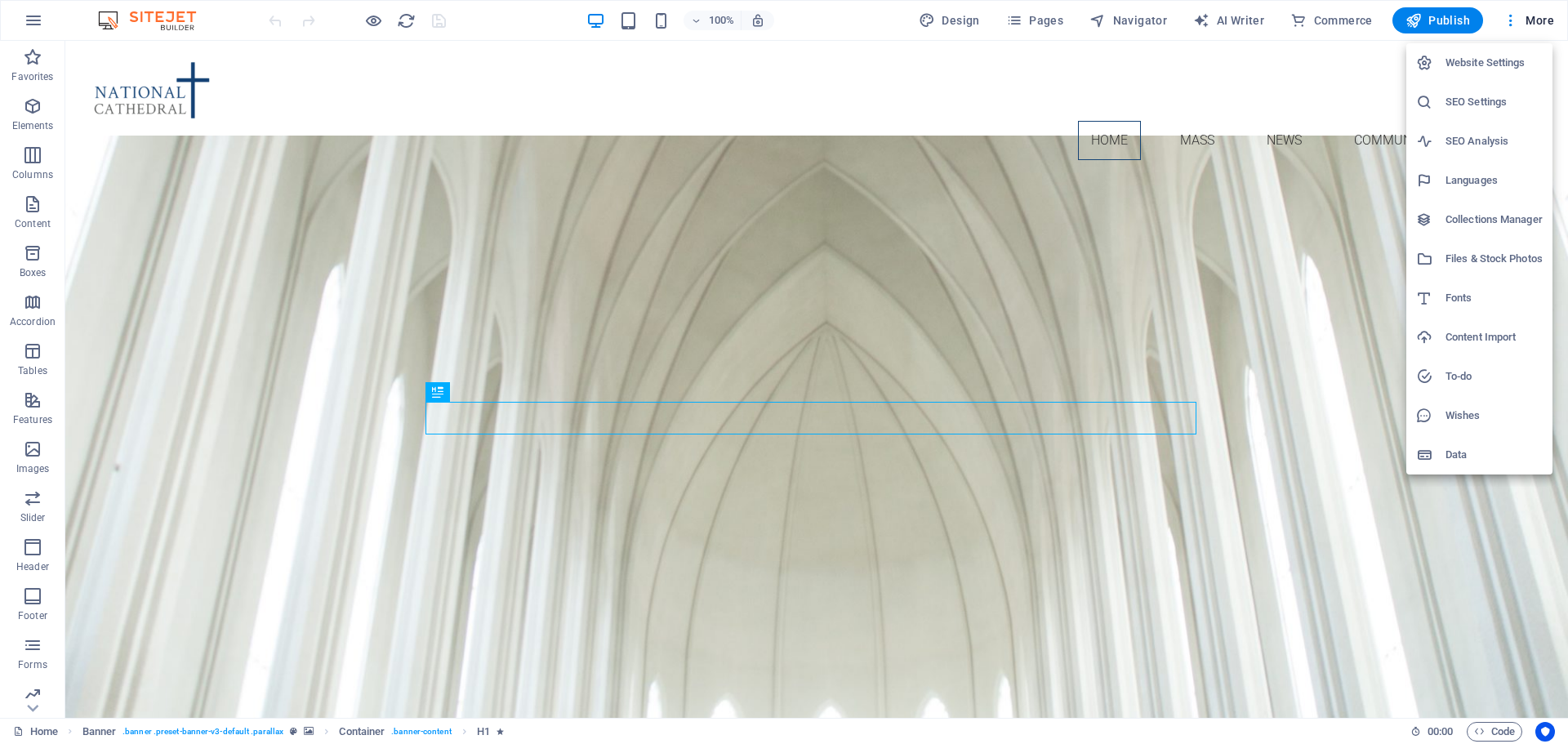 click on "Website Settings" at bounding box center (1494, 63) 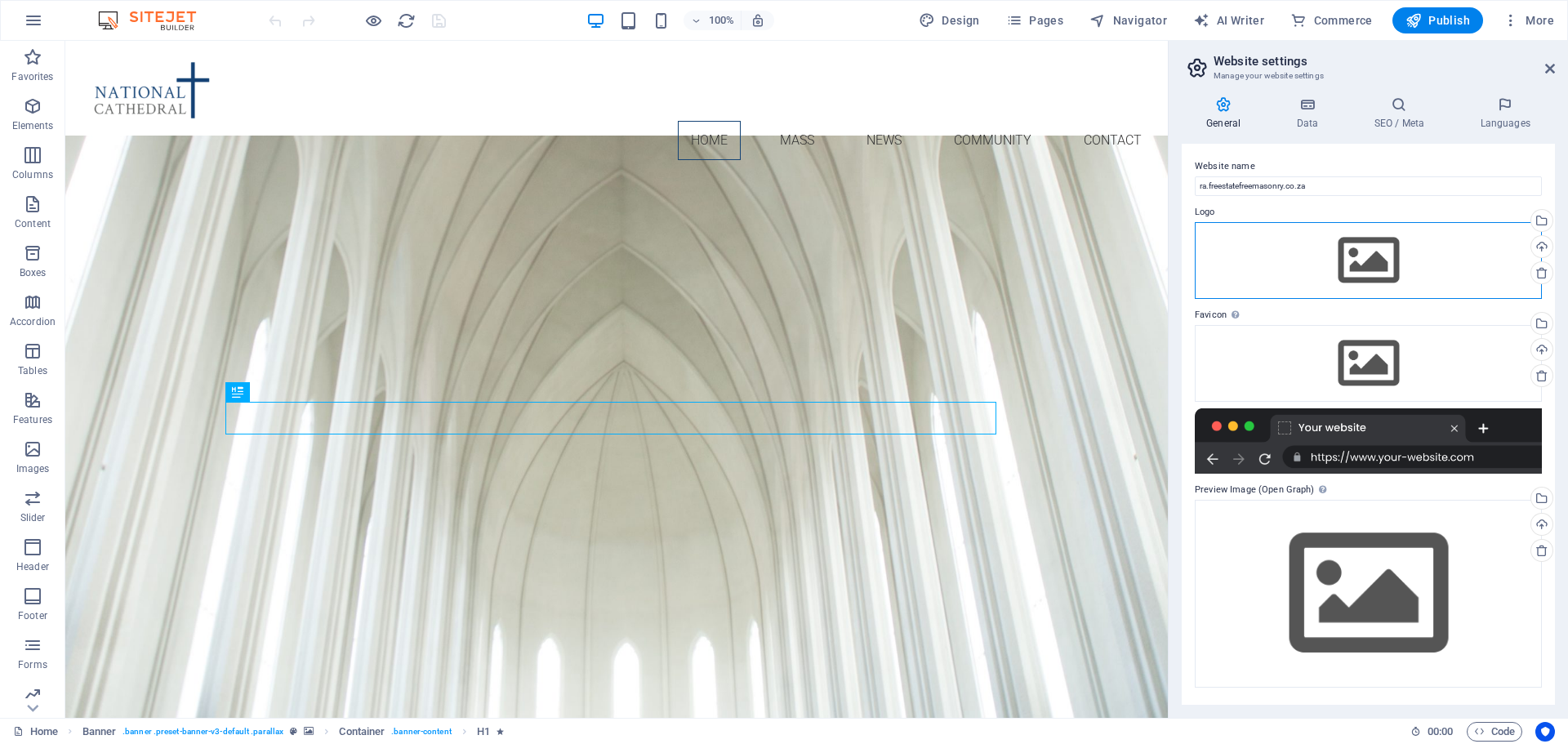 click on "Drag files here, click to choose files or select files from Files or our free stock photos & videos" at bounding box center (1368, 261) 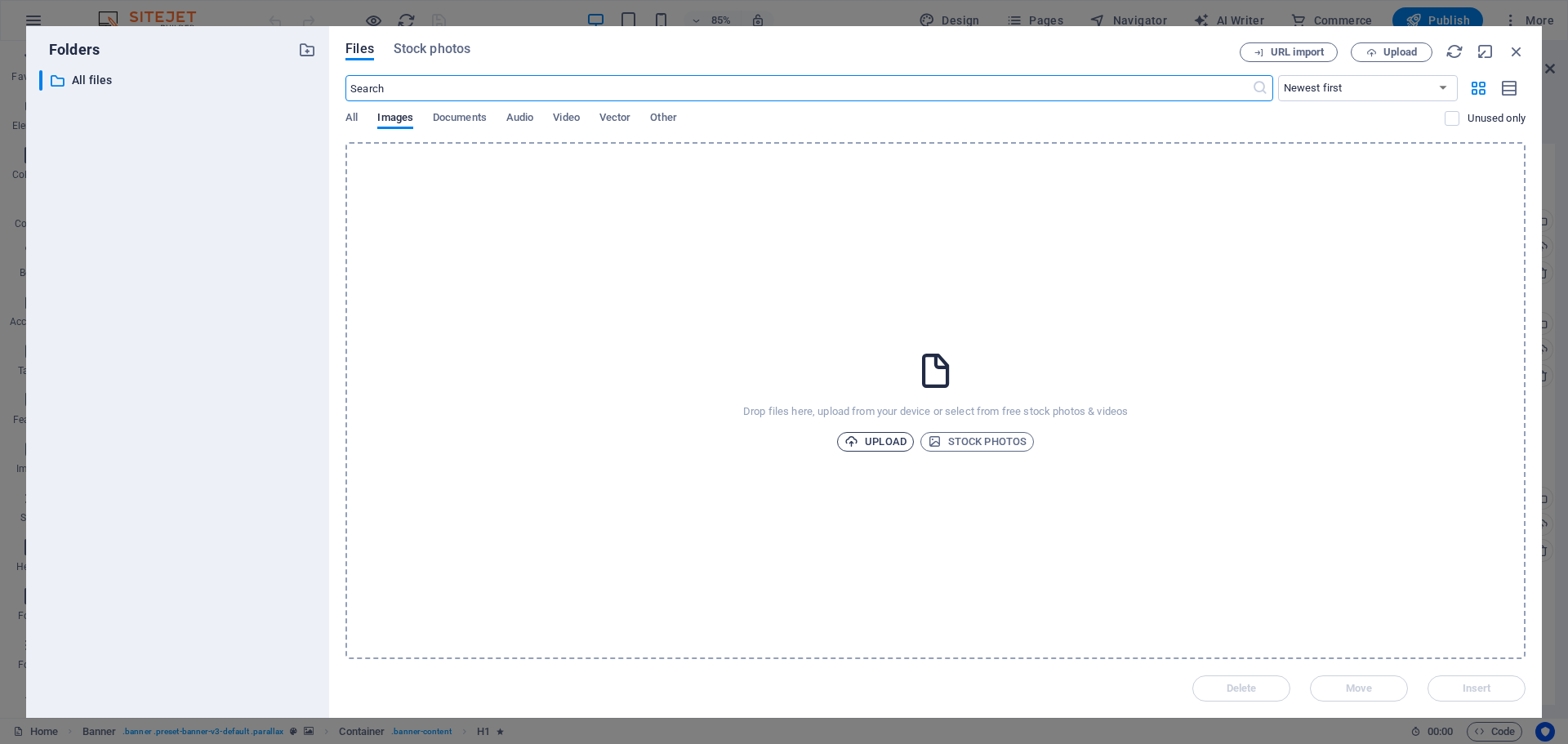 click on "Upload" at bounding box center (875, 442) 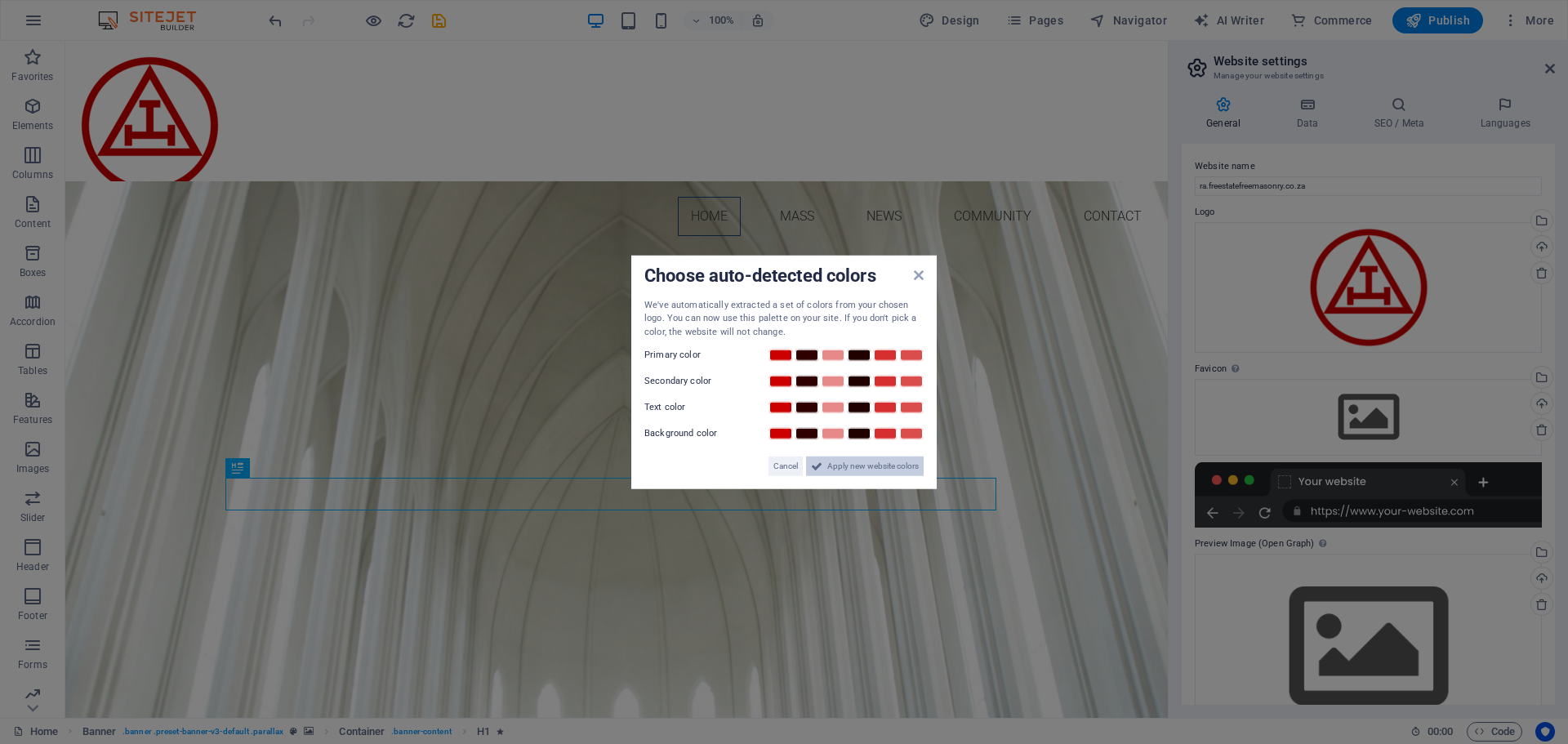 click on "Apply new website colors" at bounding box center (873, 466) 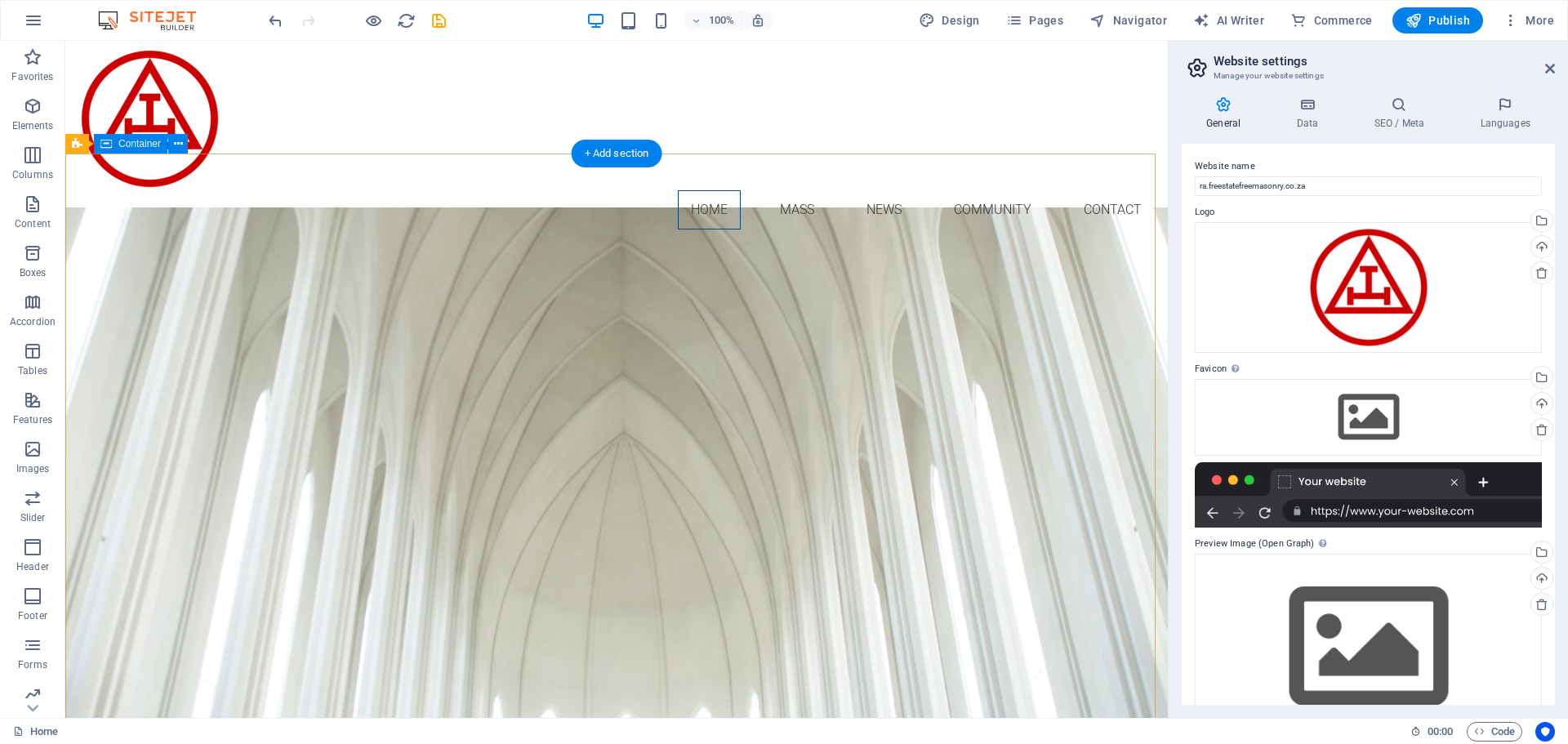 scroll, scrollTop: 0, scrollLeft: 0, axis: both 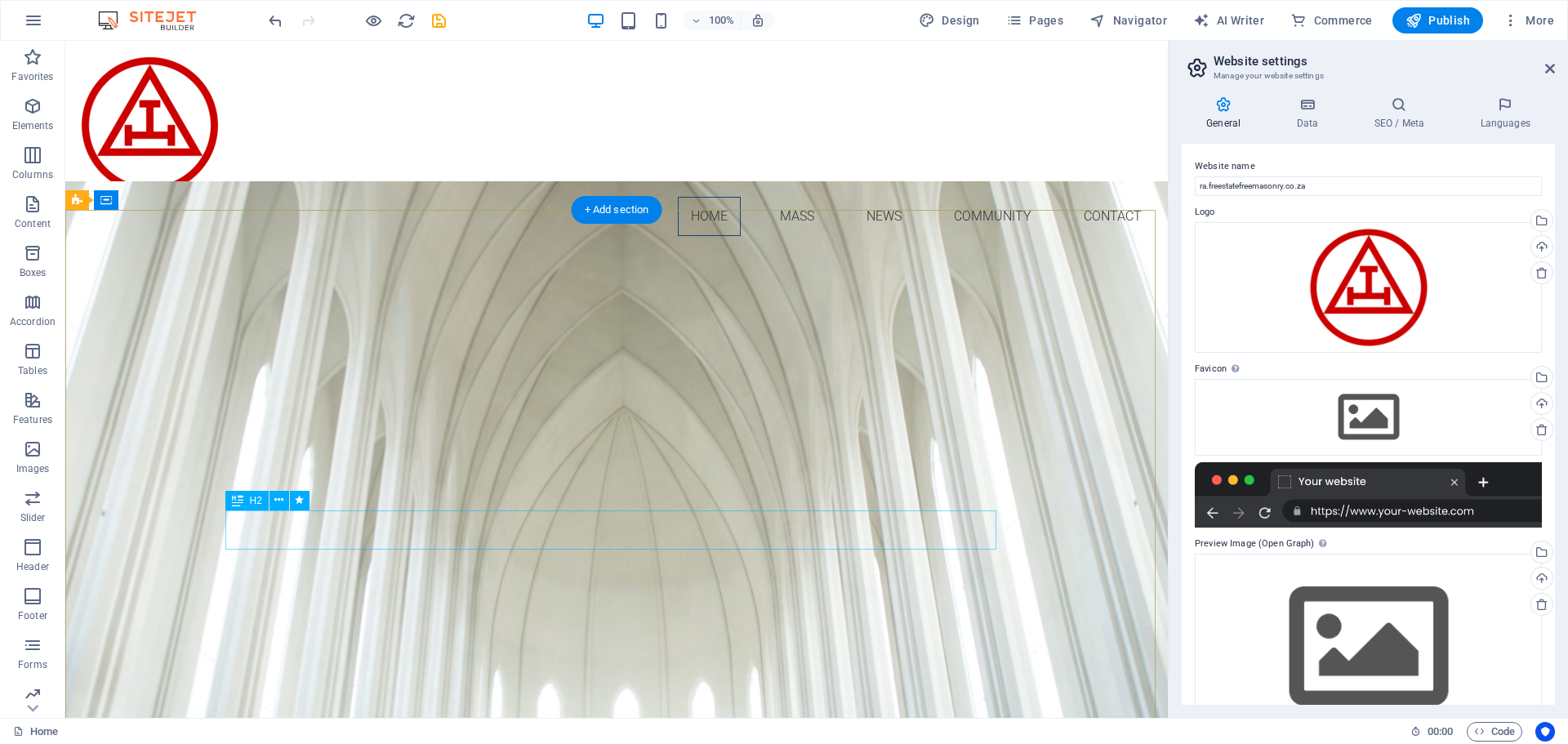 click on "IN [CITY]" at bounding box center (617, 1030) 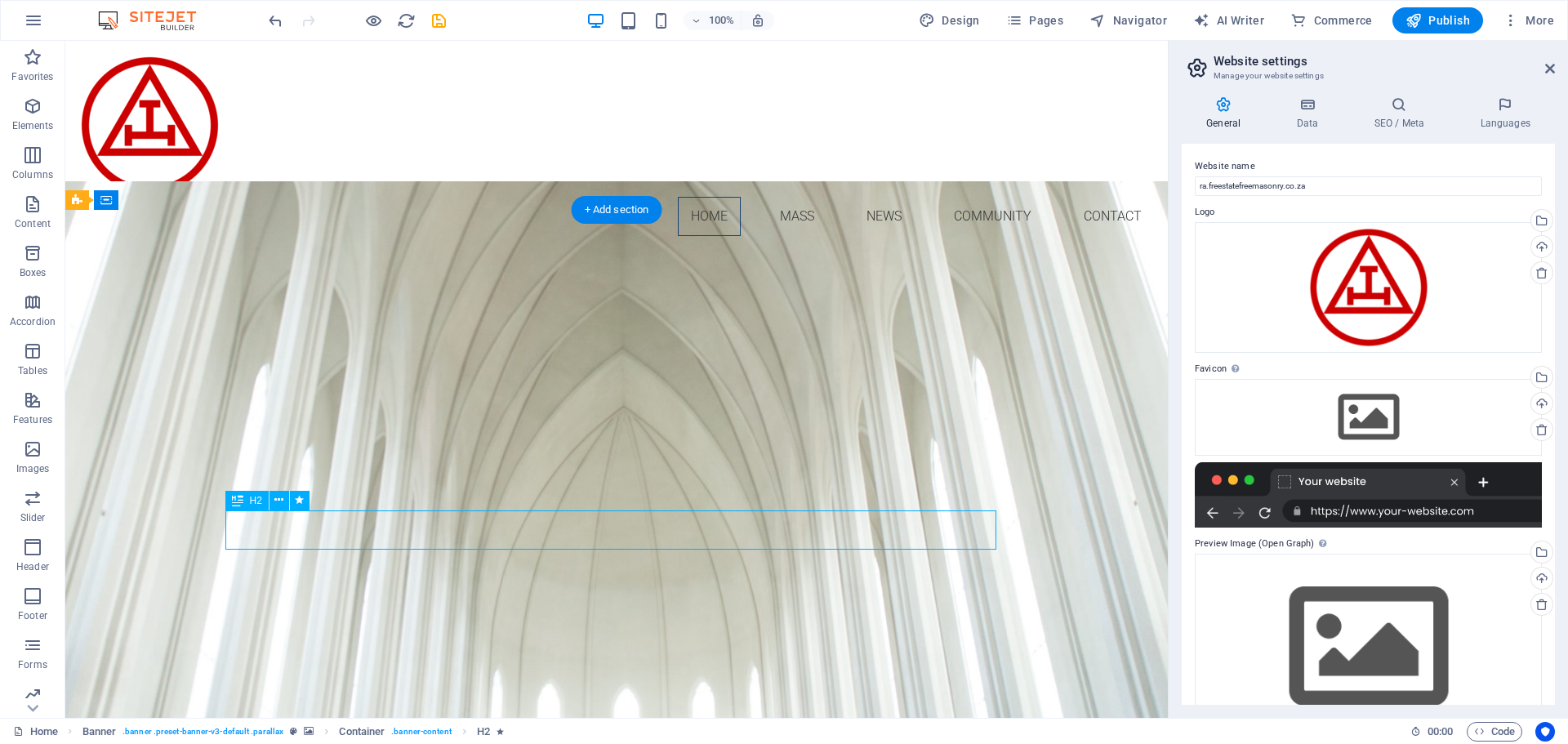 click on "IN [CITY]" at bounding box center [617, 1030] 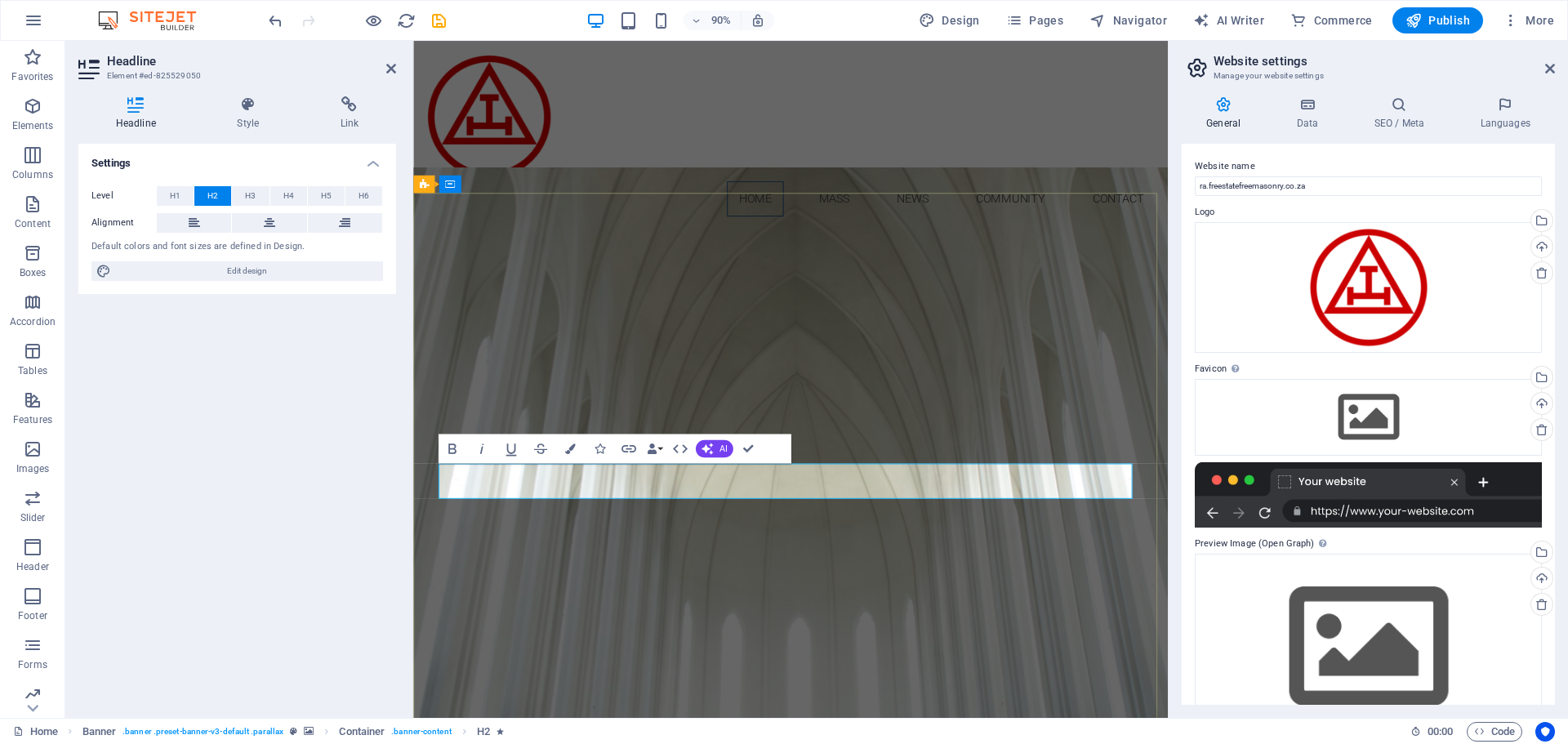 click on "[CITY]" at bounding box center (848, 1029) 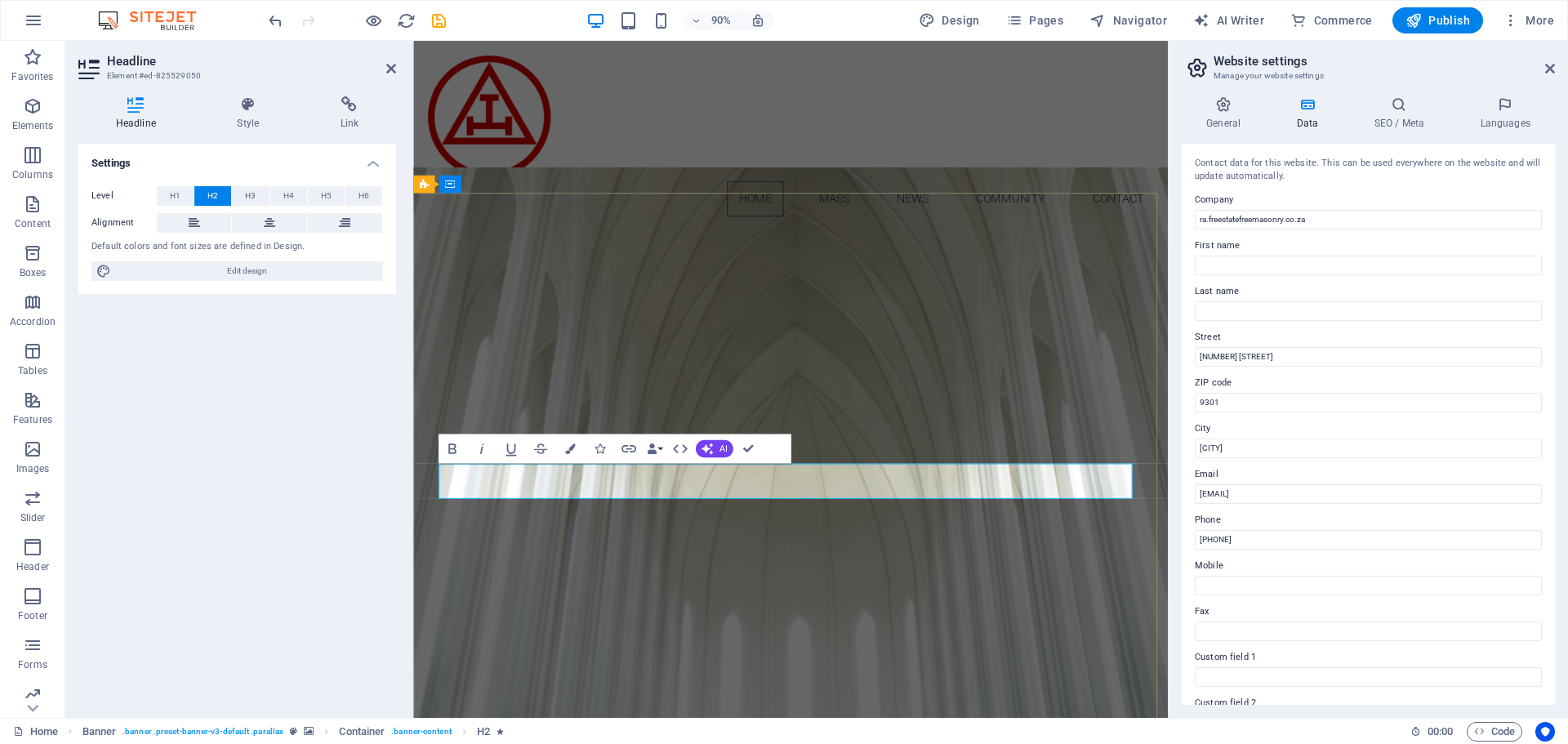 drag, startPoint x: 947, startPoint y: 530, endPoint x: 739, endPoint y: 546, distance: 208.61448 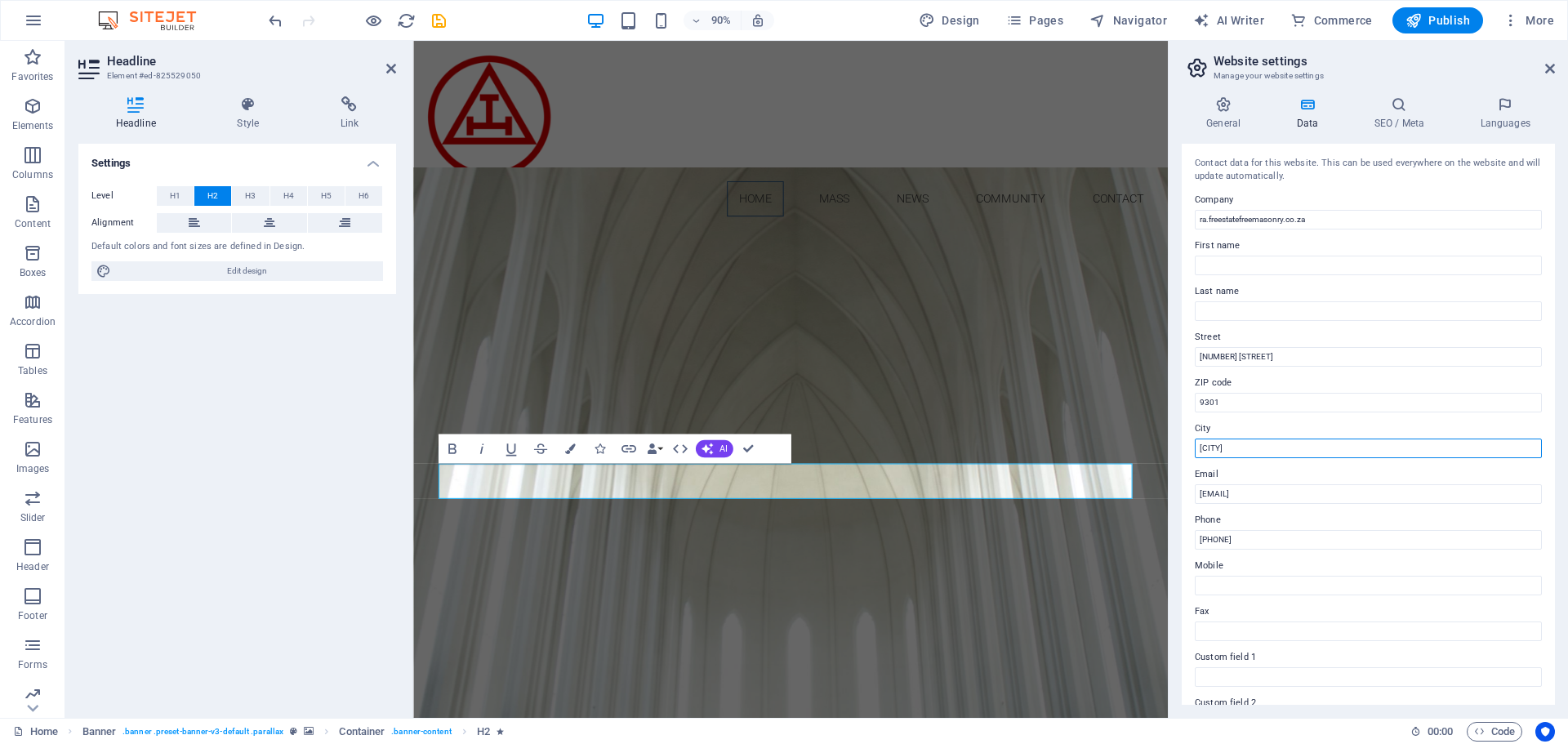 click on "[CITY]" at bounding box center [1368, 448] 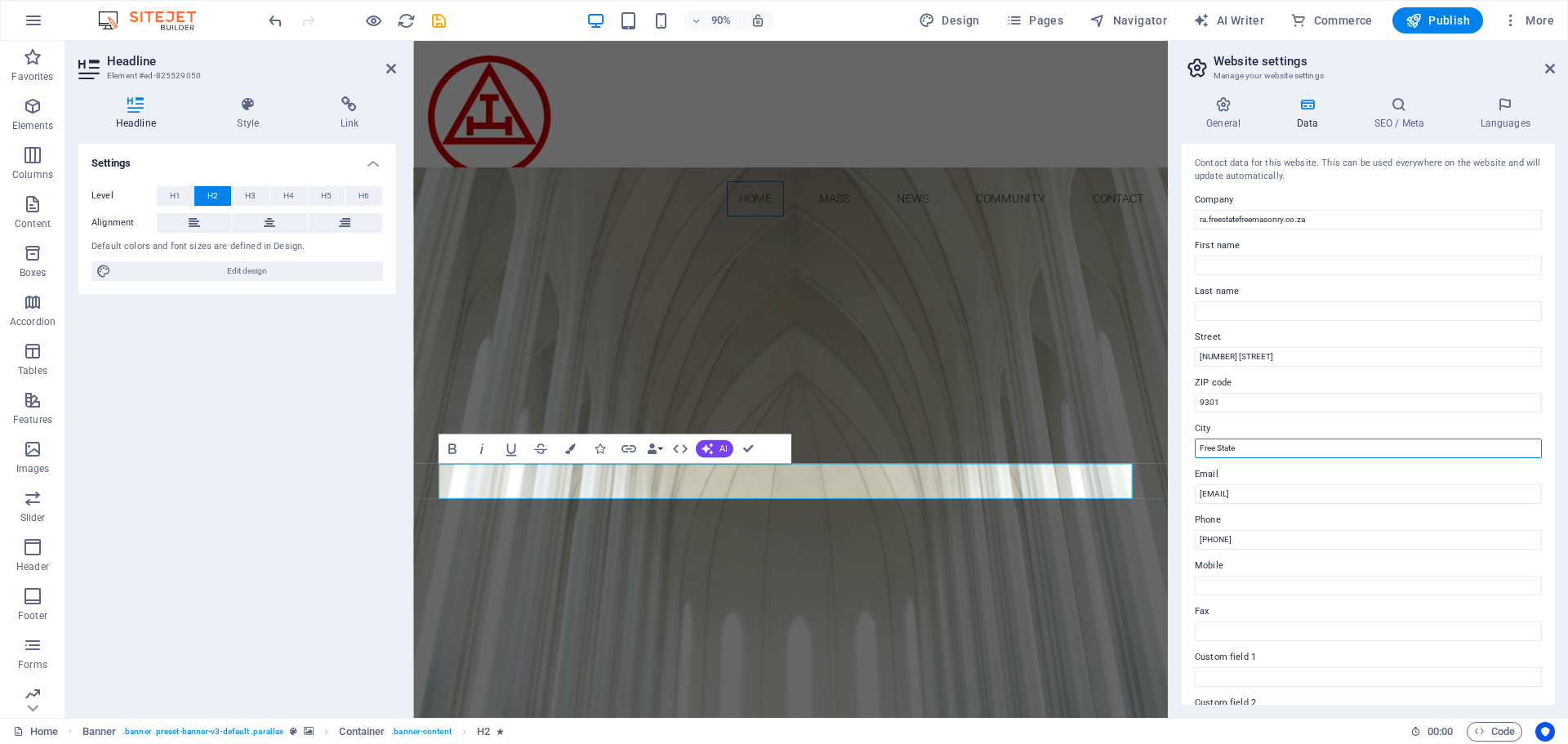 click on "Free State" at bounding box center (1368, 448) 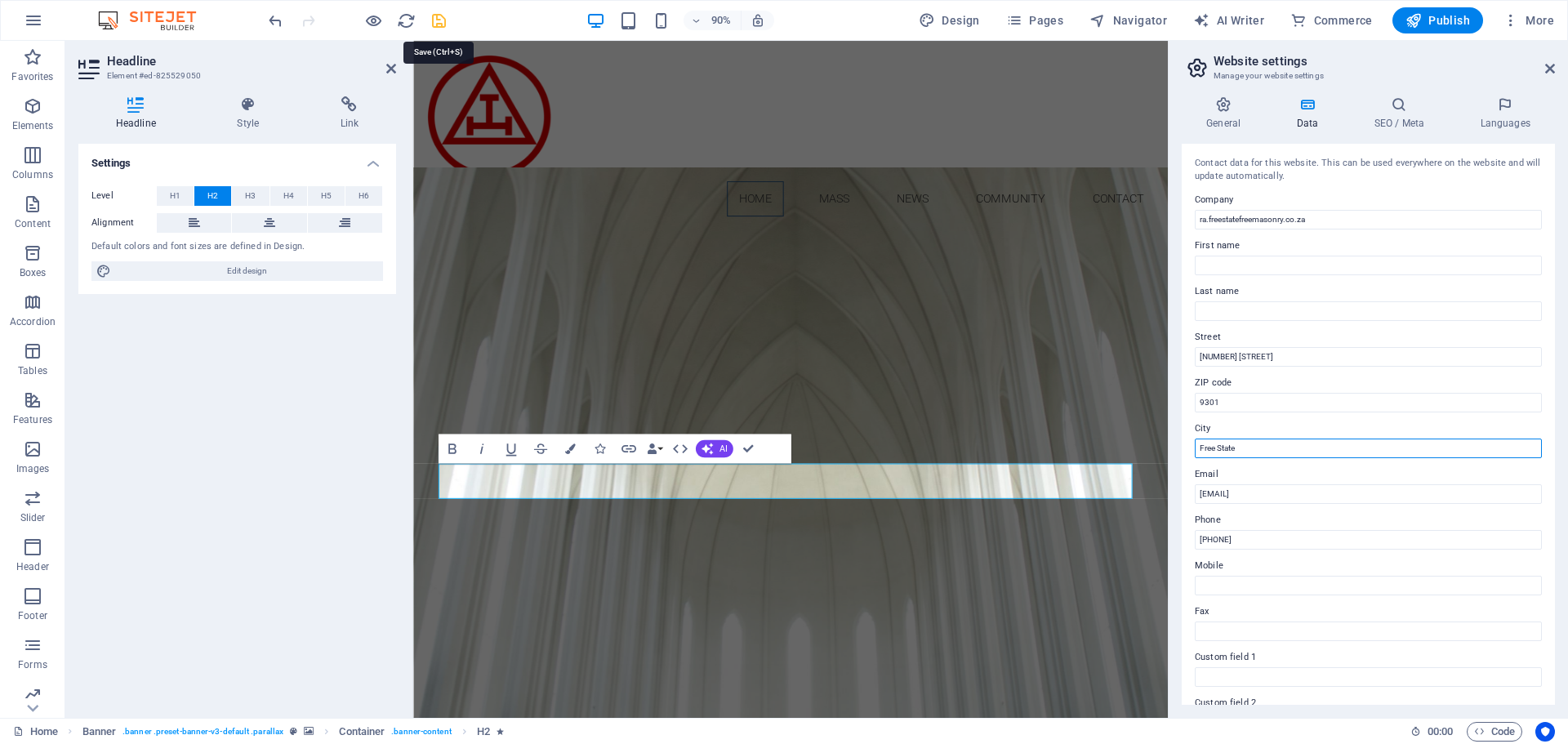 type on "Free State" 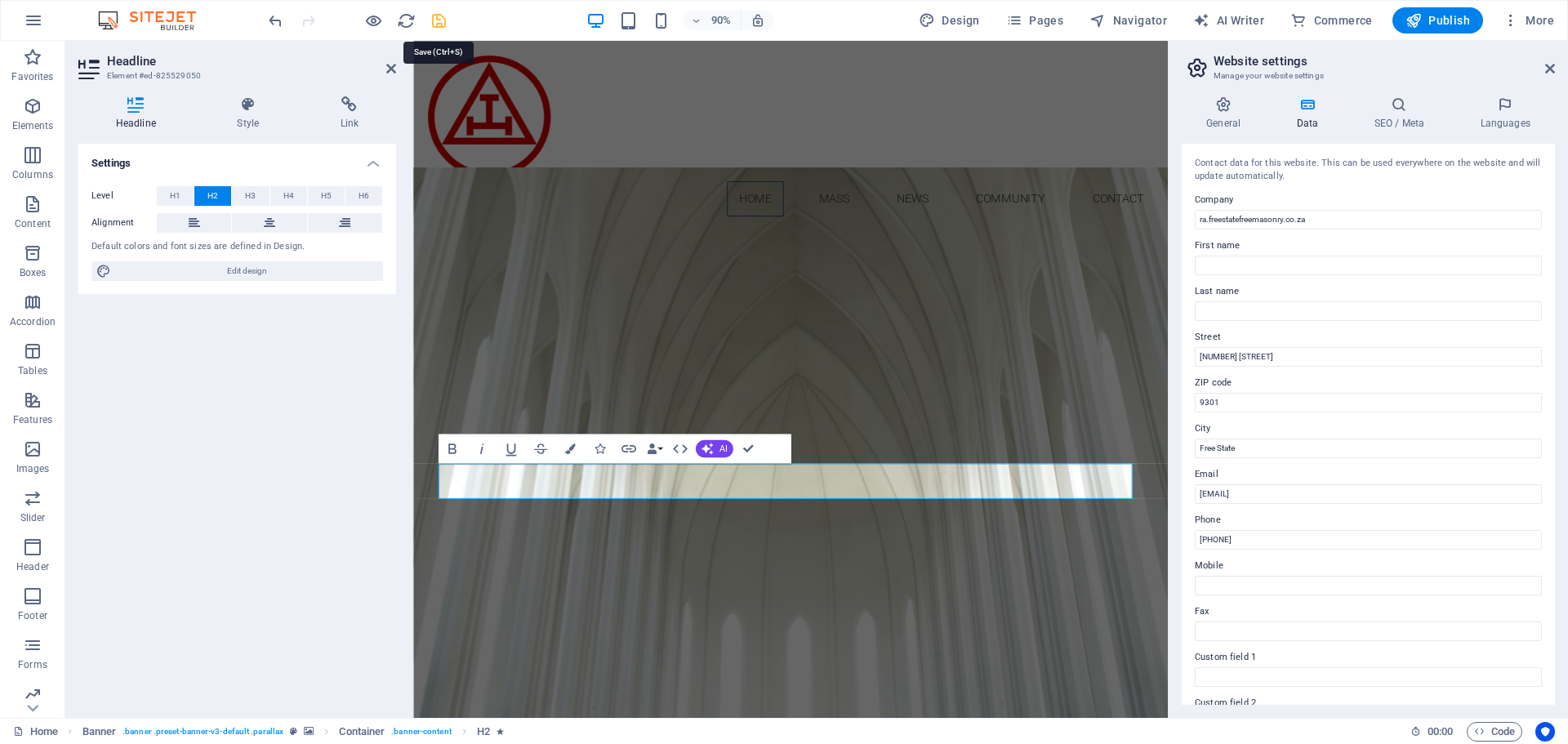 click at bounding box center [439, 20] 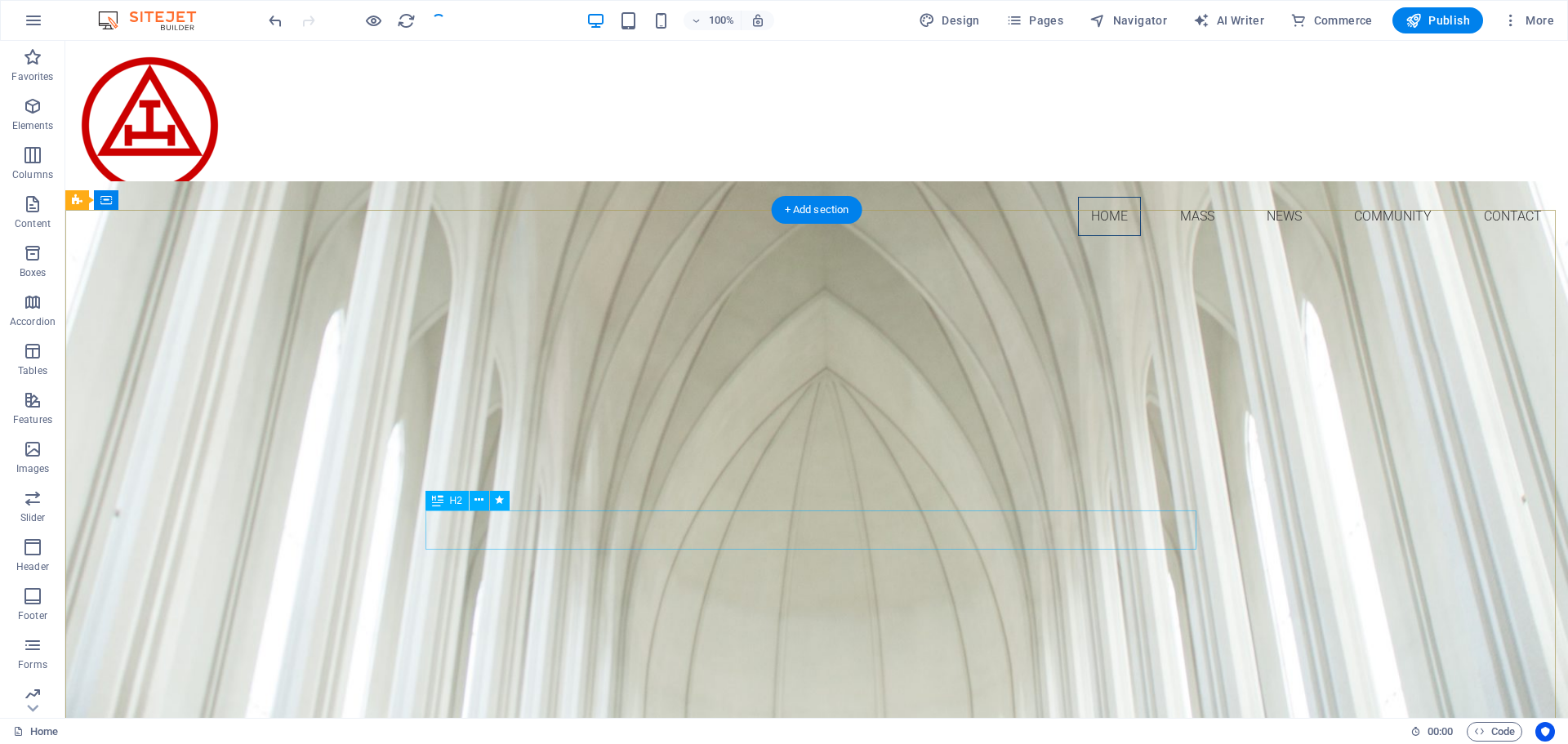 click on "IN [REGION]" at bounding box center (817, 1030) 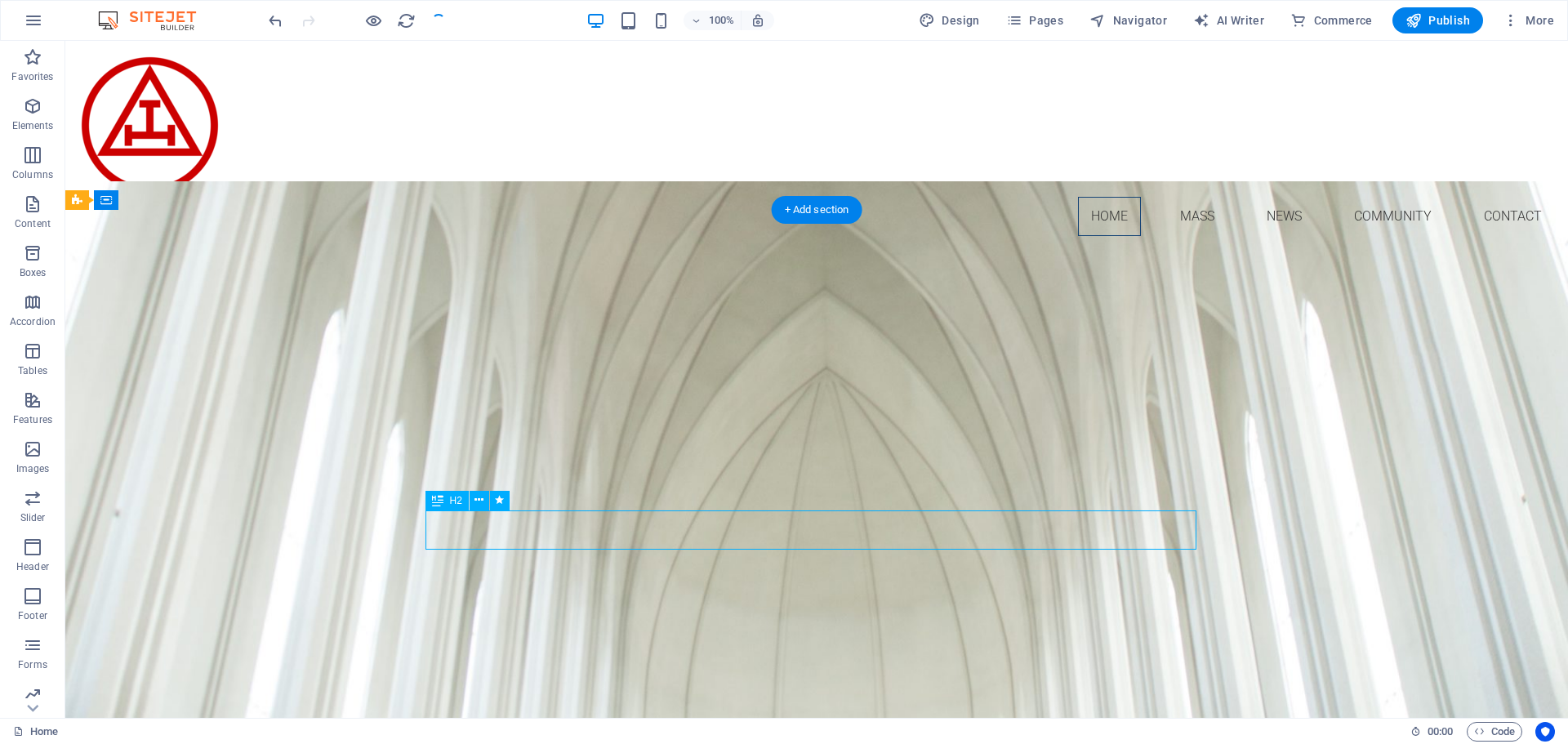 click on "IN [REGION]" at bounding box center (817, 1030) 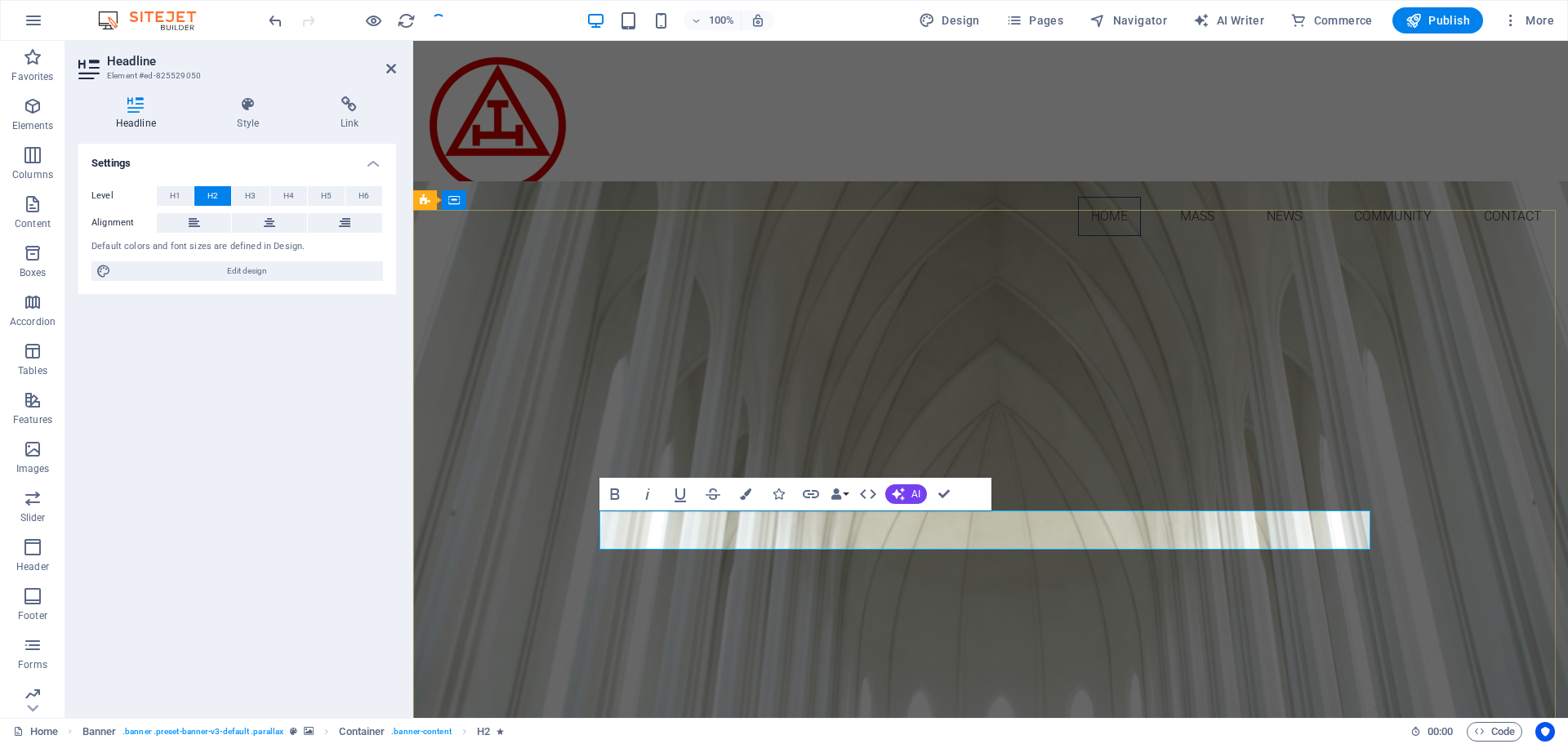 click on "IN [REGION]" at bounding box center [991, 1029] 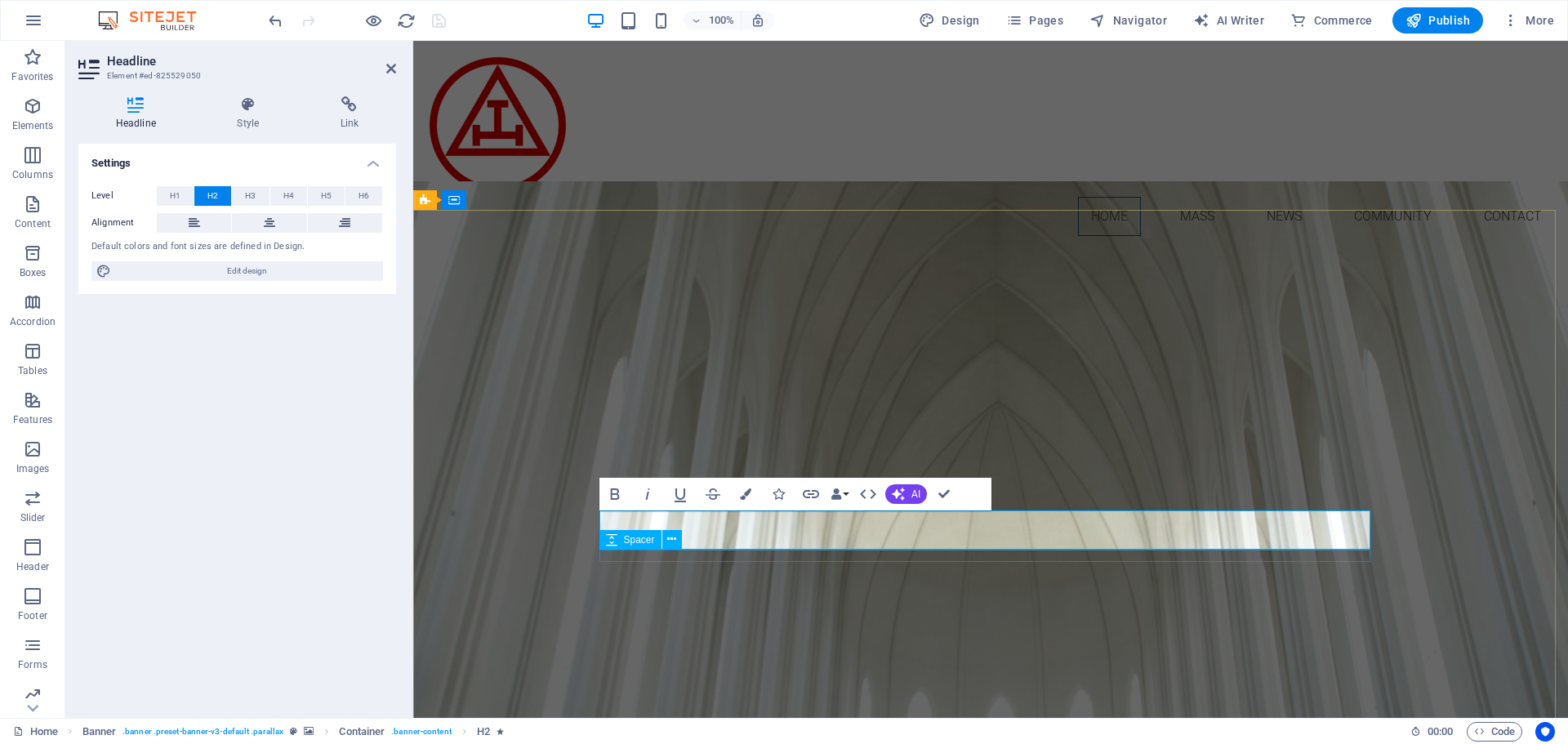 type 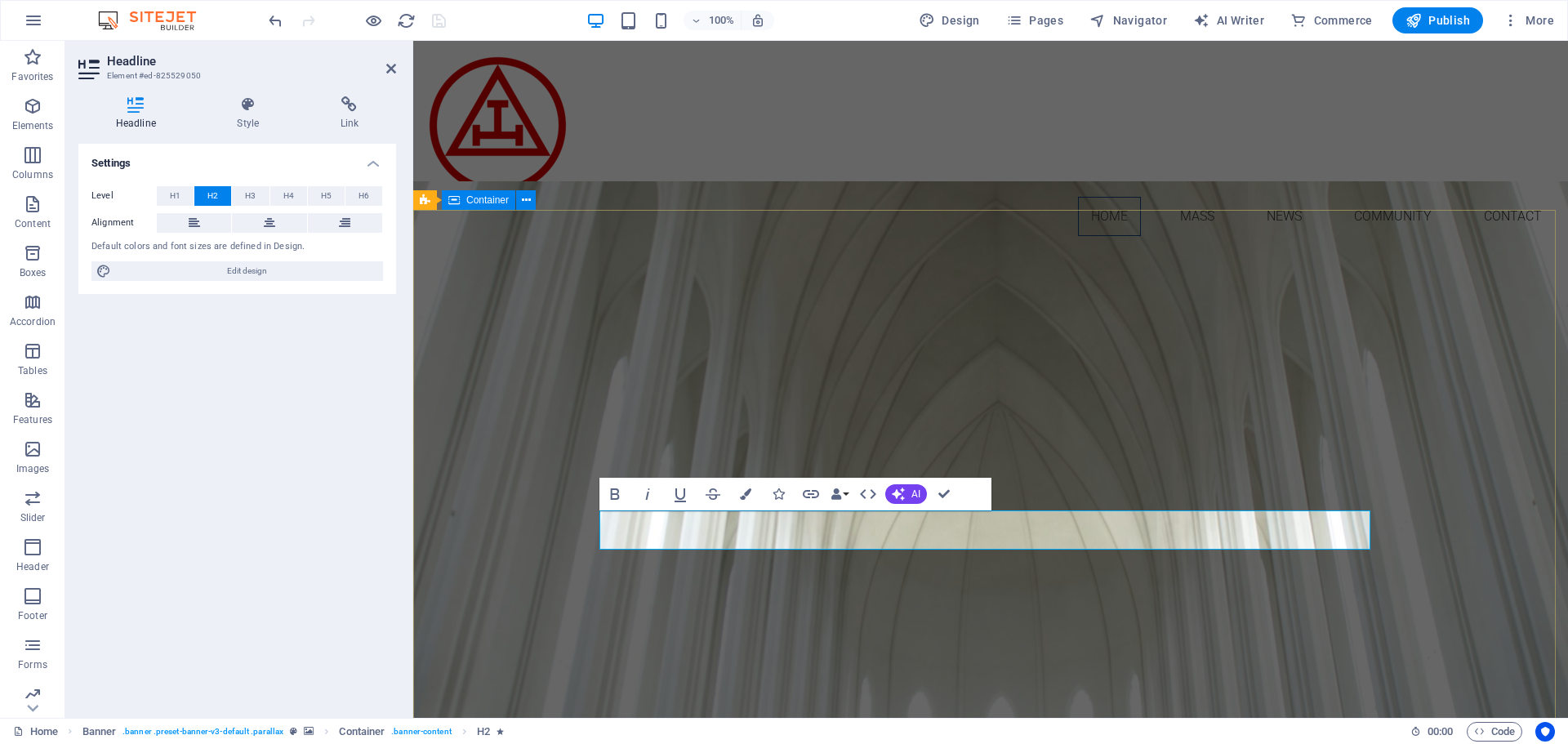 click on "[DOMAIN] IN the [REGION] Learn more" at bounding box center [991, 1036] 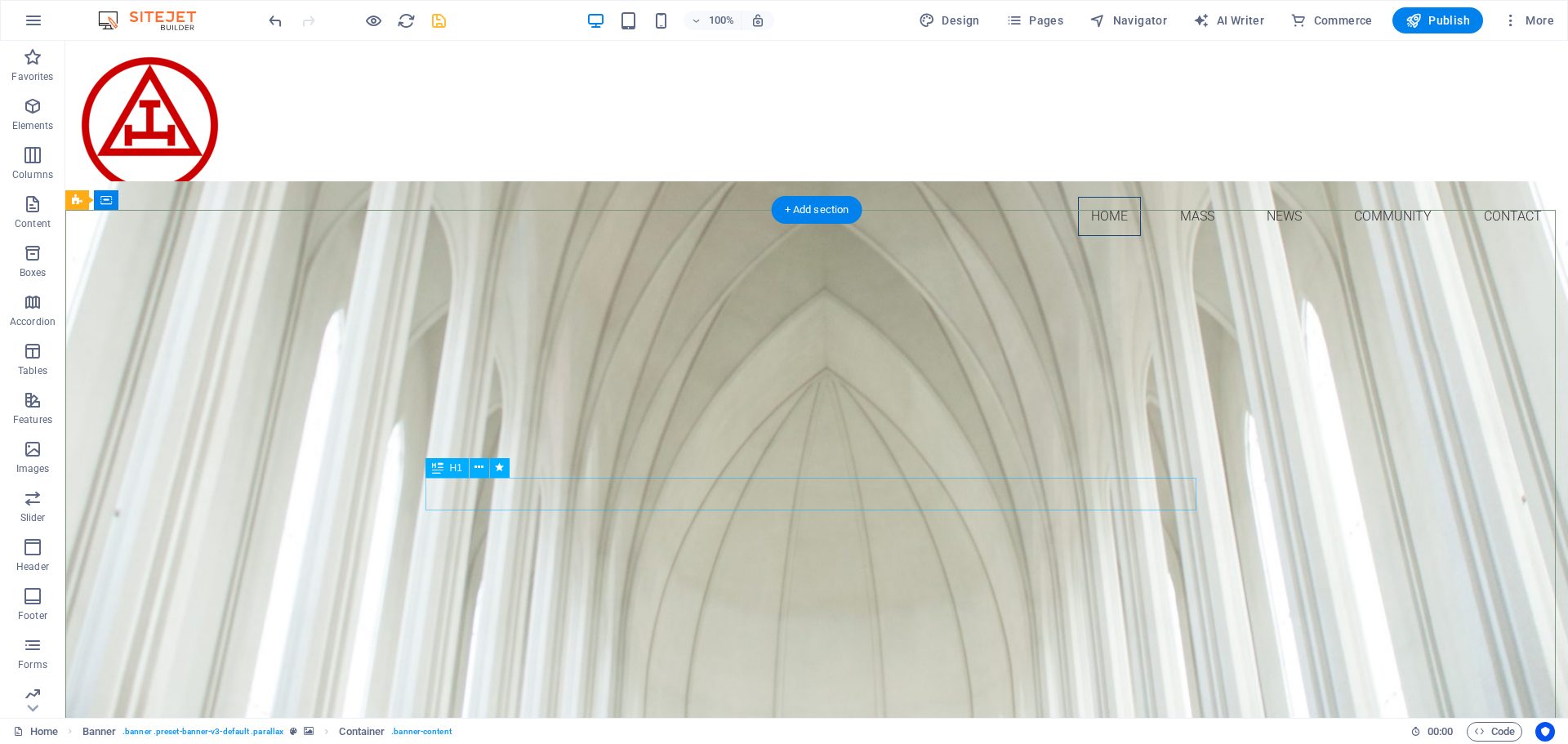 click on "ra.freestatefreemasonry.co.za" at bounding box center [817, 994] 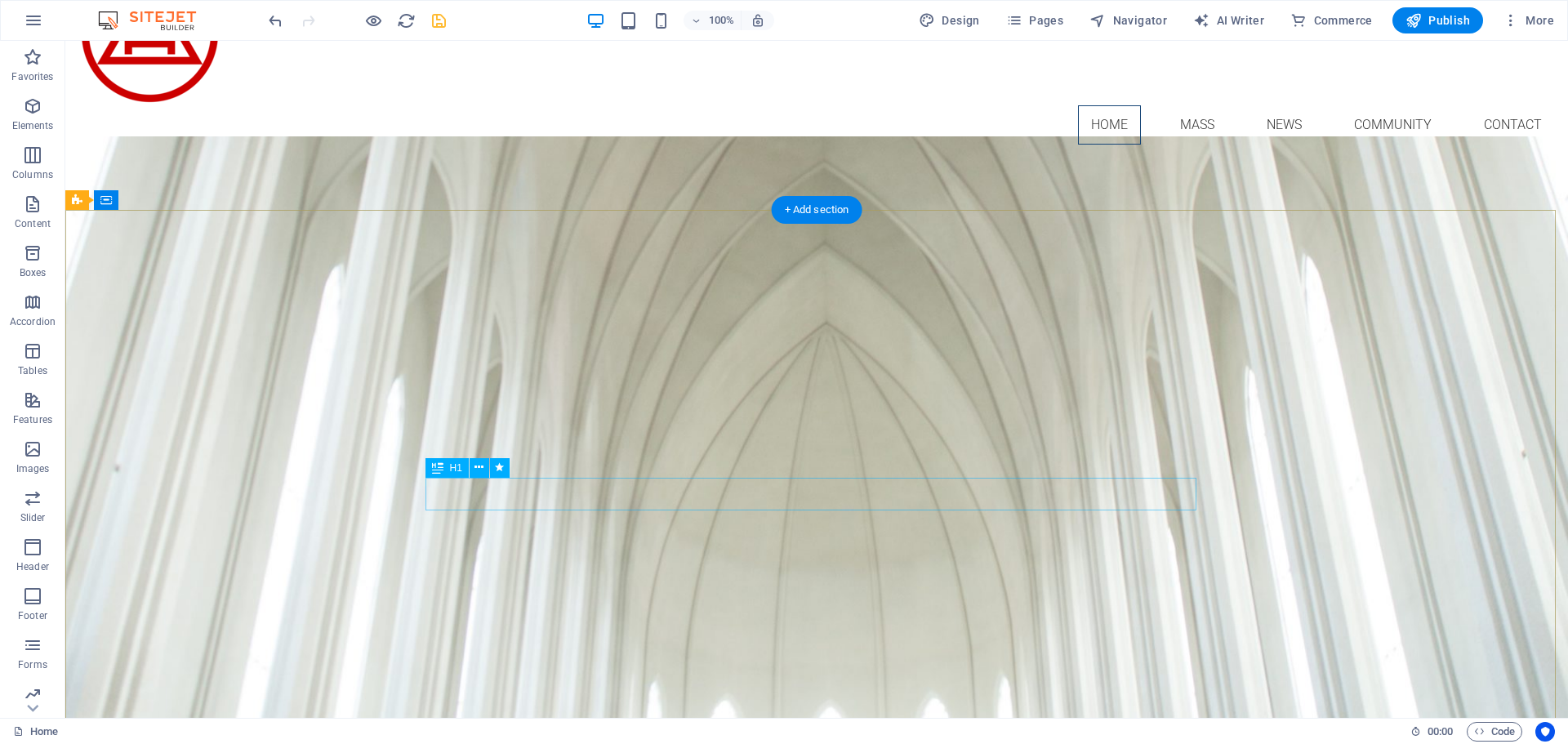 scroll, scrollTop: 0, scrollLeft: 0, axis: both 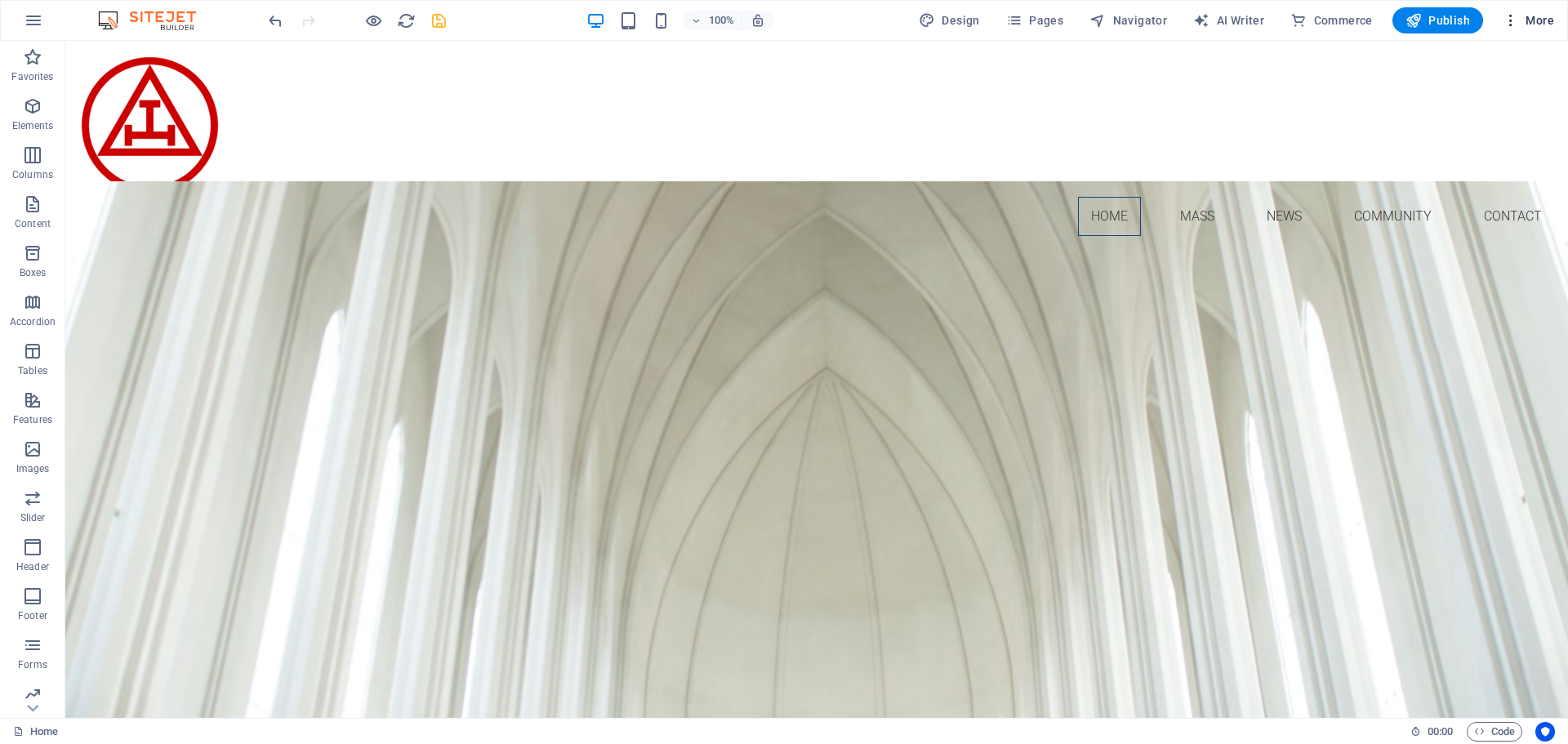 click at bounding box center (1511, 20) 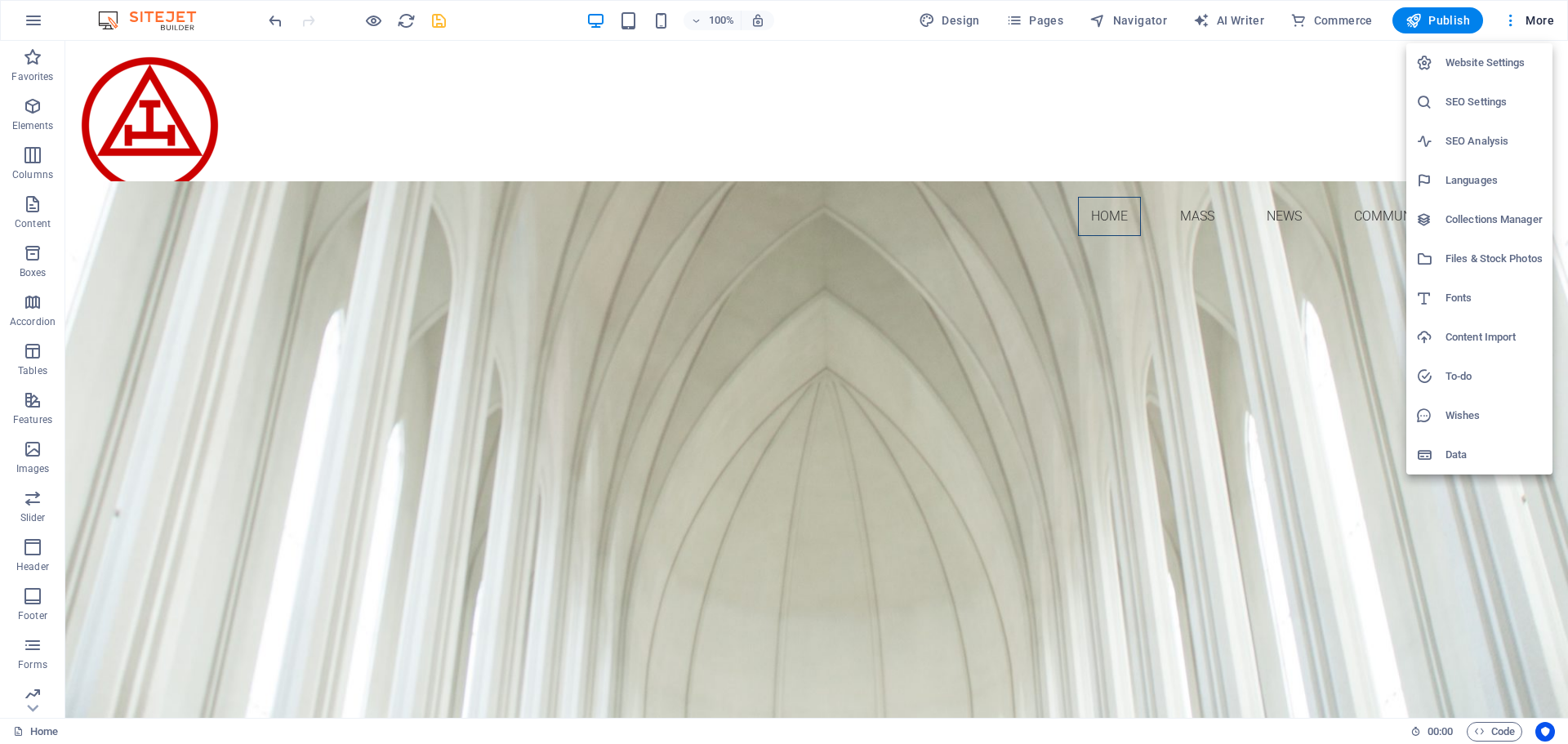 click on "Website Settings" at bounding box center (1494, 63) 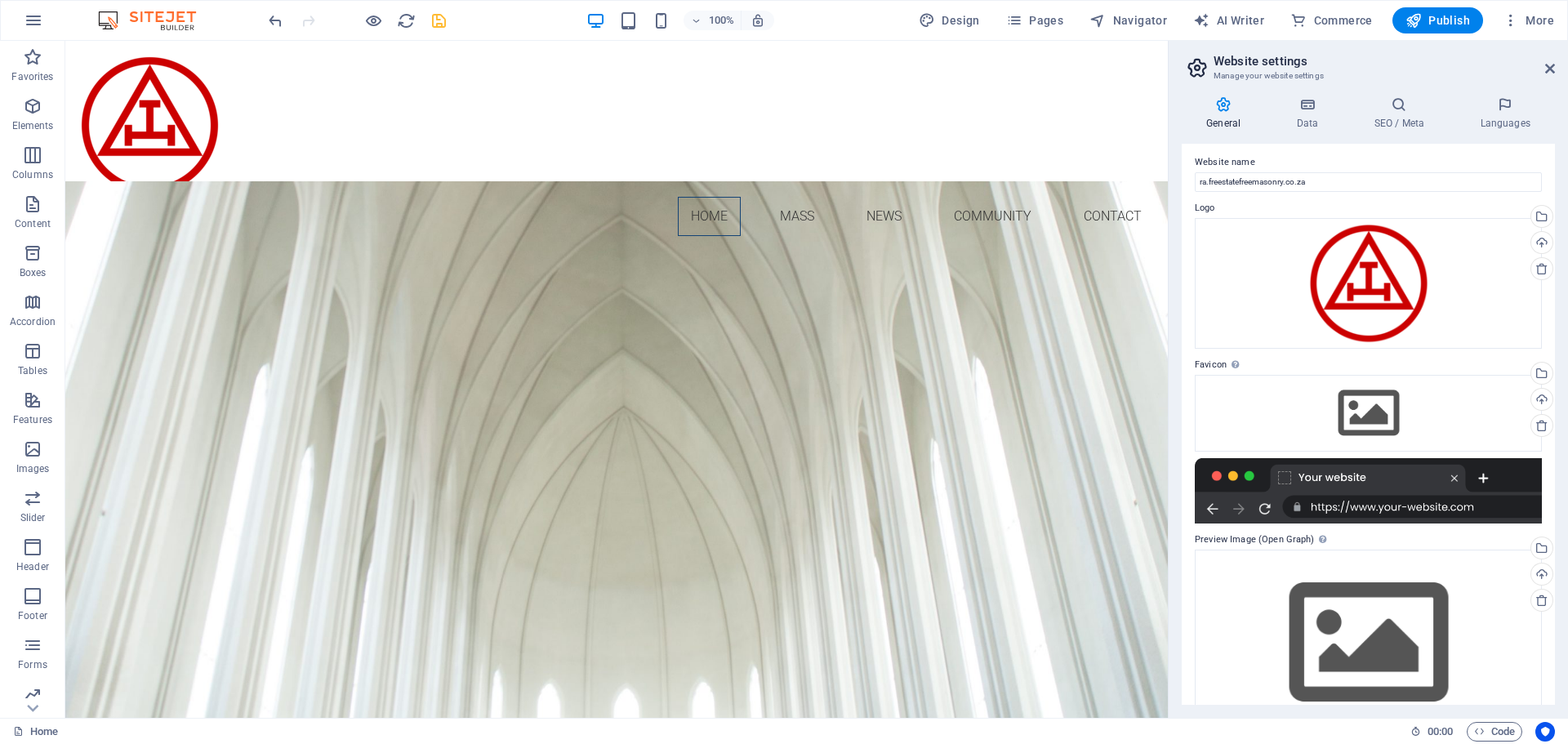 scroll, scrollTop: 0, scrollLeft: 0, axis: both 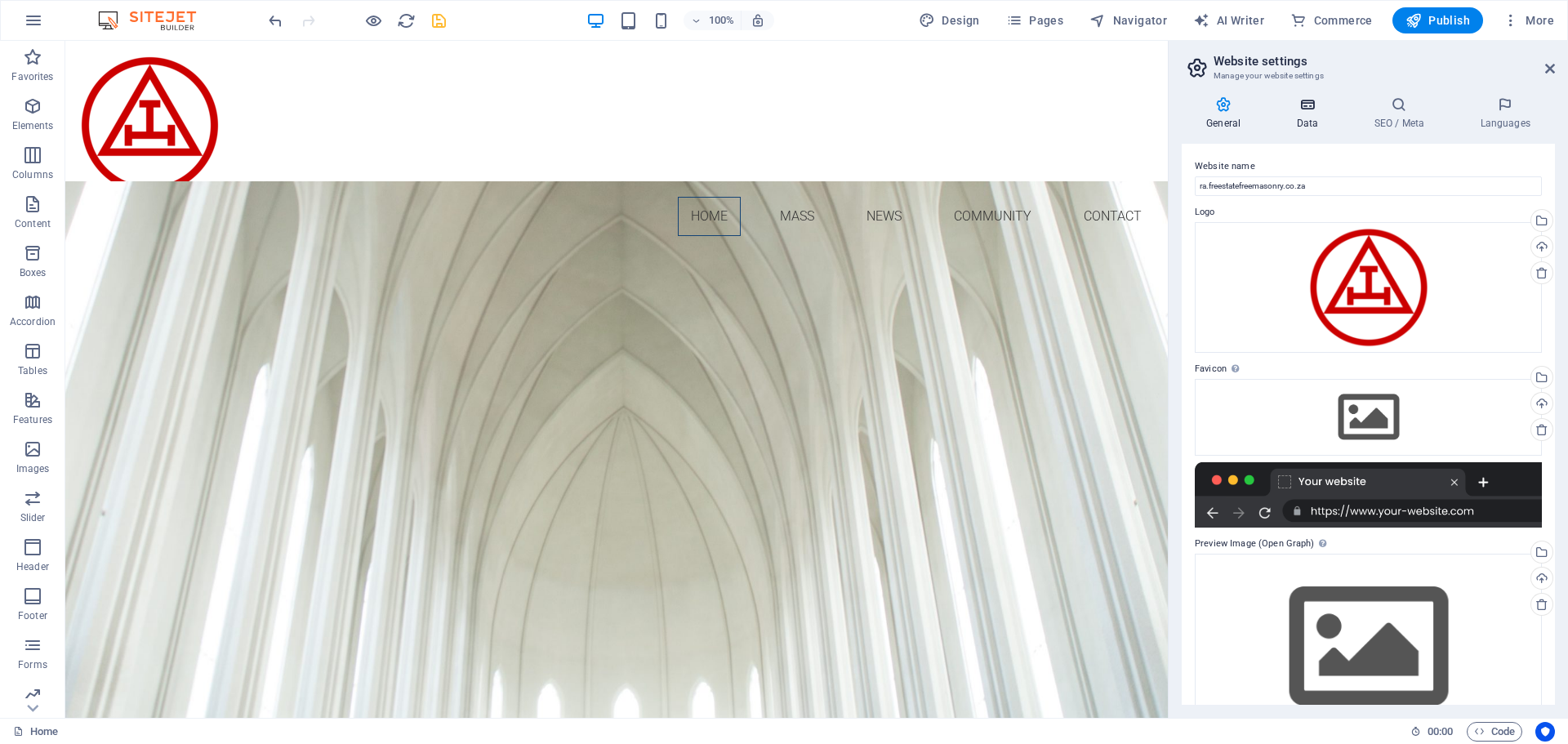 click on "Data" at bounding box center [1310, 114] 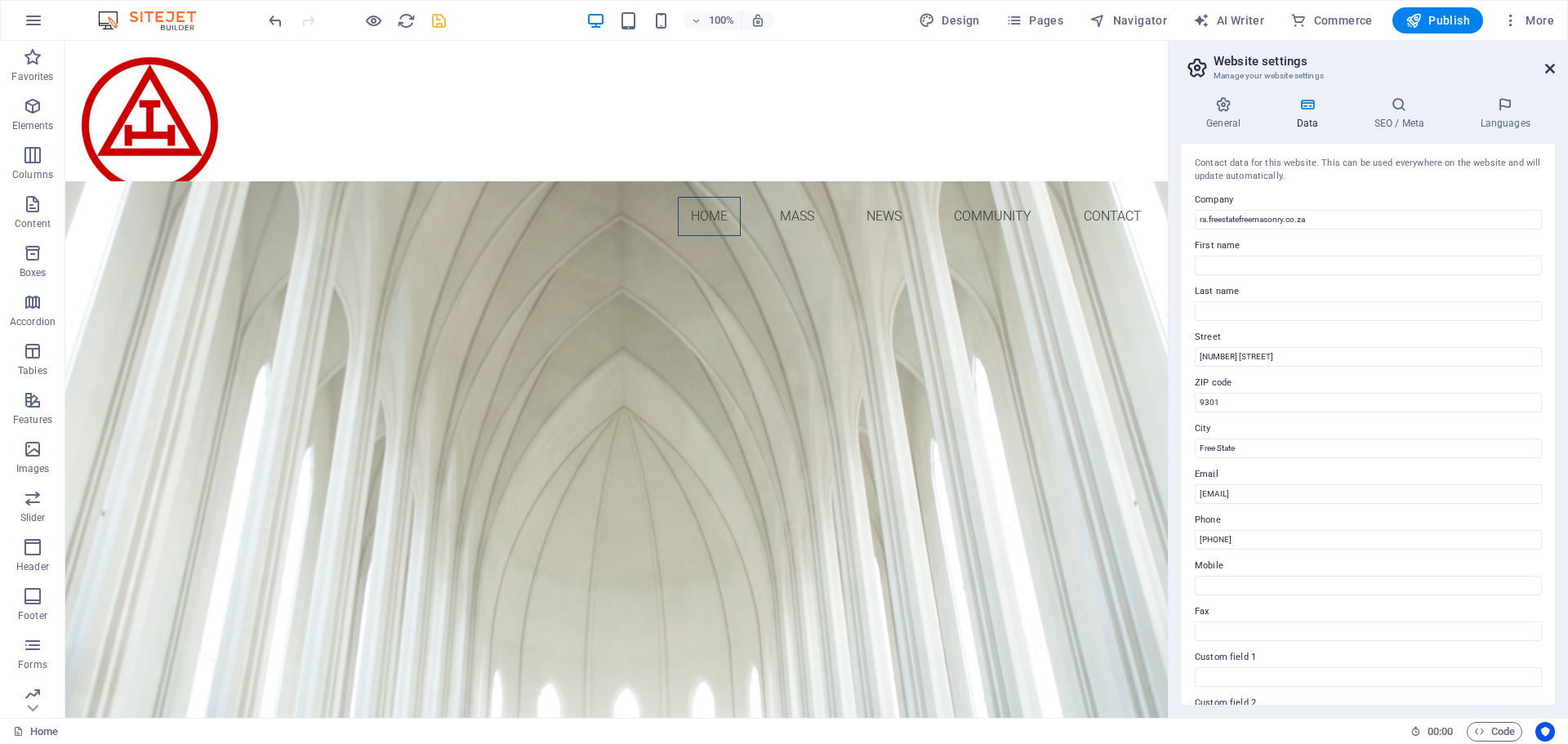 drag, startPoint x: 1549, startPoint y: 69, endPoint x: 1484, endPoint y: 29, distance: 76.321688 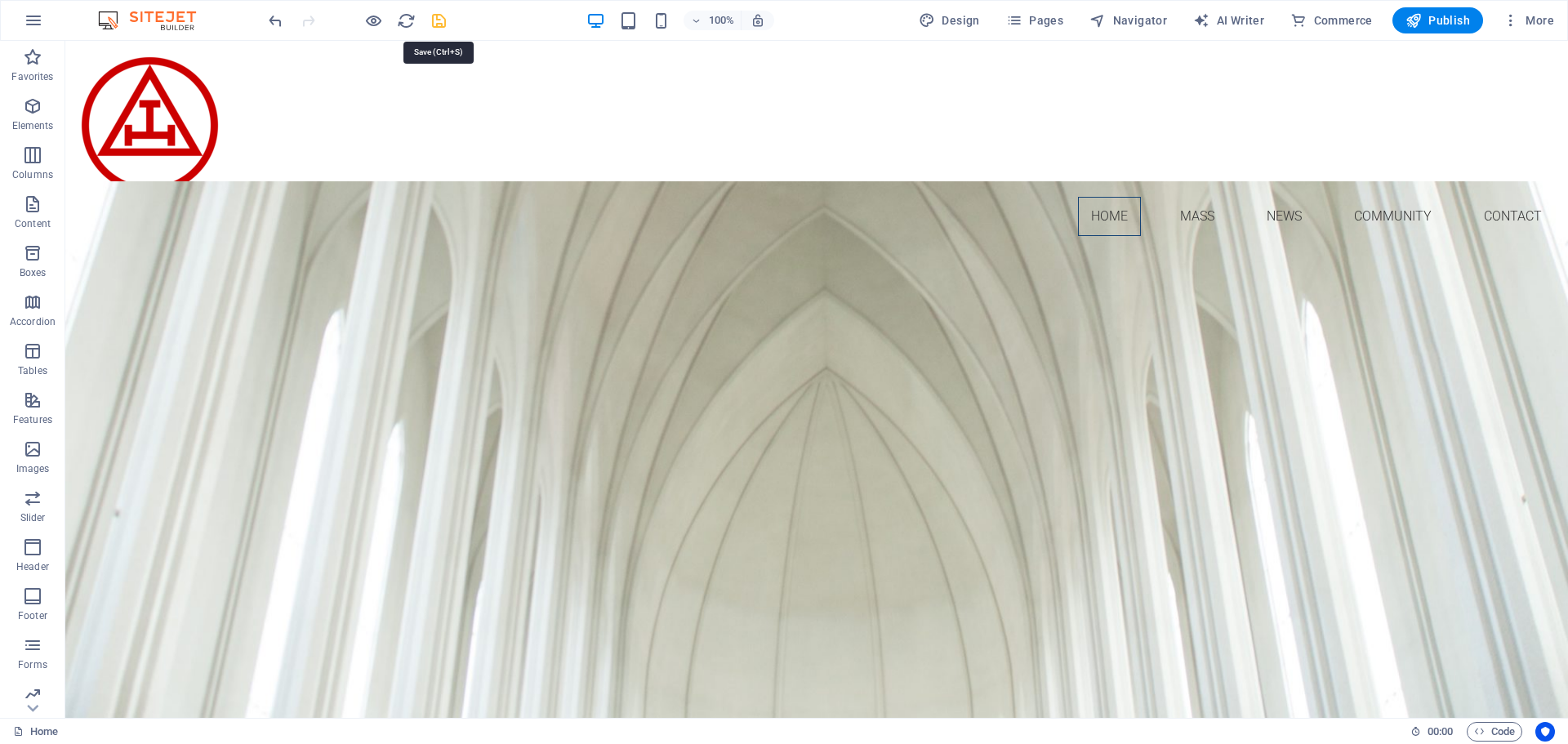 click at bounding box center [439, 20] 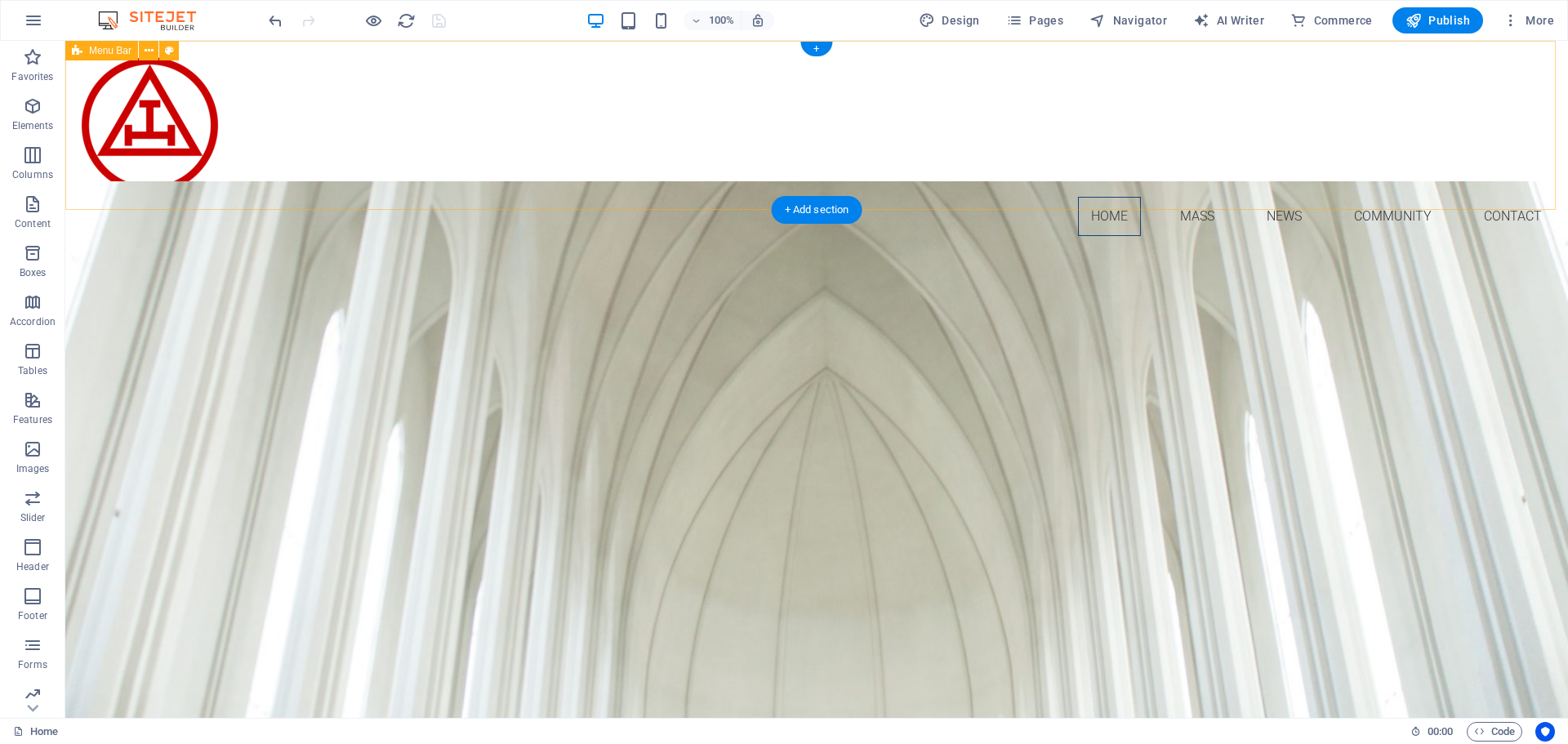 click on "Home Mass News Community Contact" at bounding box center (817, 145) 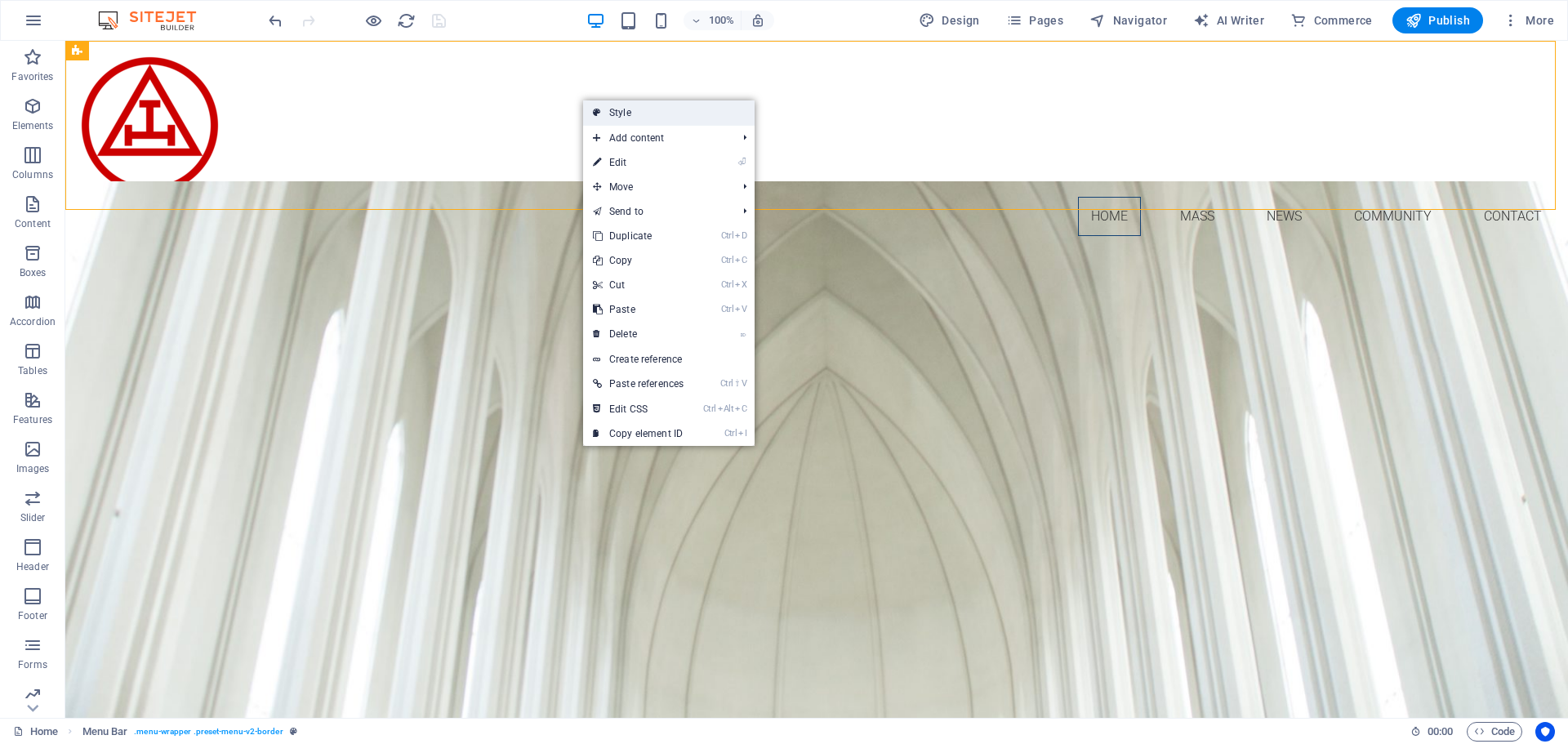 drag, startPoint x: 615, startPoint y: 114, endPoint x: 131, endPoint y: 89, distance: 484.64523 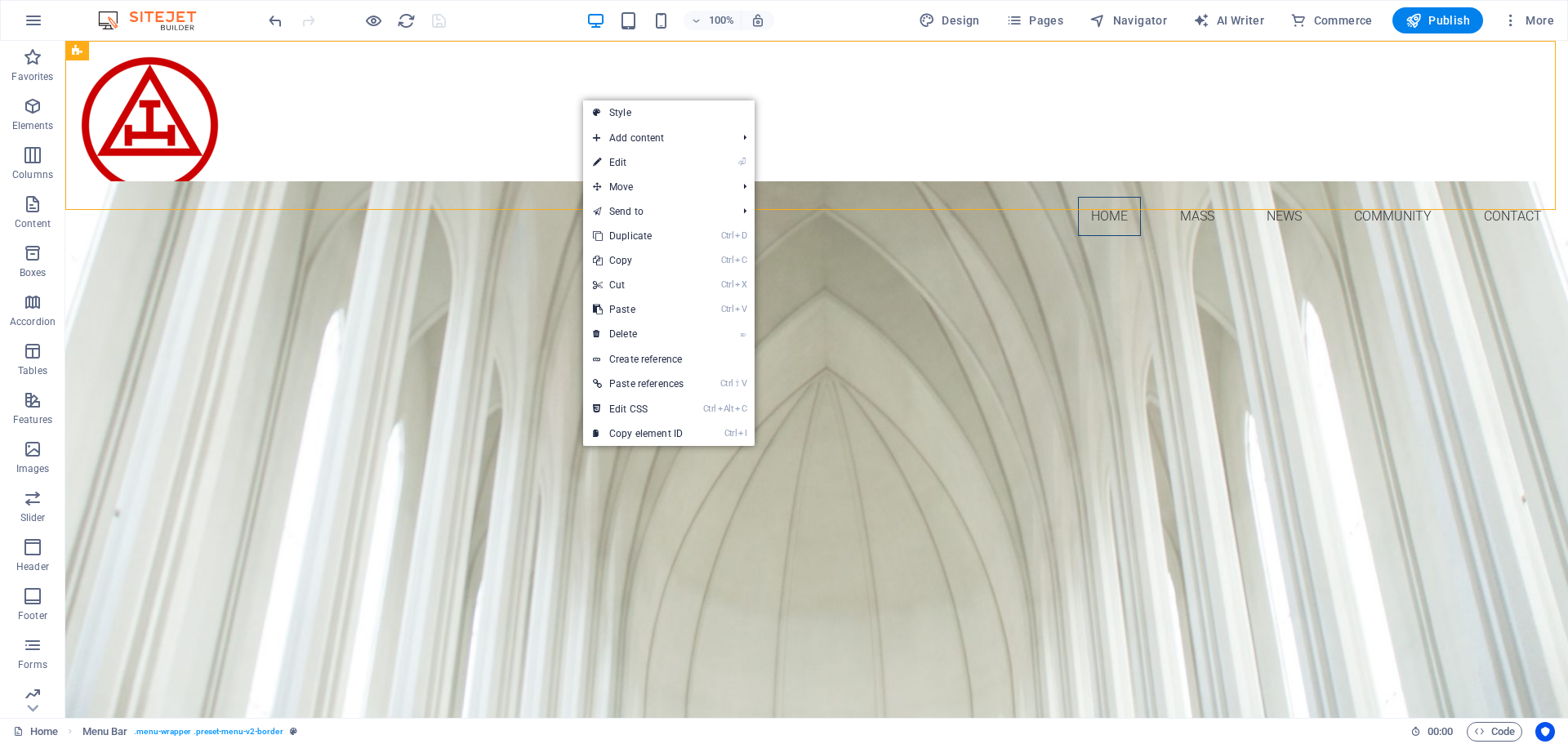select on "rem" 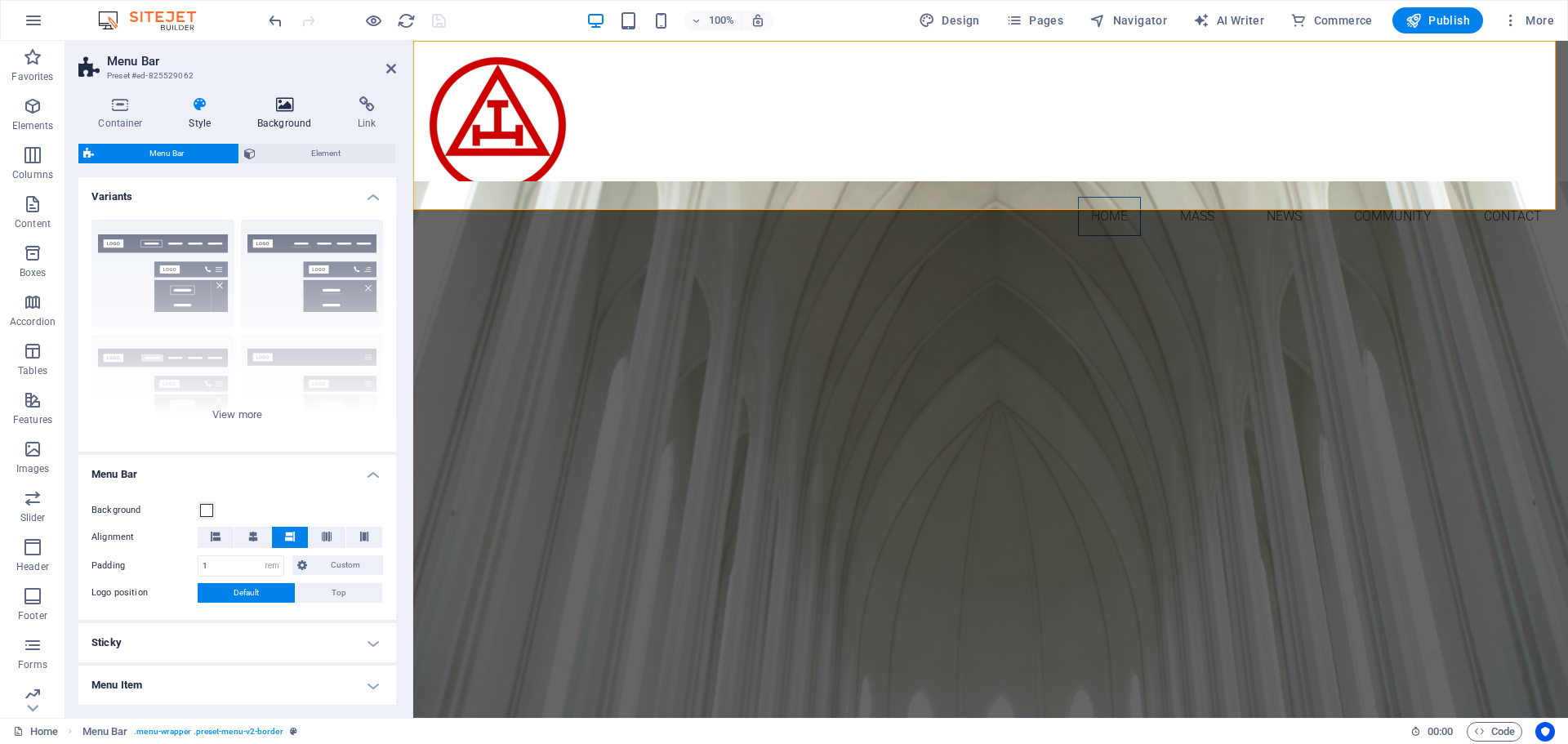 click at bounding box center (284, 105) 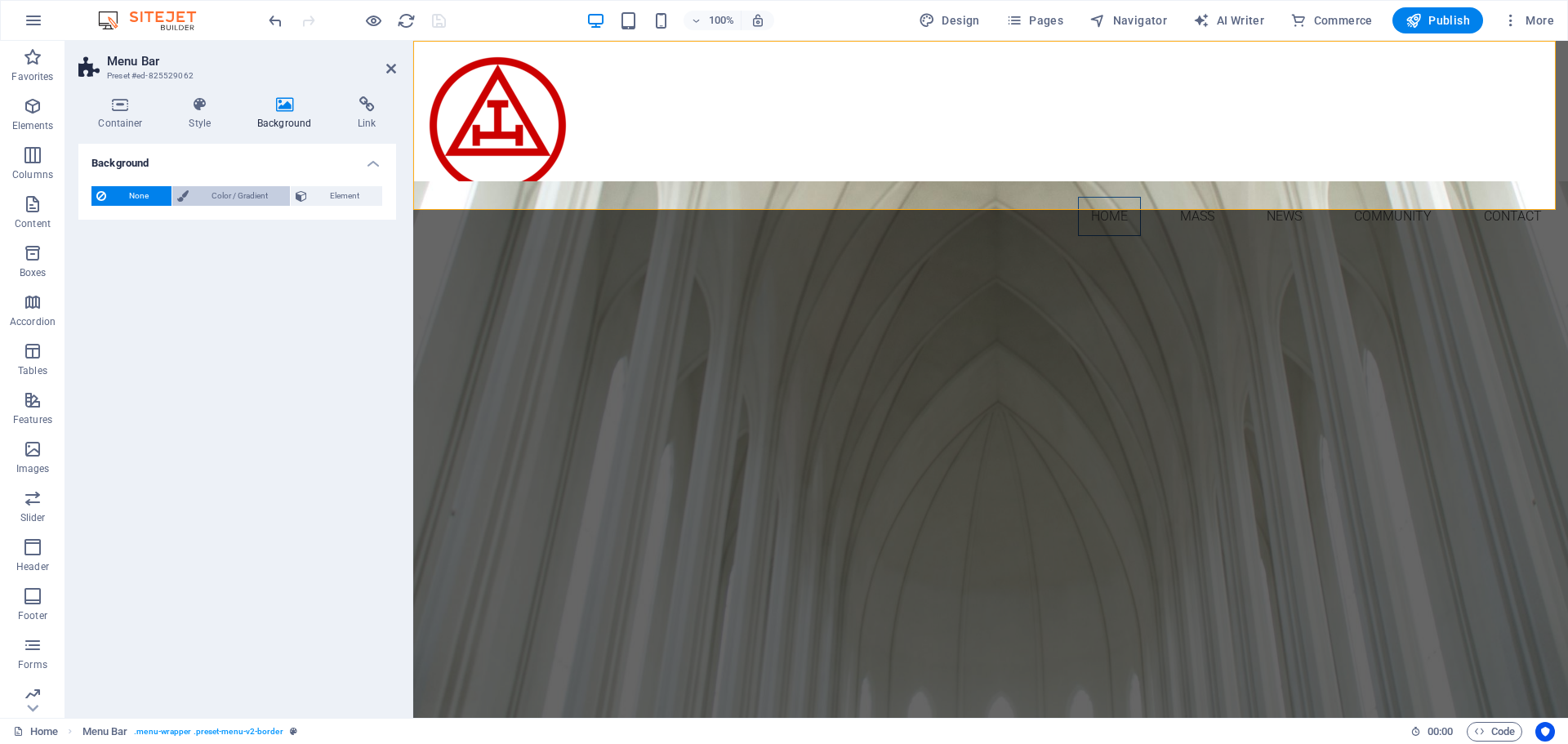 click on "Color / Gradient" at bounding box center (239, 196) 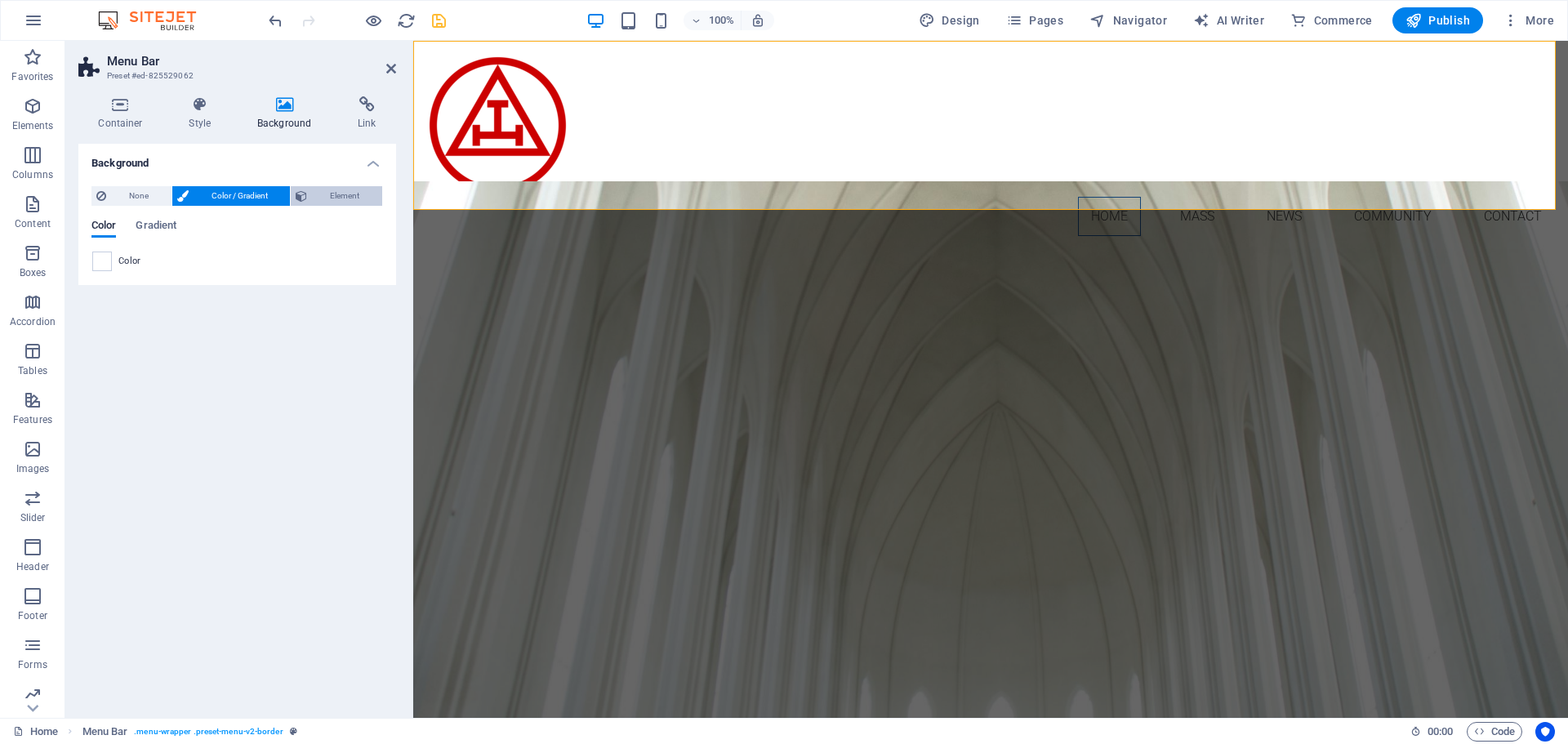 click on "Element" at bounding box center (345, 196) 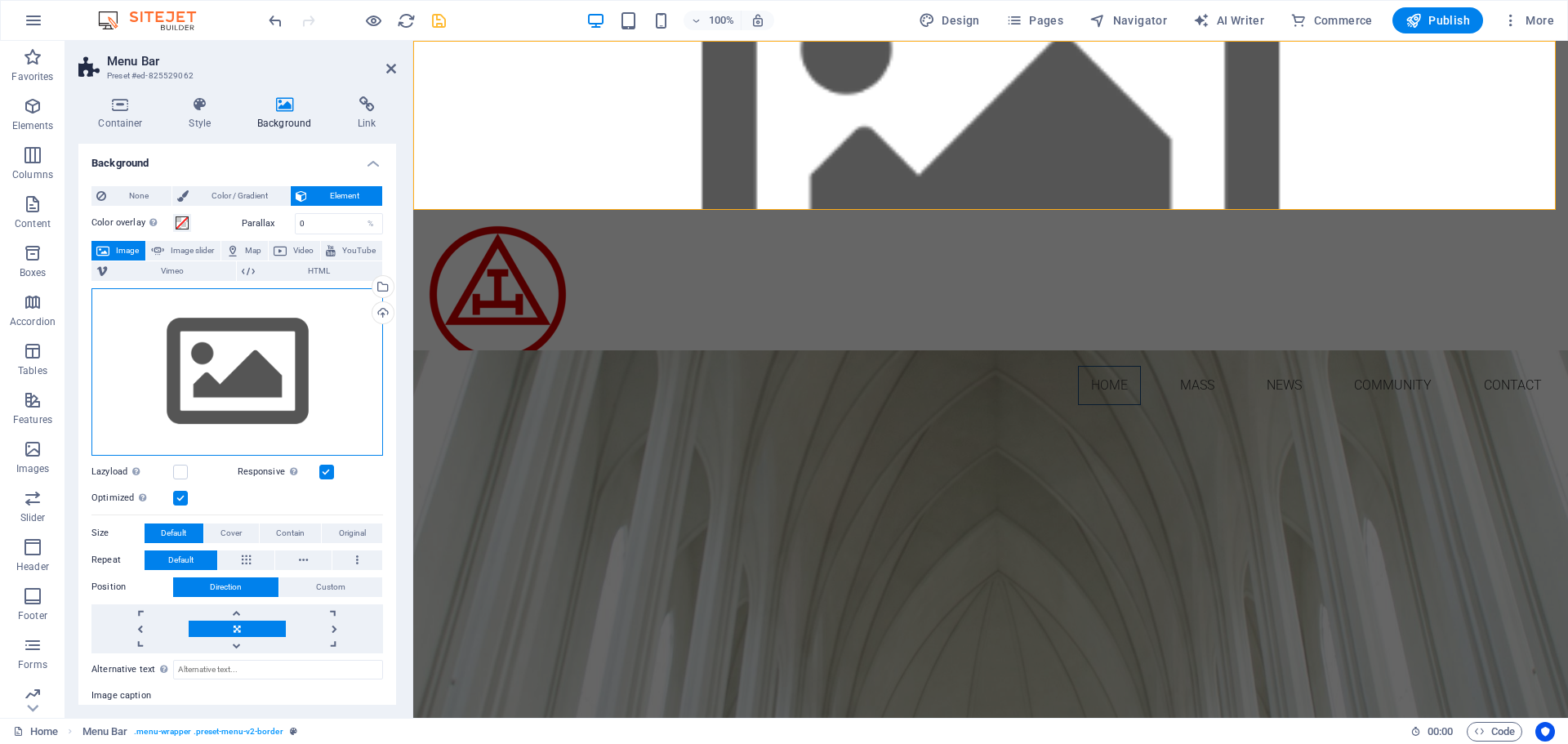 click on "Drag files here, click to choose files or select files from Files or our free stock photos & videos" at bounding box center [237, 372] 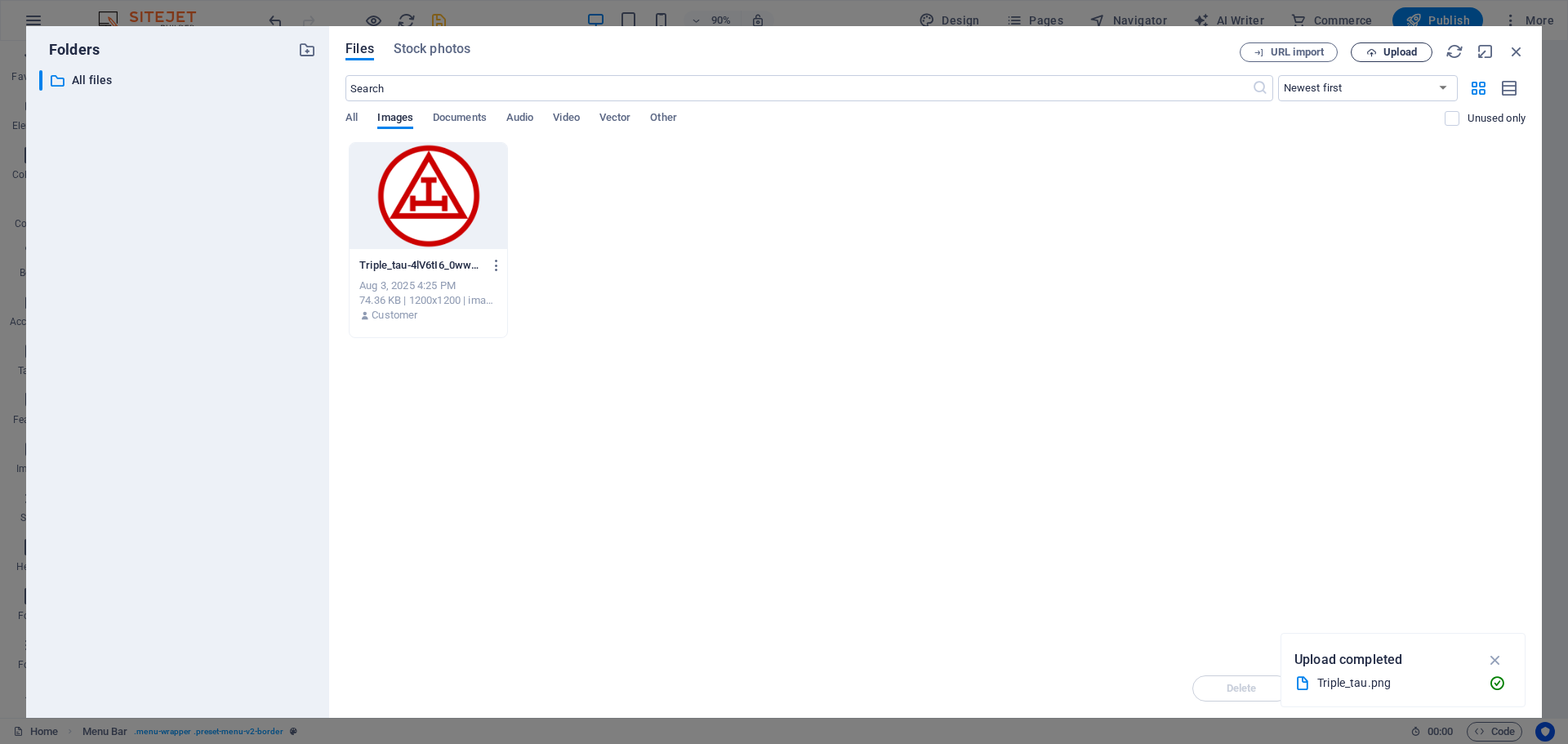 click on "Upload" at bounding box center (1392, 52) 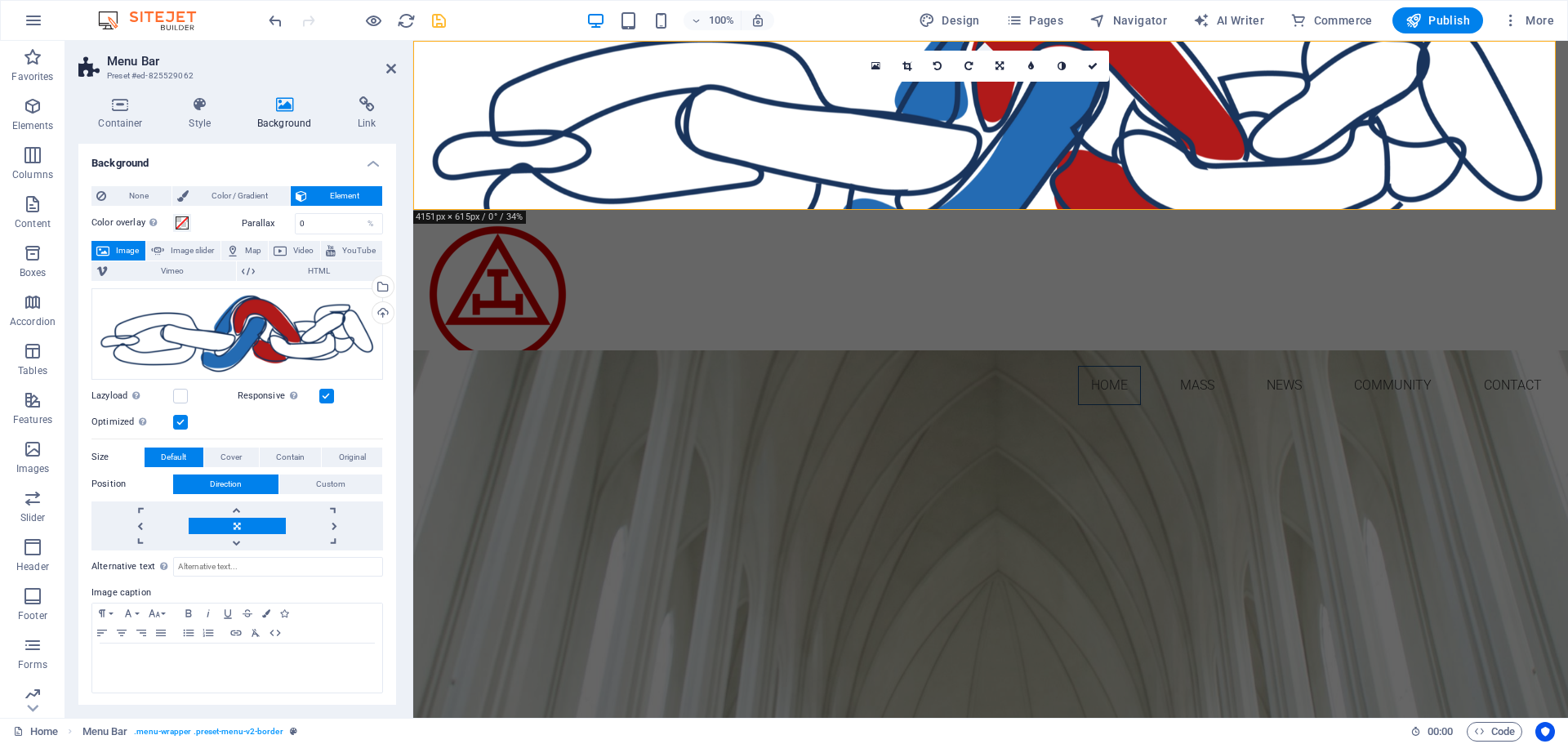 click at bounding box center [327, 396] 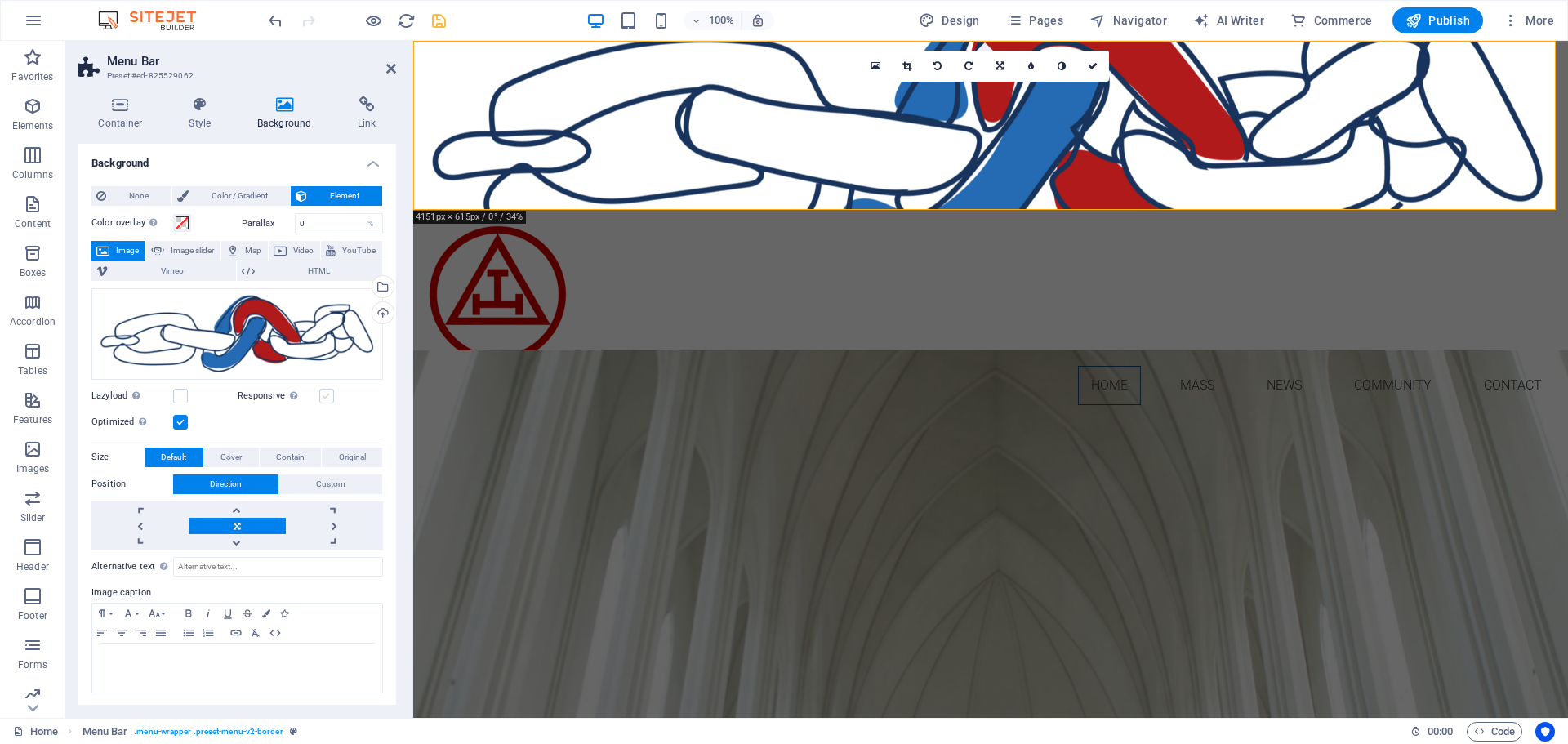 click at bounding box center (327, 396) 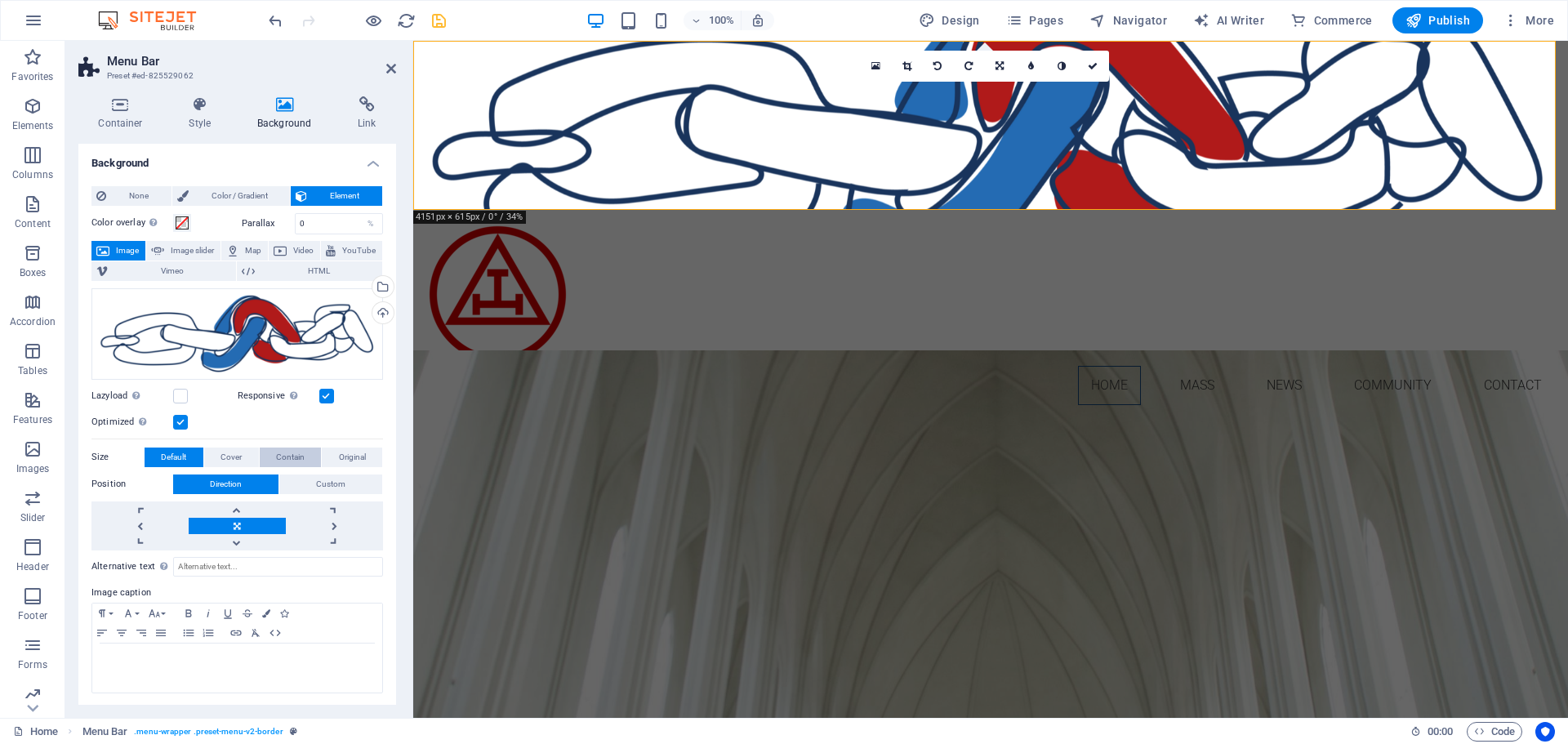 click on "Contain" at bounding box center (290, 457) 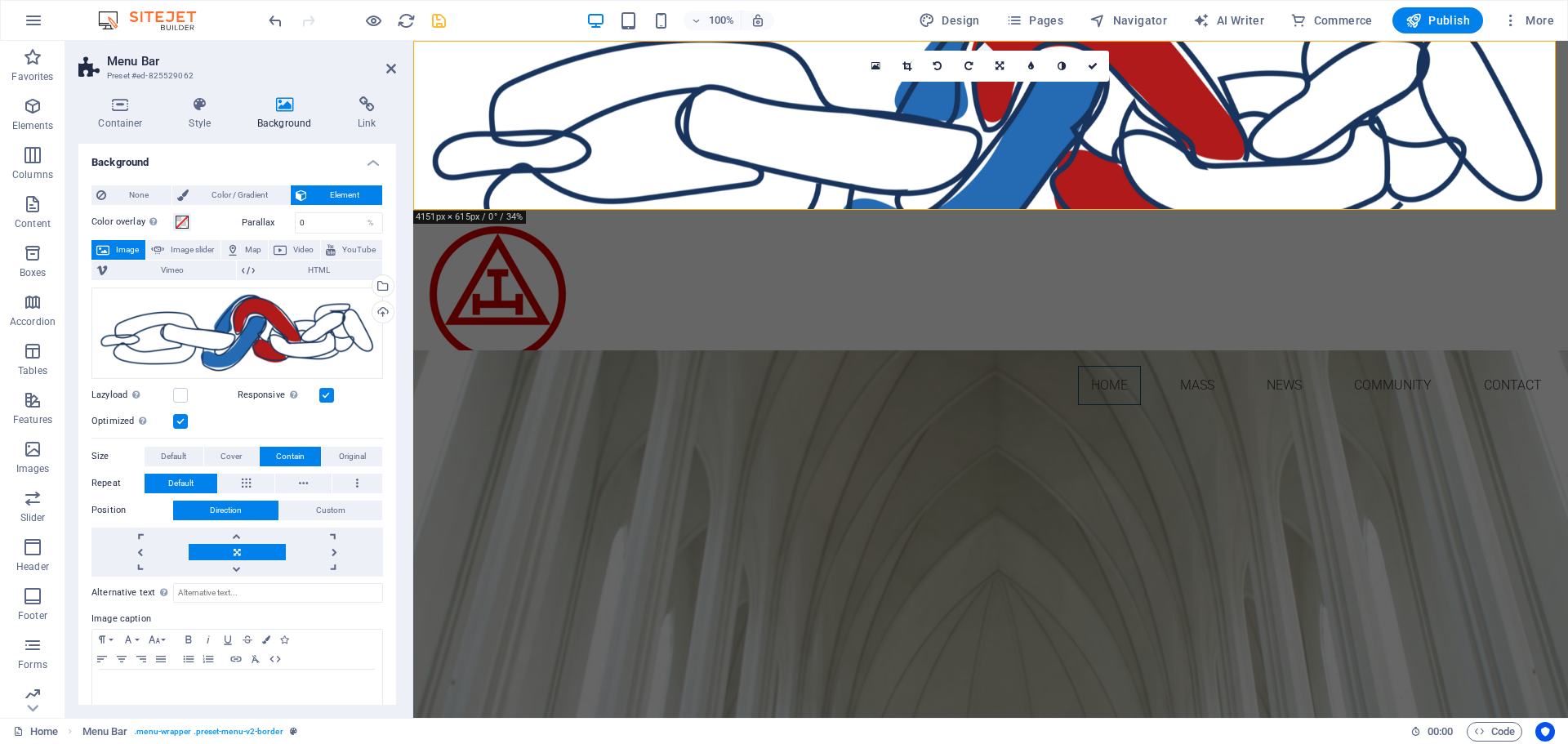 scroll, scrollTop: 0, scrollLeft: 0, axis: both 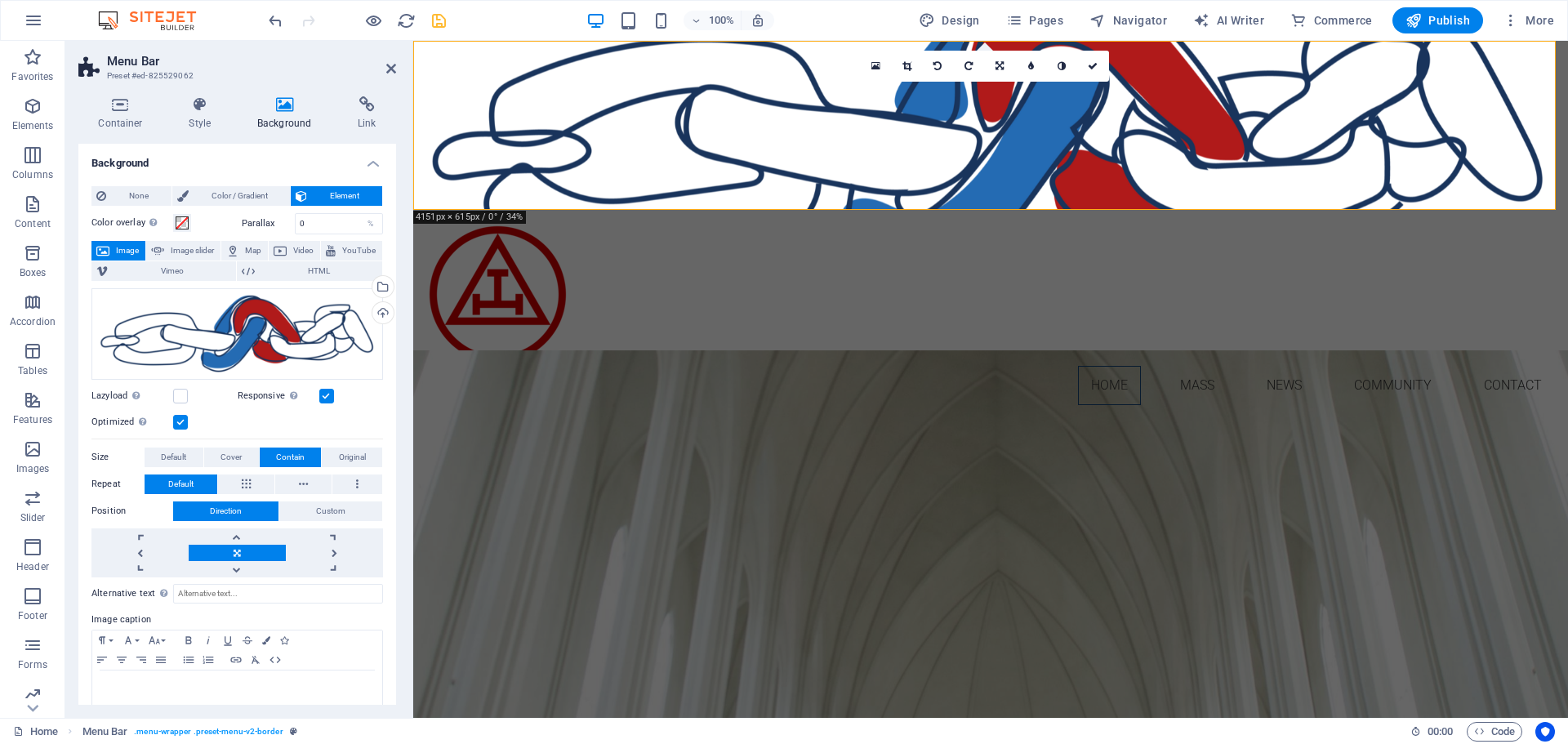 click on "Image" at bounding box center (127, 251) 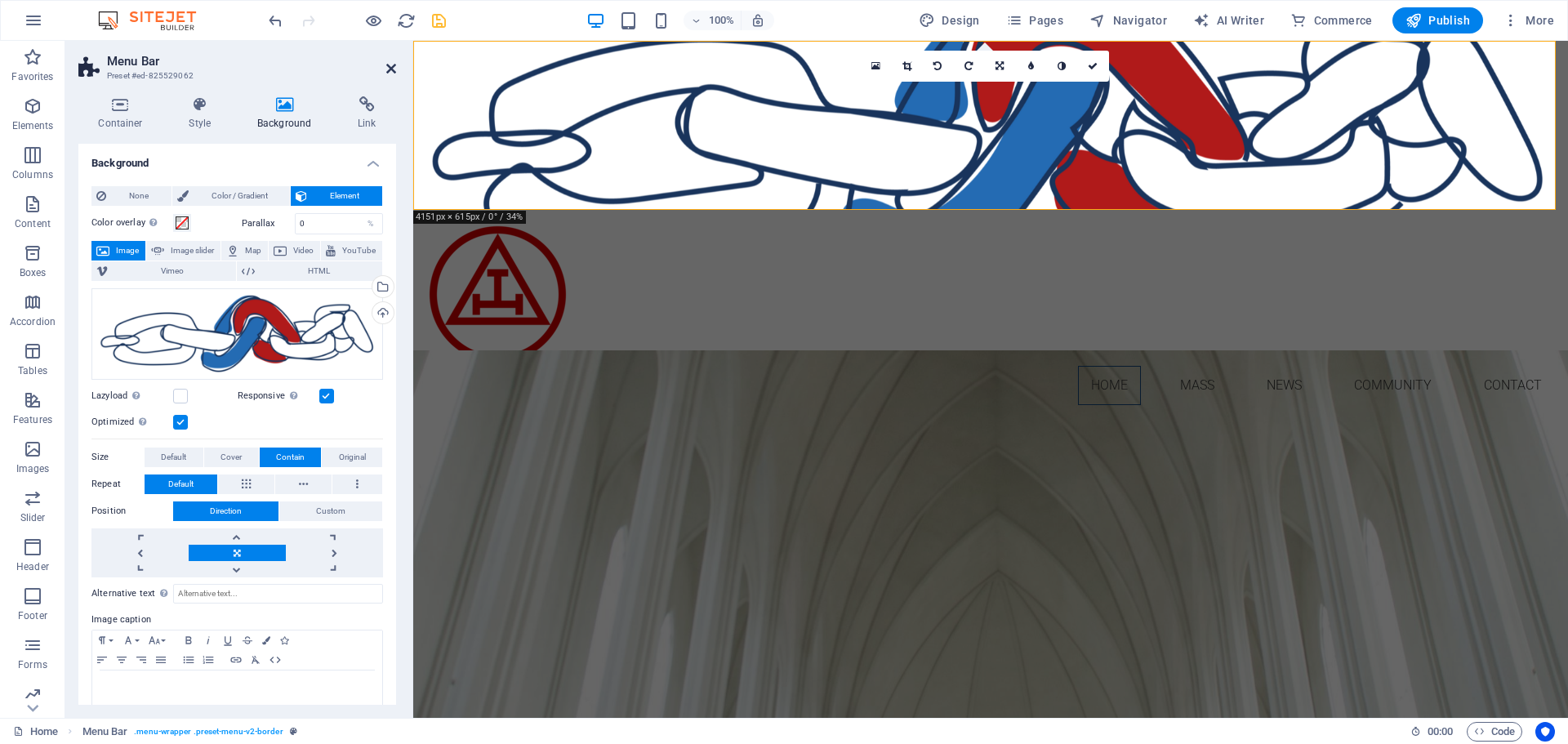 drag, startPoint x: 385, startPoint y: 68, endPoint x: 322, endPoint y: 27, distance: 75.16648 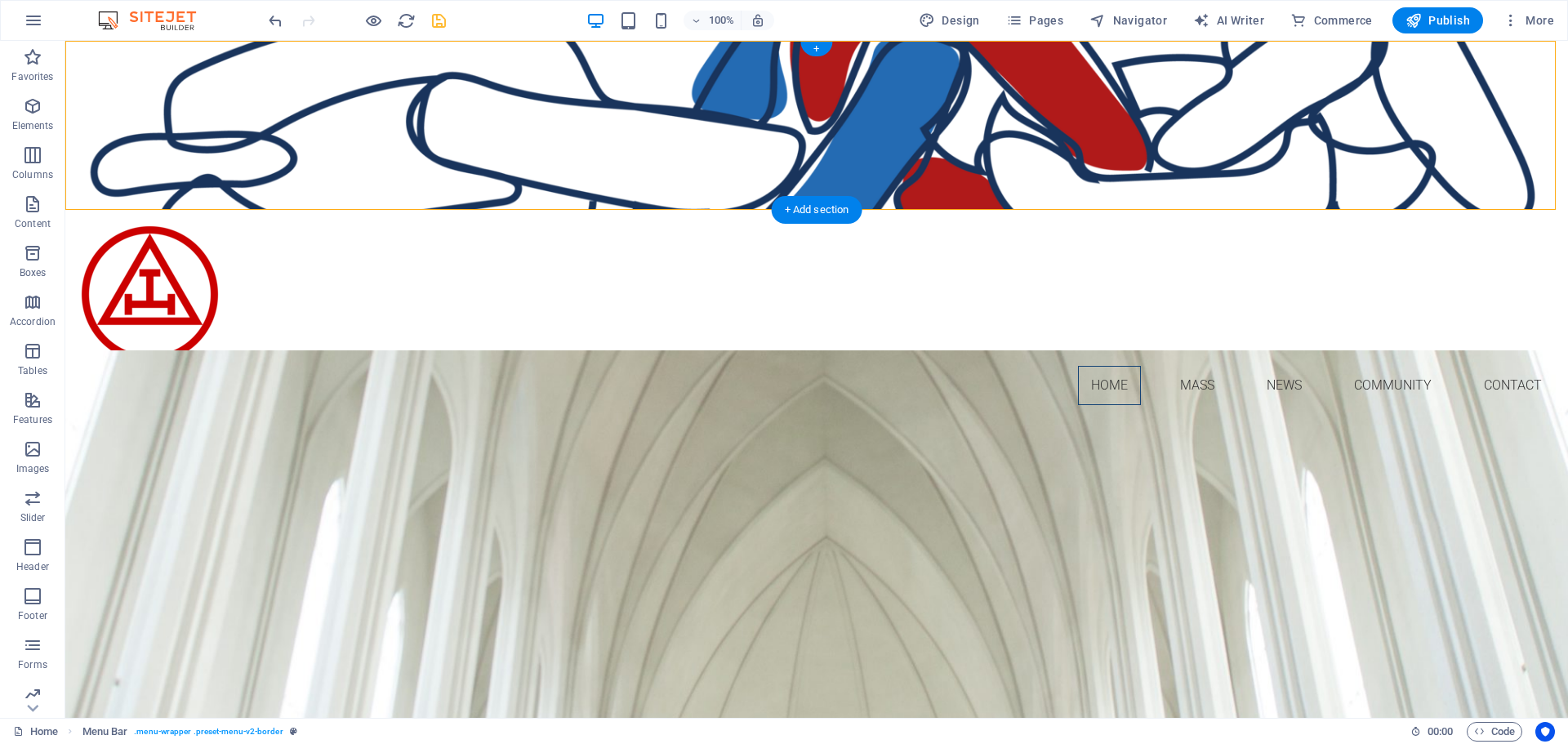click at bounding box center [817, 125] 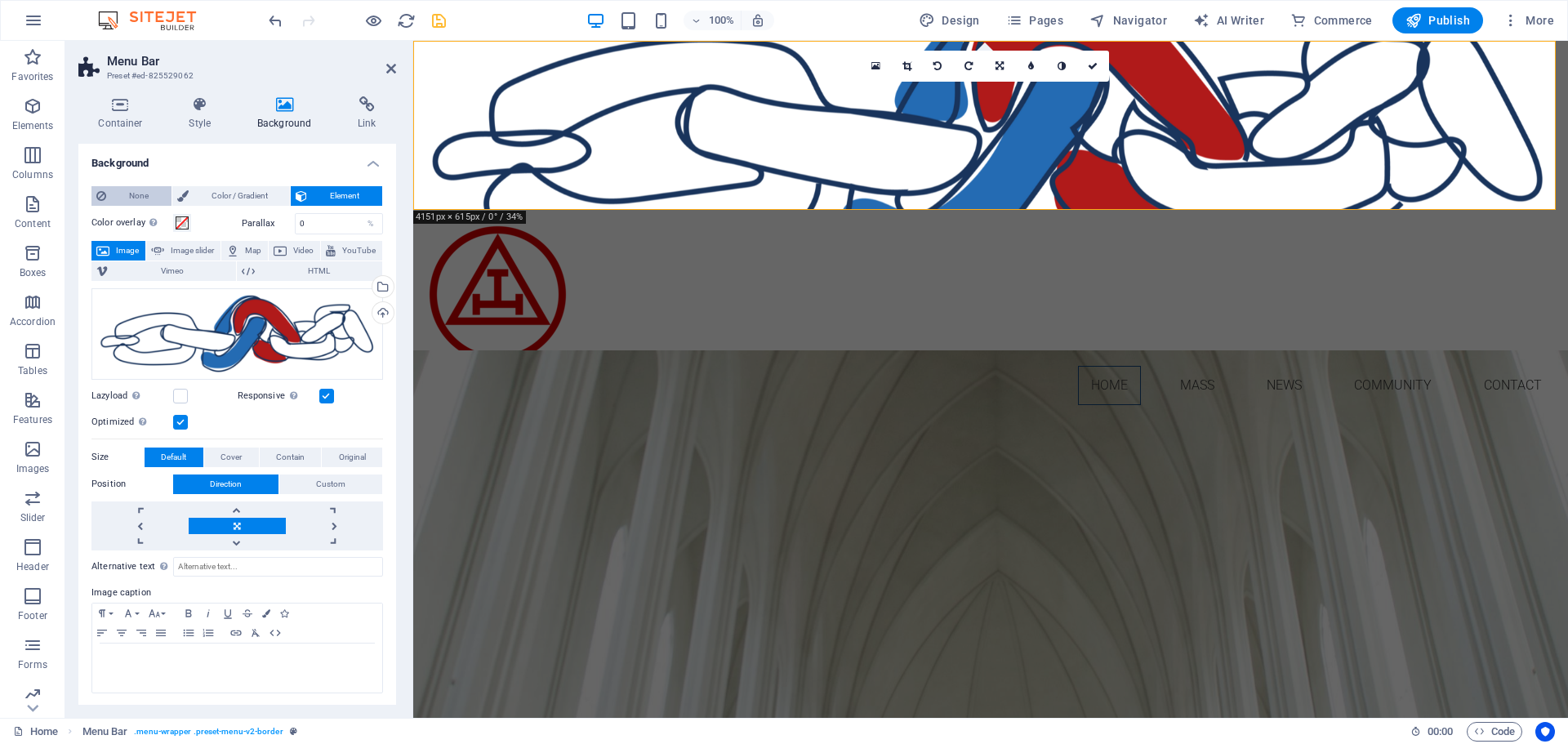 click on "None" at bounding box center [139, 196] 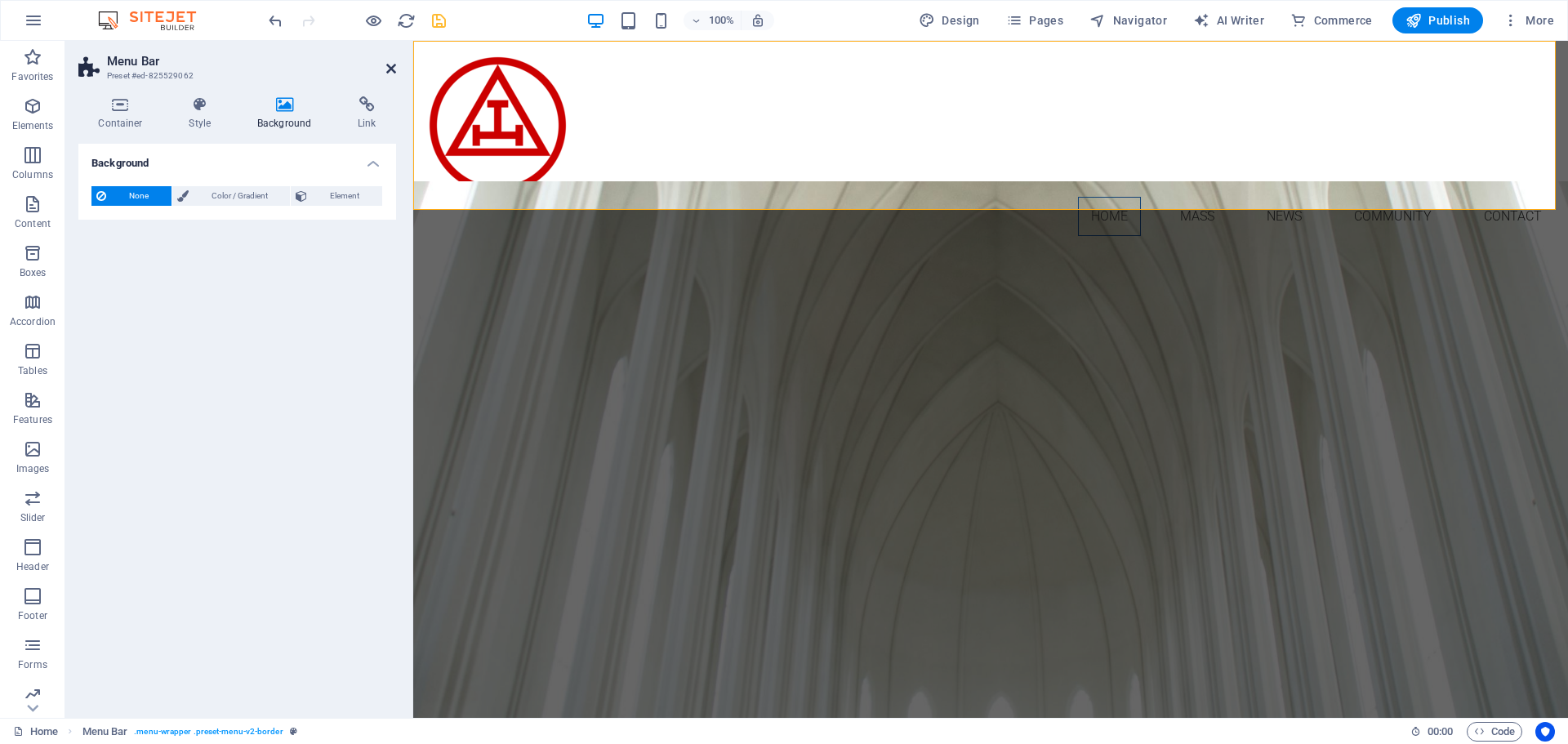 click at bounding box center [391, 69] 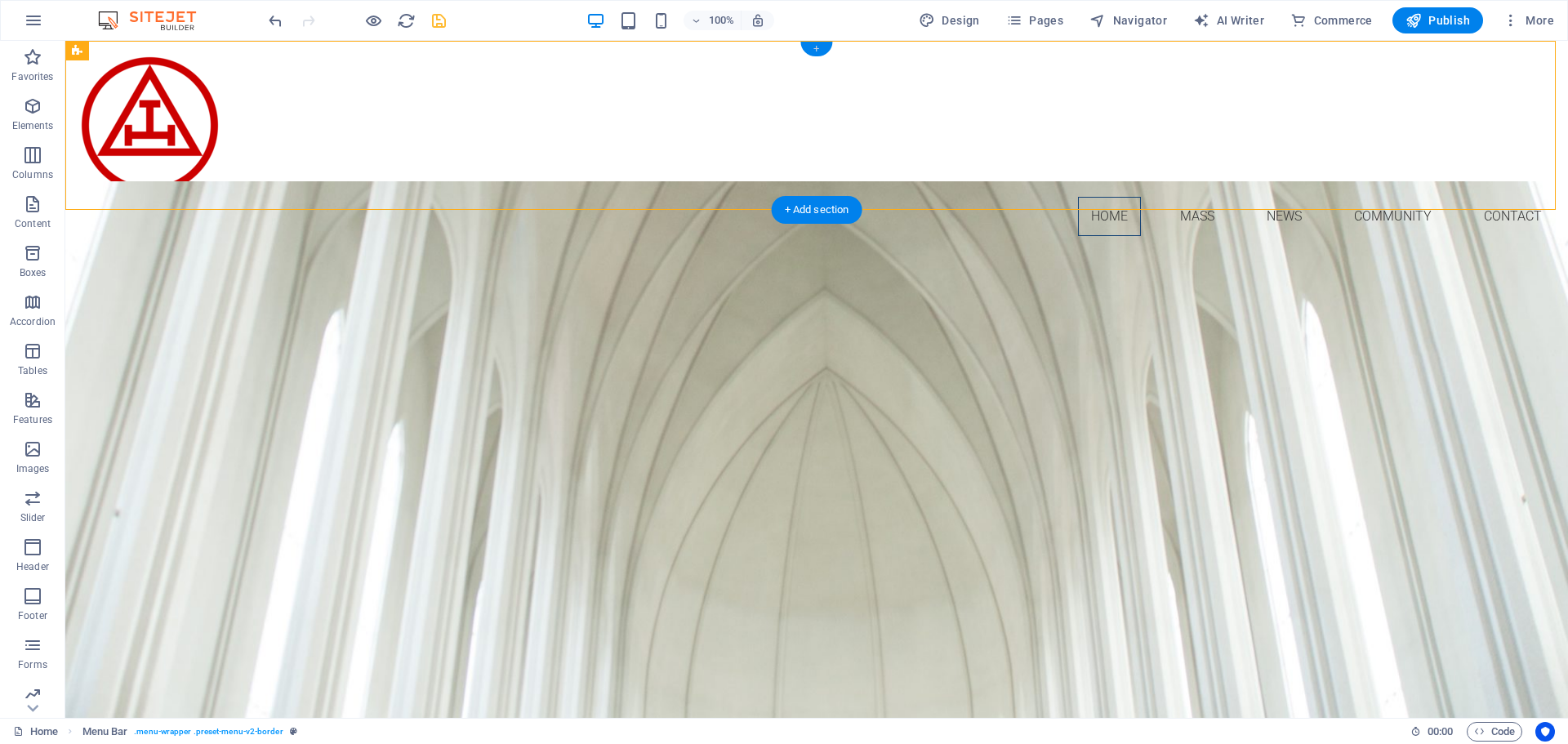 click on "+" at bounding box center [816, 49] 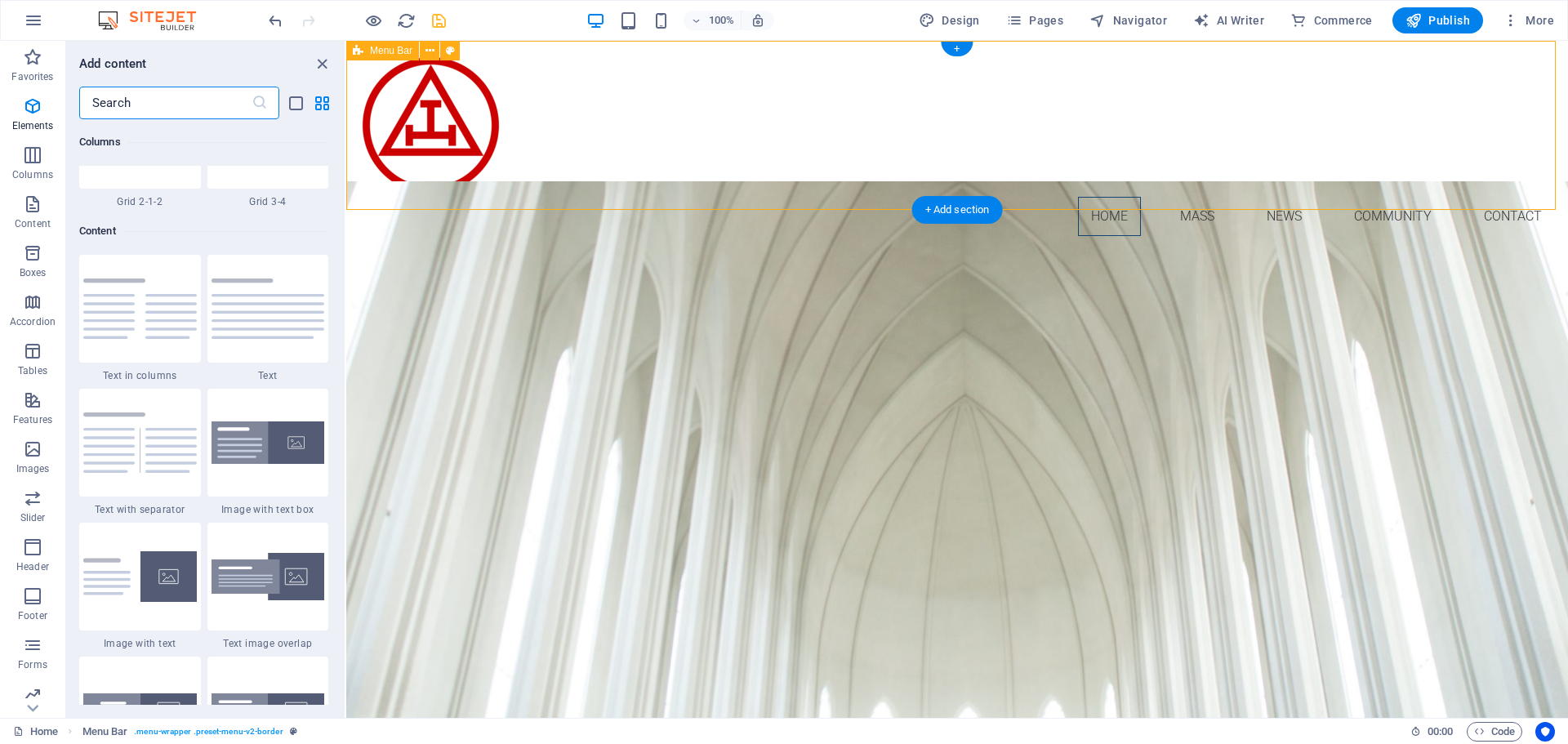 scroll, scrollTop: 2858, scrollLeft: 0, axis: vertical 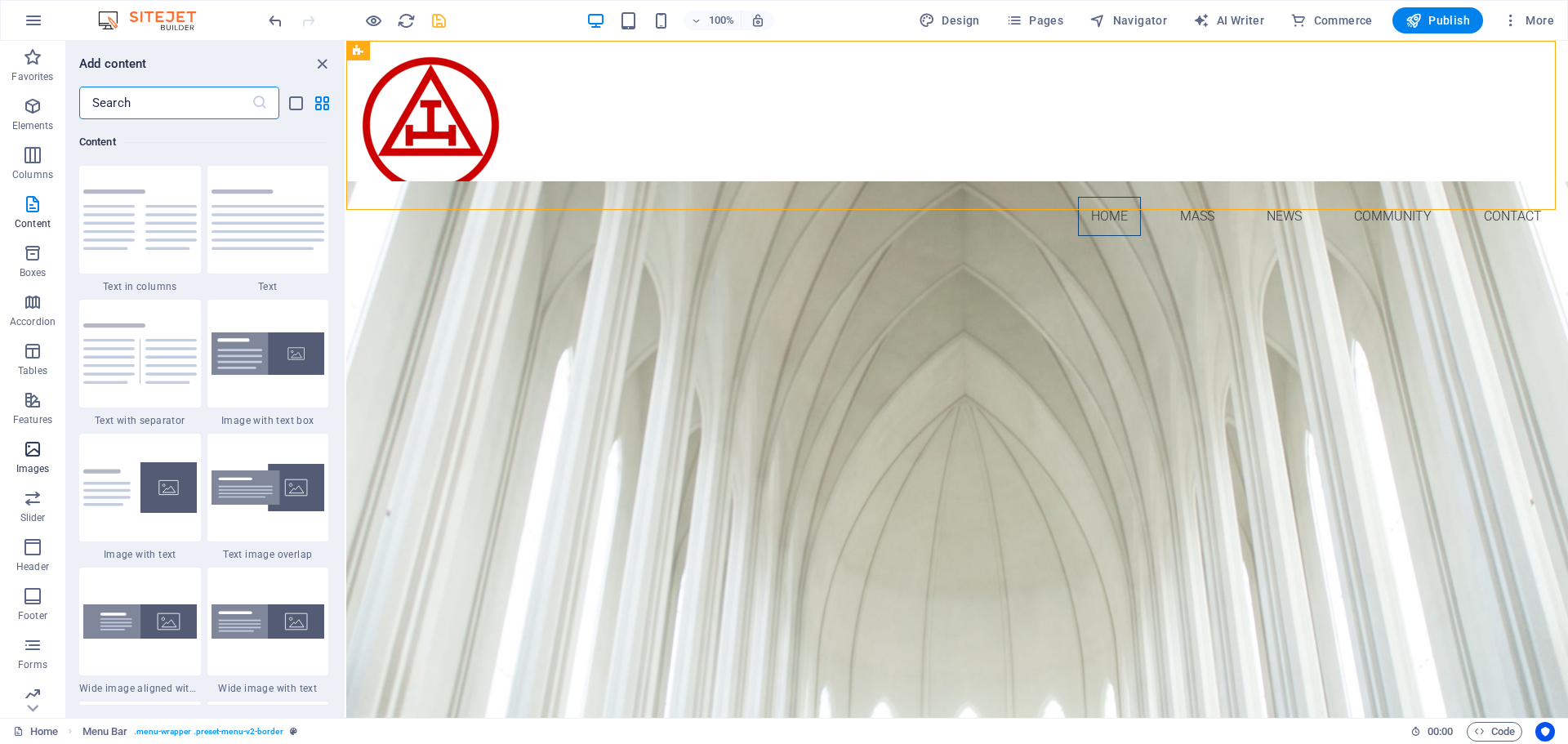 click at bounding box center [33, 449] 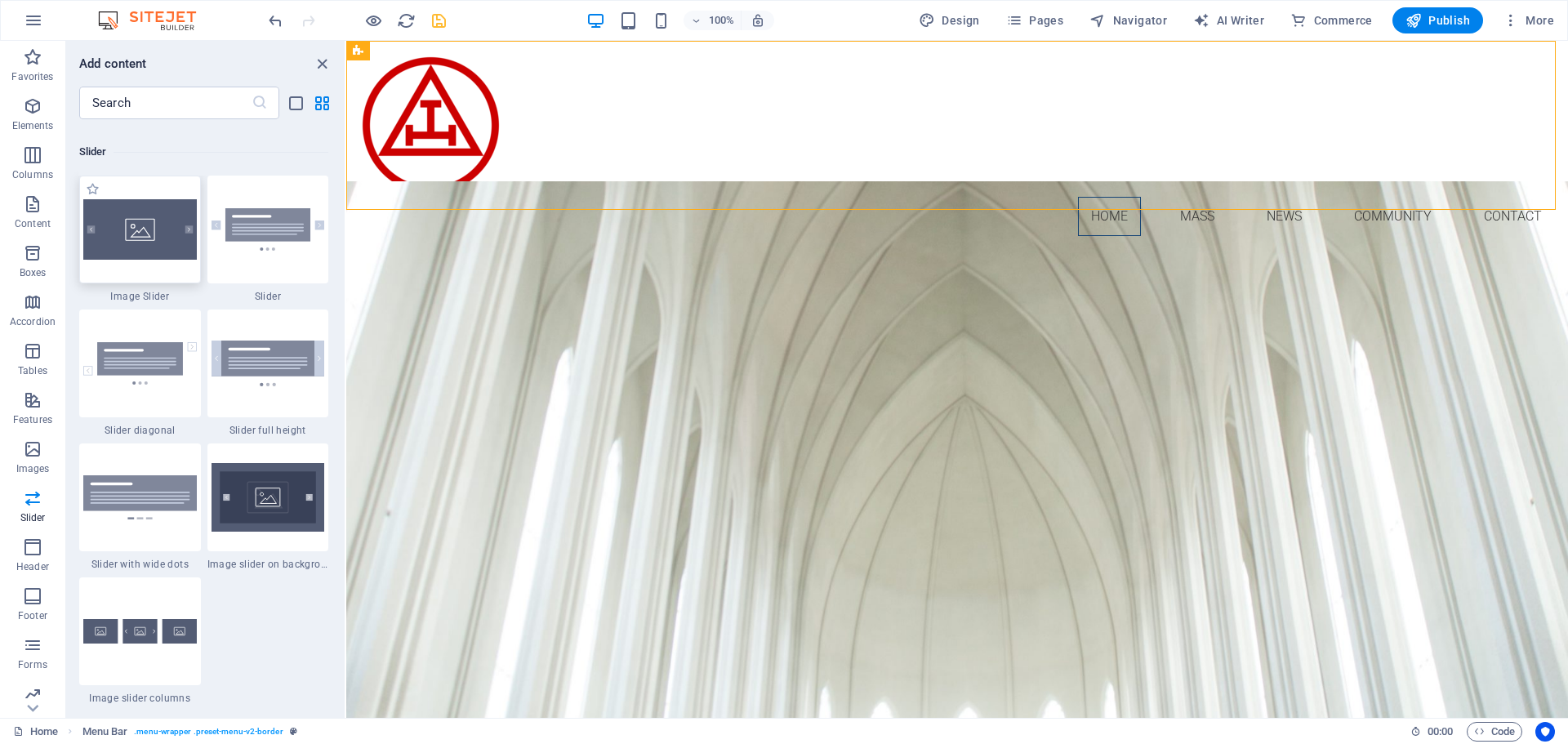 scroll, scrollTop: 9261, scrollLeft: 0, axis: vertical 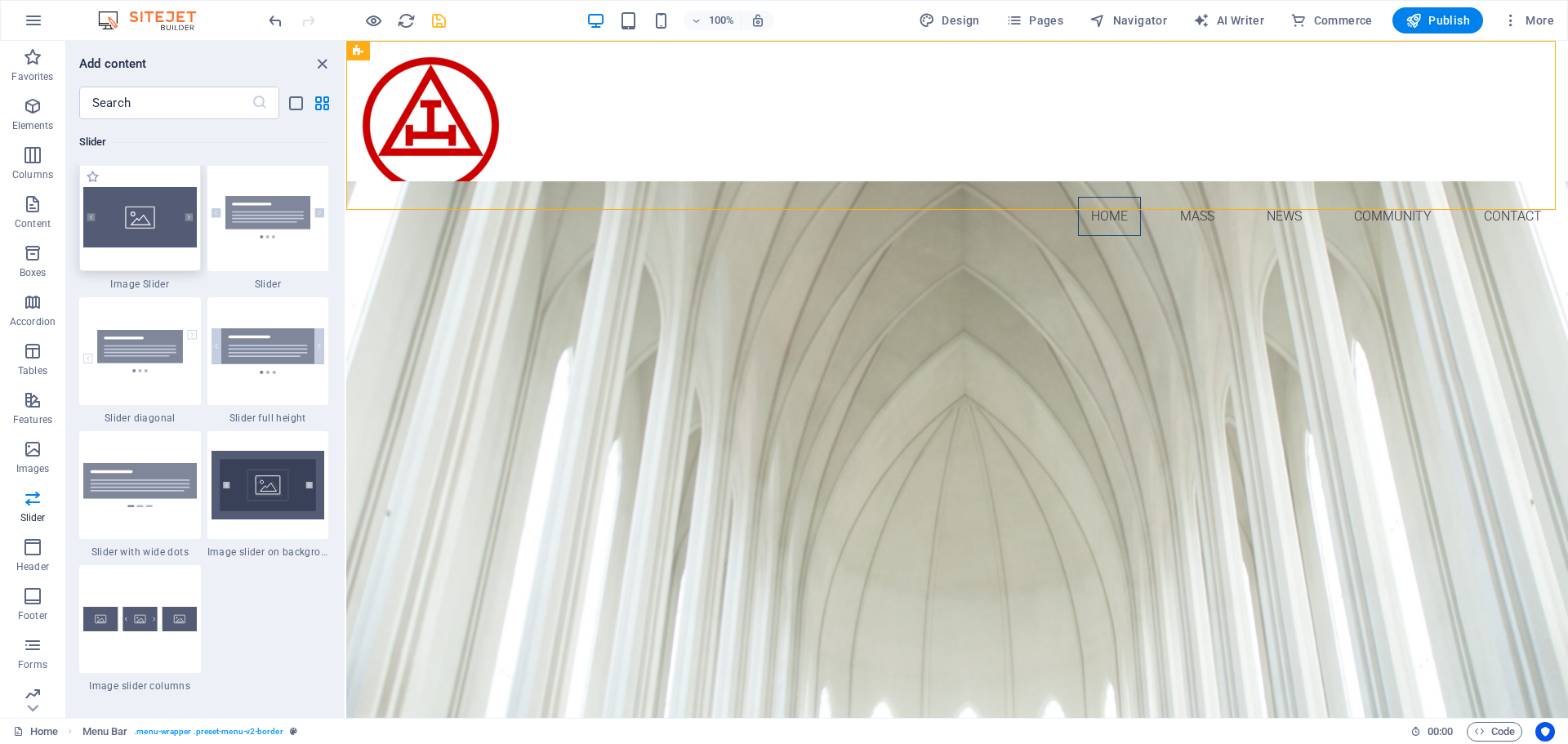 click at bounding box center (140, 217) 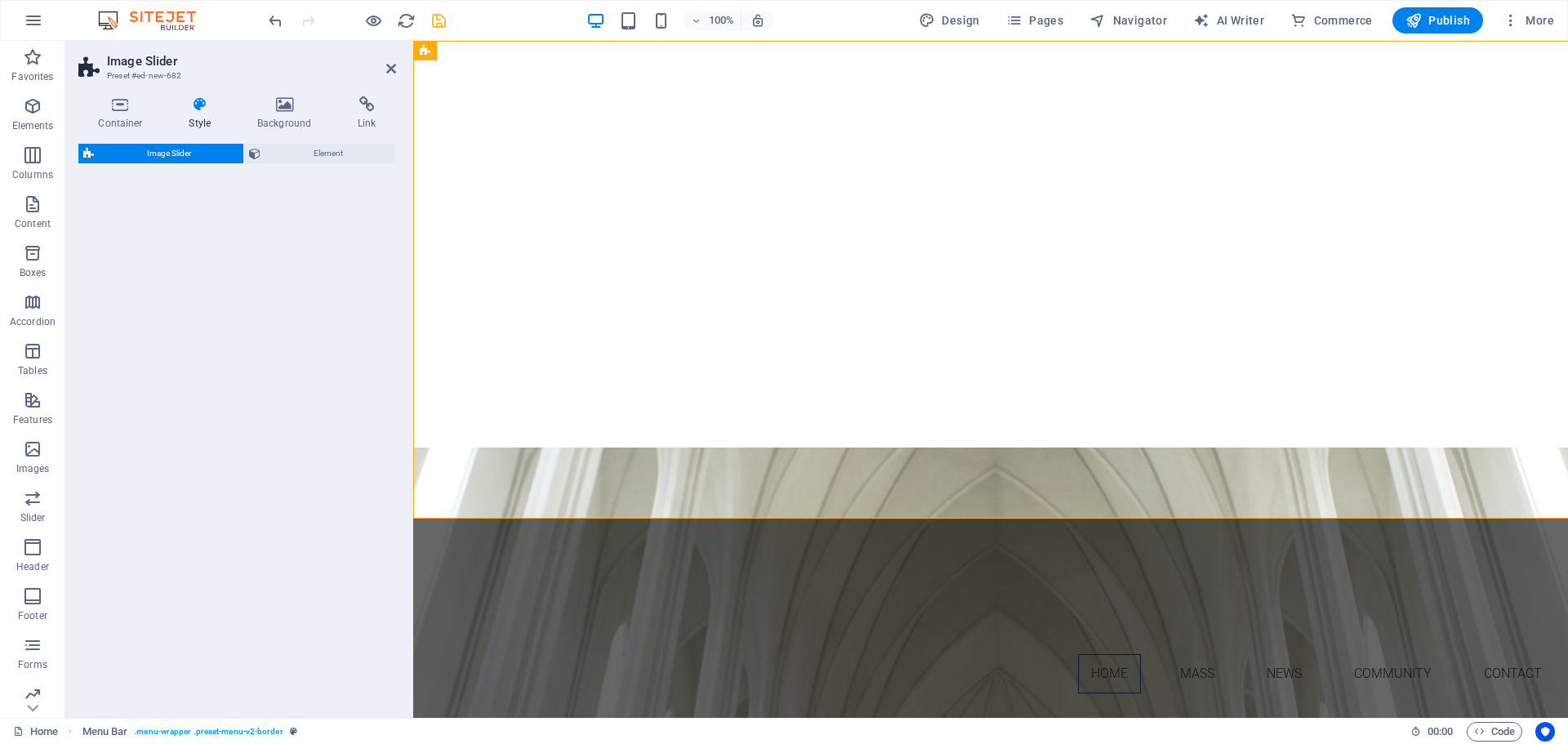 select on "rem" 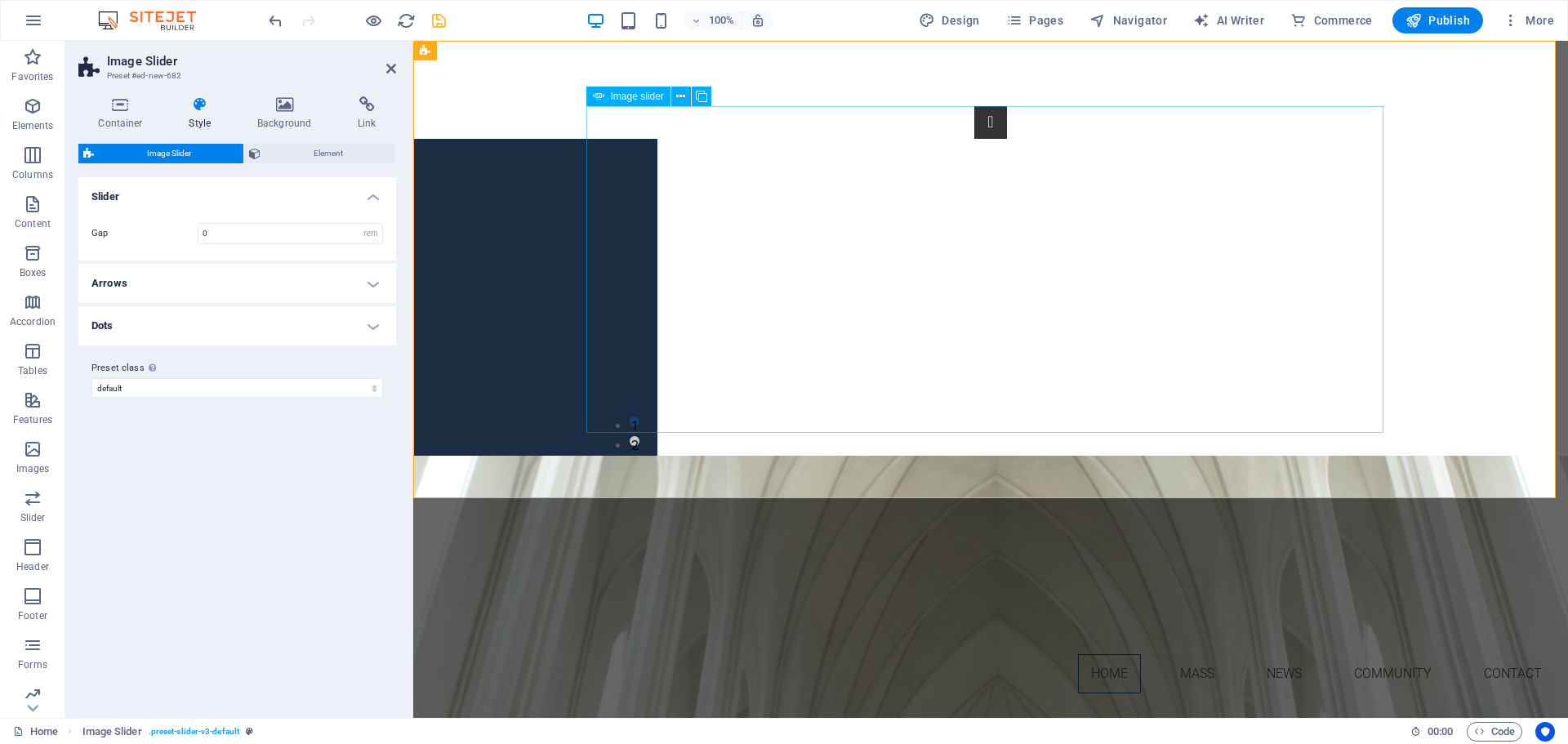 click on "2" at bounding box center (635, 441) 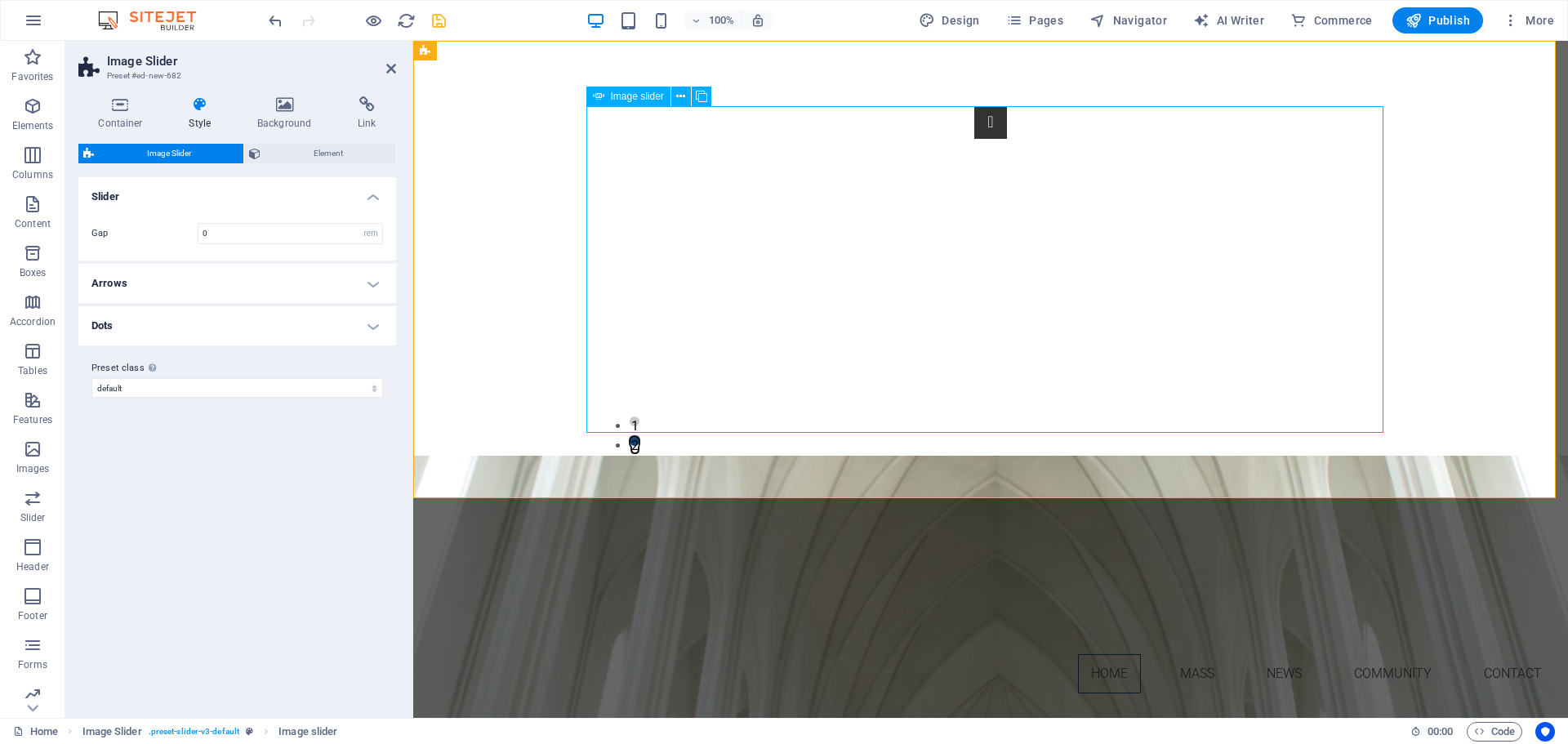click on "1" at bounding box center [635, 421] 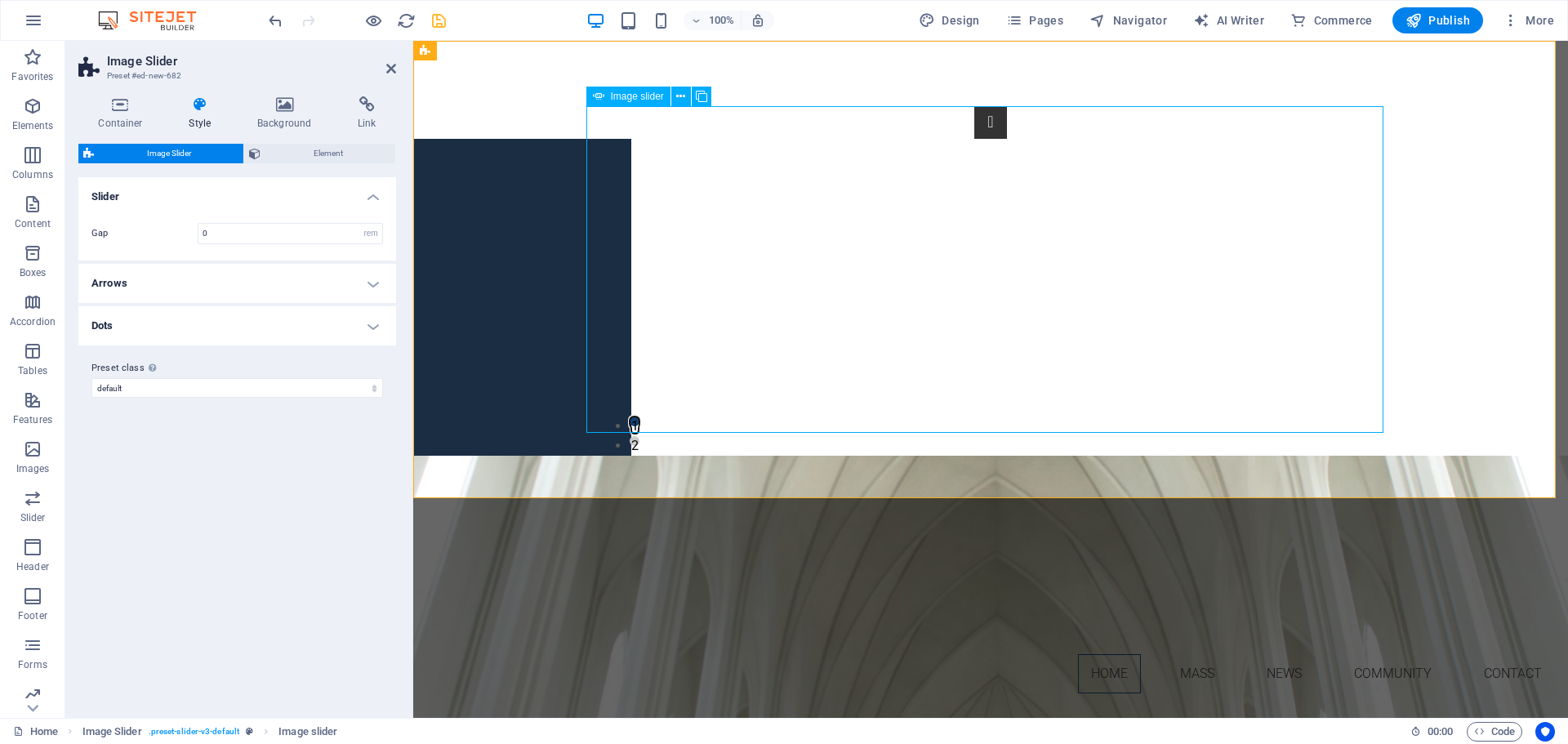 click at bounding box center (213, 669) 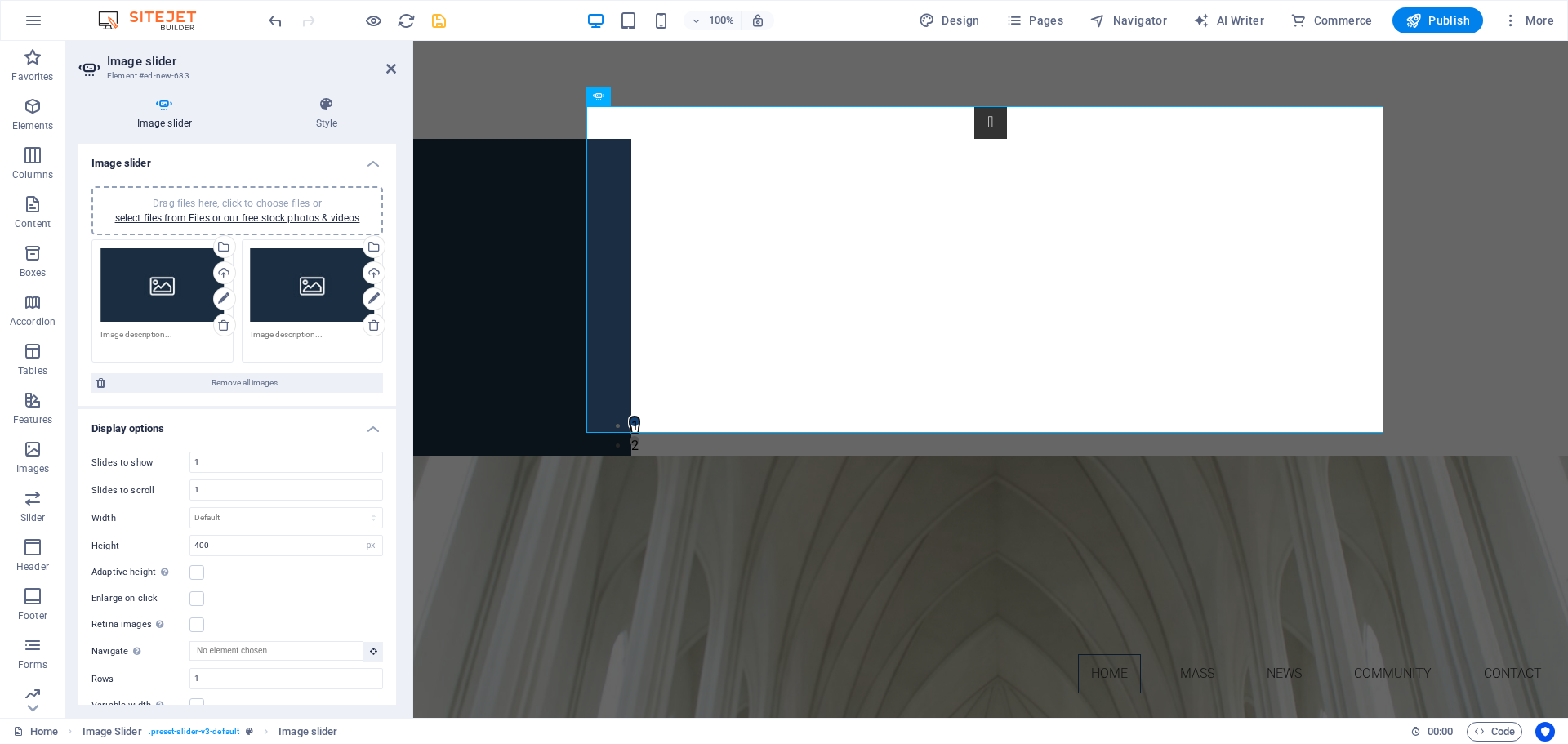 click on "Drag files here, click to choose files or select files from Files or our free stock photos & videos" at bounding box center [163, 285] 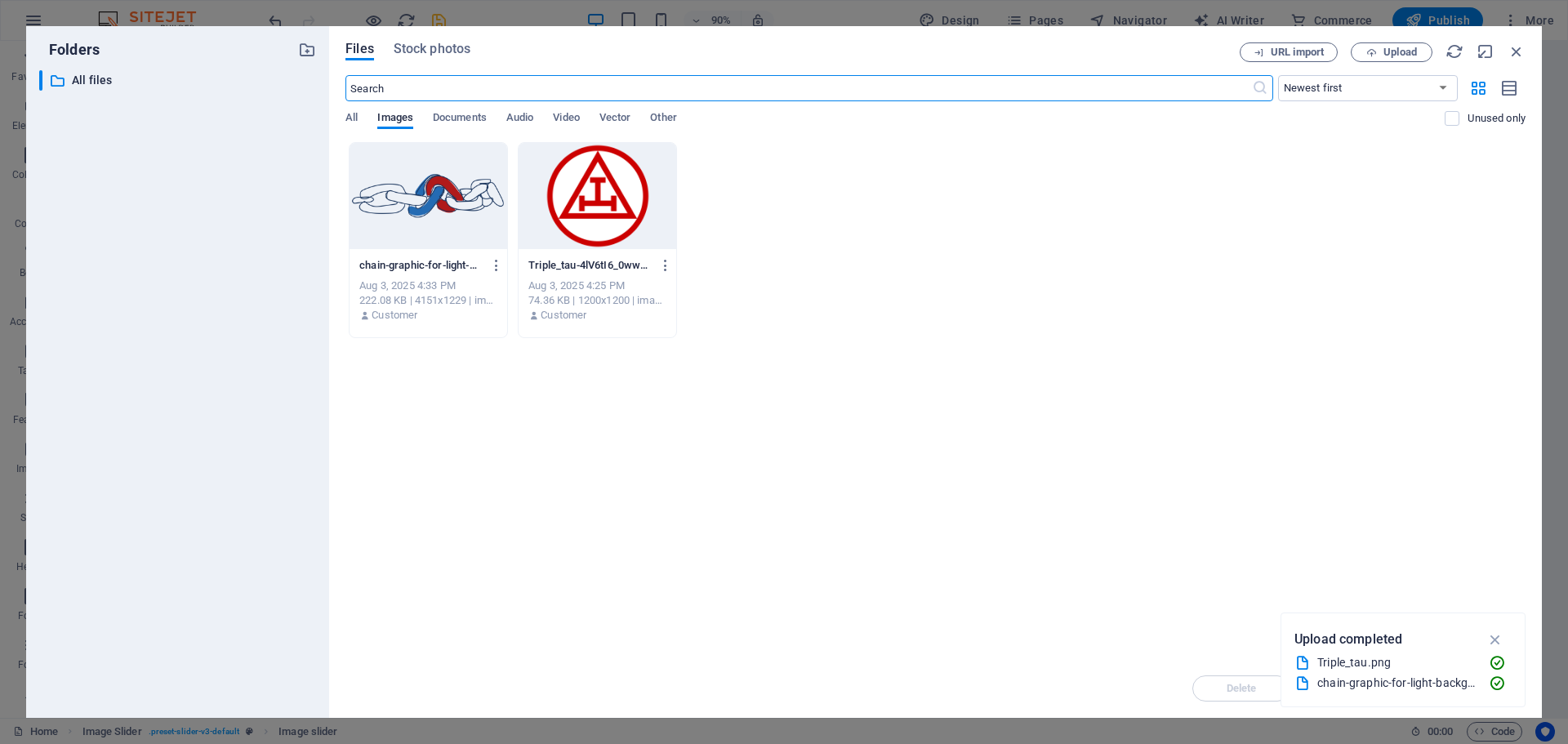 click at bounding box center [428, 196] 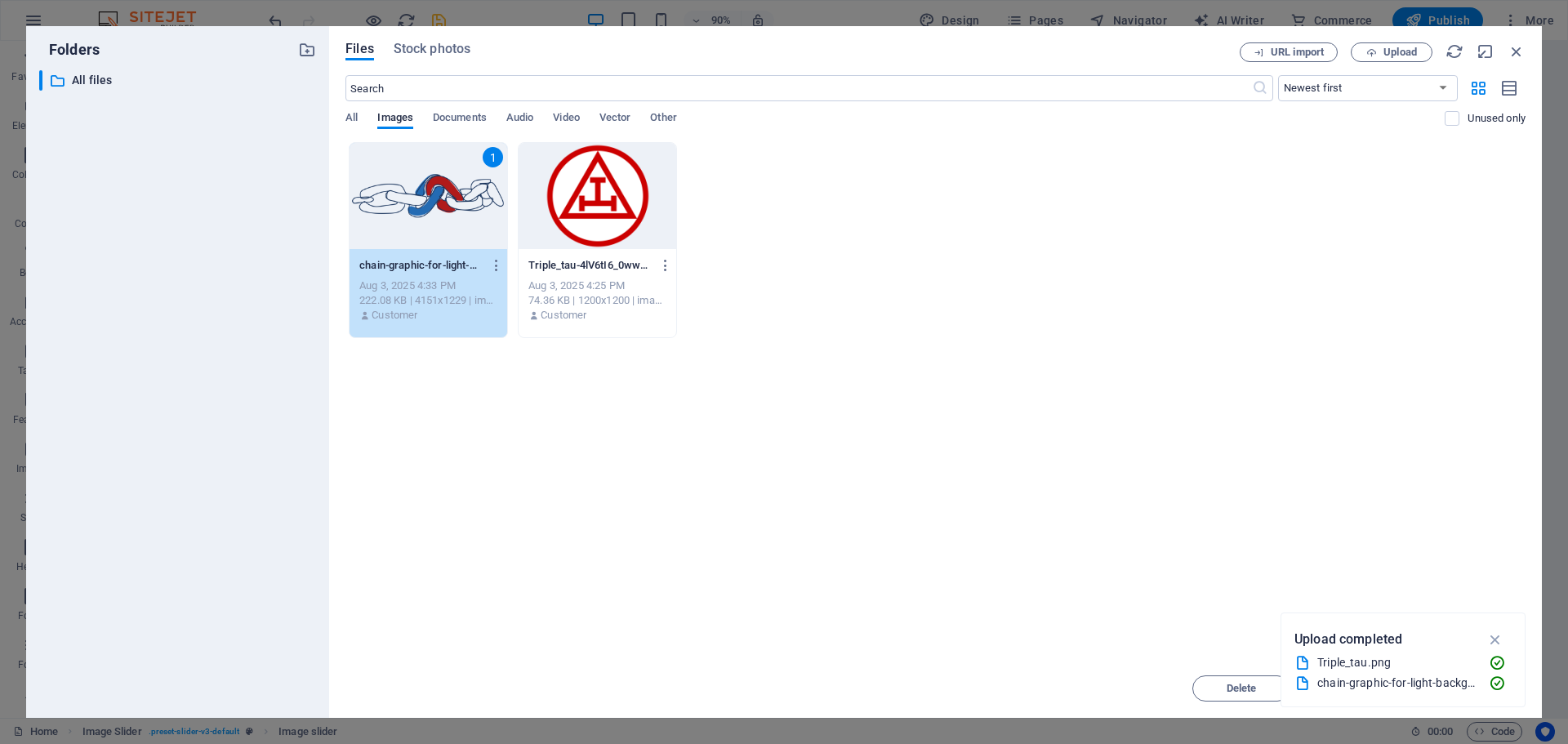 drag, startPoint x: 424, startPoint y: 205, endPoint x: 12, endPoint y: 164, distance: 414.035 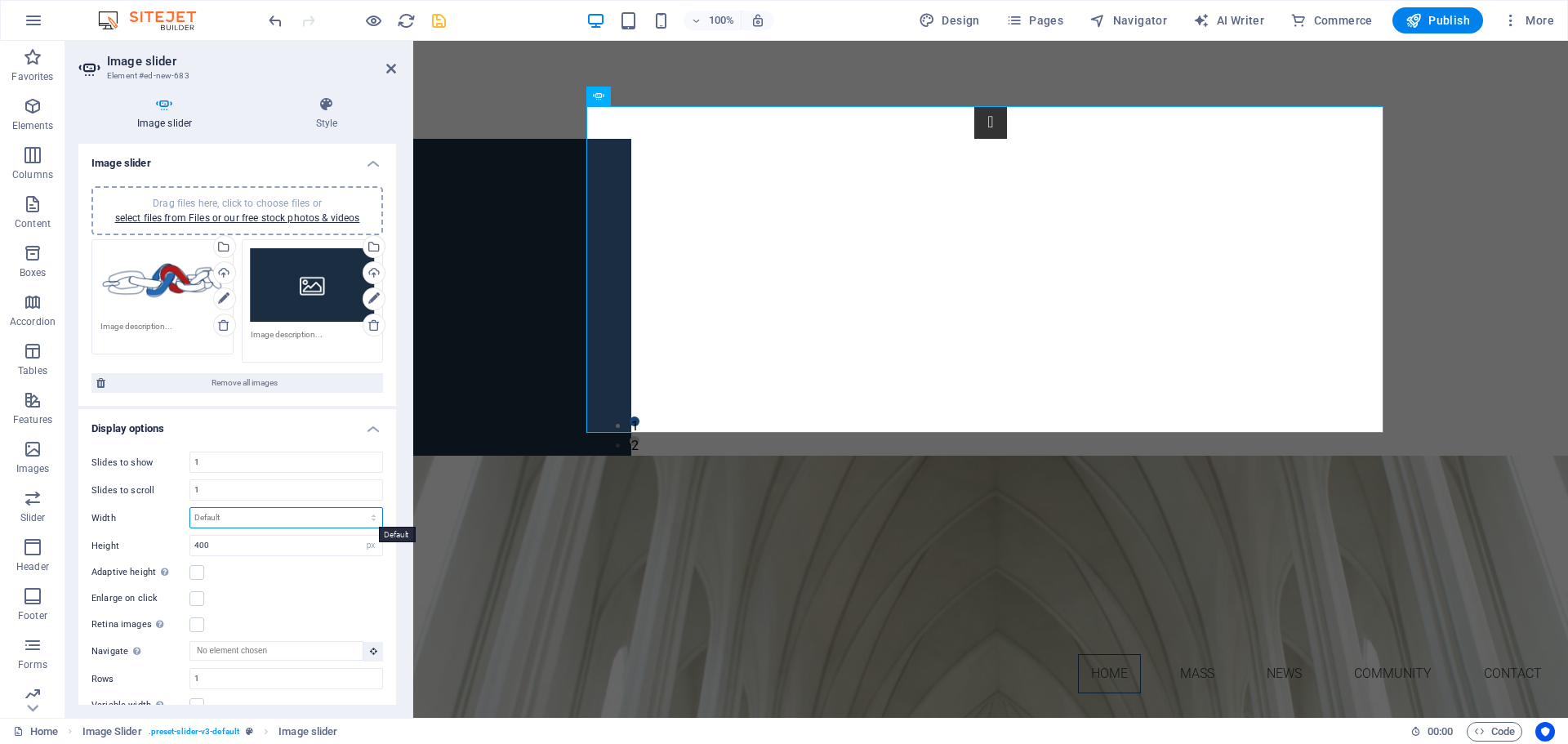 click on "Default px % rem em vw vh" at bounding box center [286, 518] 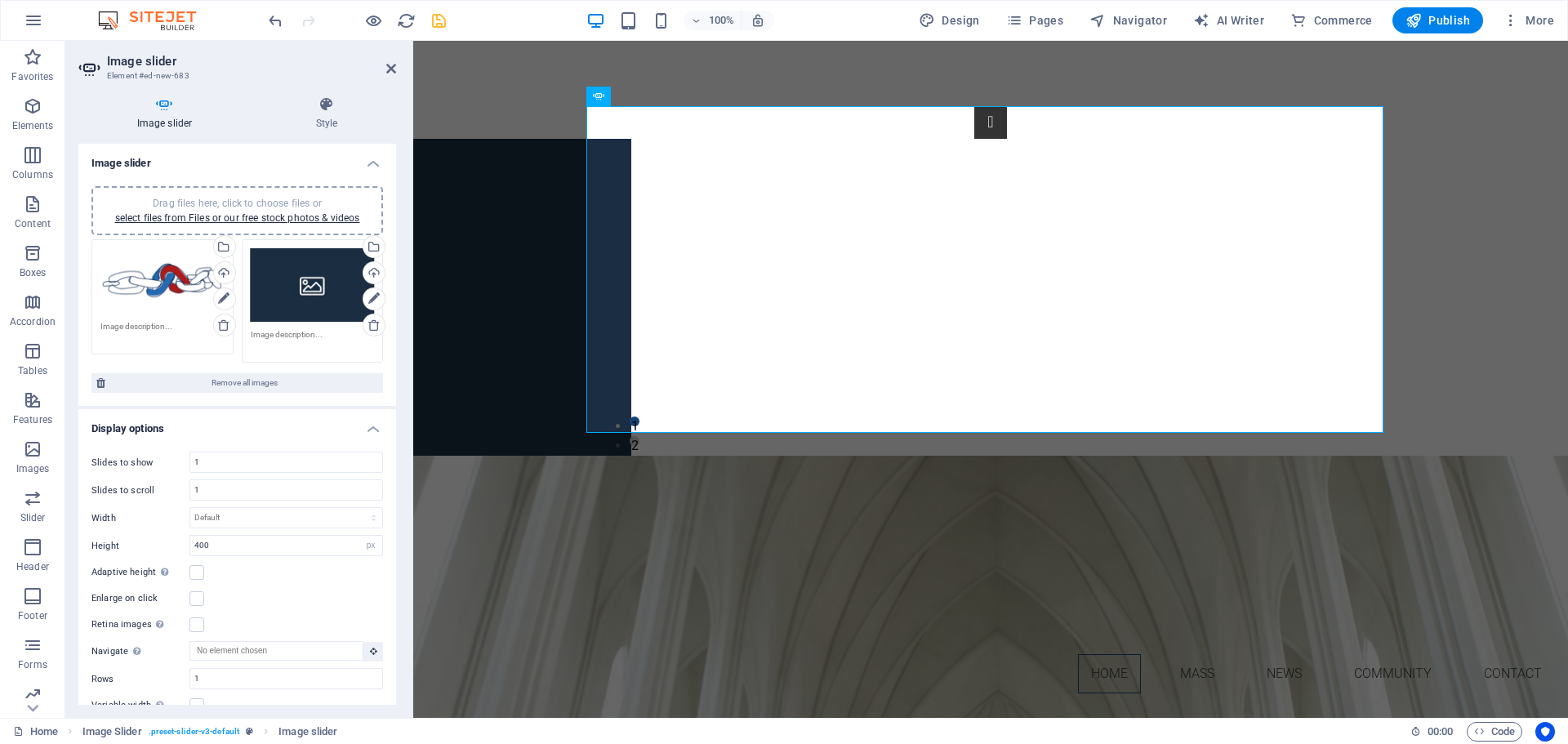 click on "Width" at bounding box center (140, 518) 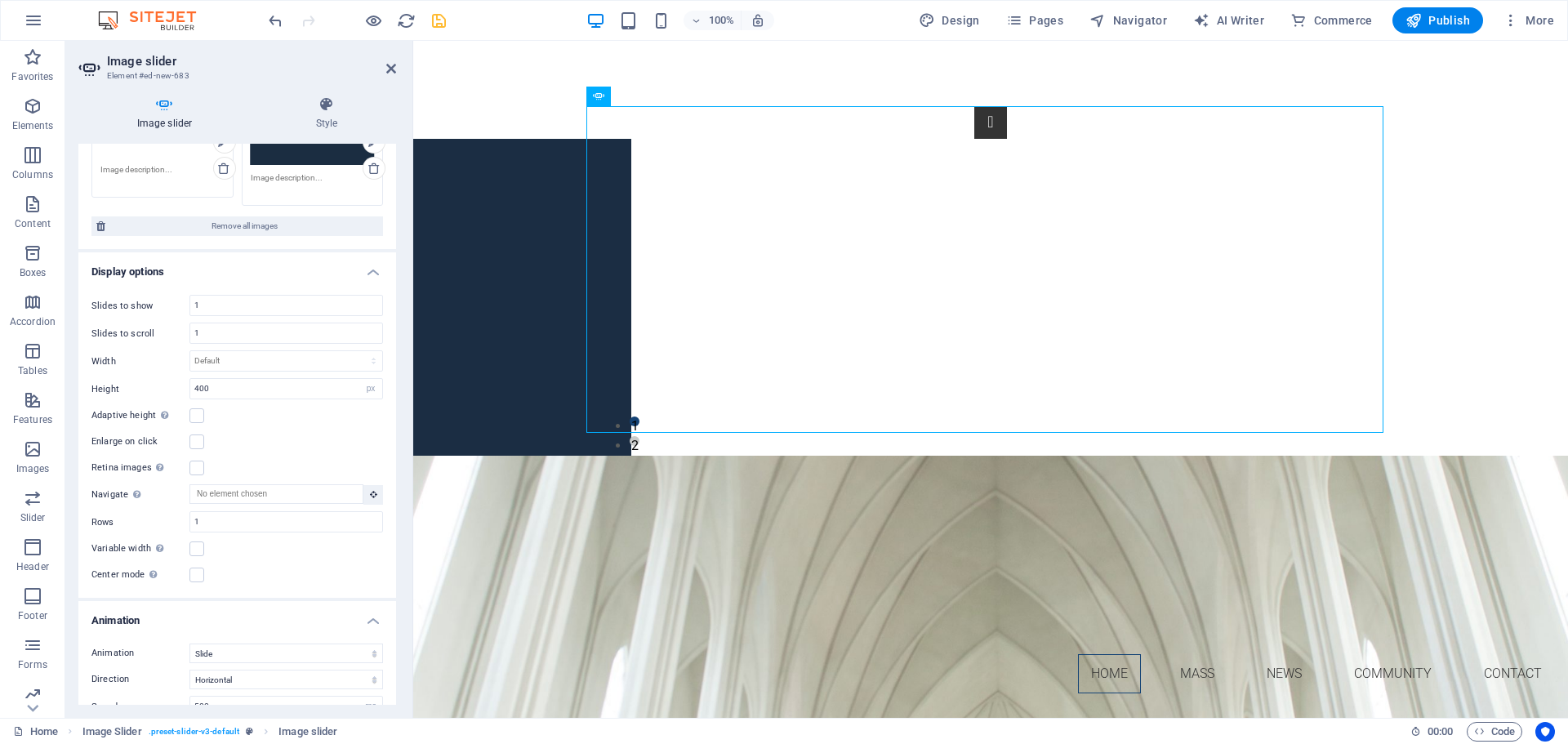 scroll, scrollTop: 163, scrollLeft: 0, axis: vertical 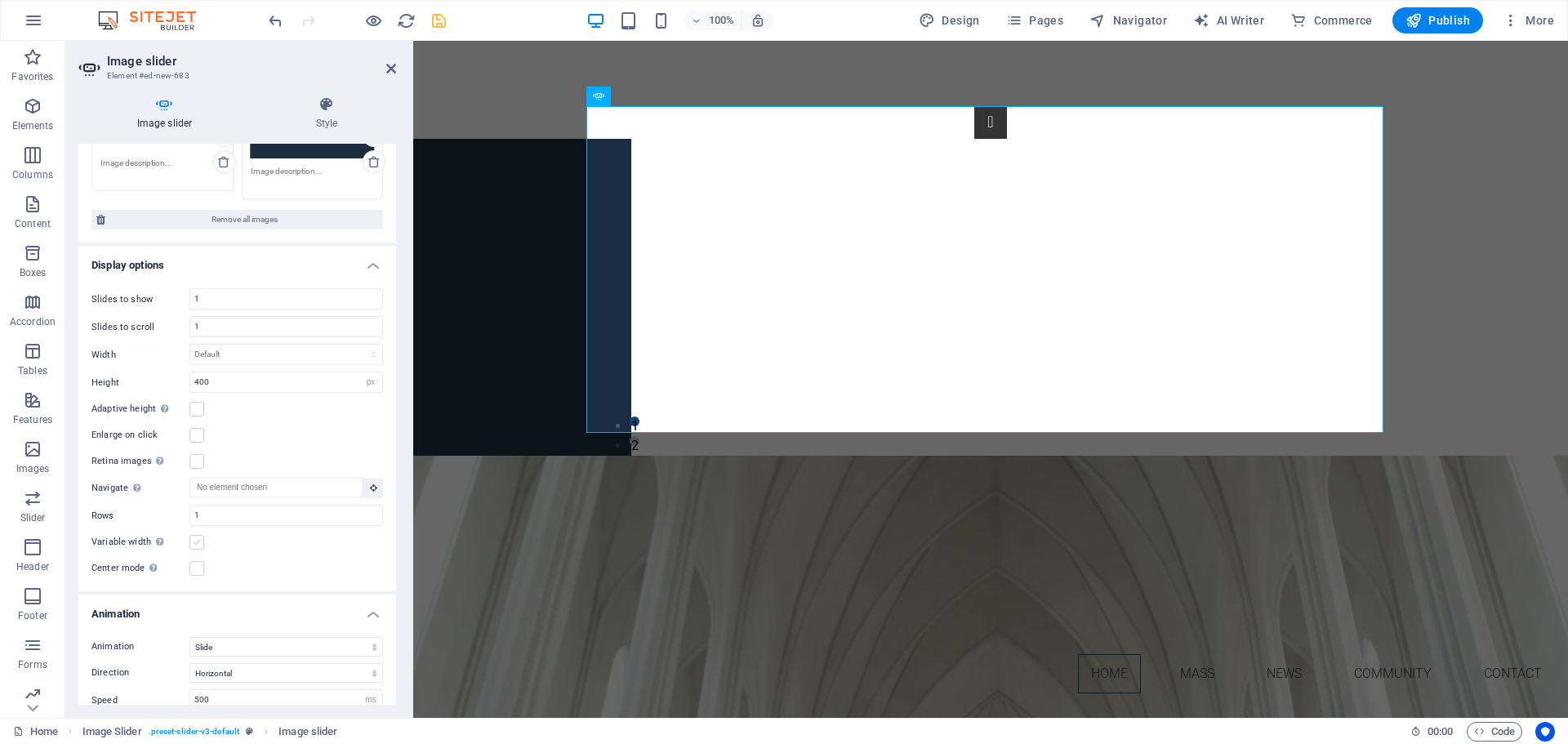 click at bounding box center [197, 542] 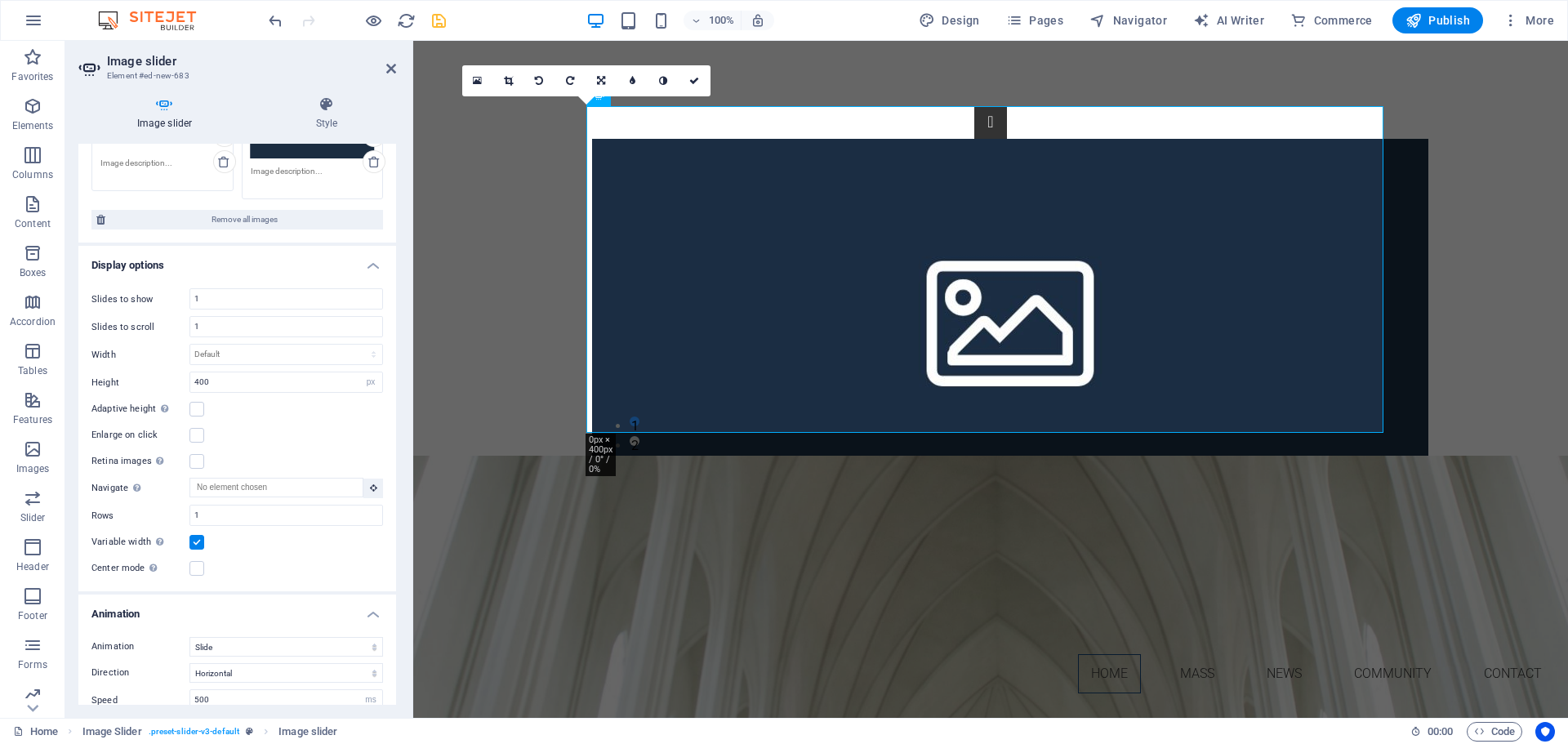 click at bounding box center [197, 542] 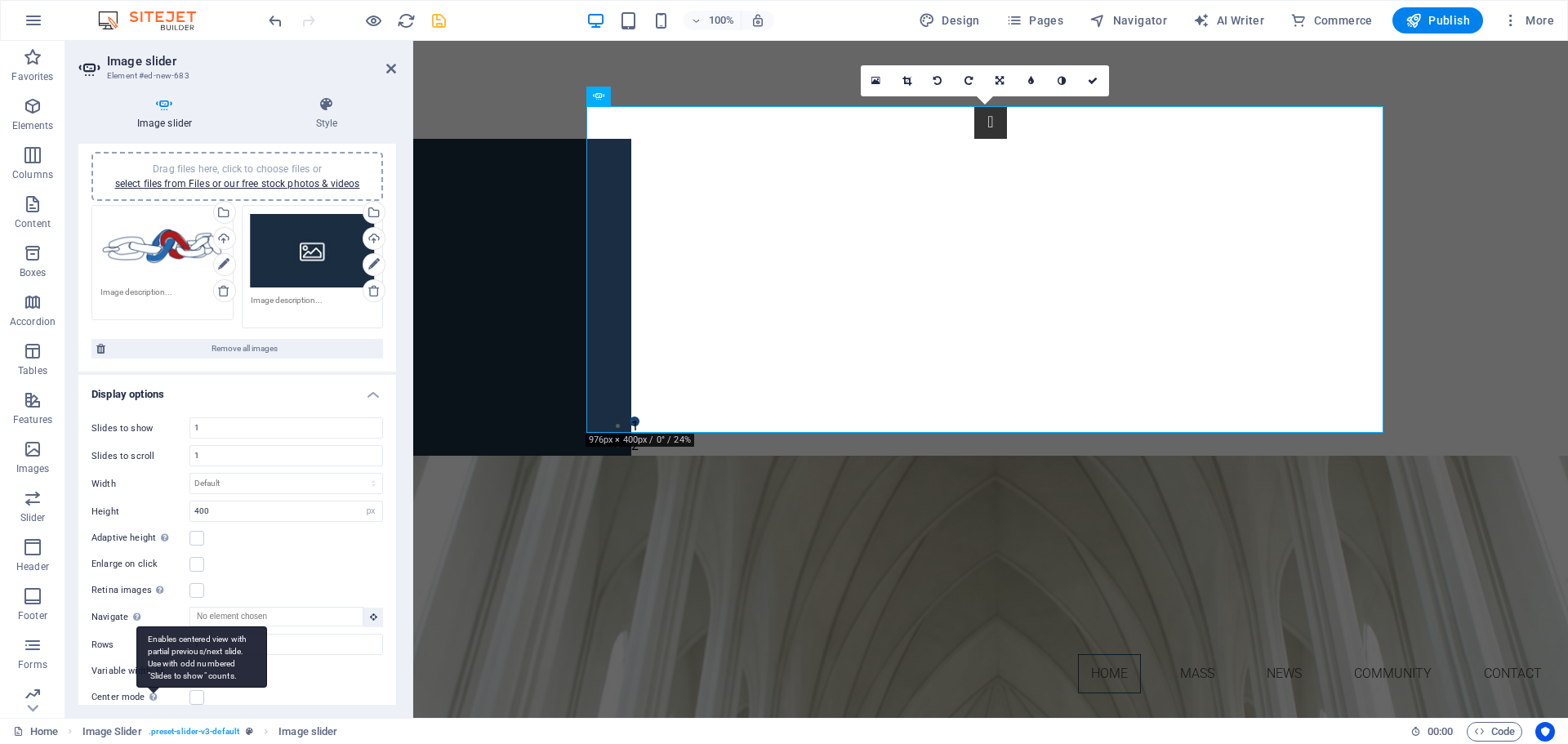 scroll, scrollTop: 0, scrollLeft: 0, axis: both 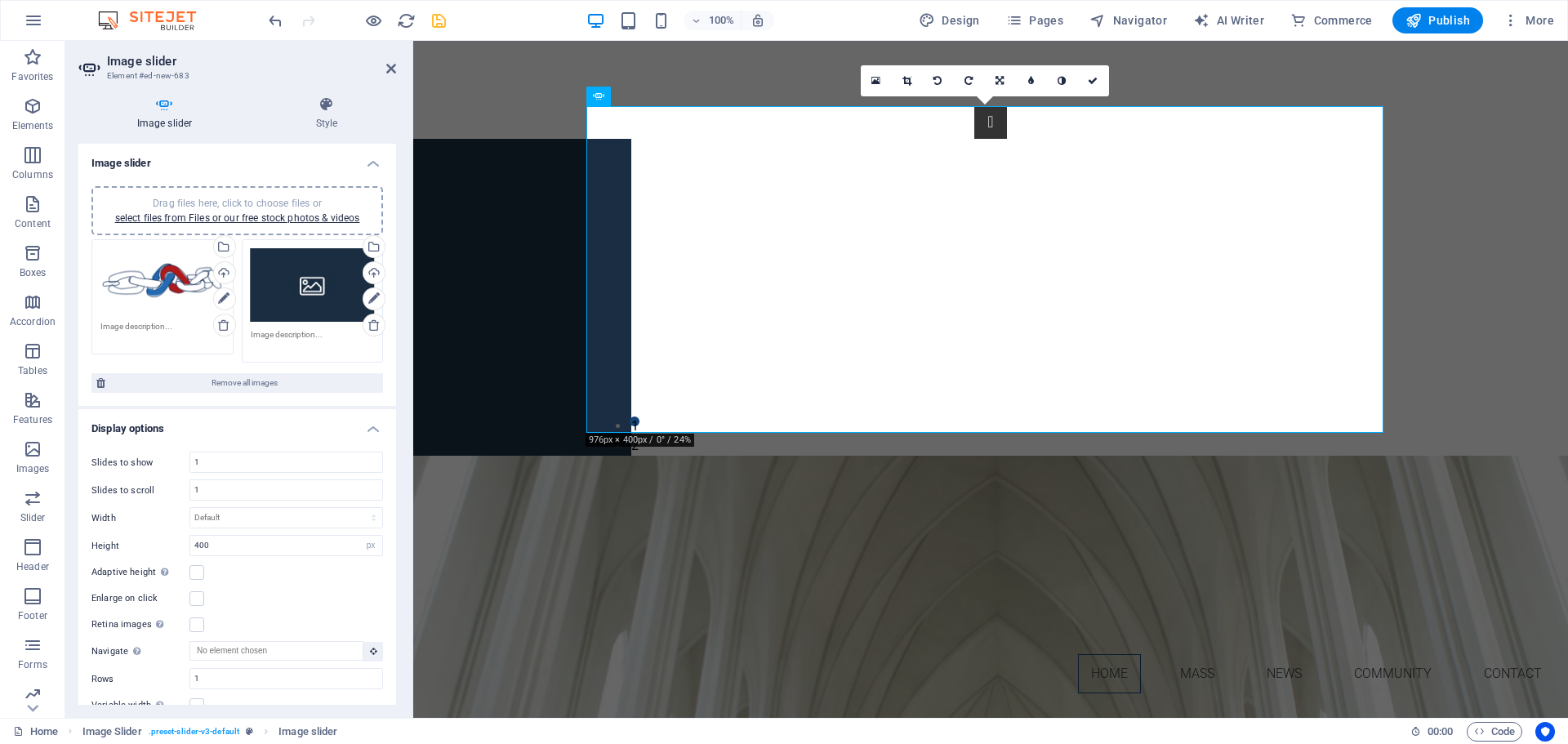 click on "Drag files here, click to choose files or select files from Files or our free stock photos & videos" at bounding box center [313, 285] 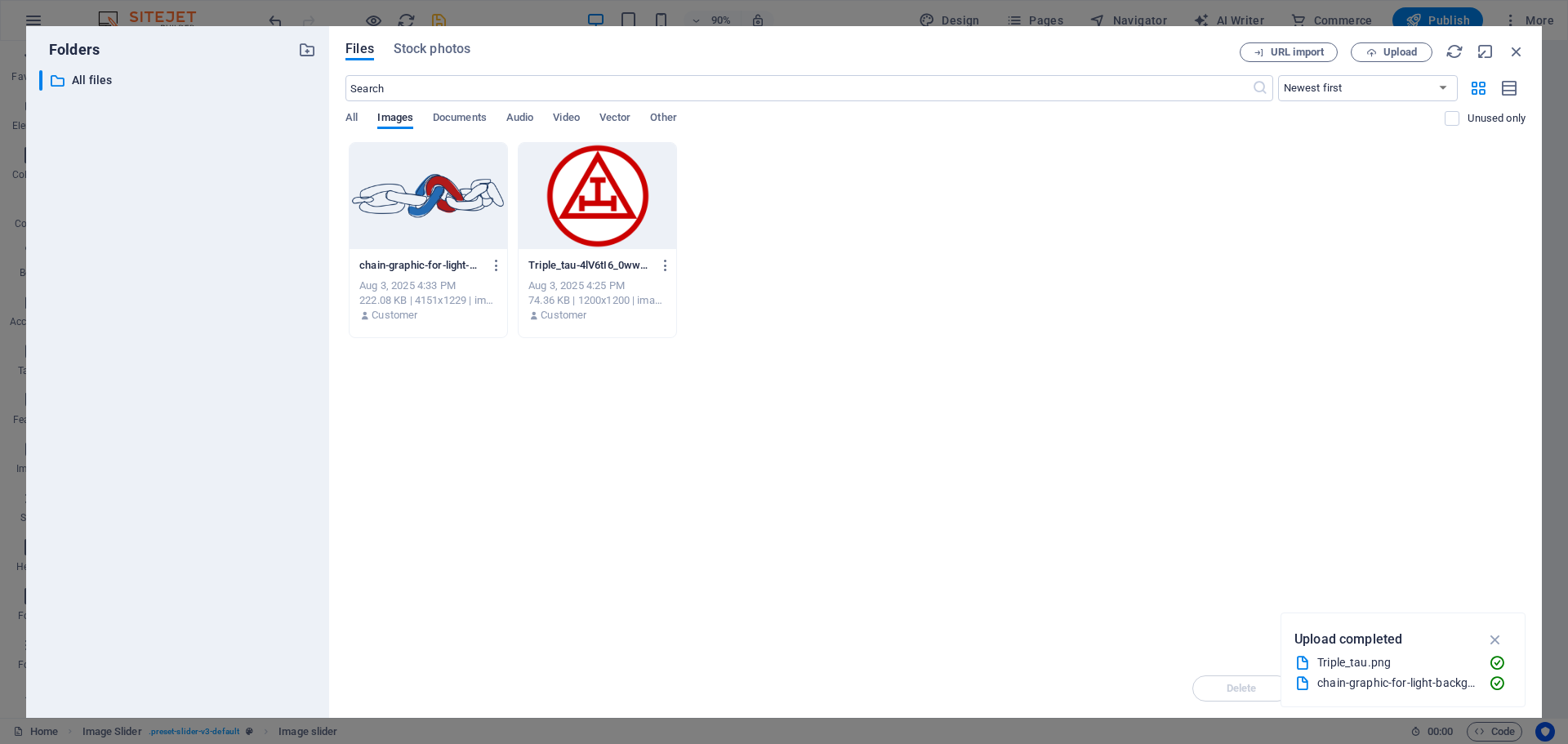 click at bounding box center [597, 196] 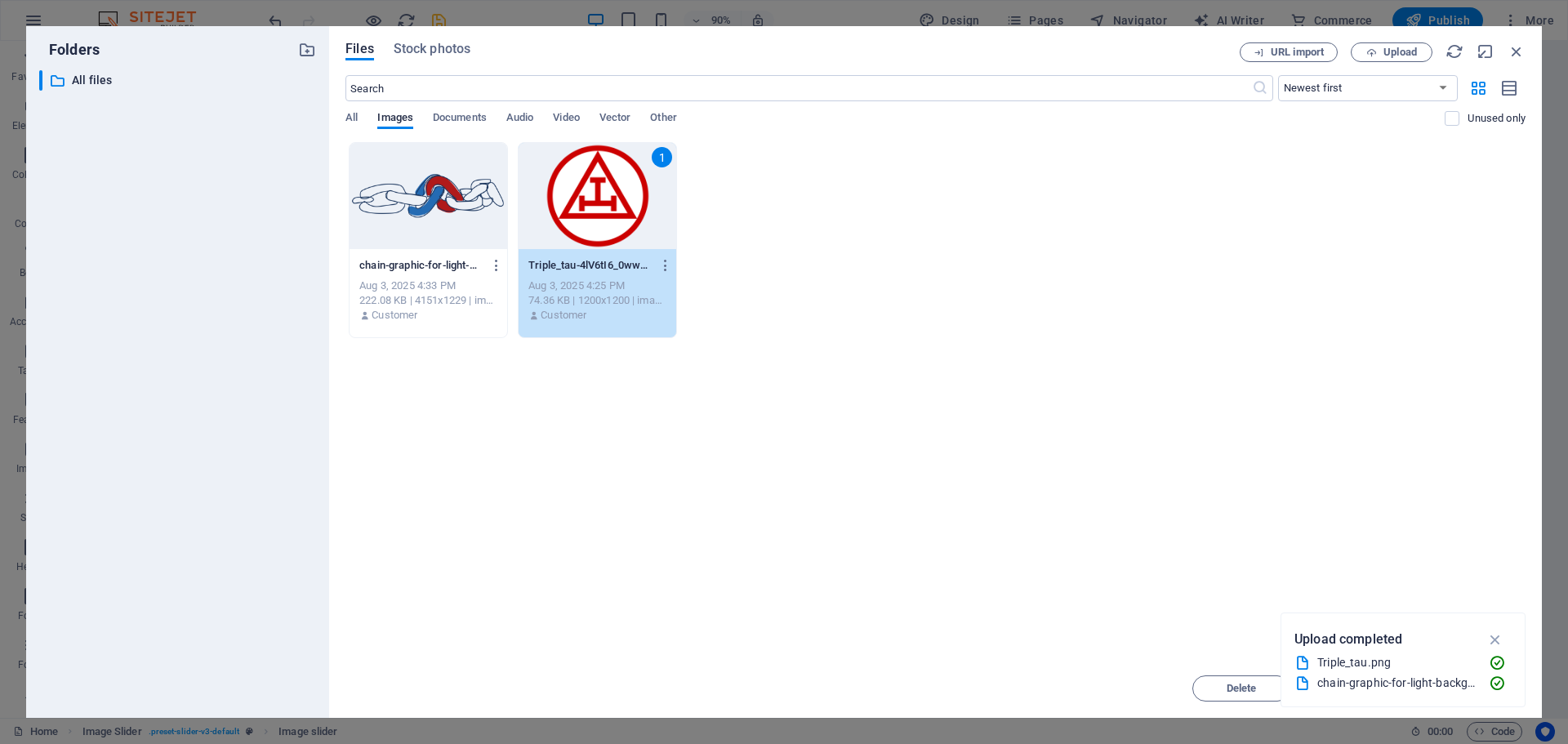 click at bounding box center [428, 196] 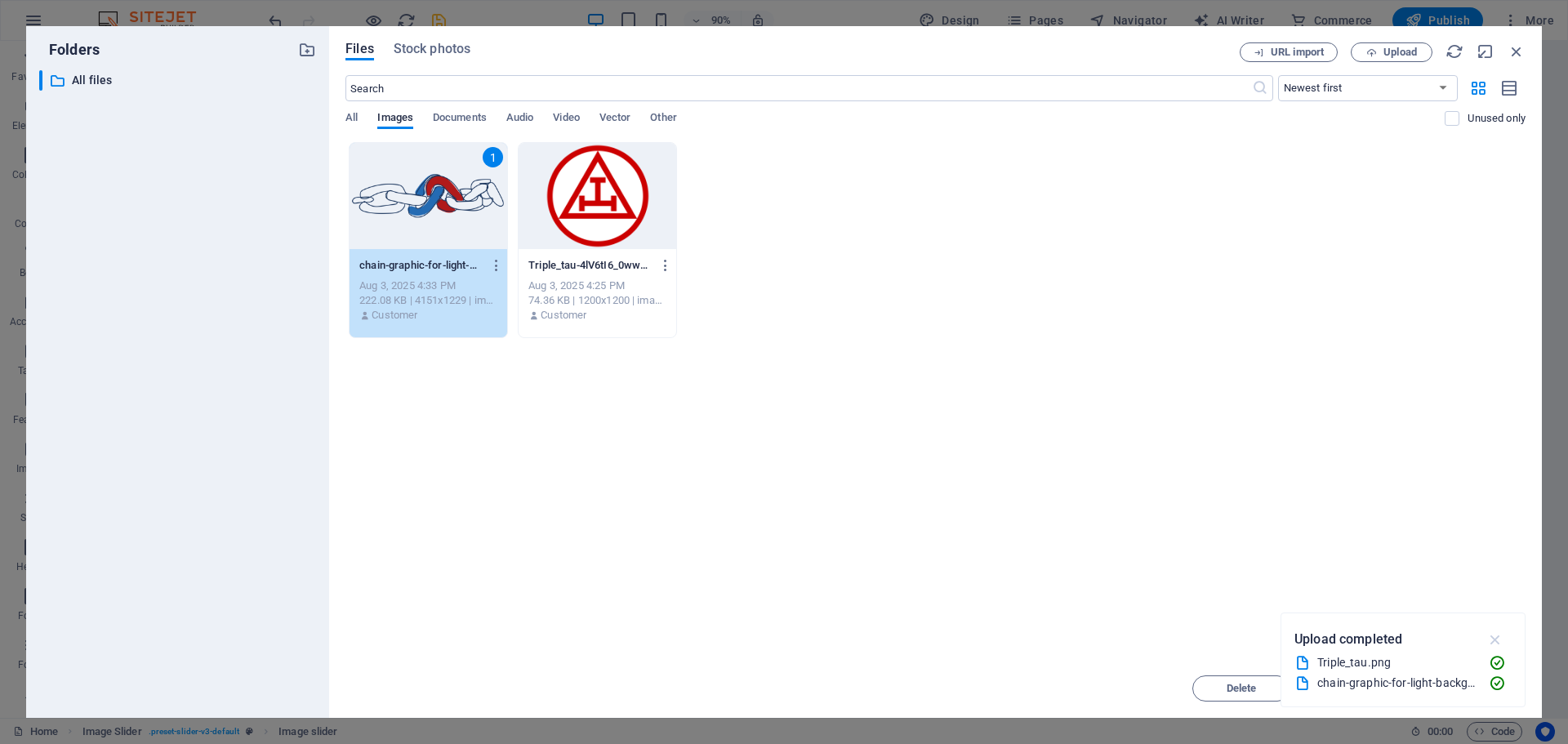 click at bounding box center (1495, 639) 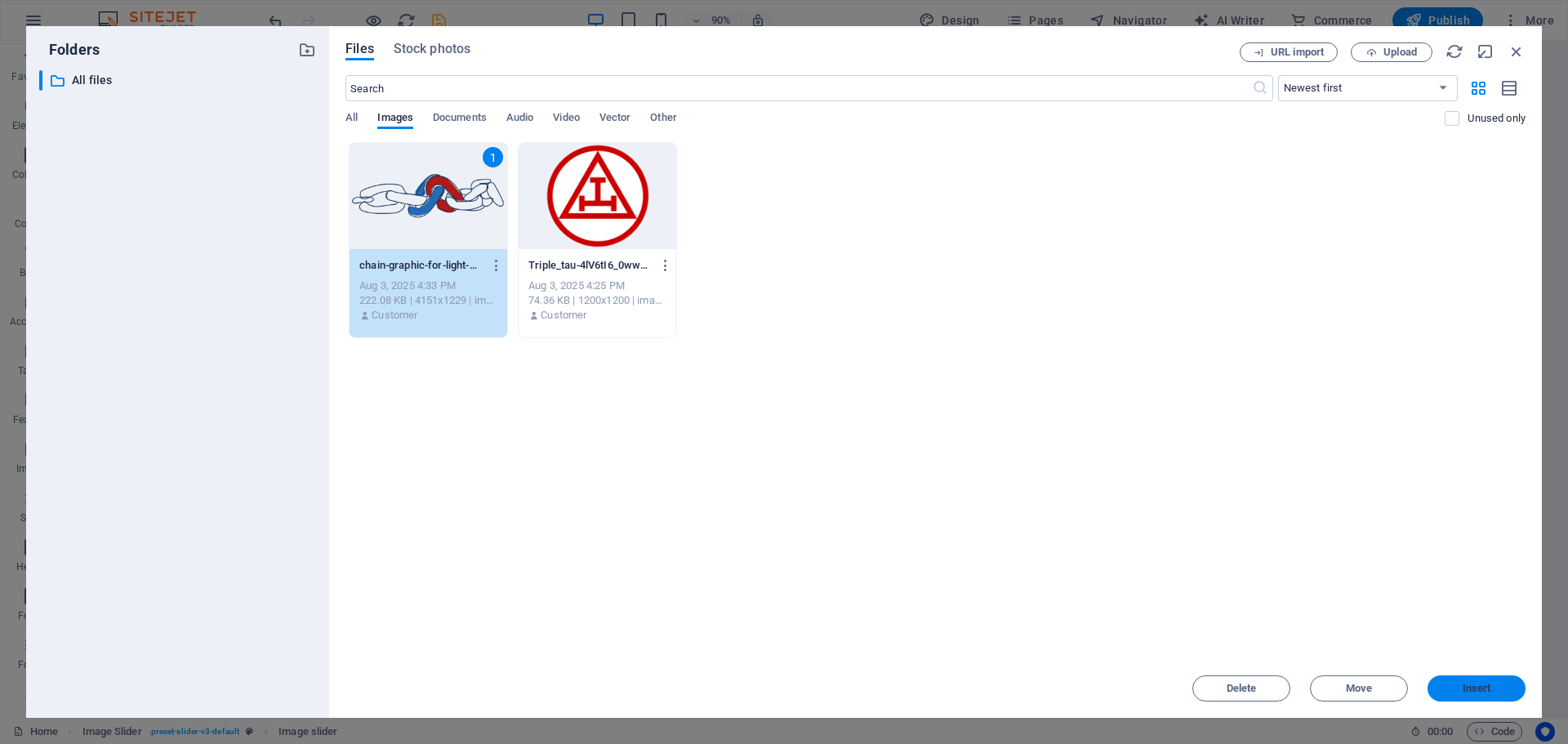 click on "Insert" at bounding box center (1477, 688) 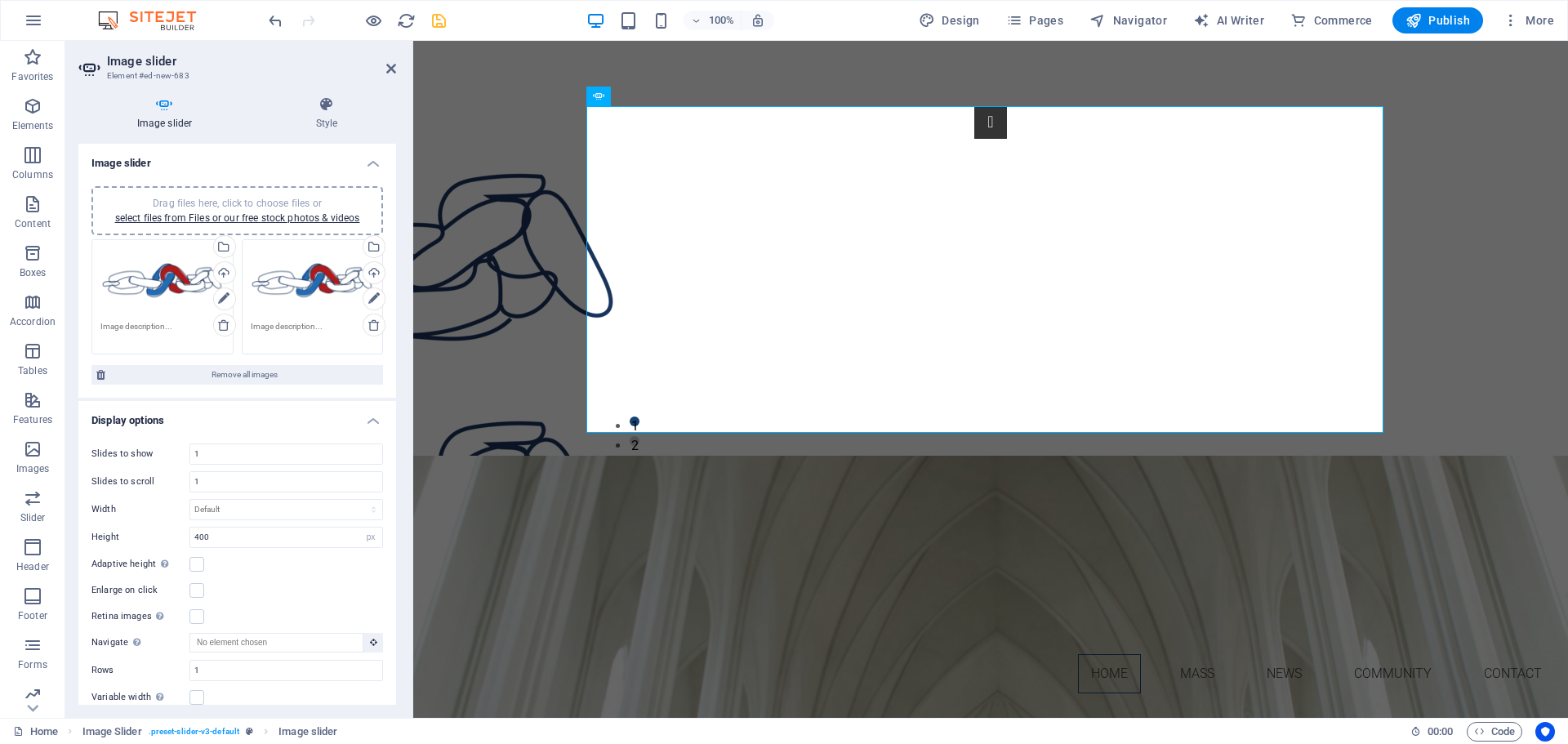 click on "Drag files here, click to choose files or select files from Files or our free stock photos & videos" at bounding box center [313, 281] 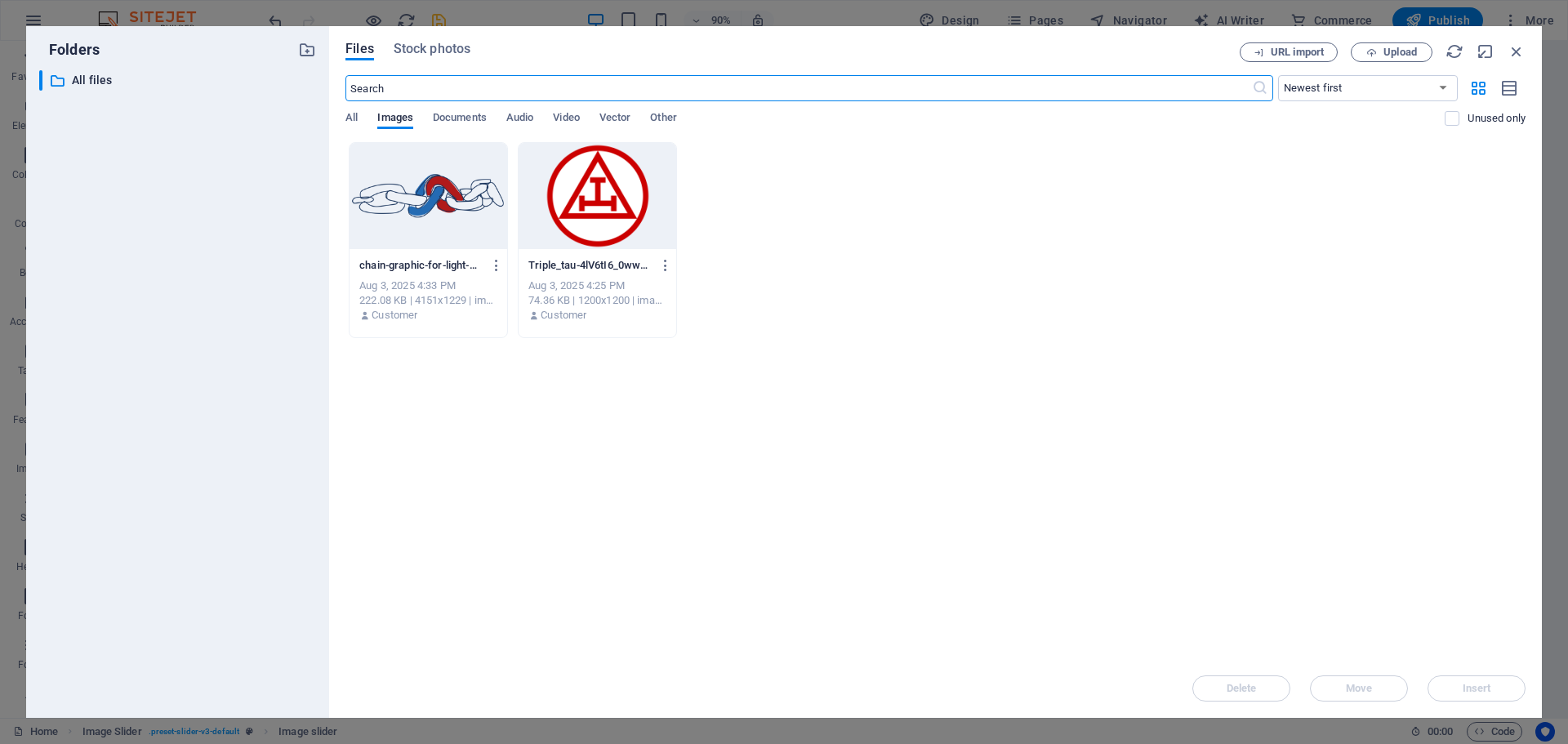 click at bounding box center (597, 196) 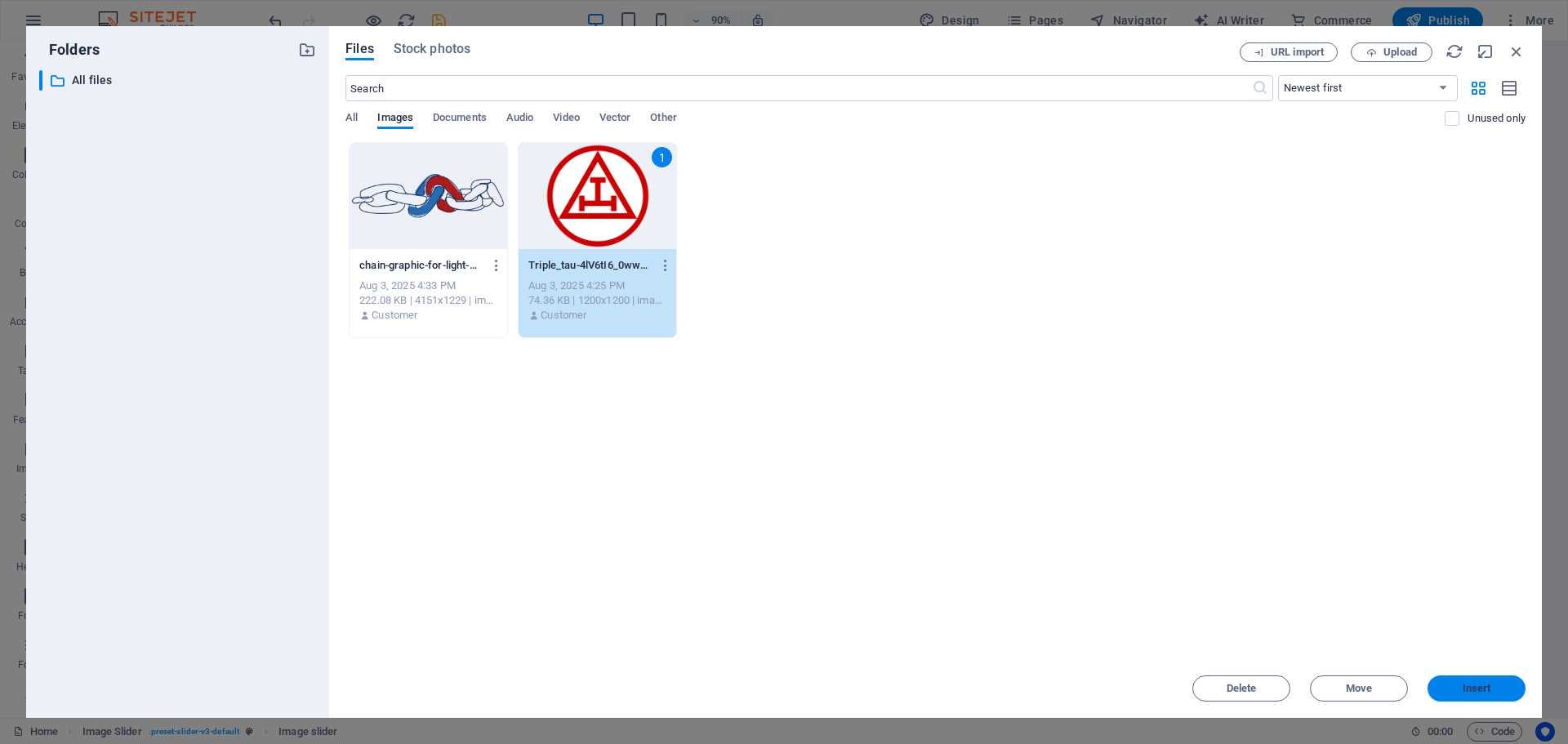click on "Insert" at bounding box center (1477, 688) 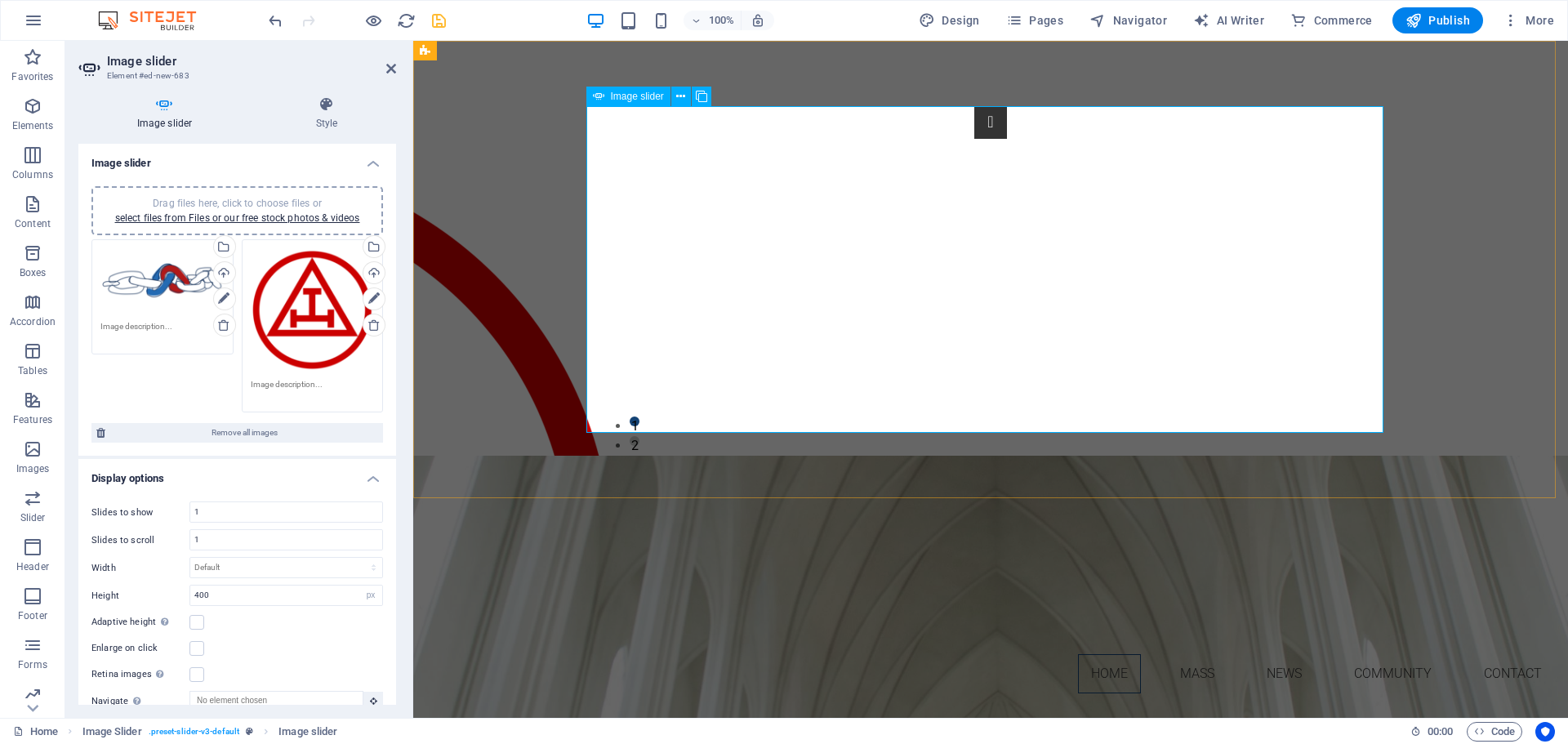 click on "2" at bounding box center [635, 441] 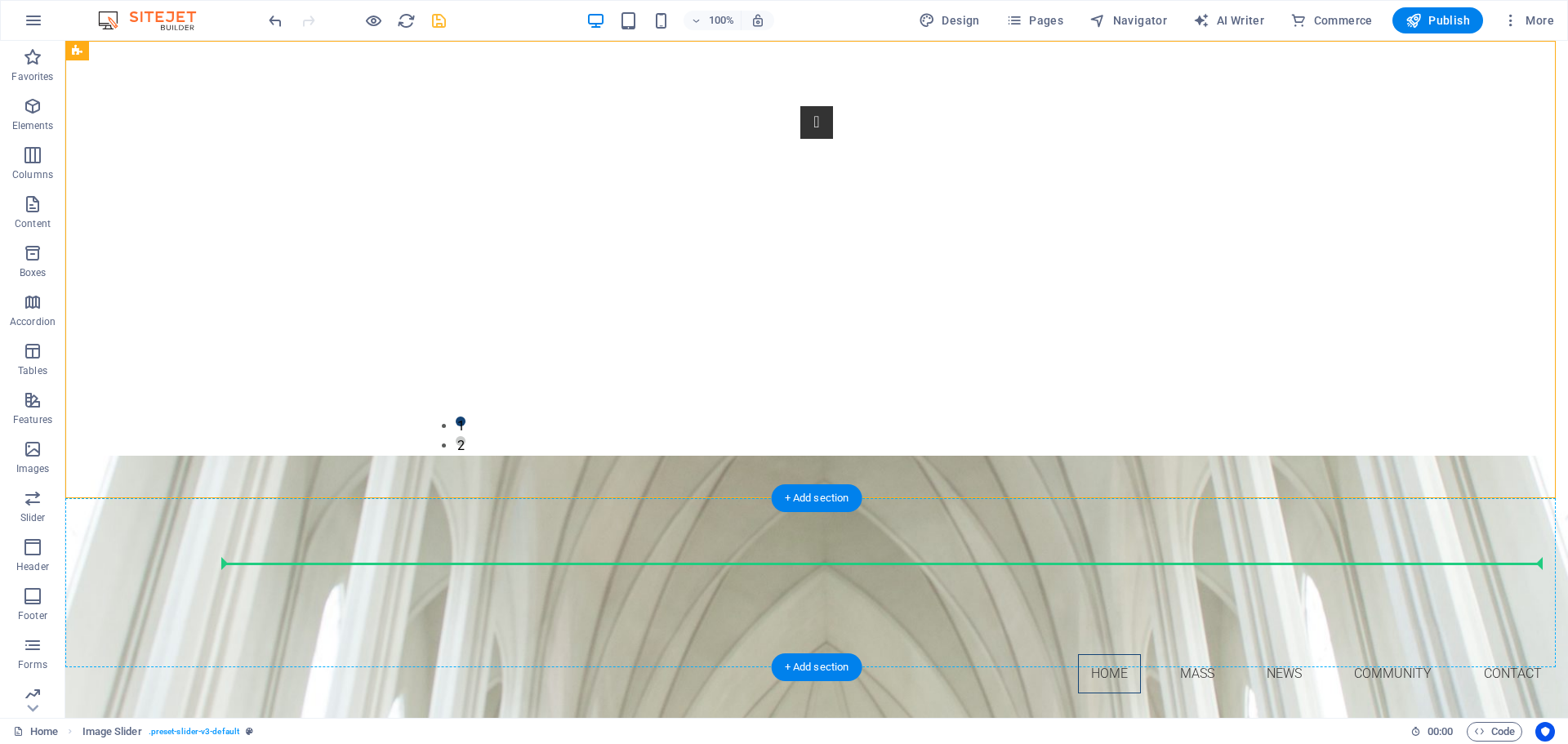 drag, startPoint x: 537, startPoint y: 96, endPoint x: 559, endPoint y: 577, distance: 481.50286 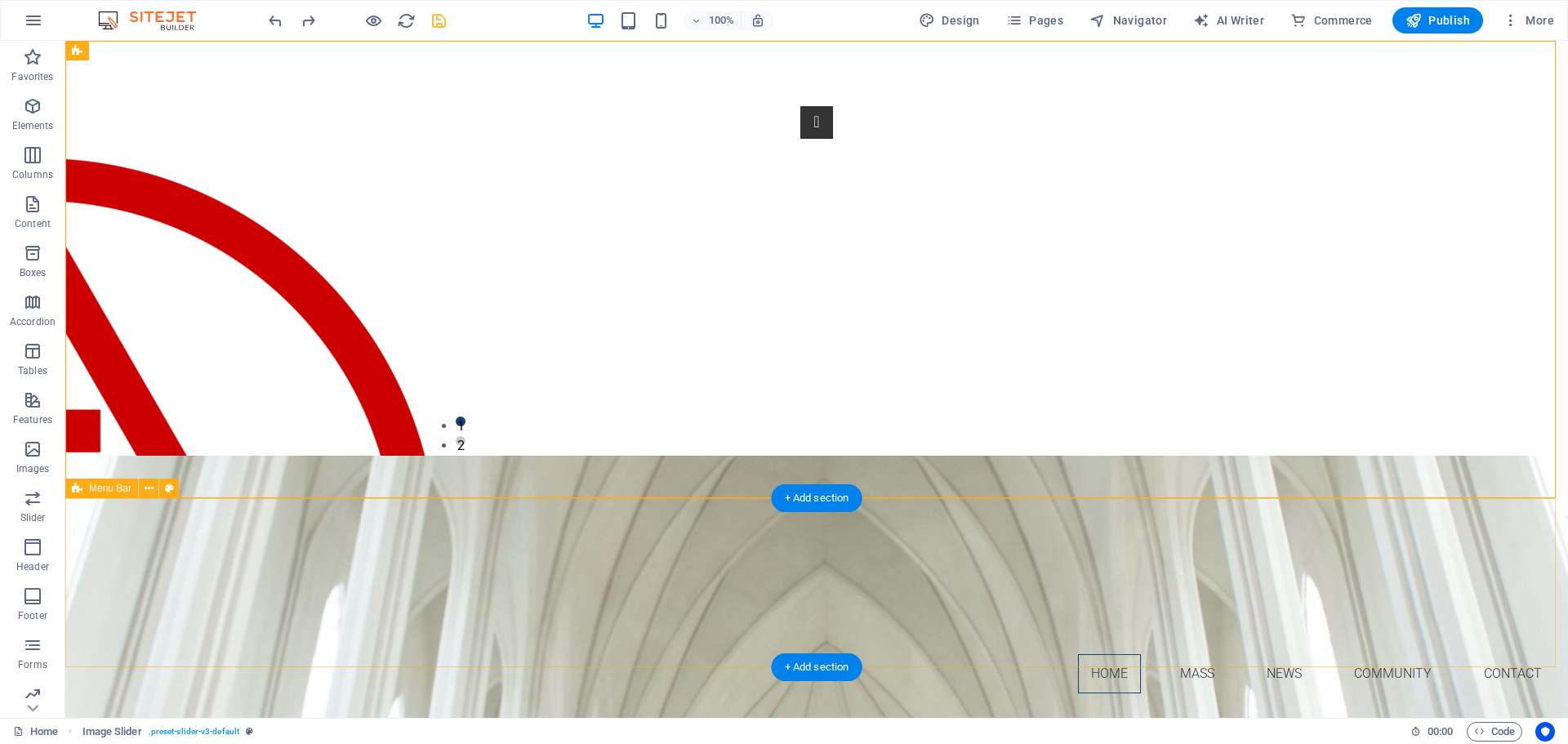 click on "Home Mass News Community Contact" at bounding box center [817, 602] 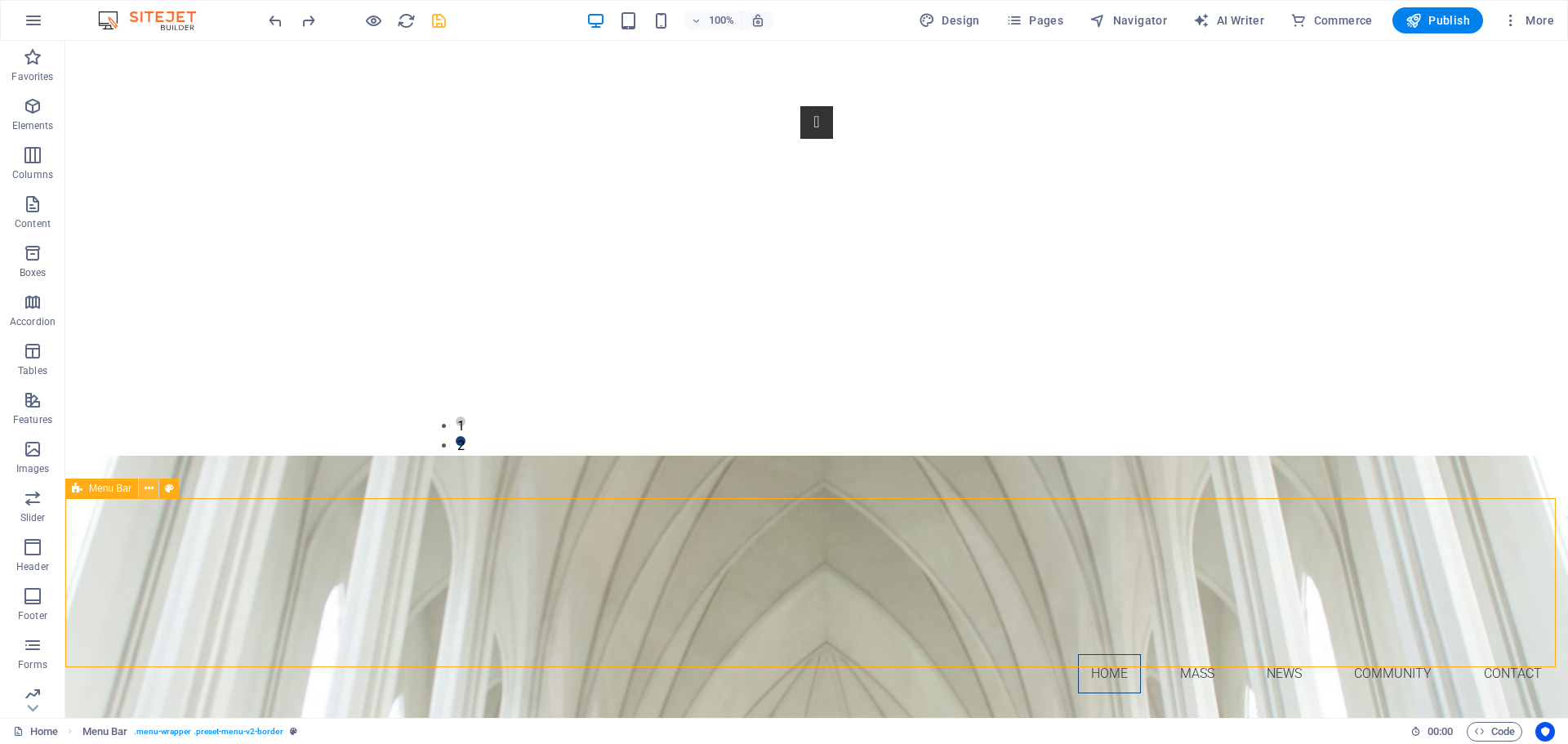 click at bounding box center [149, 488] 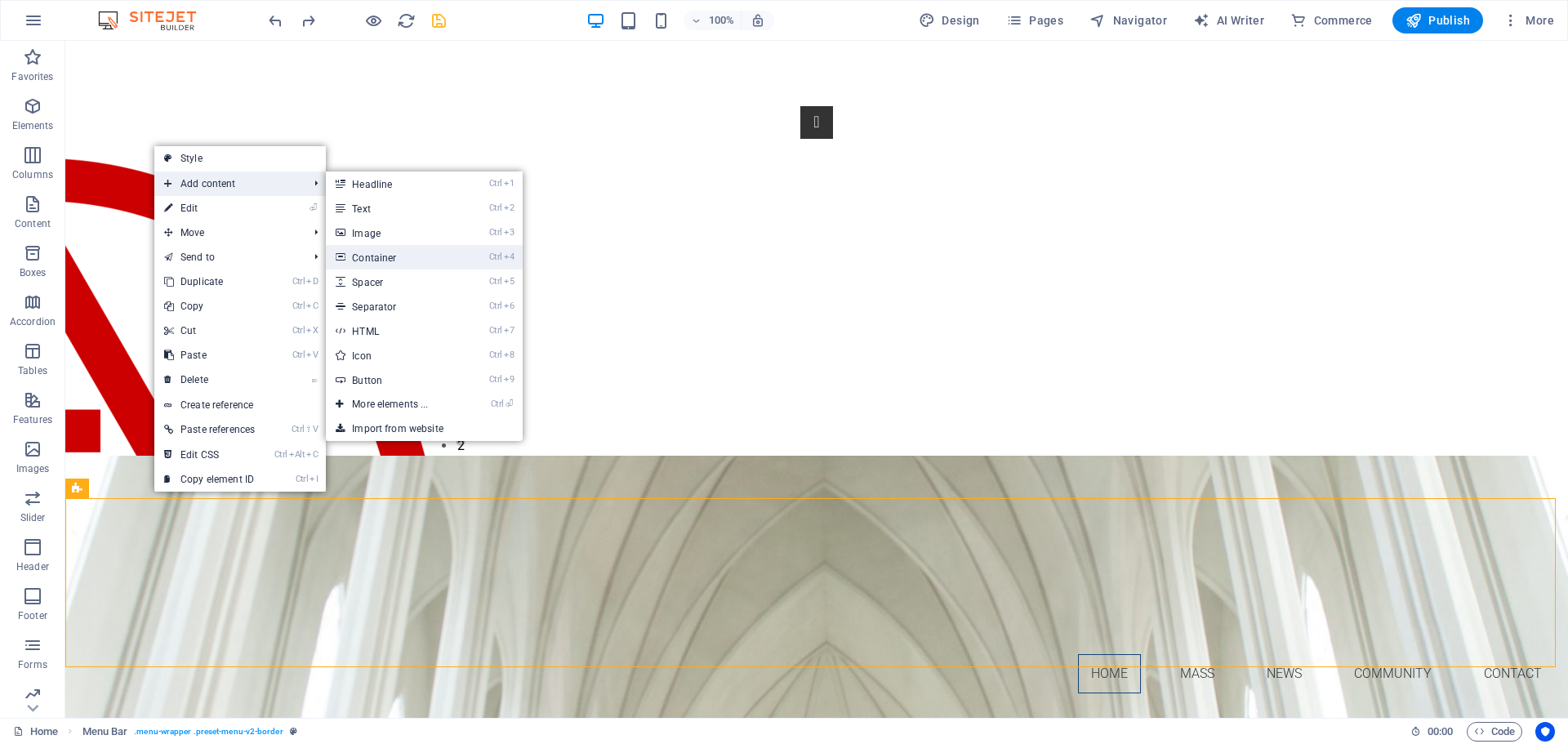 click on "Ctrl 4  Container" at bounding box center [393, 257] 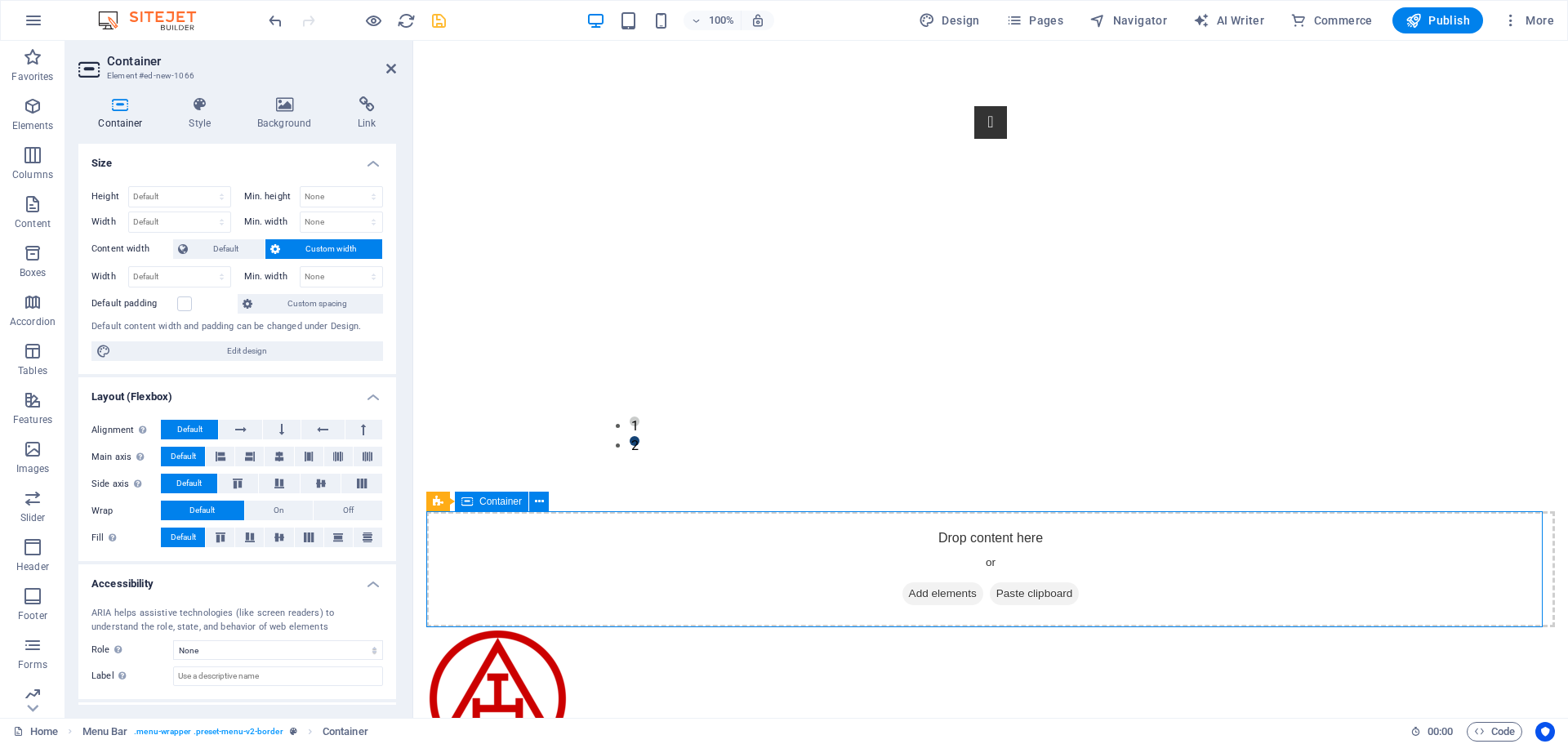 drag, startPoint x: 507, startPoint y: 541, endPoint x: 537, endPoint y: 586, distance: 54.083269 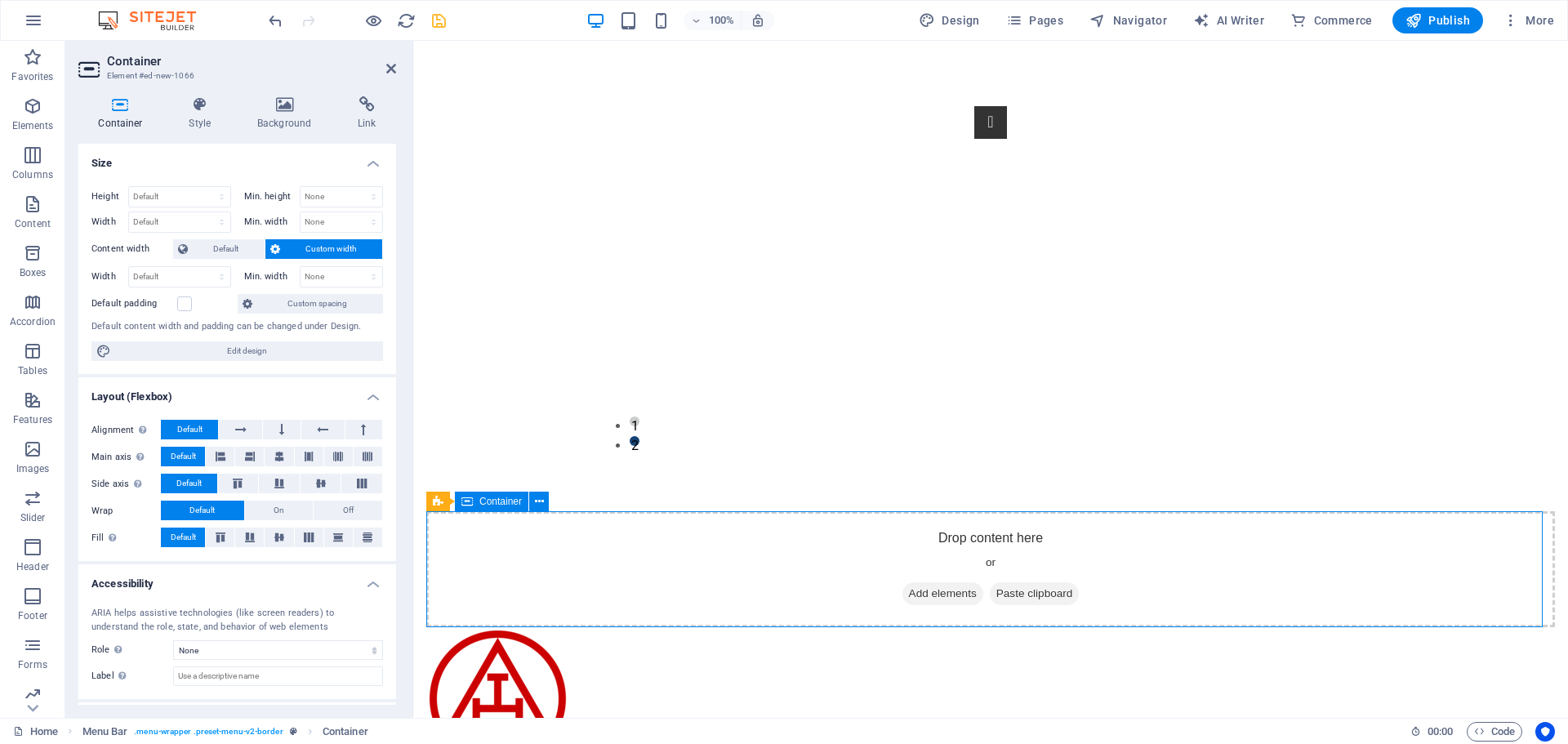 click on "Drop content here or  Add elements  Paste clipboard" at bounding box center [991, 569] 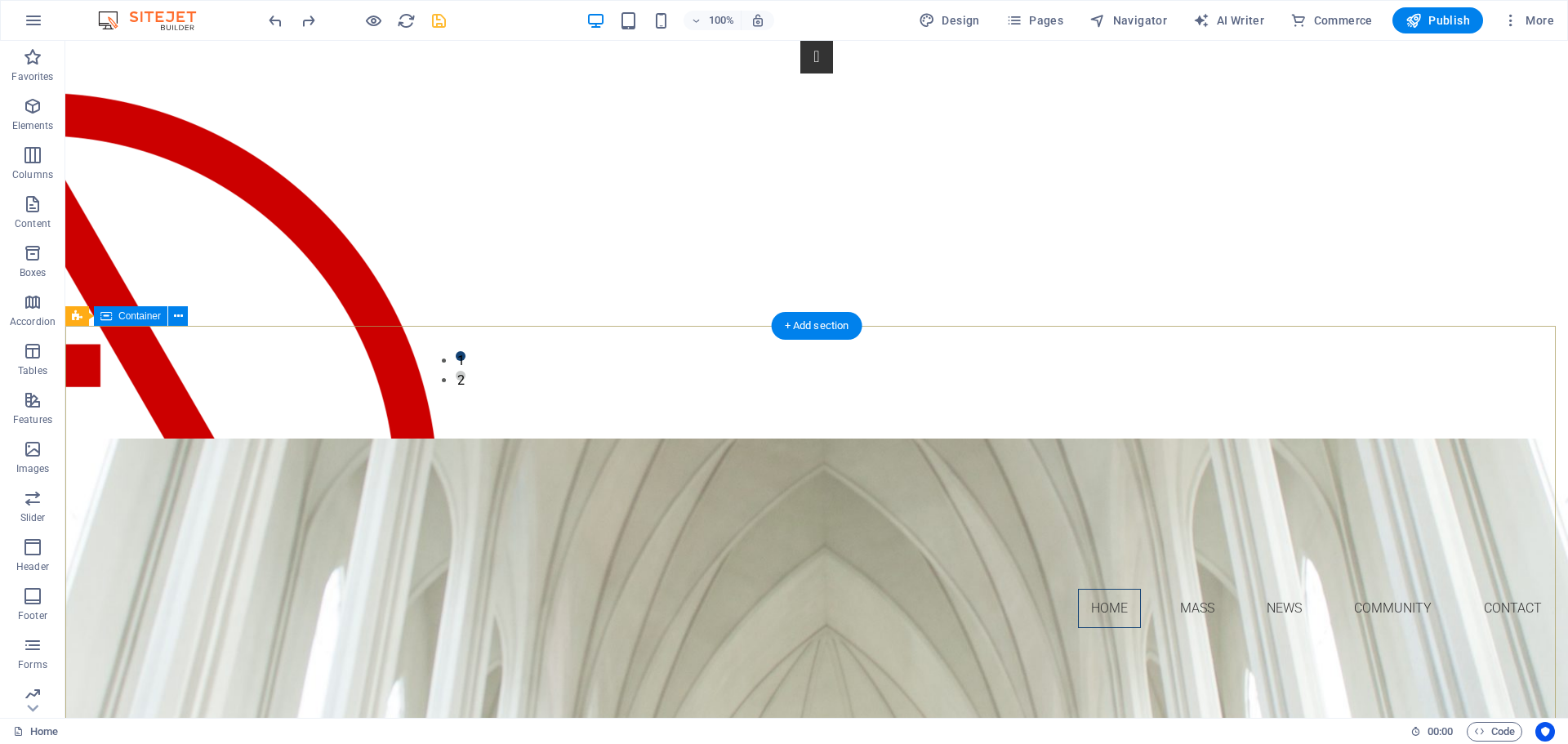 scroll, scrollTop: 0, scrollLeft: 0, axis: both 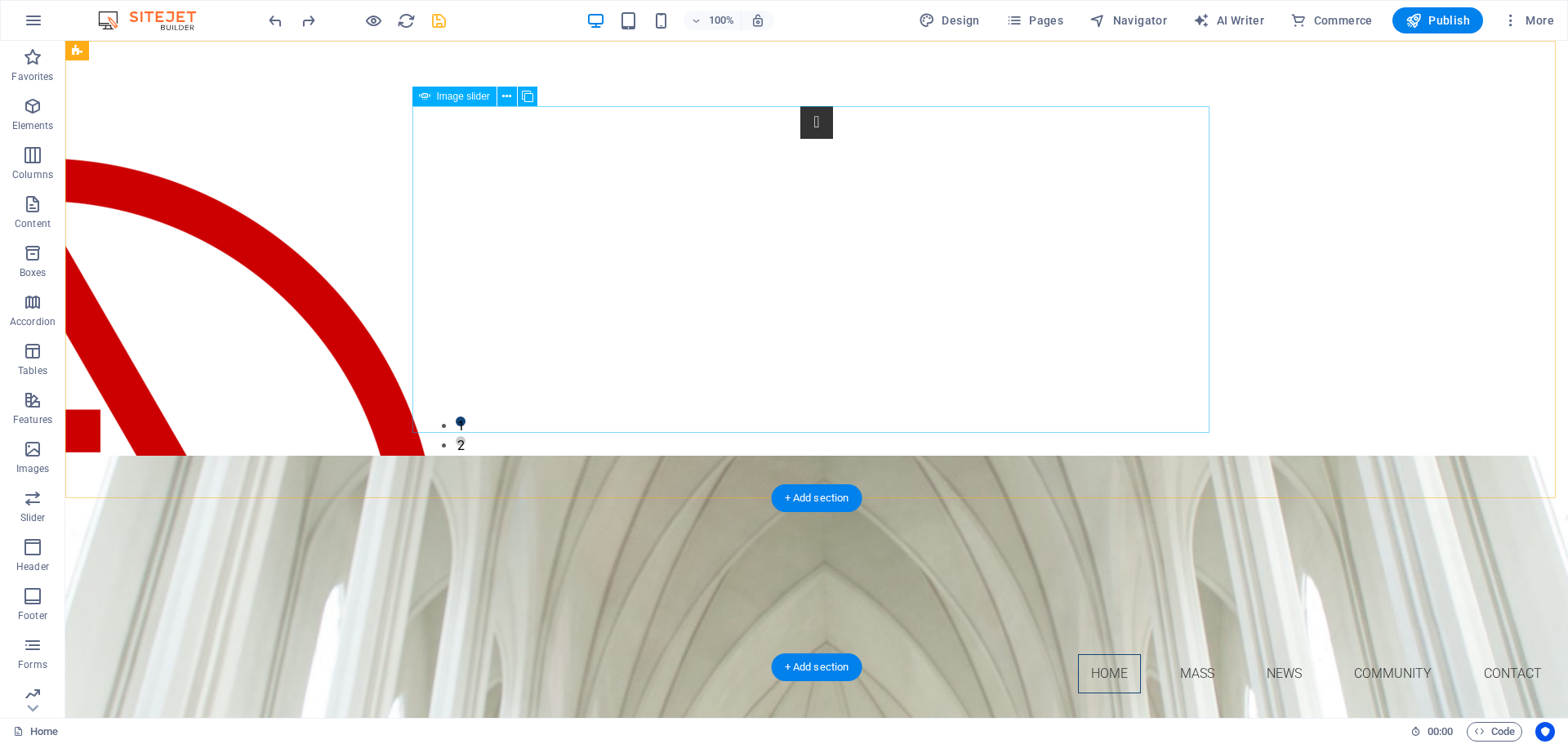 click at bounding box center [39, 1098] 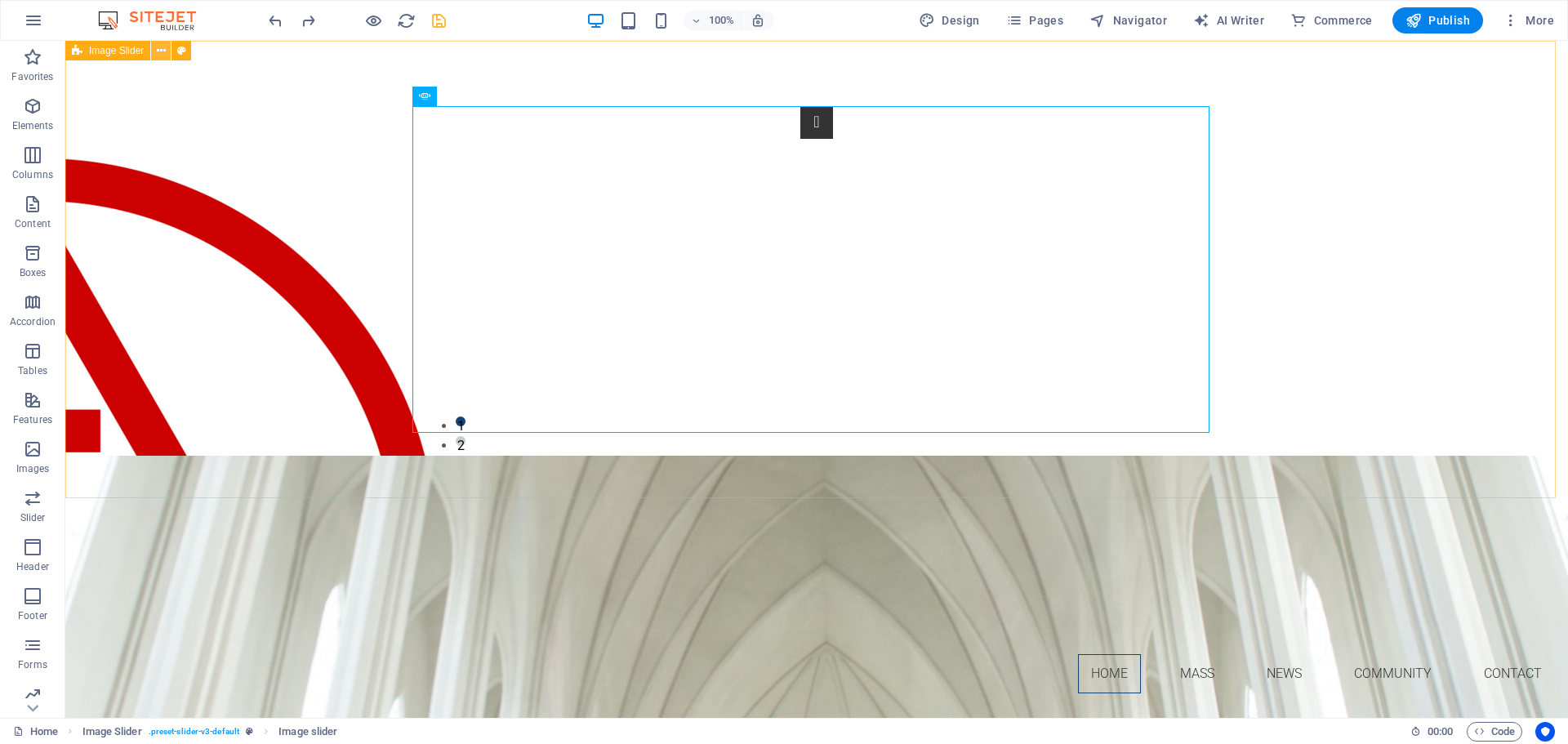 click at bounding box center [161, 51] 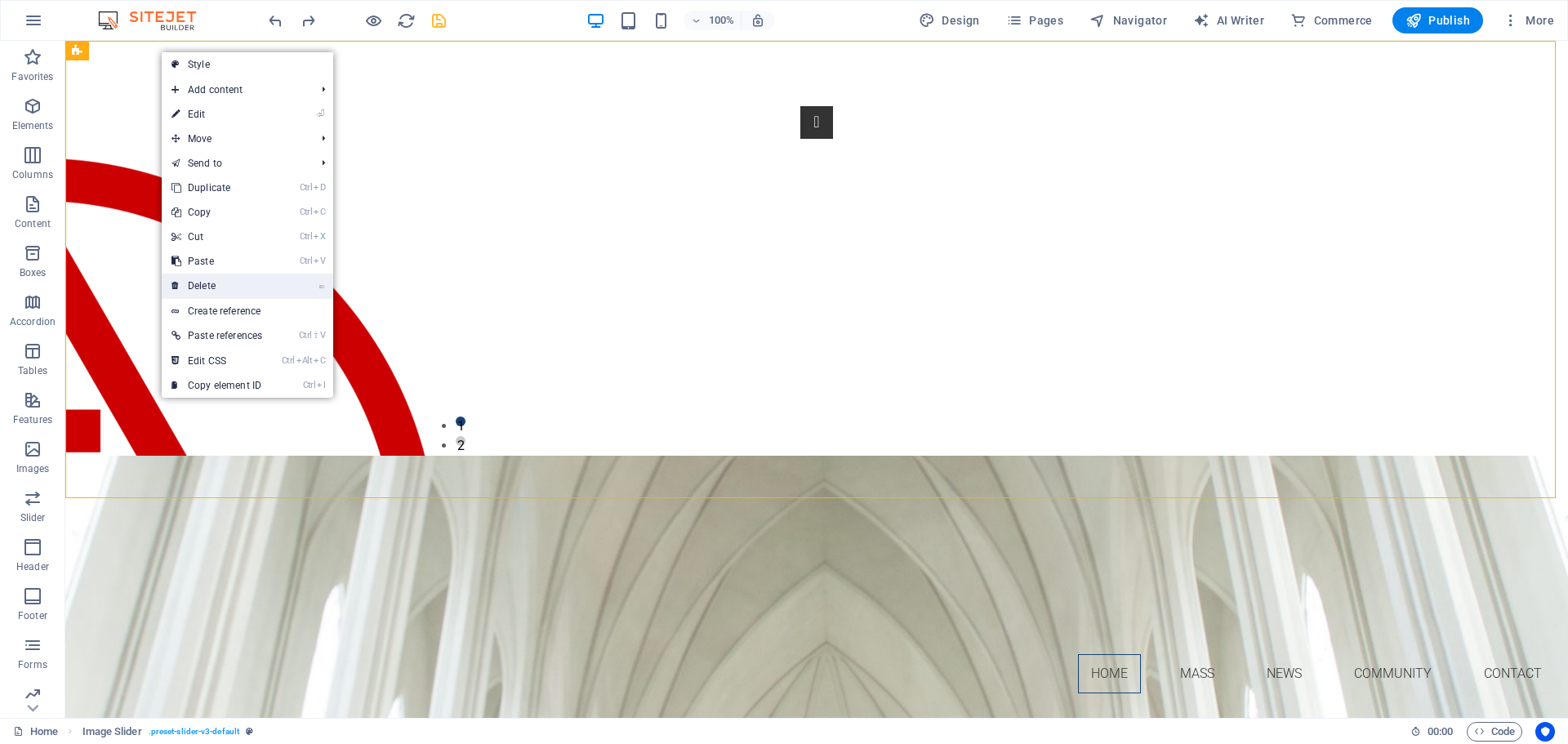 click on "⌦  Delete" at bounding box center (216, 286) 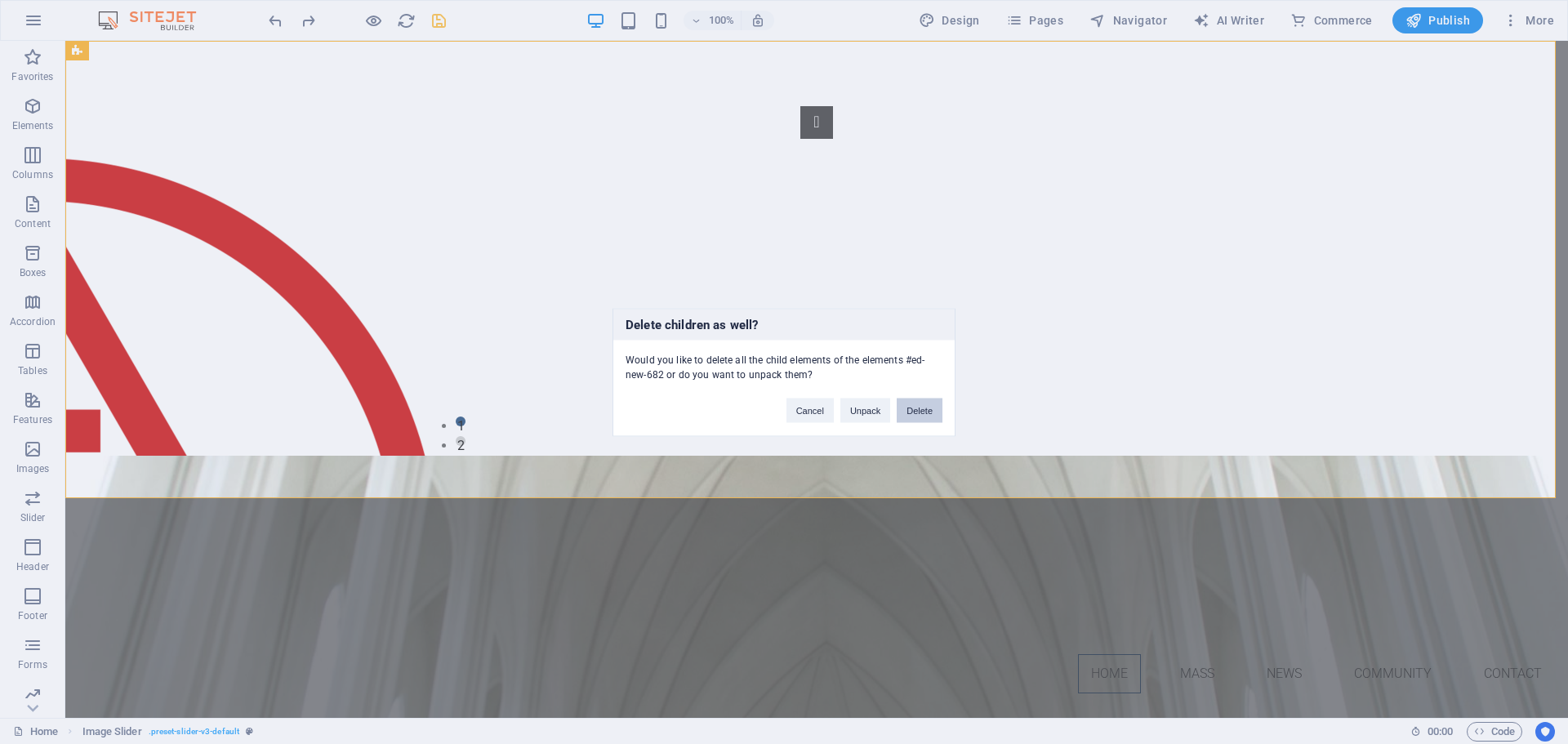 click on "Delete" at bounding box center (920, 410) 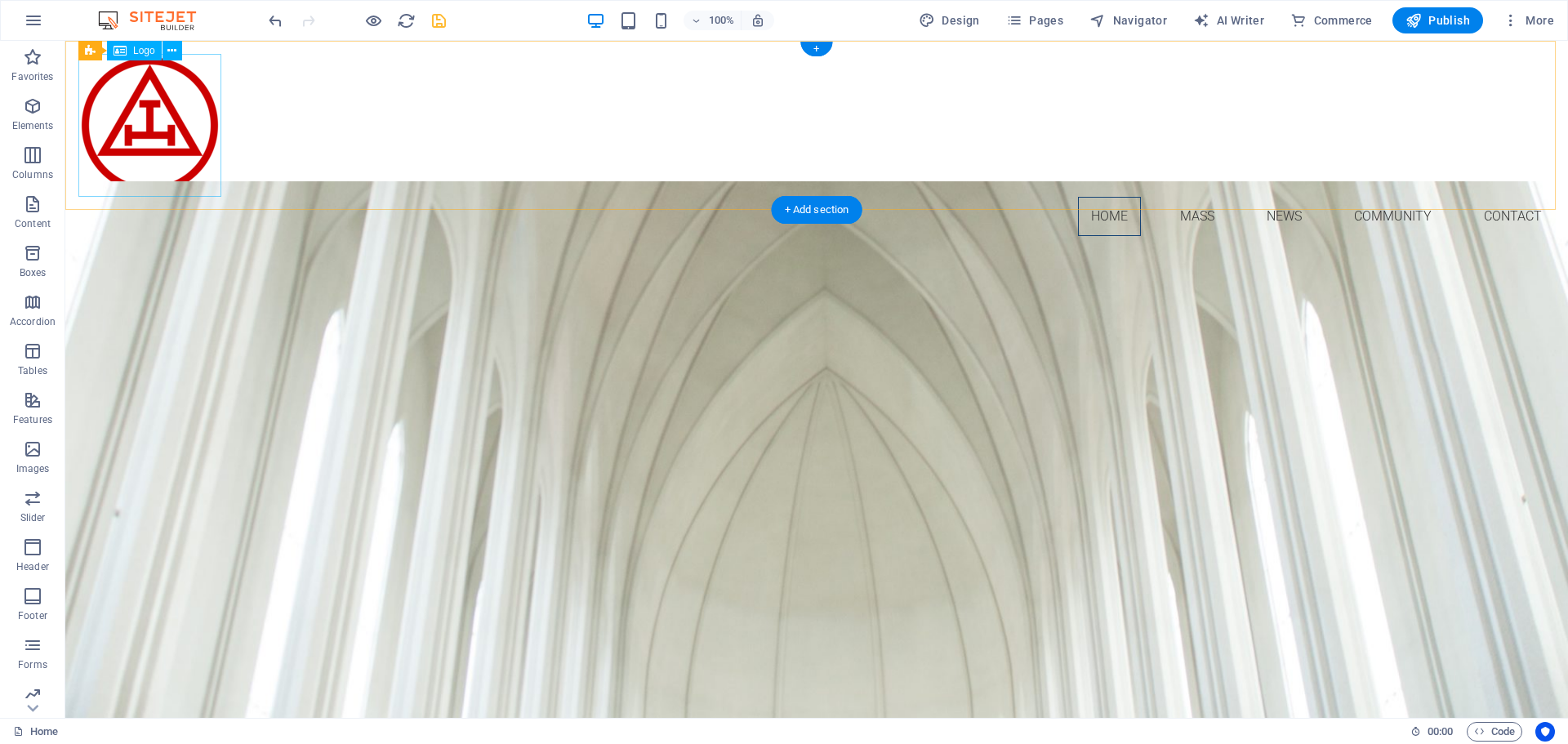 click at bounding box center [817, 125] 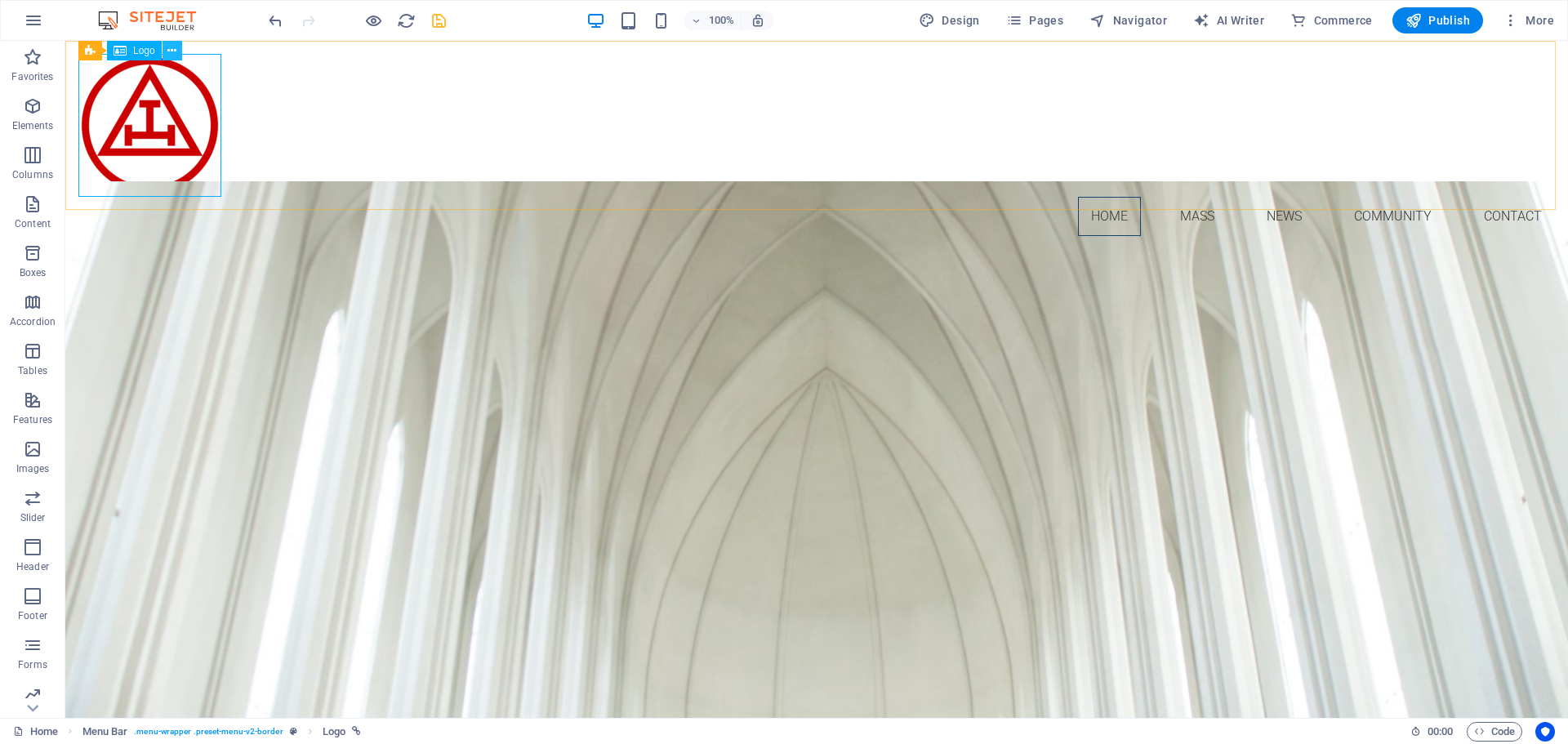 click at bounding box center [172, 51] 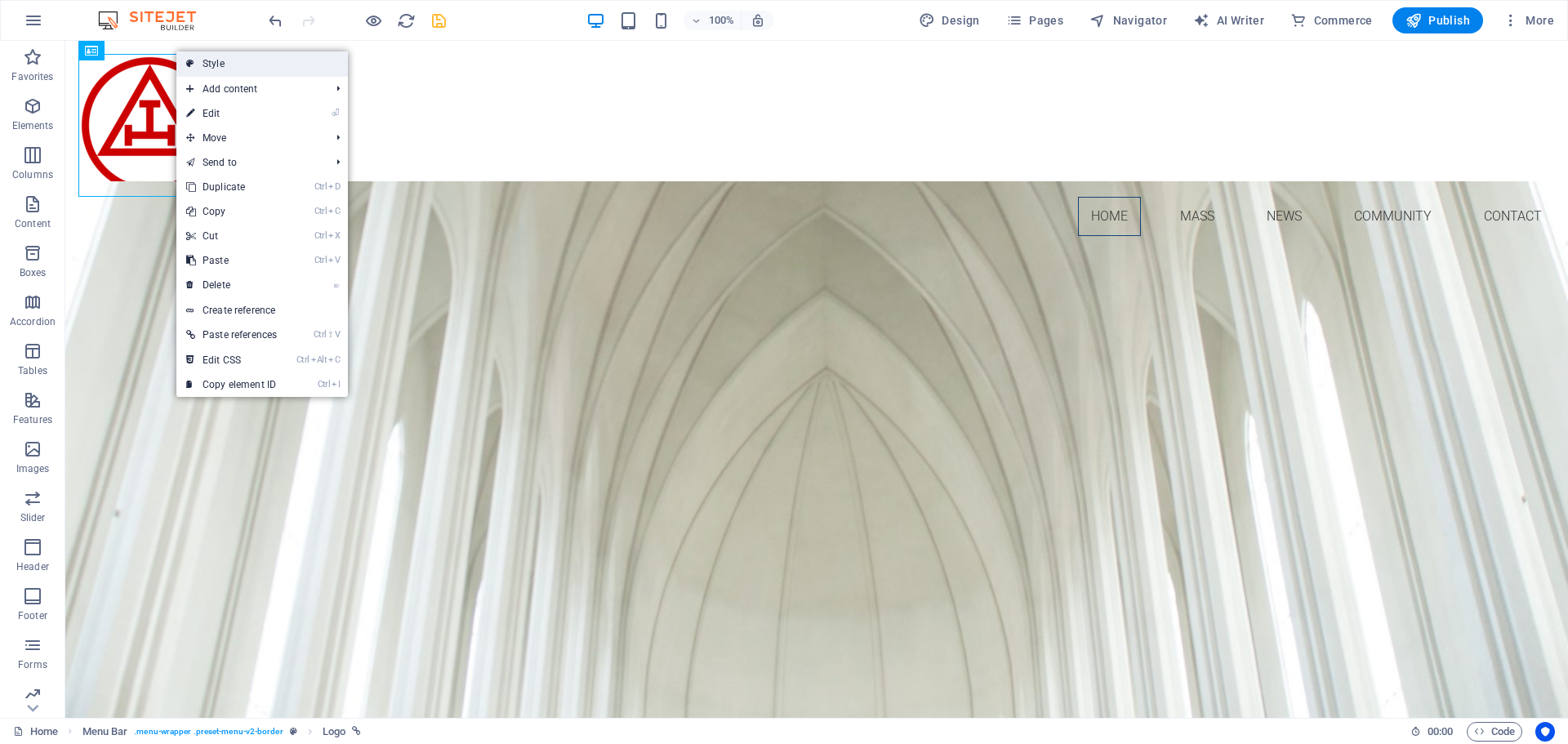 click on "Style" at bounding box center [262, 64] 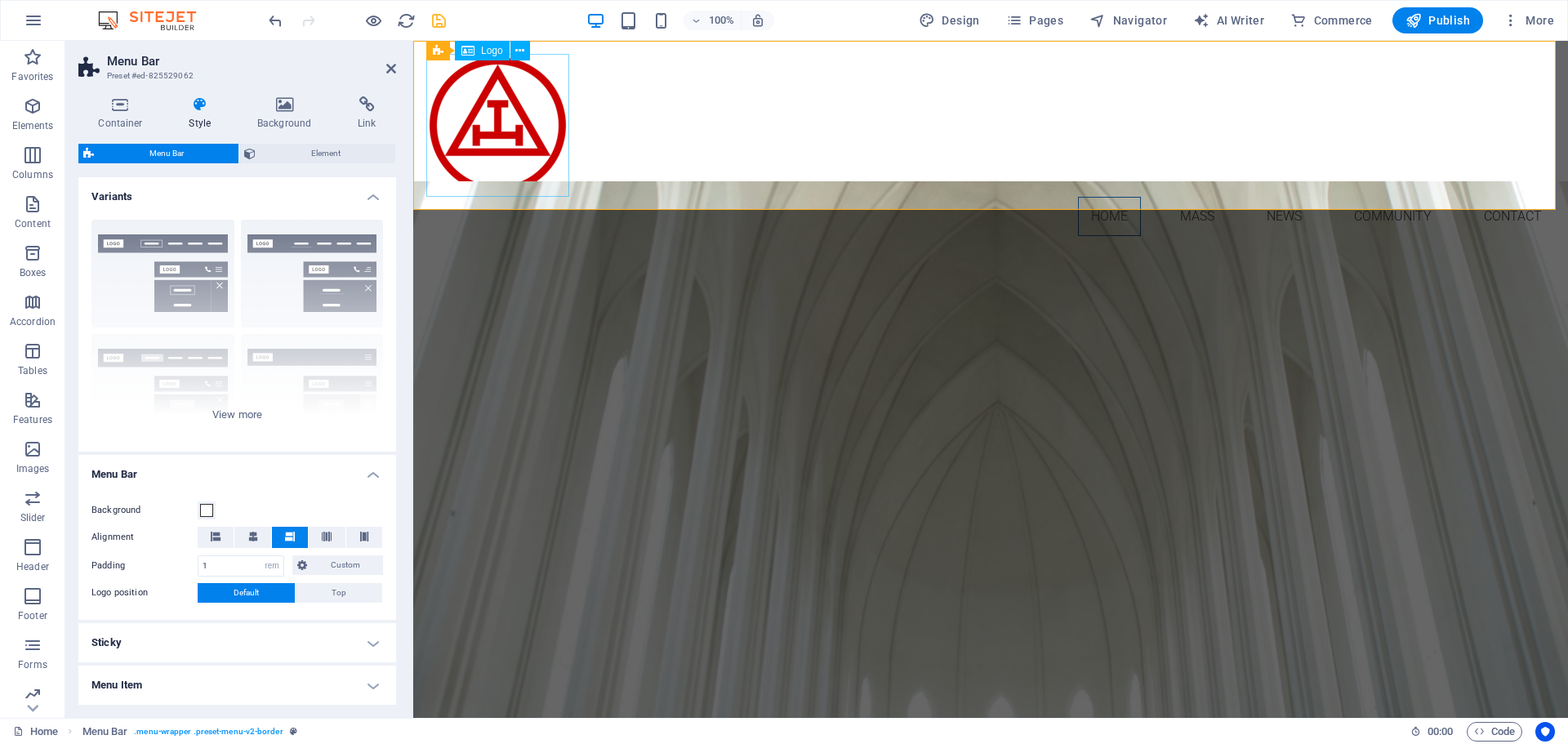 click at bounding box center (991, 125) 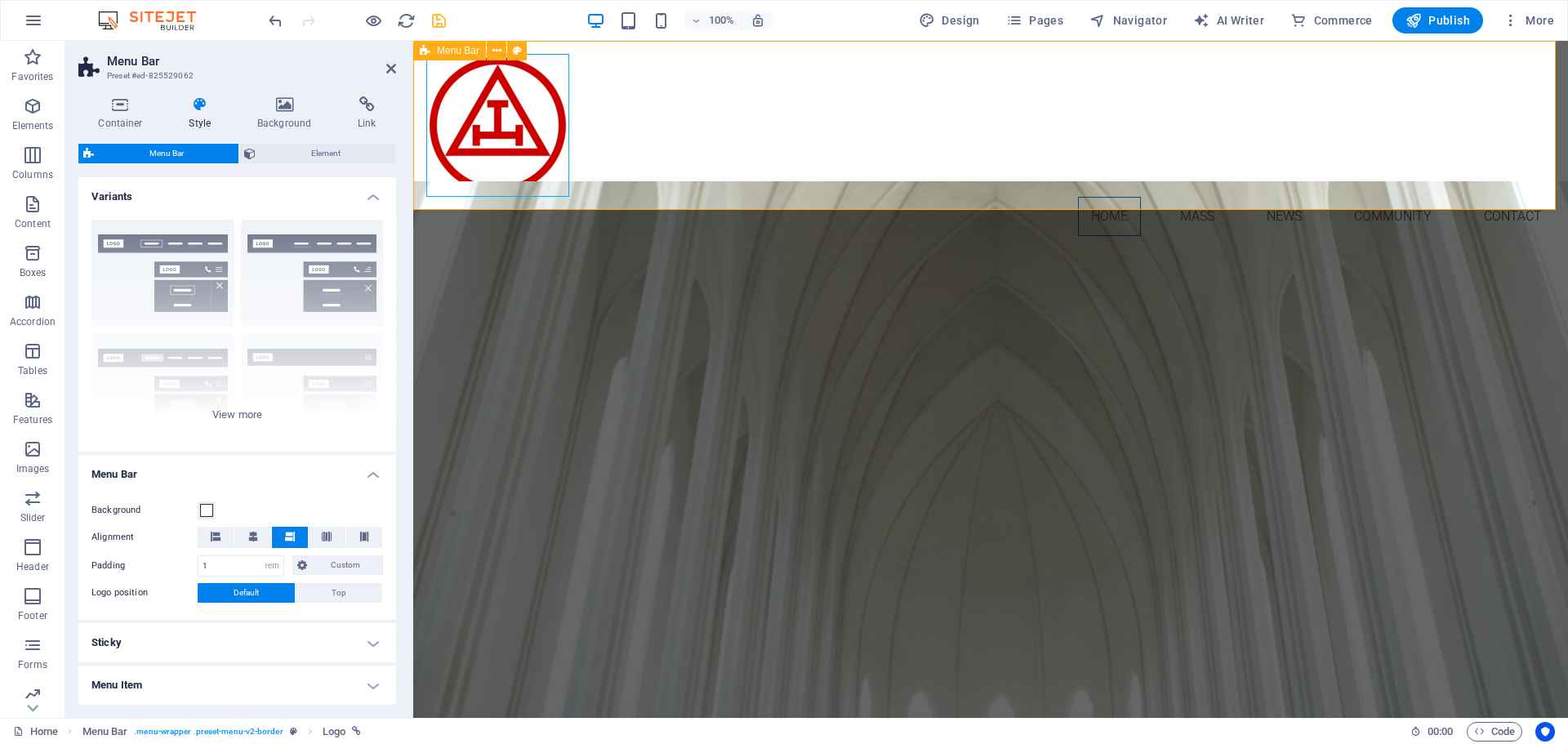 click on "Home Mass News Community Contact" at bounding box center (991, 145) 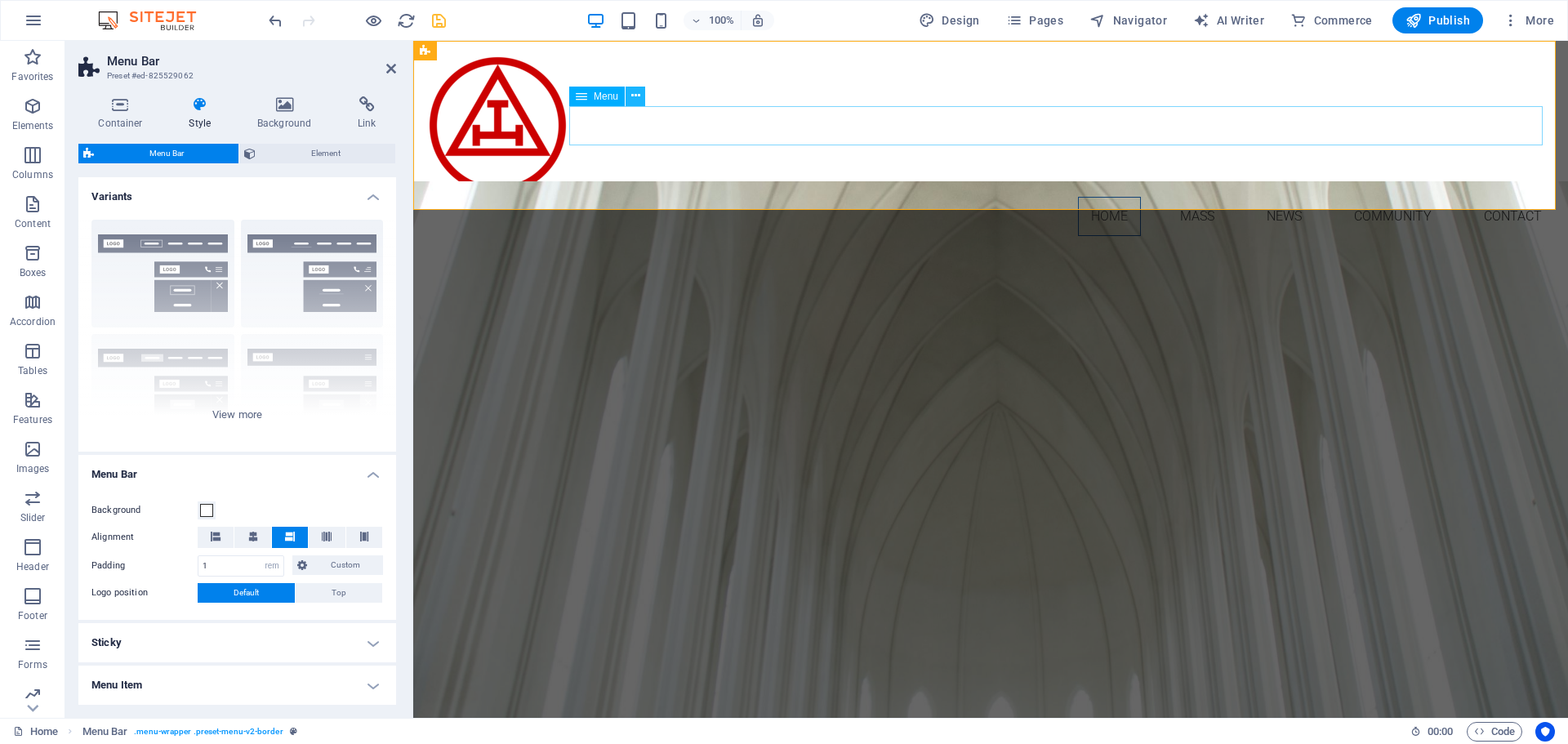 click at bounding box center (635, 96) 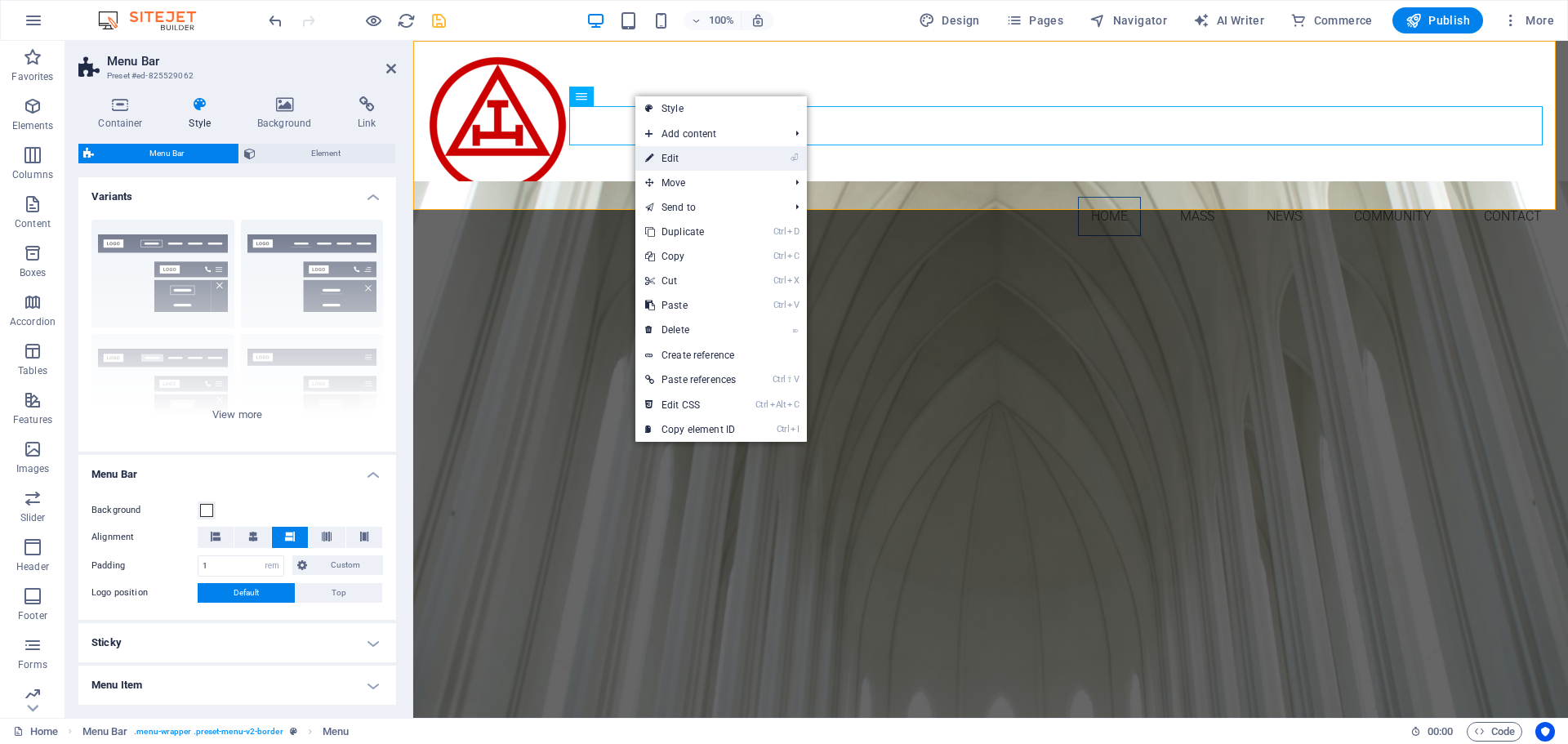 click on "⏎  Edit" at bounding box center (690, 158) 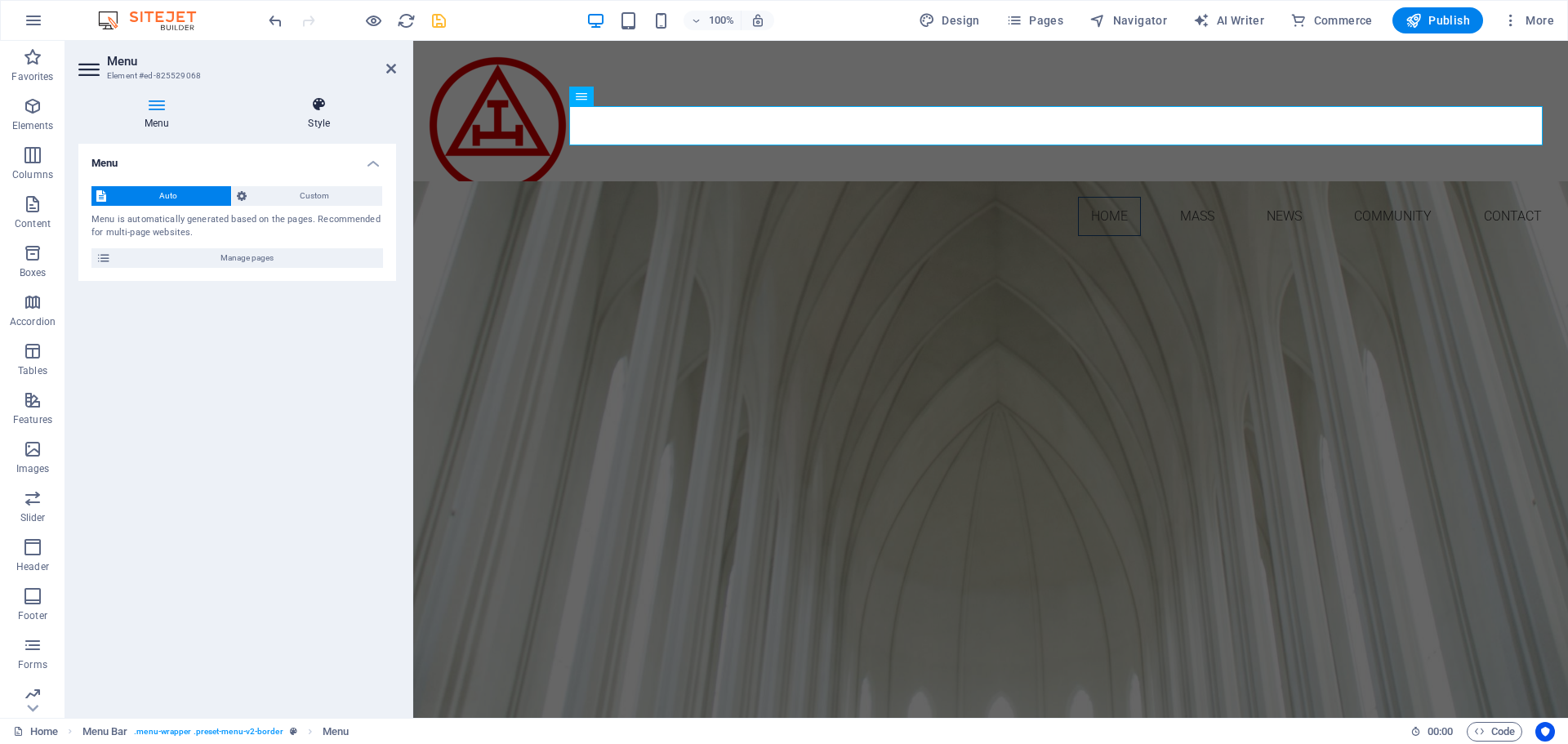 click at bounding box center [318, 105] 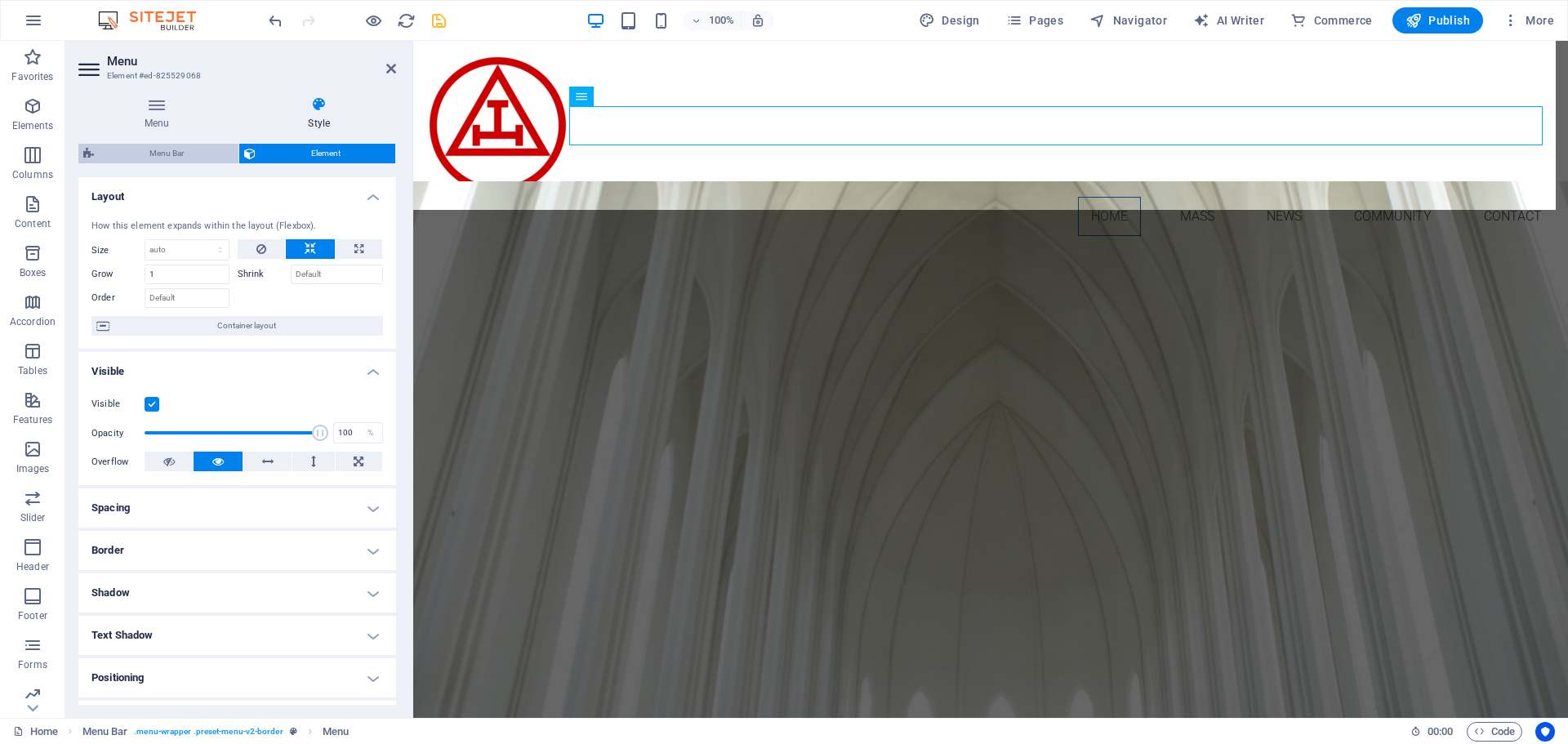 click on "Menu Bar" at bounding box center (166, 154) 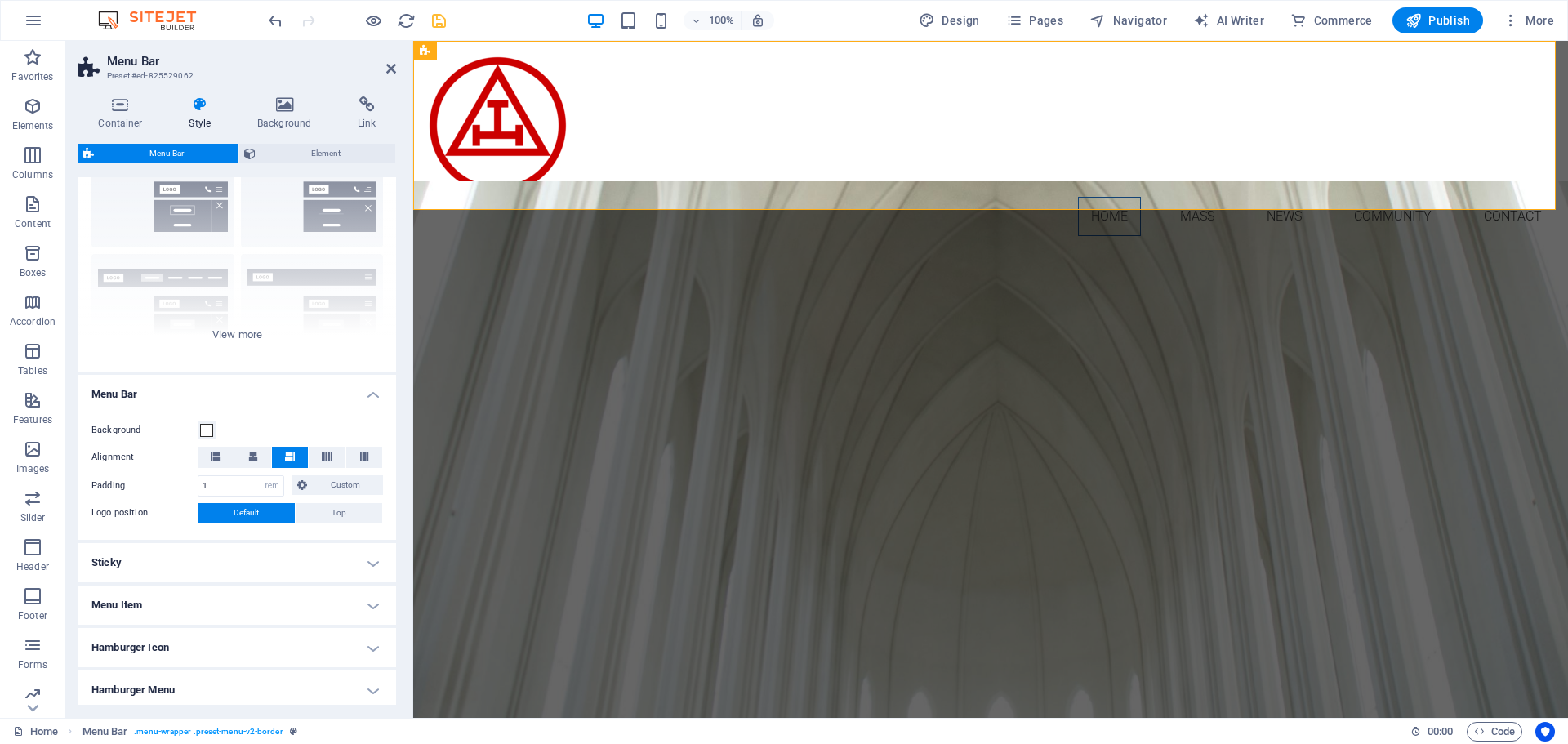 scroll, scrollTop: 0, scrollLeft: 0, axis: both 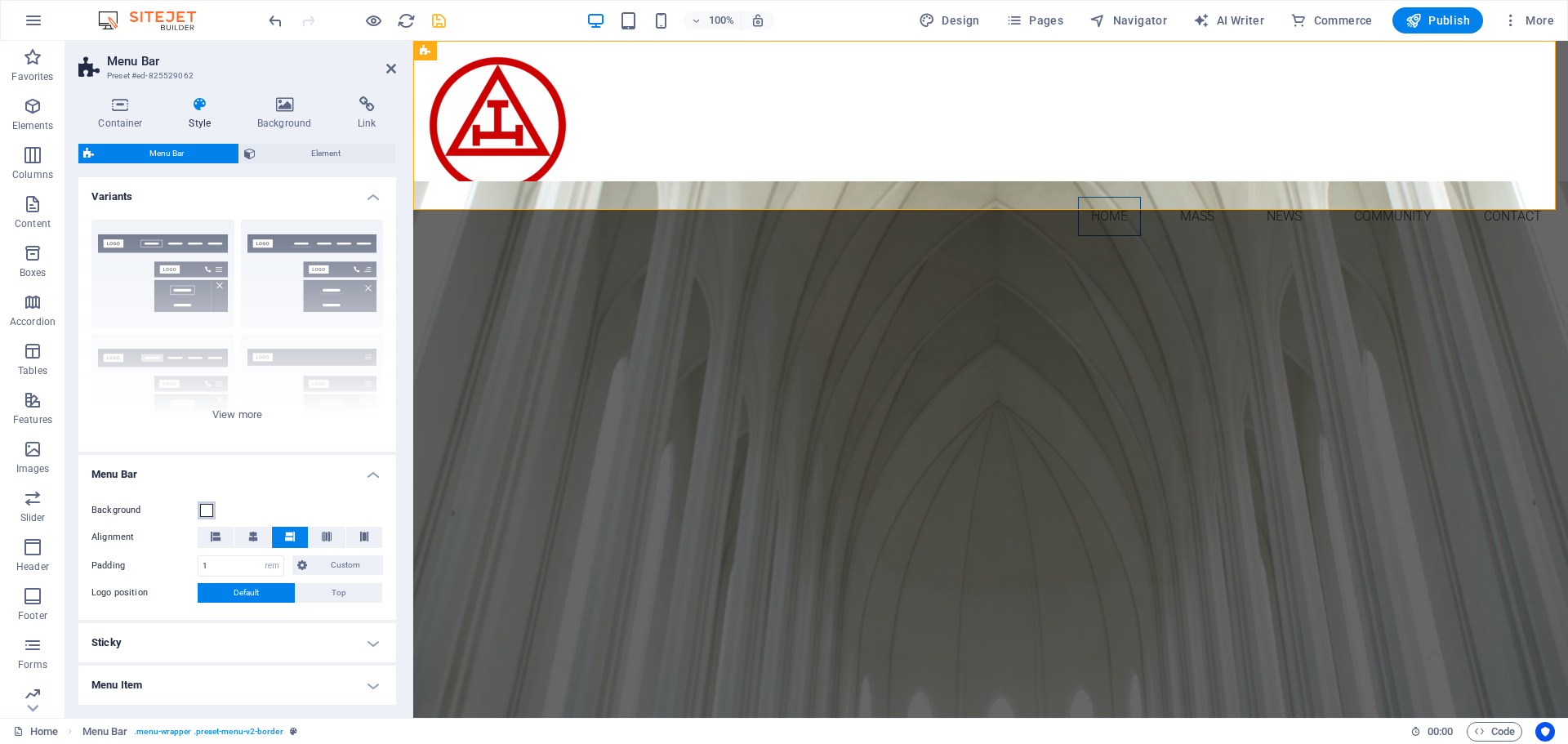 click at bounding box center (207, 510) 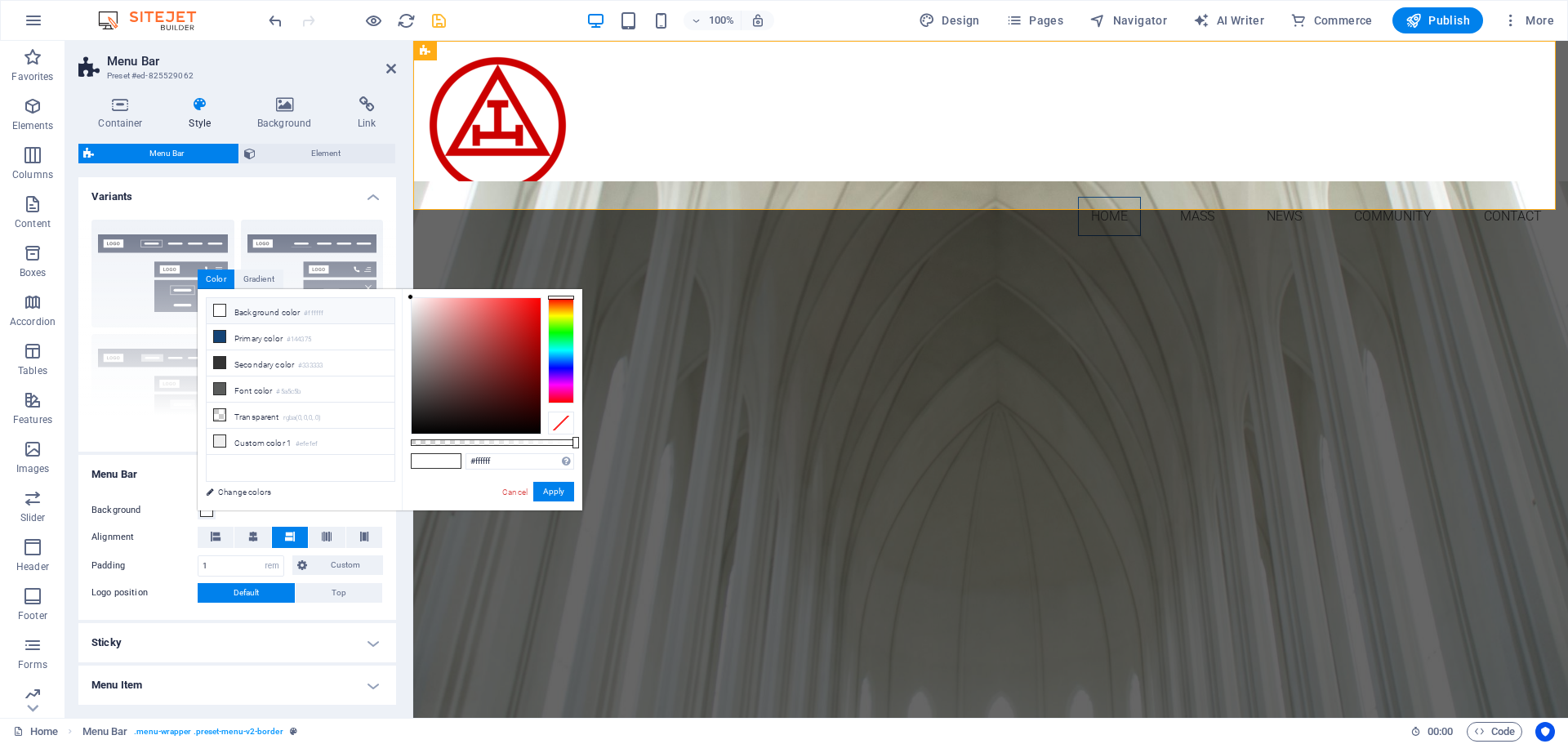 click at bounding box center [448, 461] 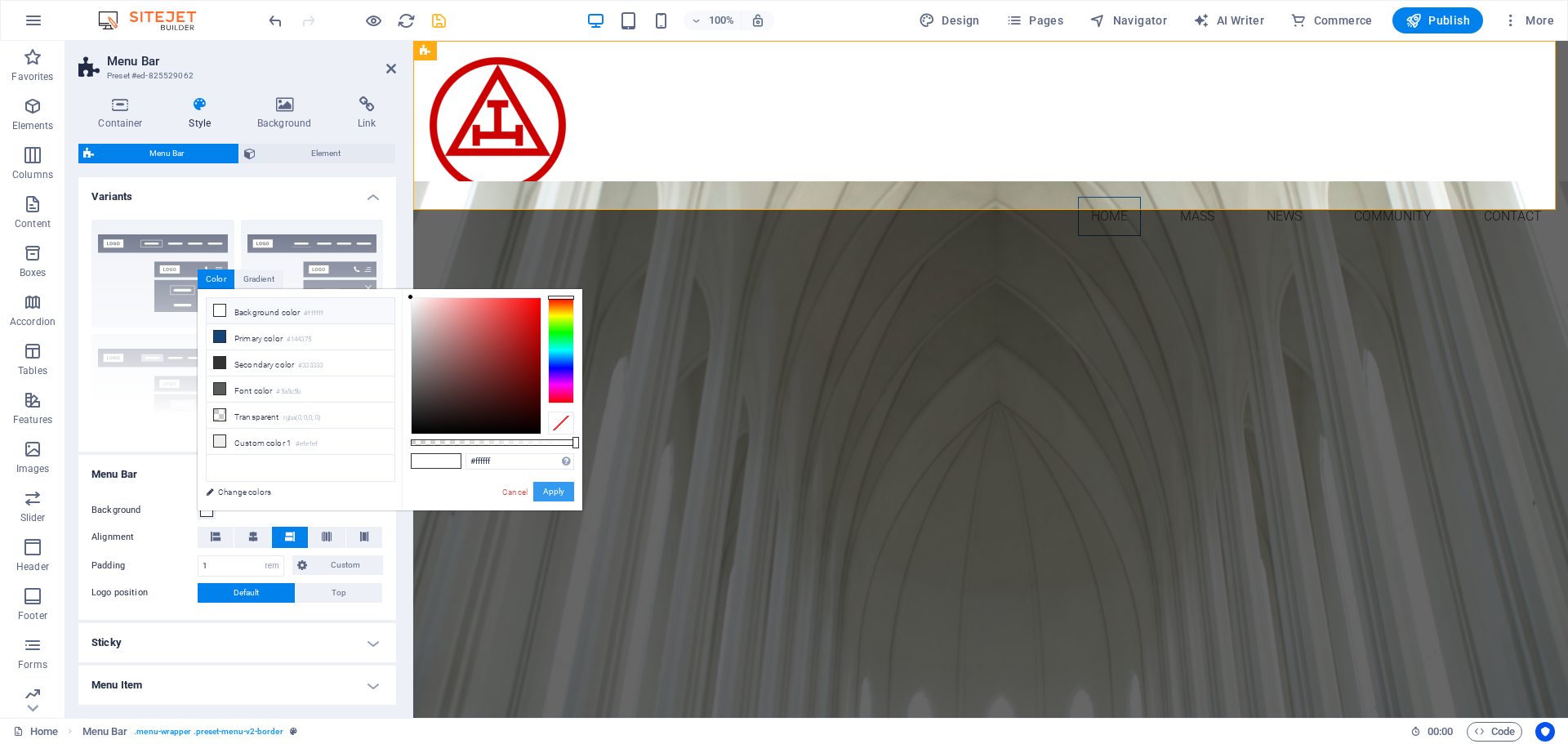 click on "Apply" at bounding box center (554, 492) 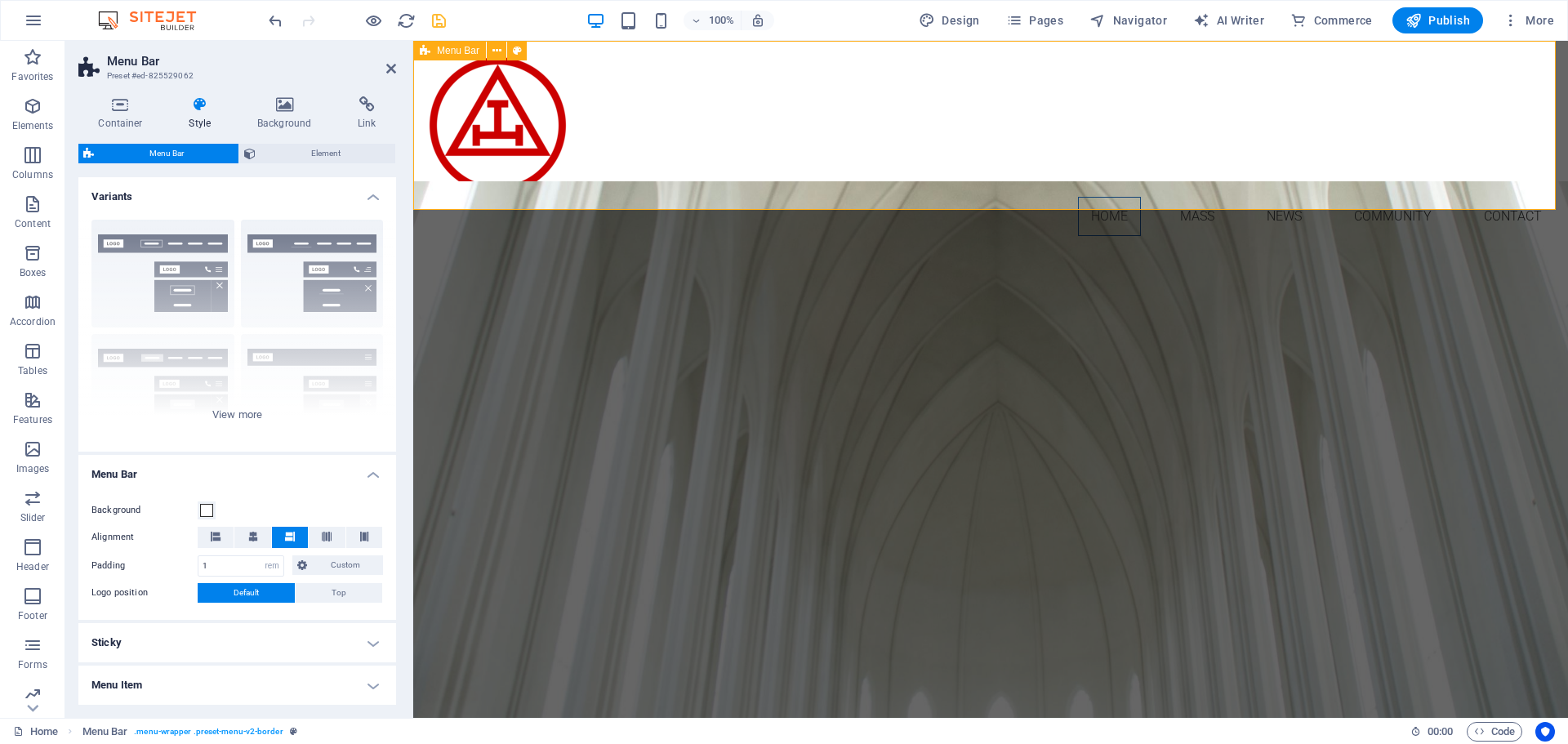 click on "Home Mass News Community Contact" at bounding box center [991, 145] 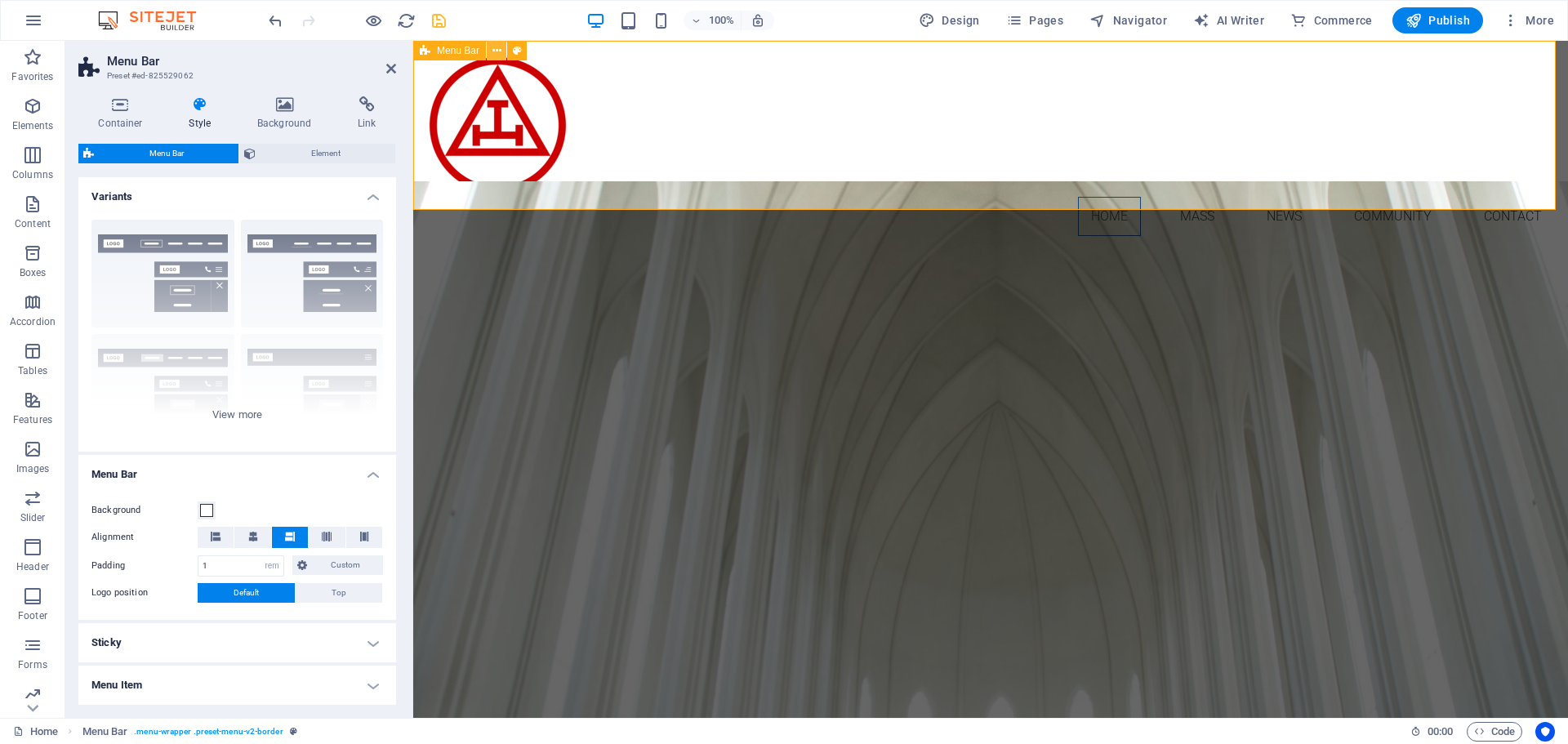 click at bounding box center (497, 51) 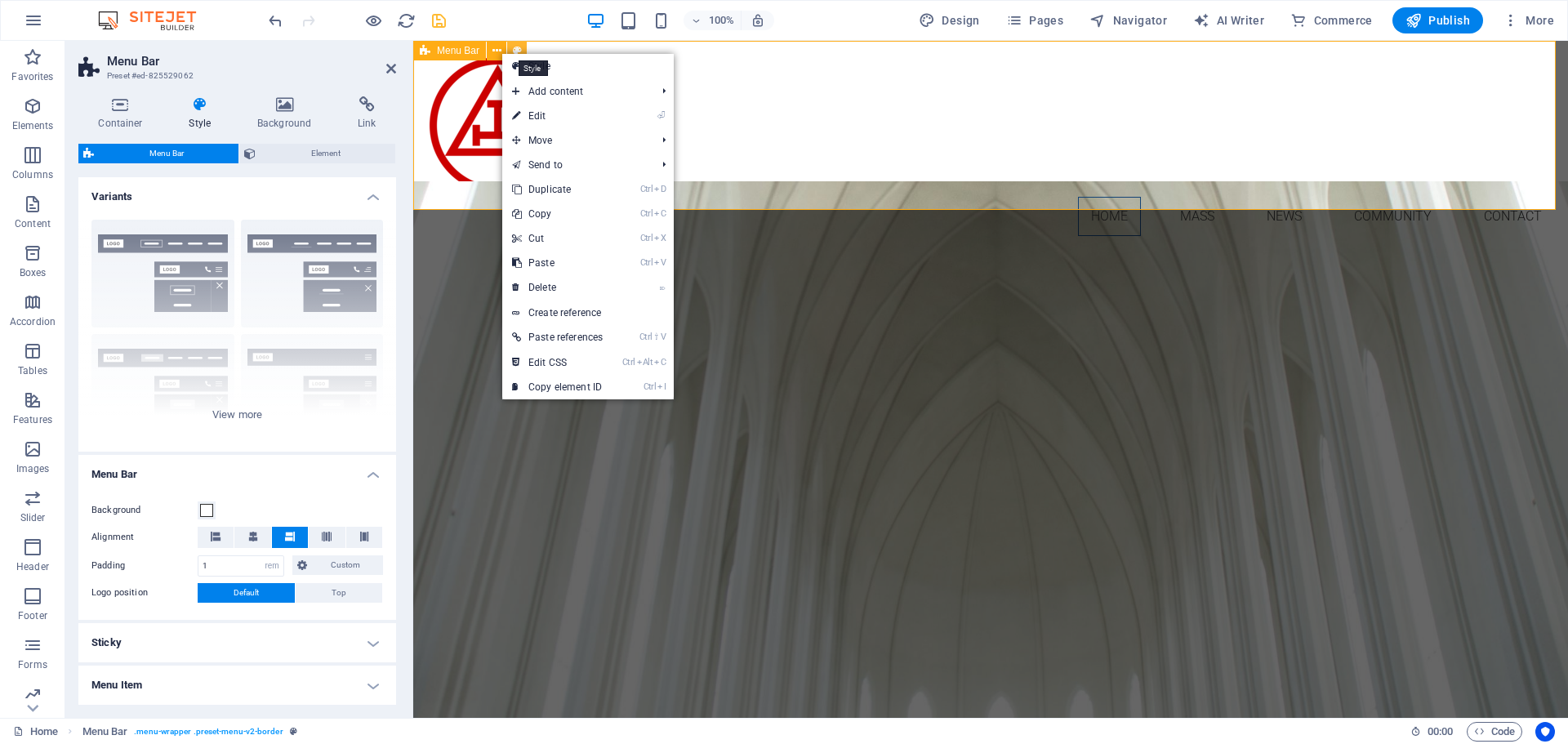 click at bounding box center (517, 51) 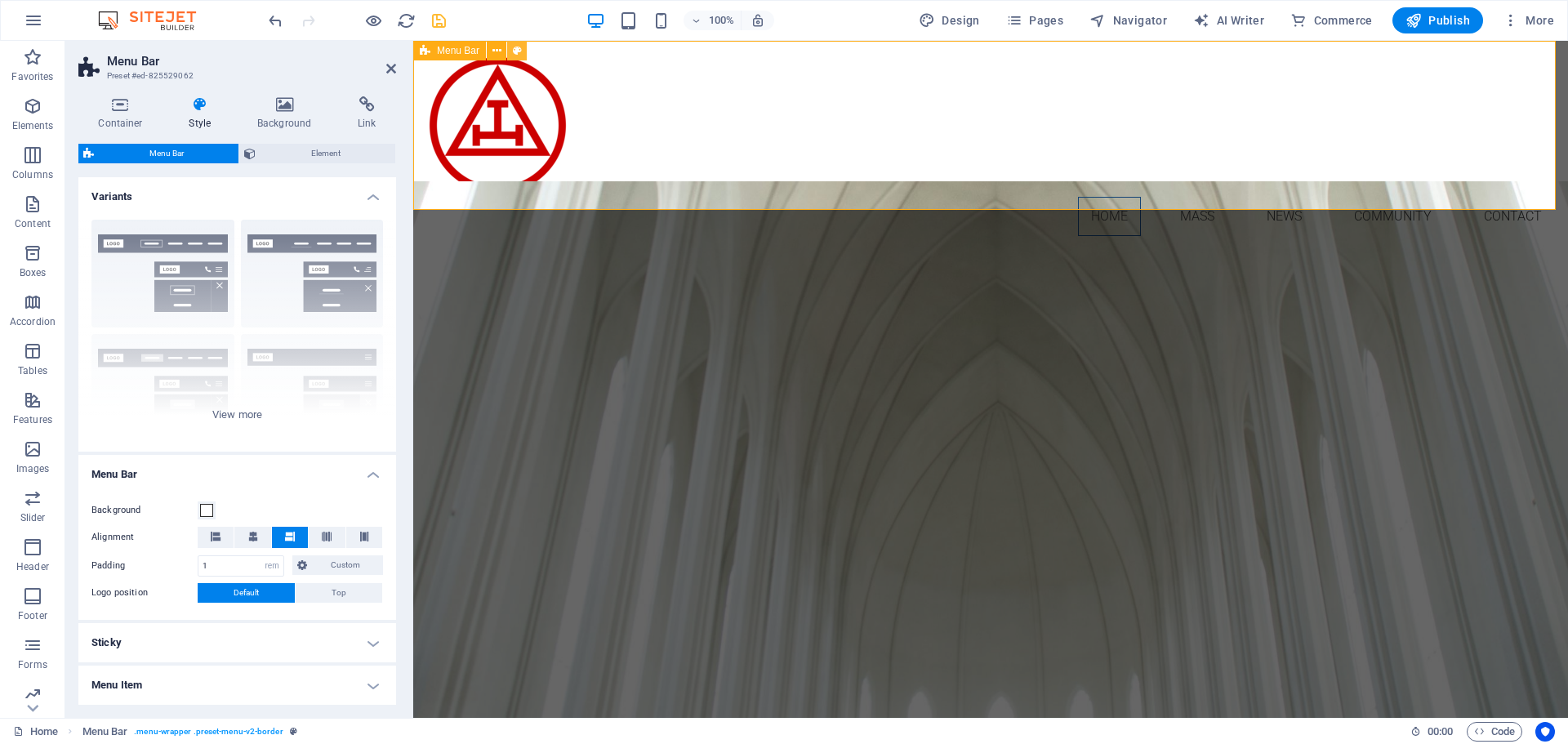 click at bounding box center (517, 51) 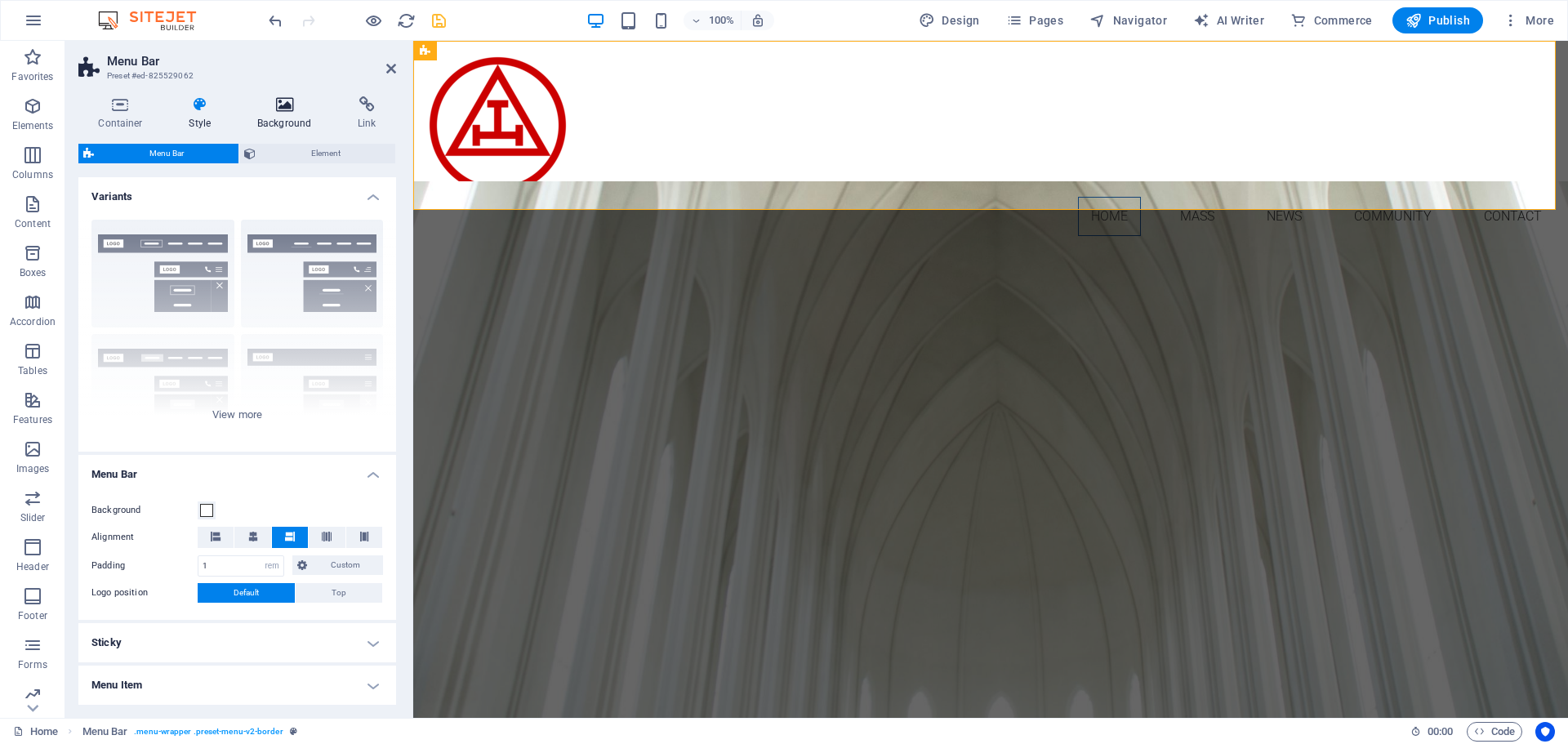 click at bounding box center [284, 105] 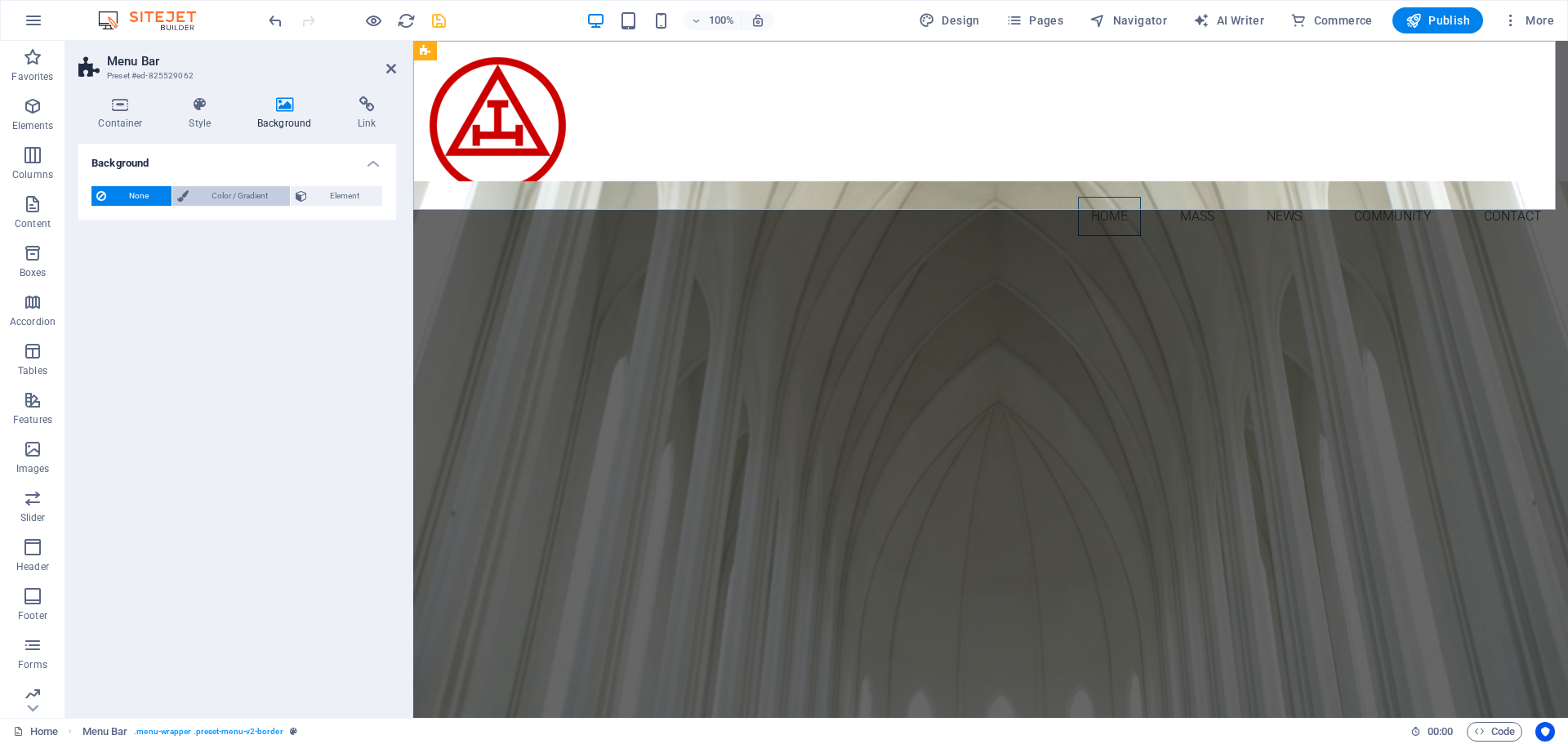 click on "Color / Gradient" at bounding box center [239, 196] 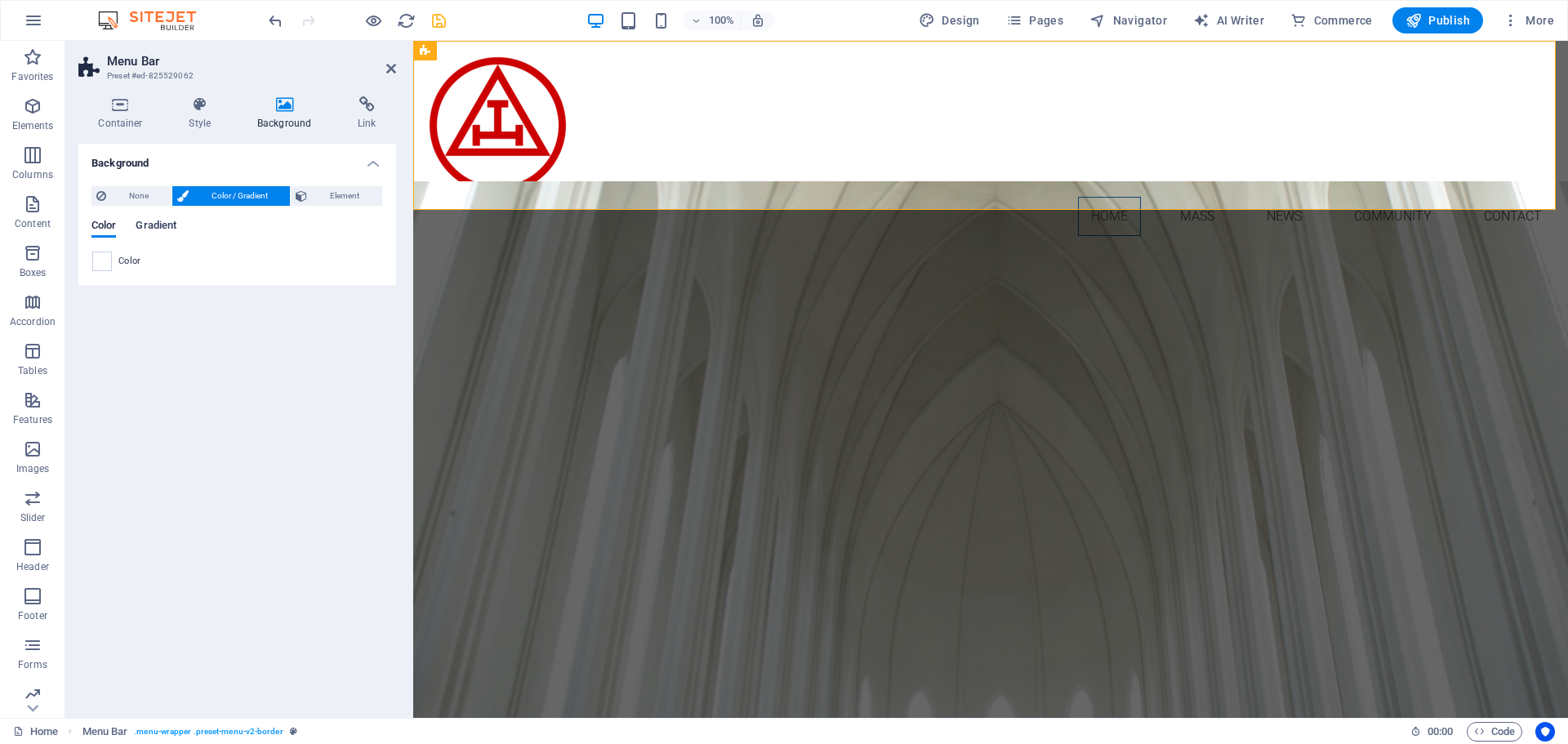 click on "Gradient" at bounding box center (156, 227) 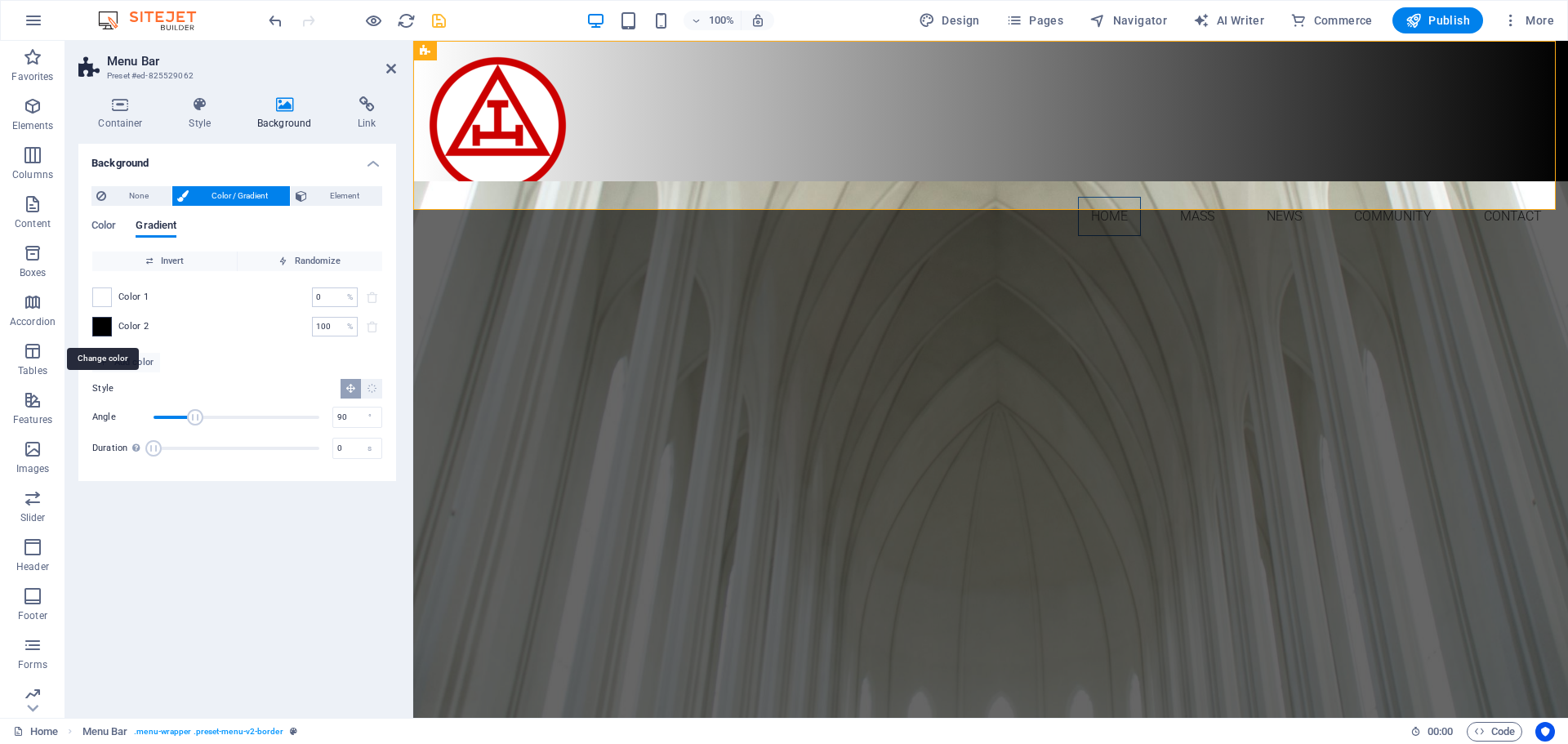 click at bounding box center [102, 327] 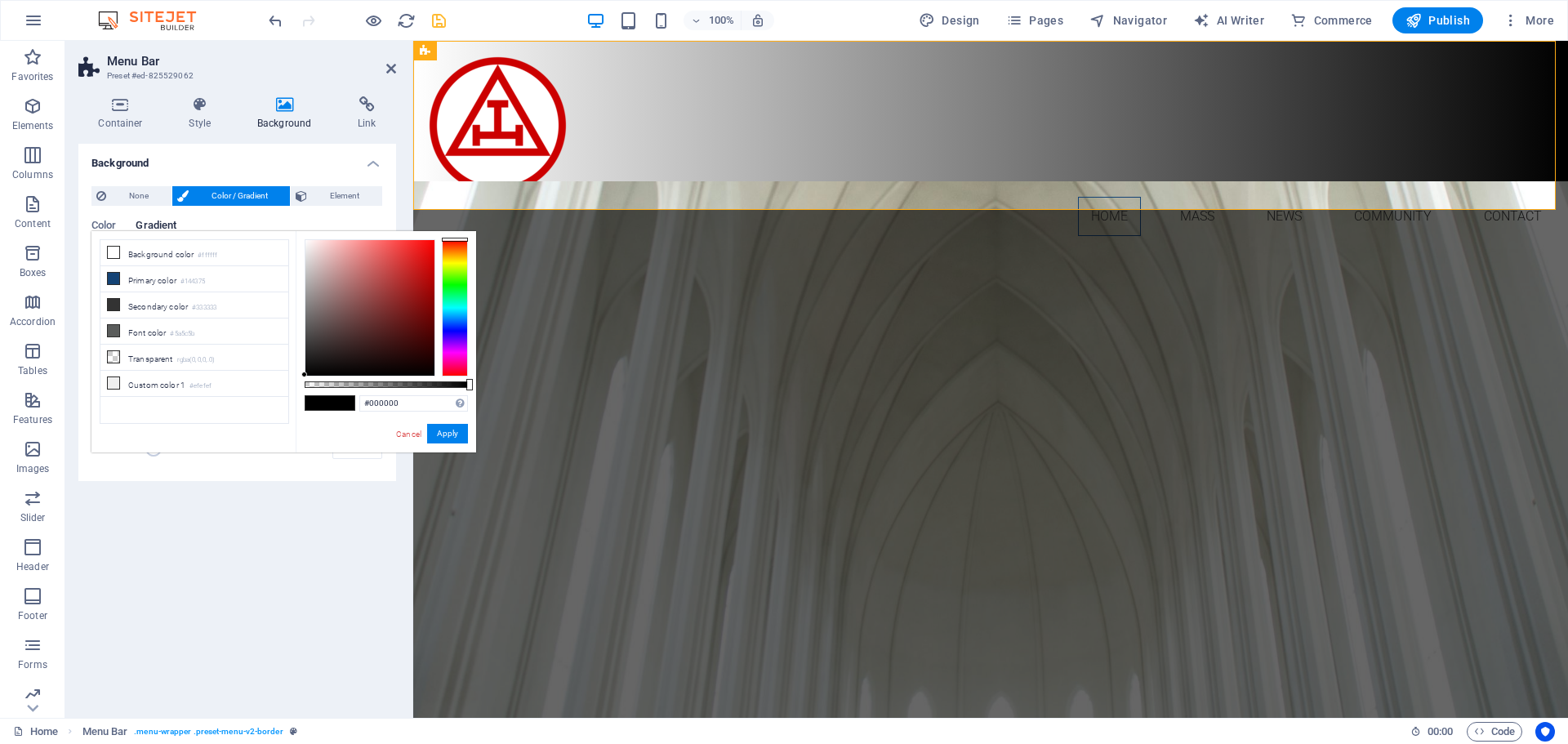 click at bounding box center (455, 308) 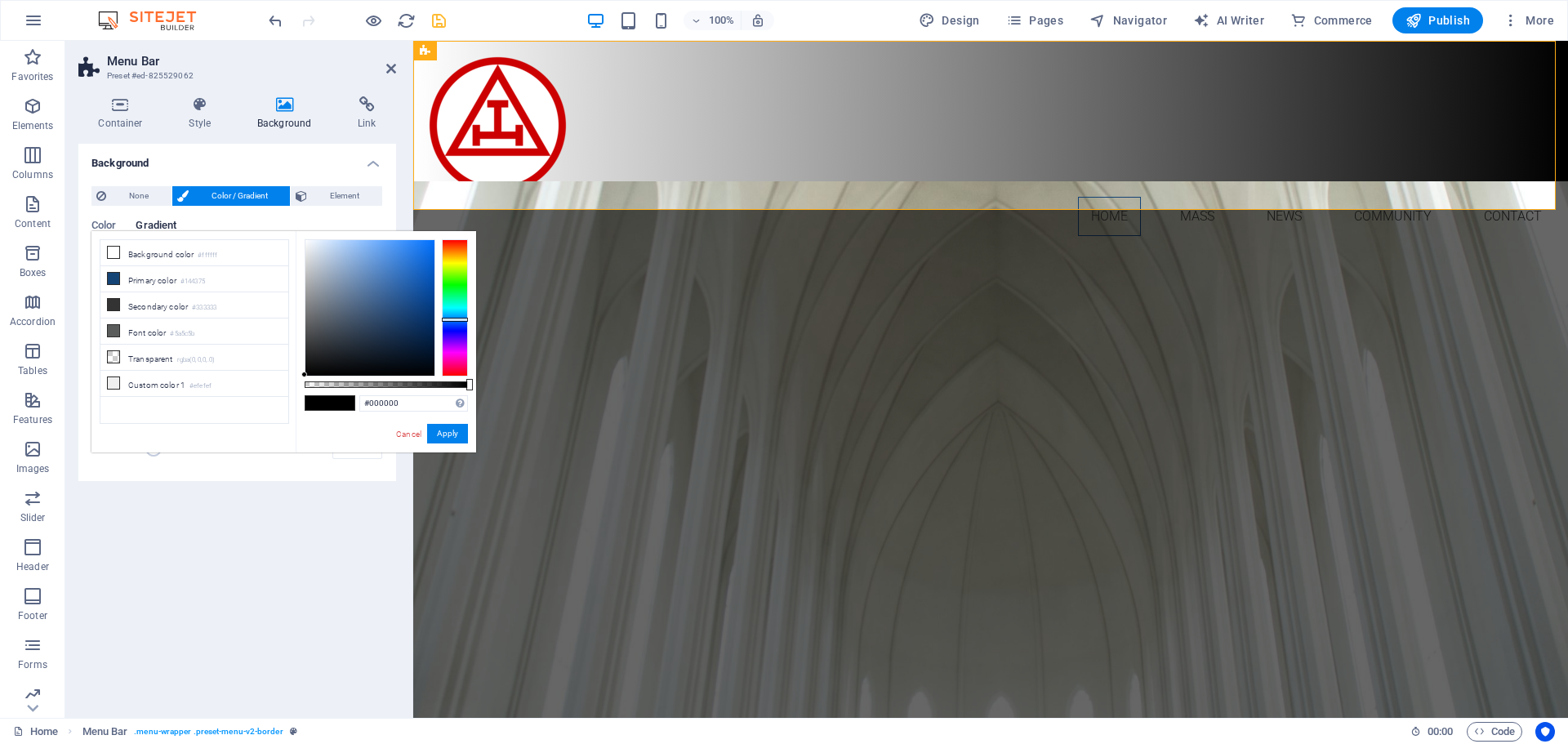 click at bounding box center (455, 308) 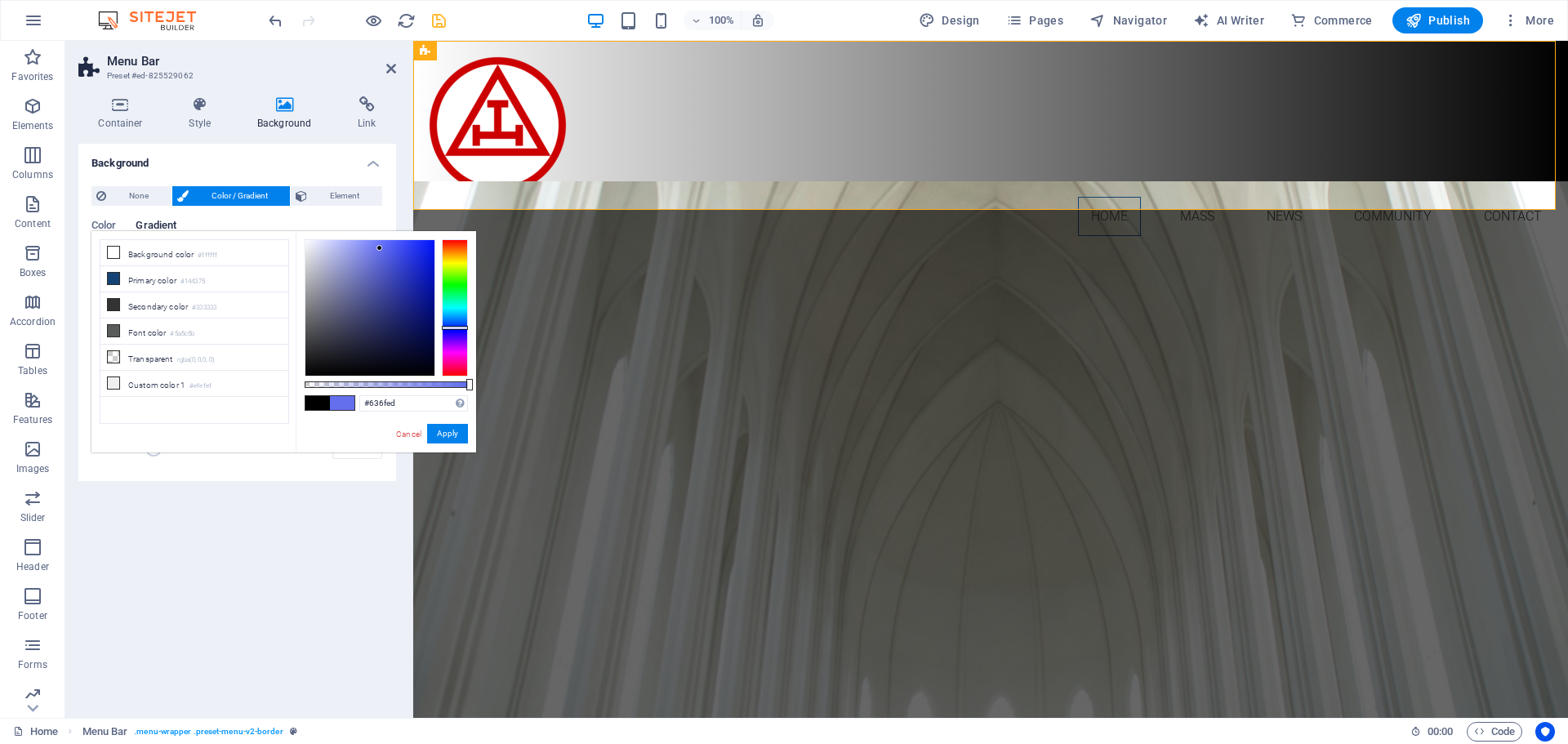 click at bounding box center (370, 308) 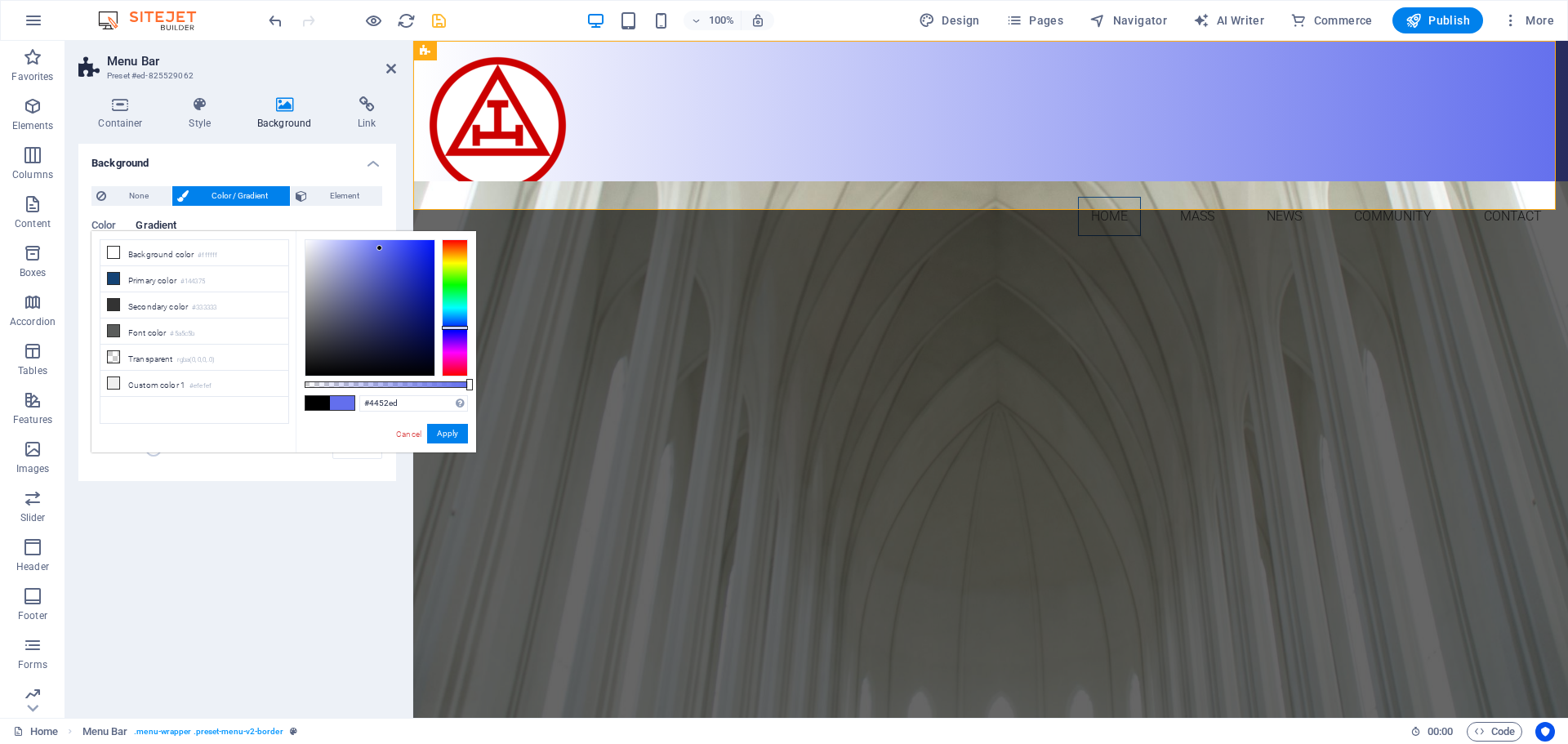 click at bounding box center (370, 308) 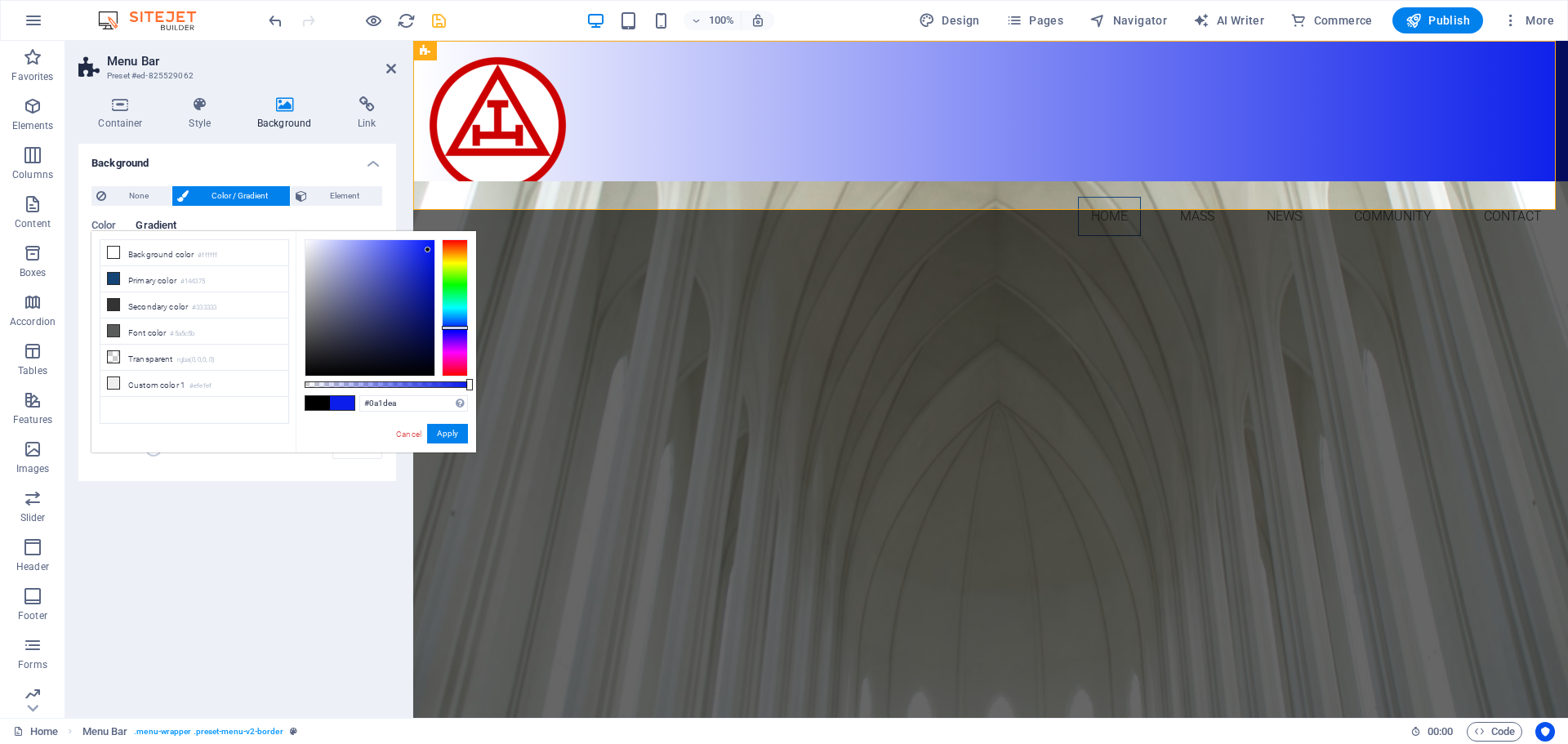 click at bounding box center [370, 308] 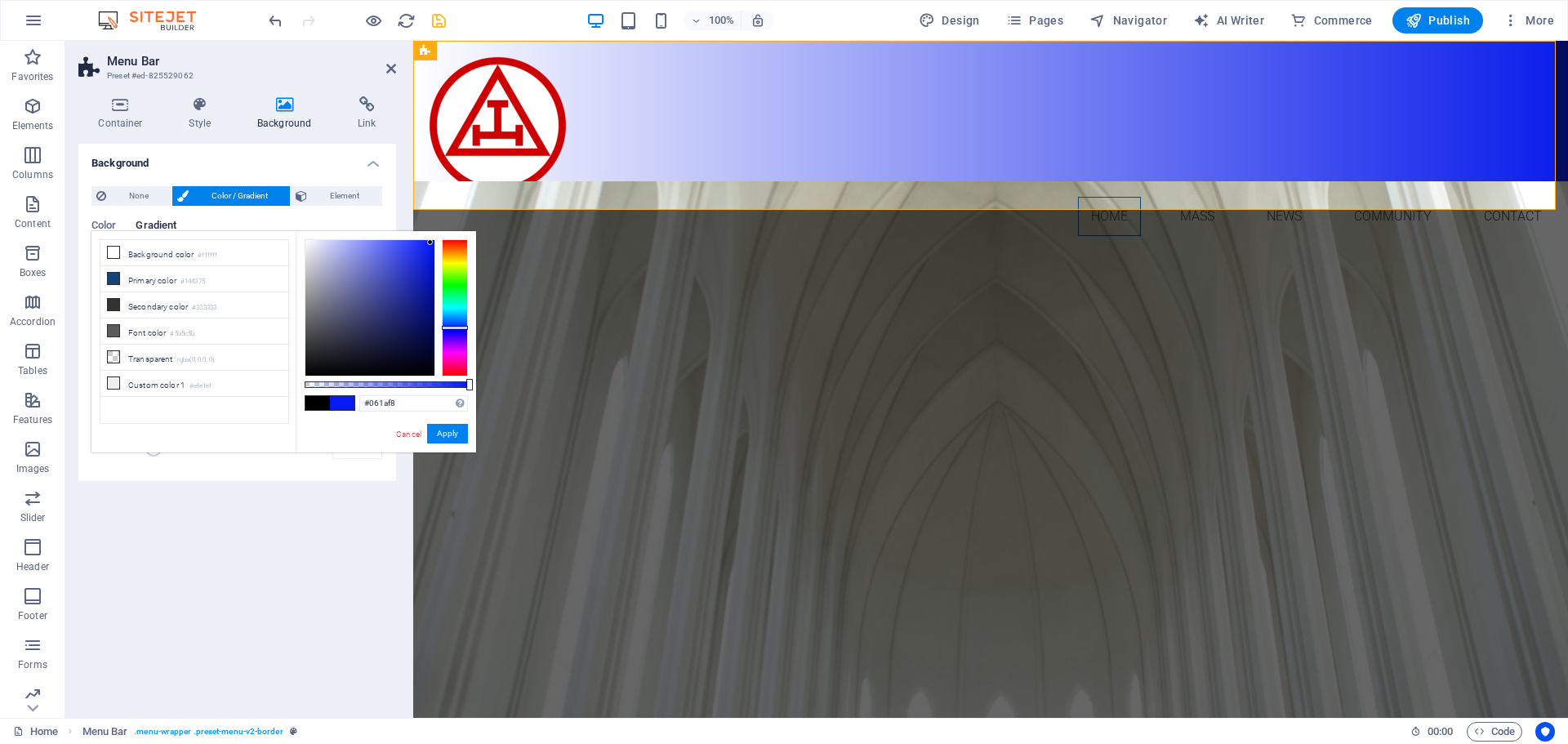 click at bounding box center (370, 308) 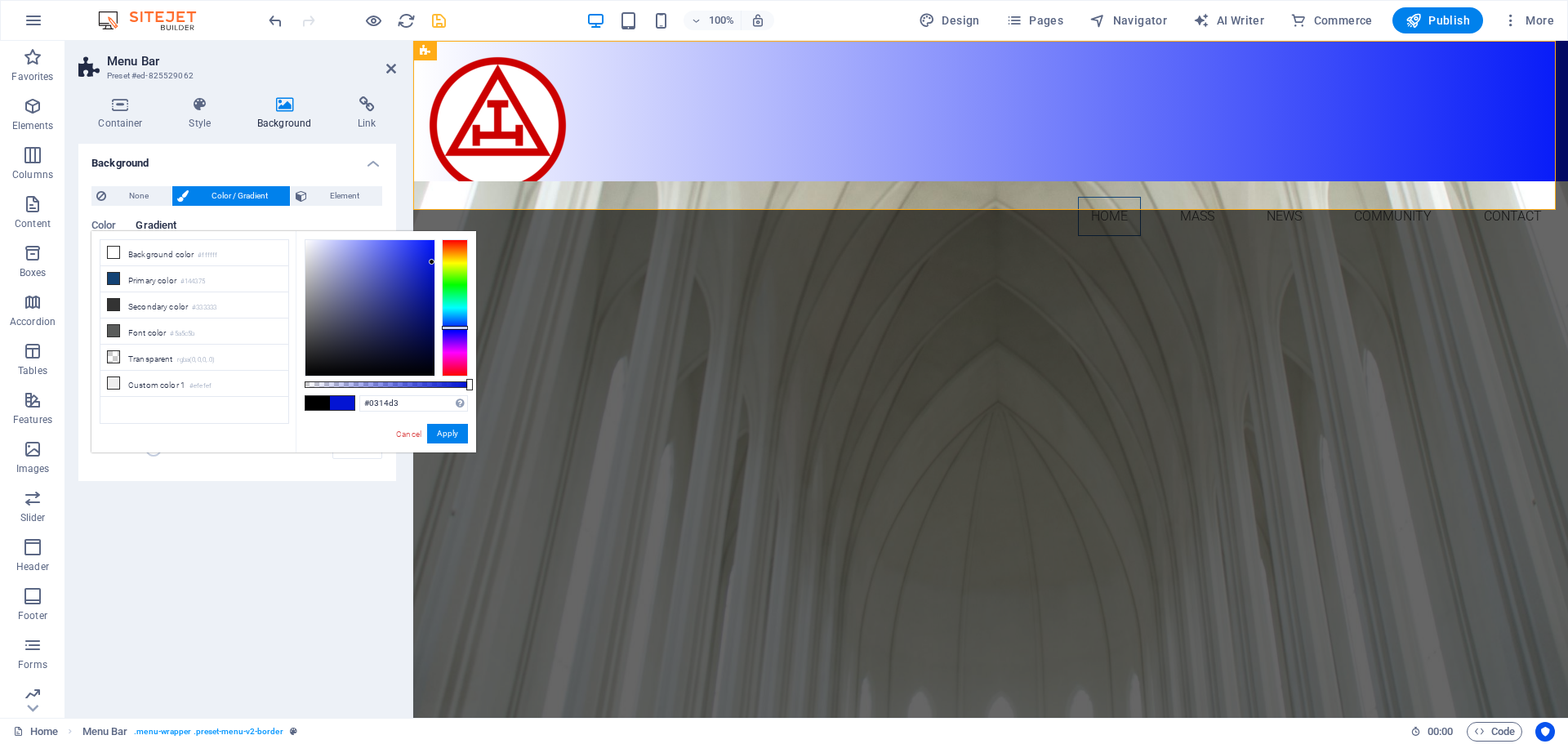 click at bounding box center (370, 308) 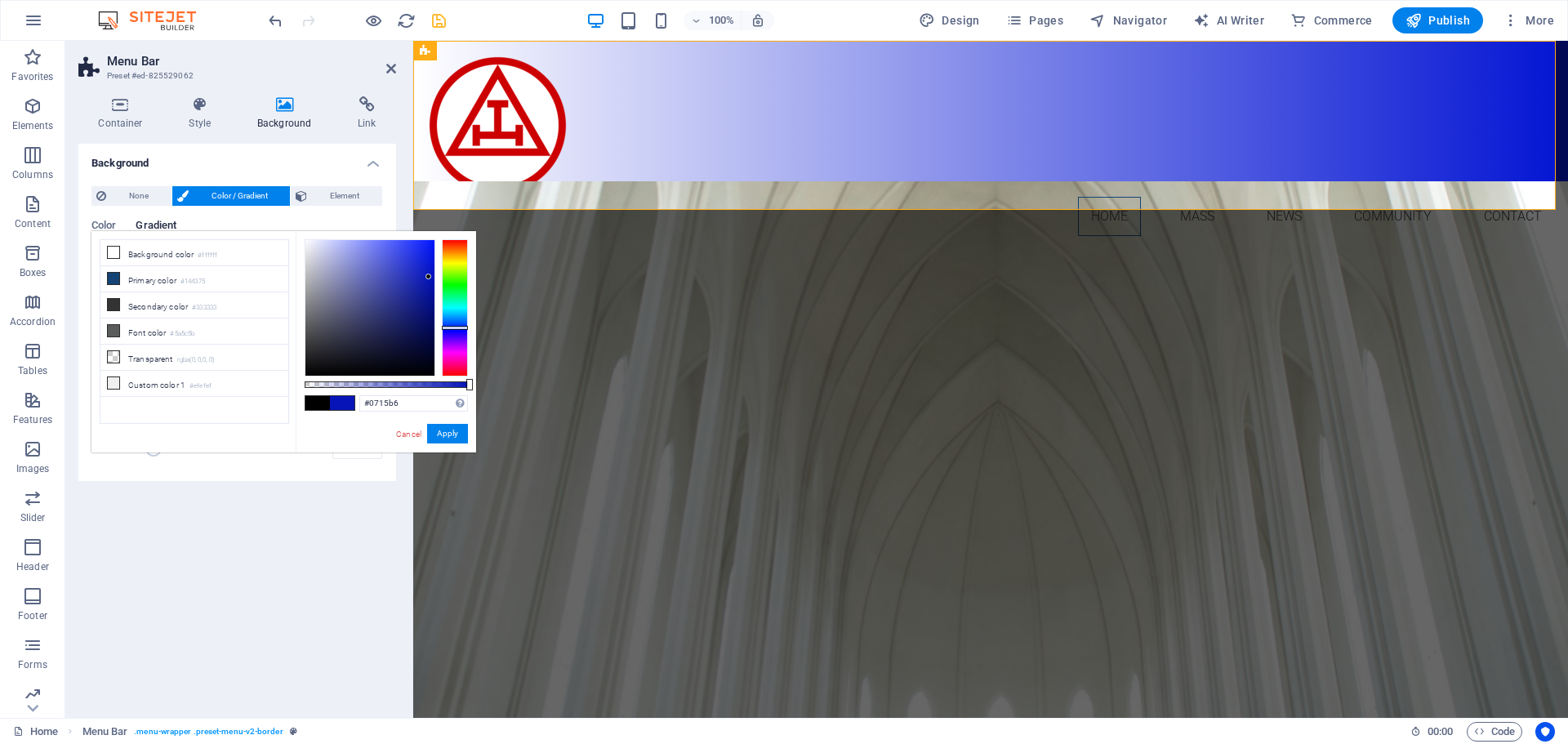 click at bounding box center [370, 308] 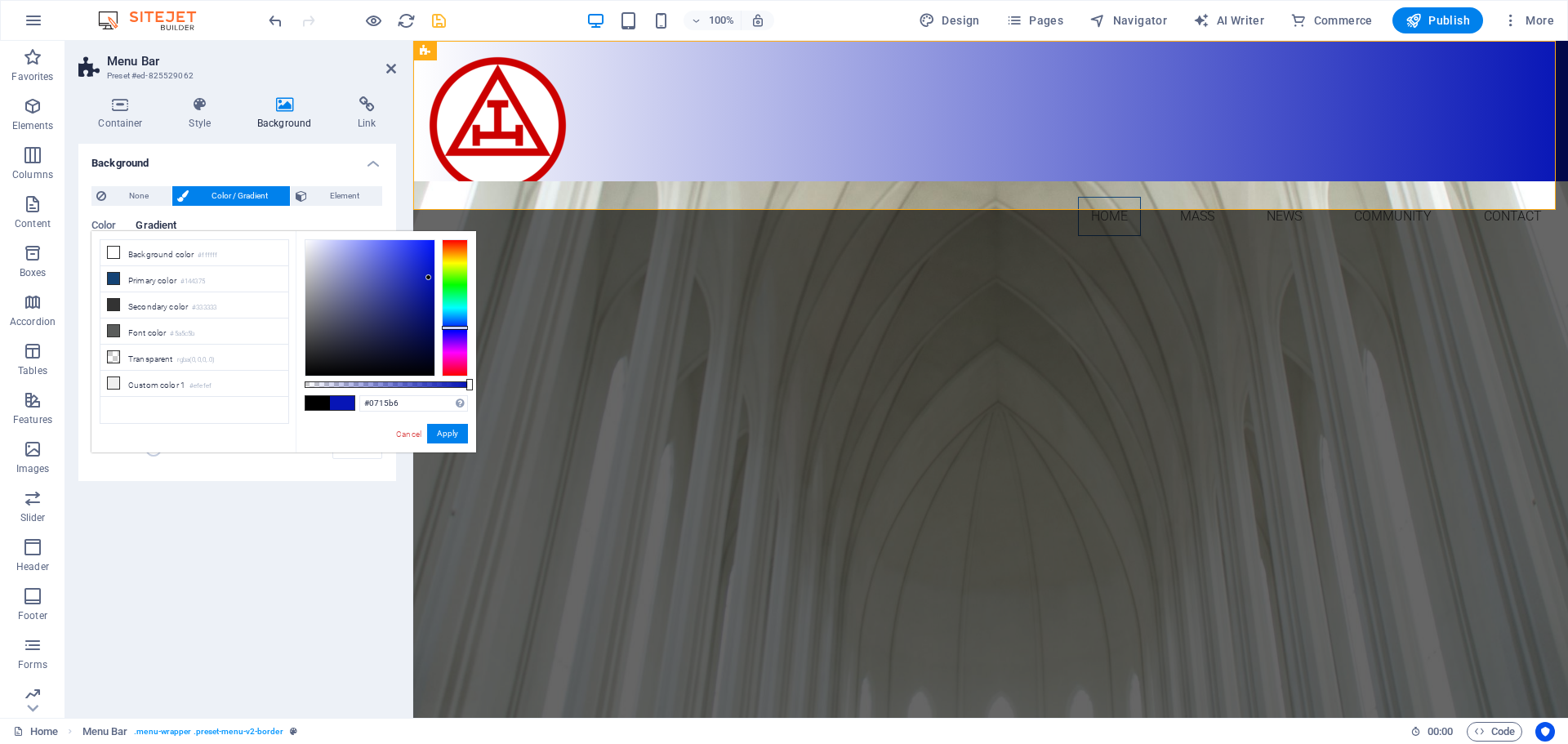 type on "#0a169e" 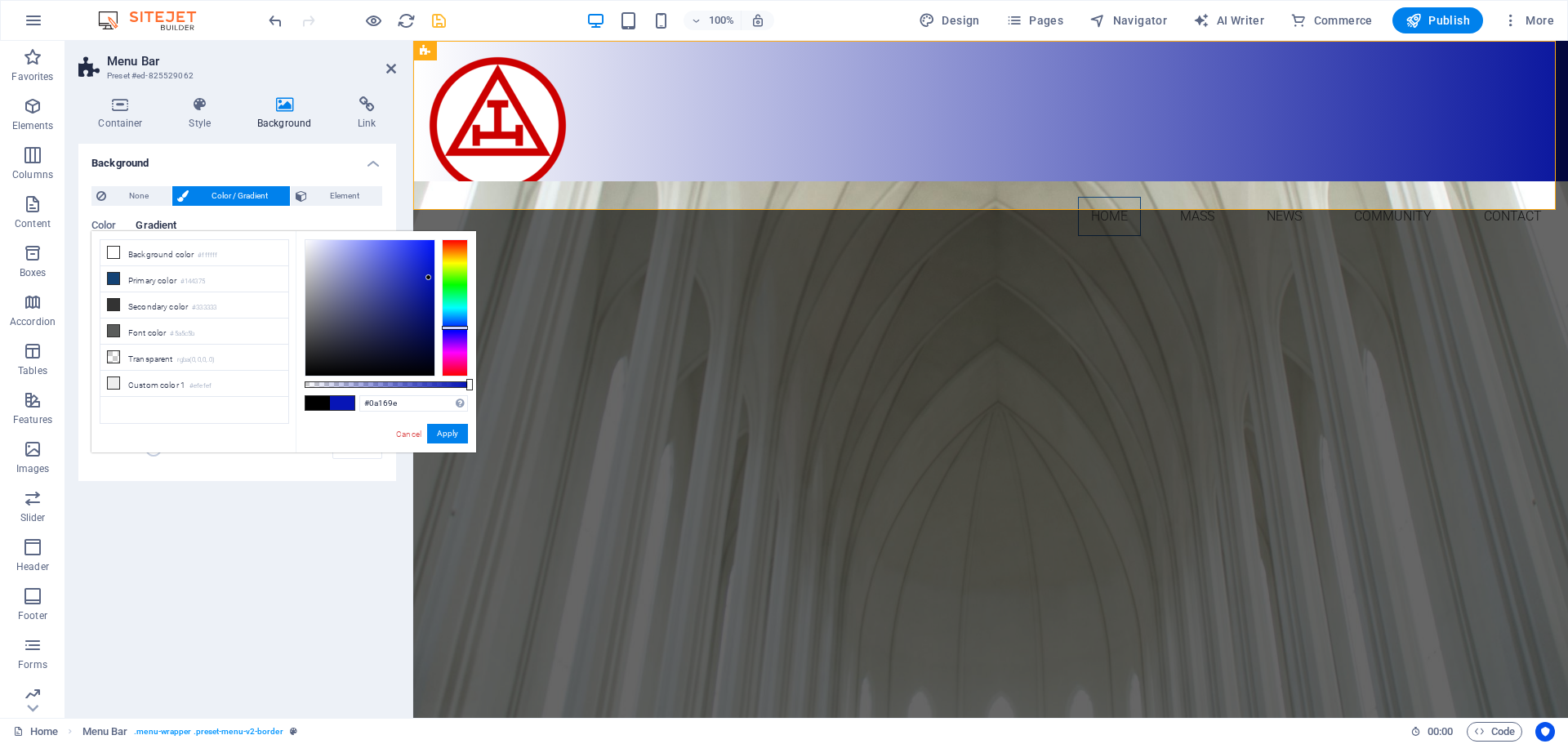 click at bounding box center [370, 308] 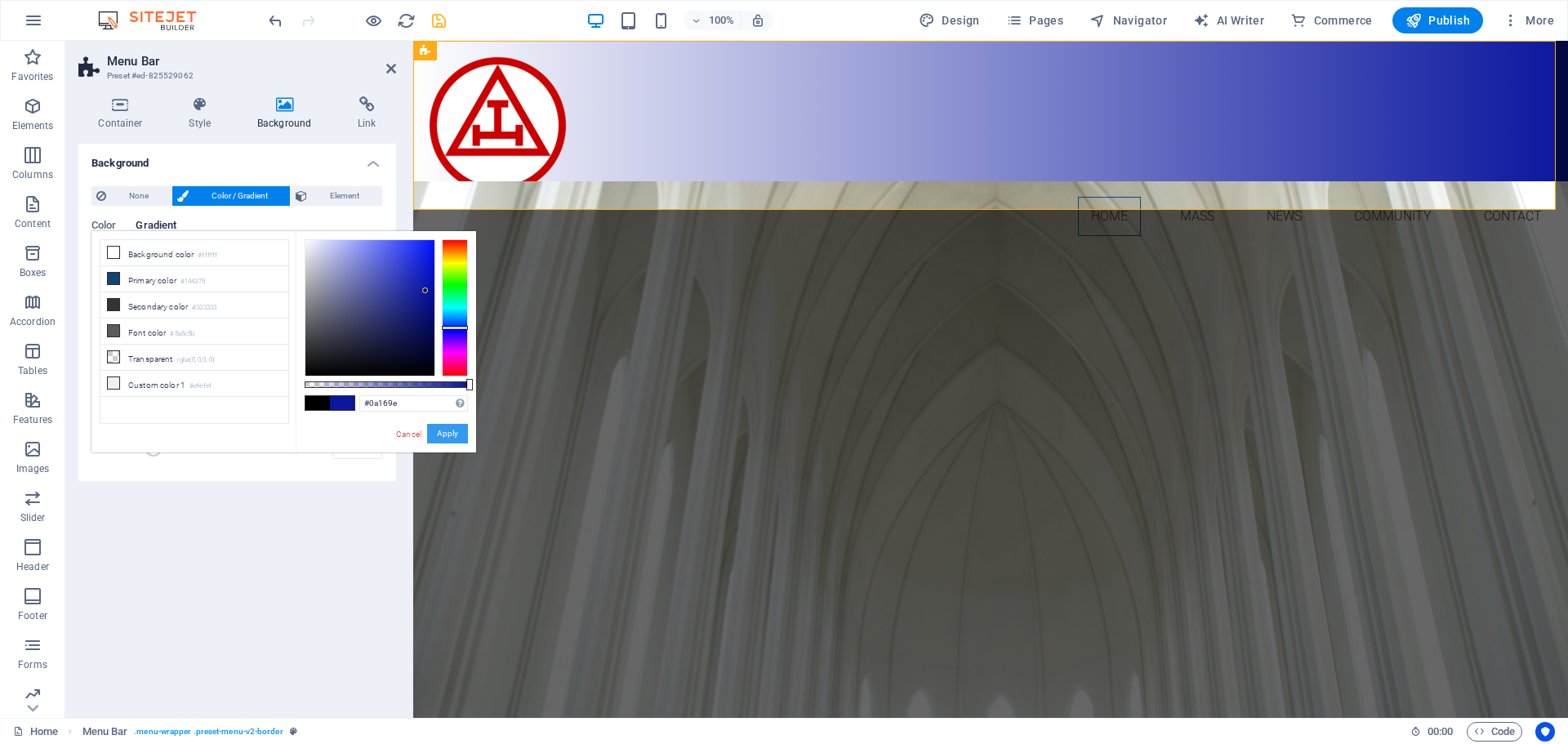 drag, startPoint x: 450, startPoint y: 433, endPoint x: 37, endPoint y: 394, distance: 414.83732 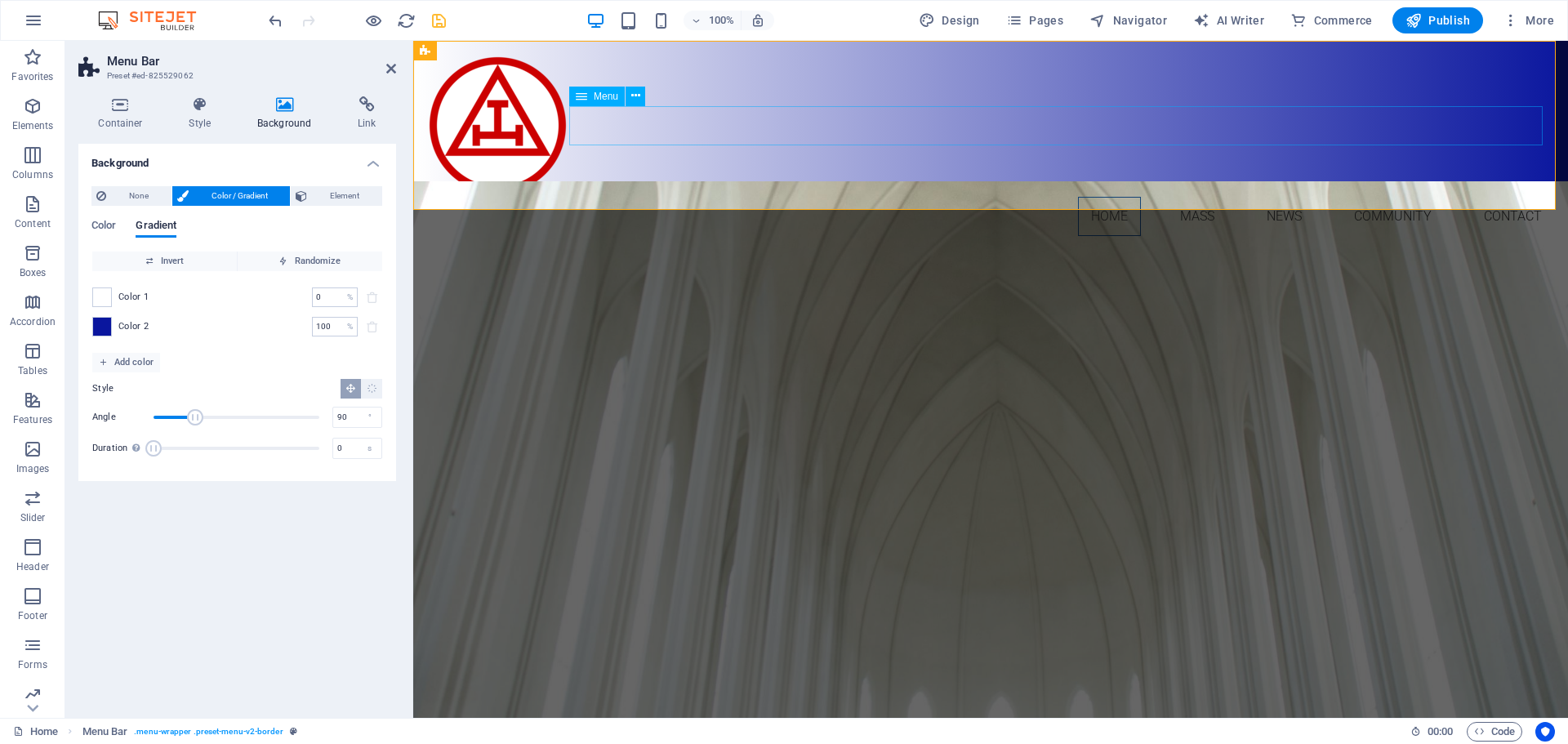 click on "Home Mass News Community Contact" at bounding box center (991, 216) 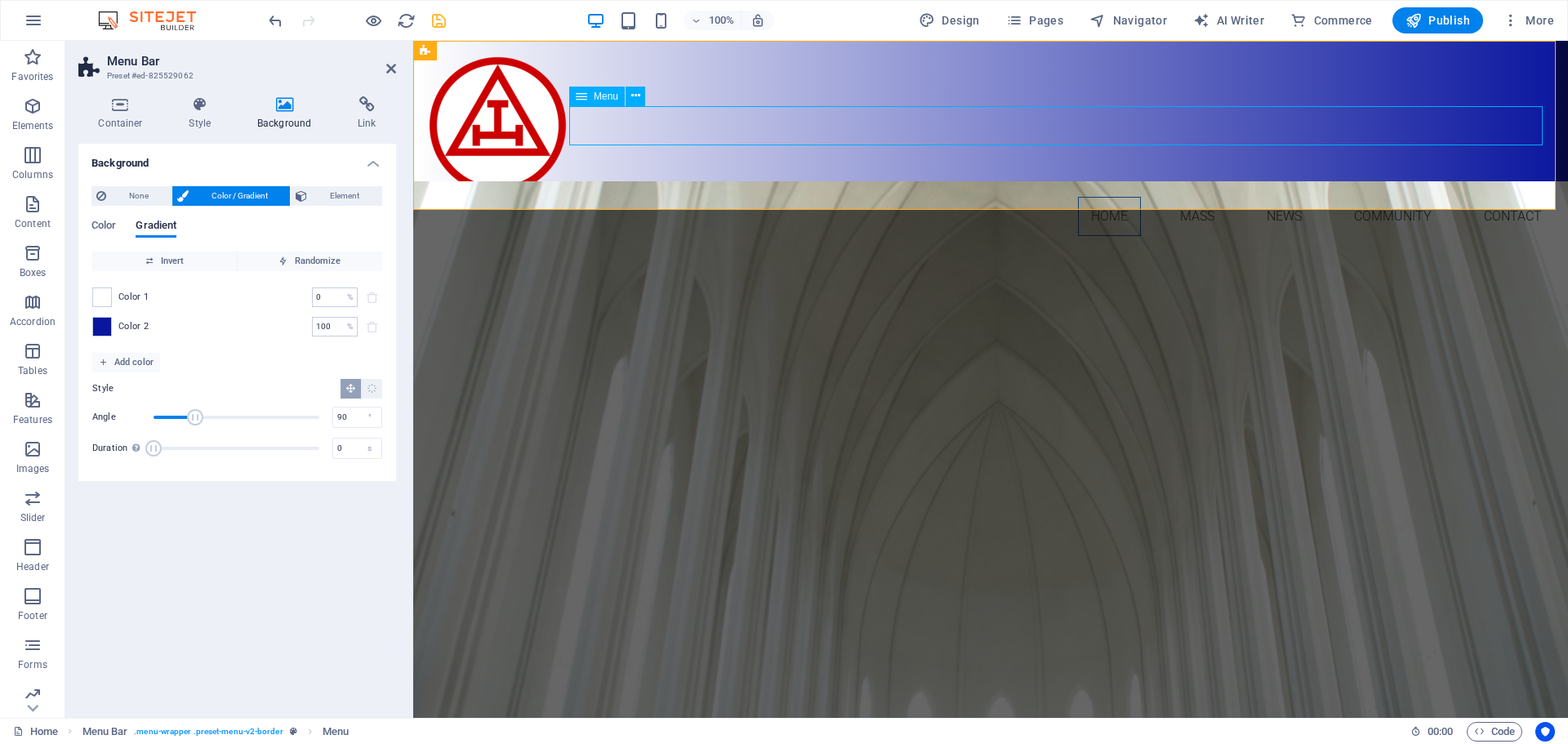 click on "Home Mass News Community Contact" at bounding box center (991, 216) 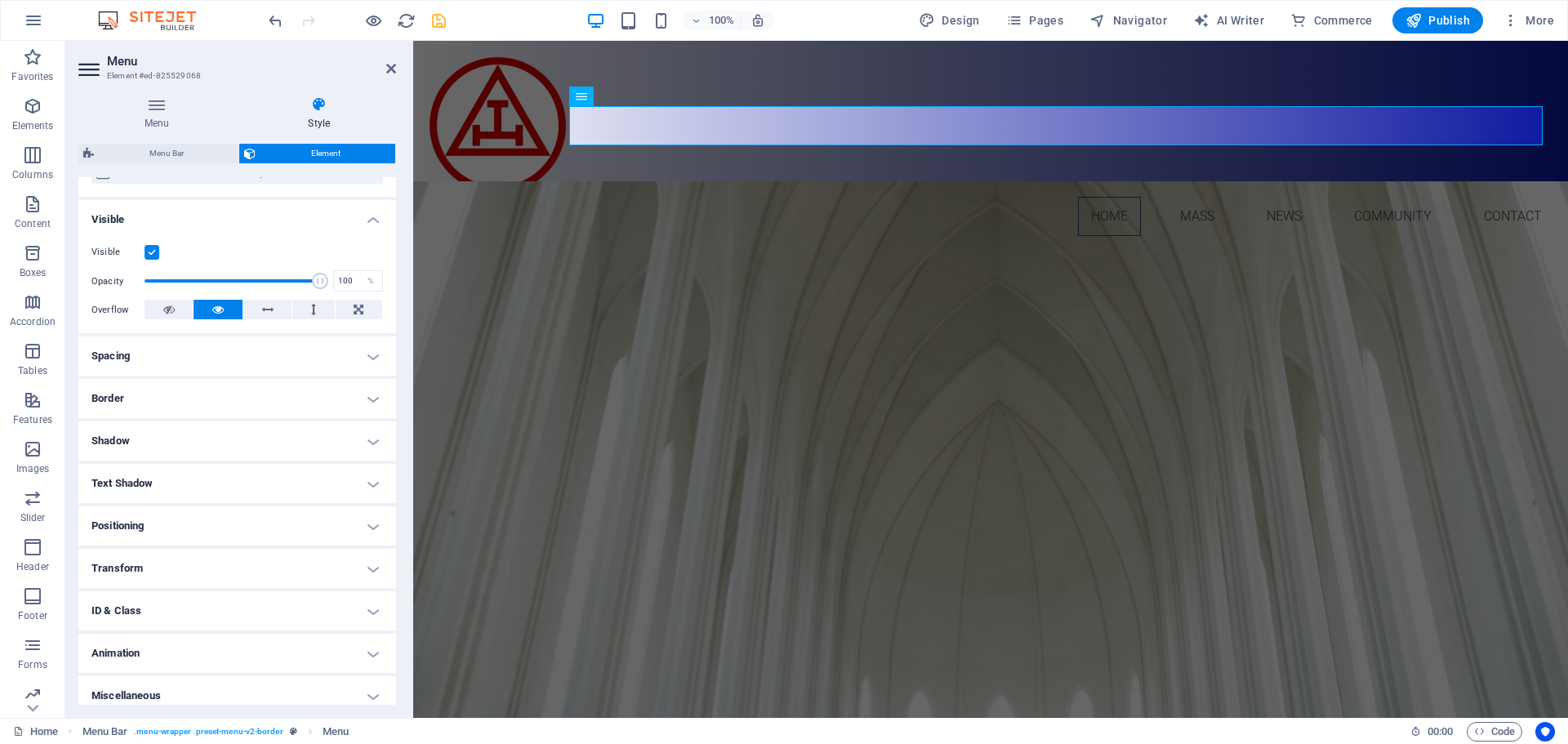 scroll, scrollTop: 163, scrollLeft: 0, axis: vertical 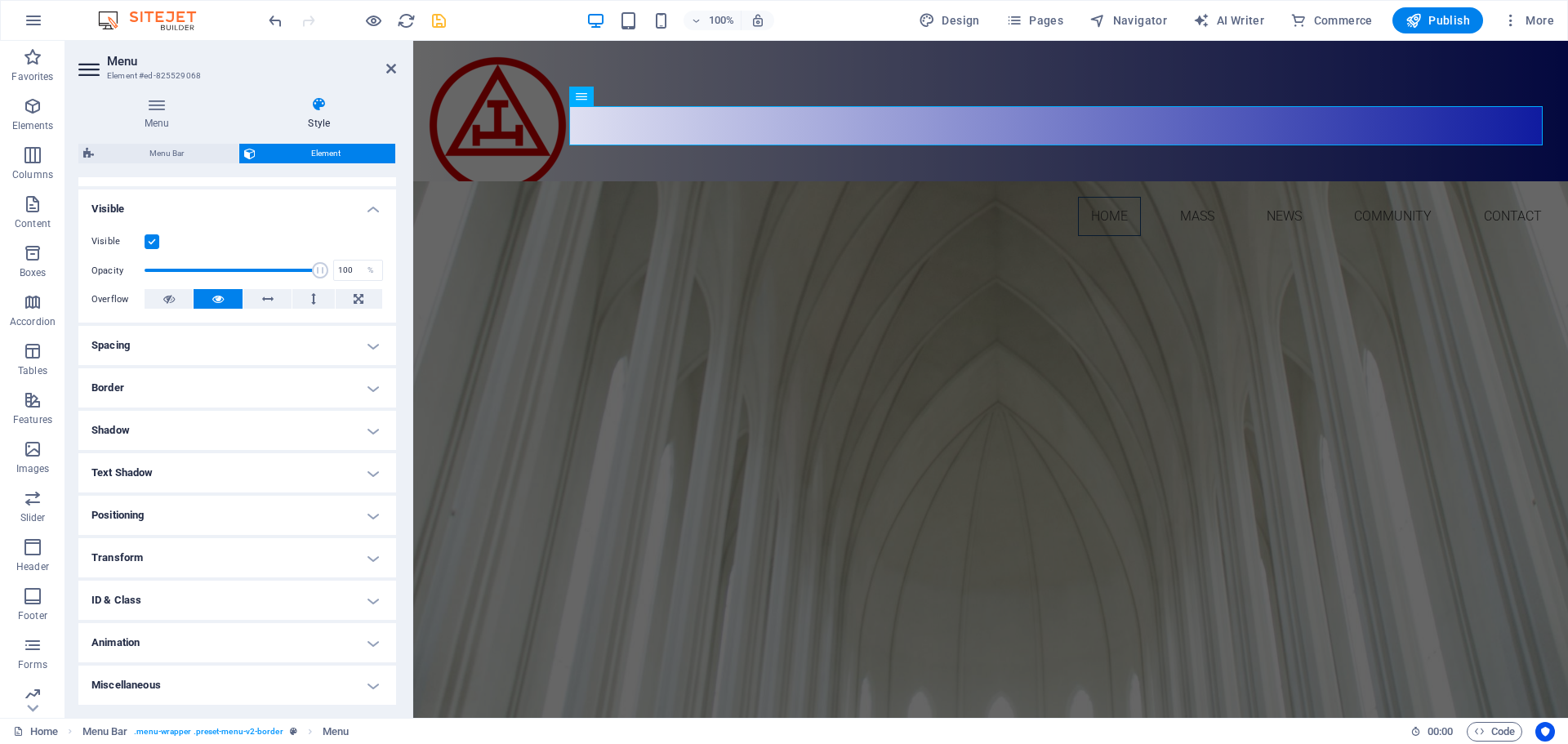 click on "Positioning" at bounding box center (237, 515) 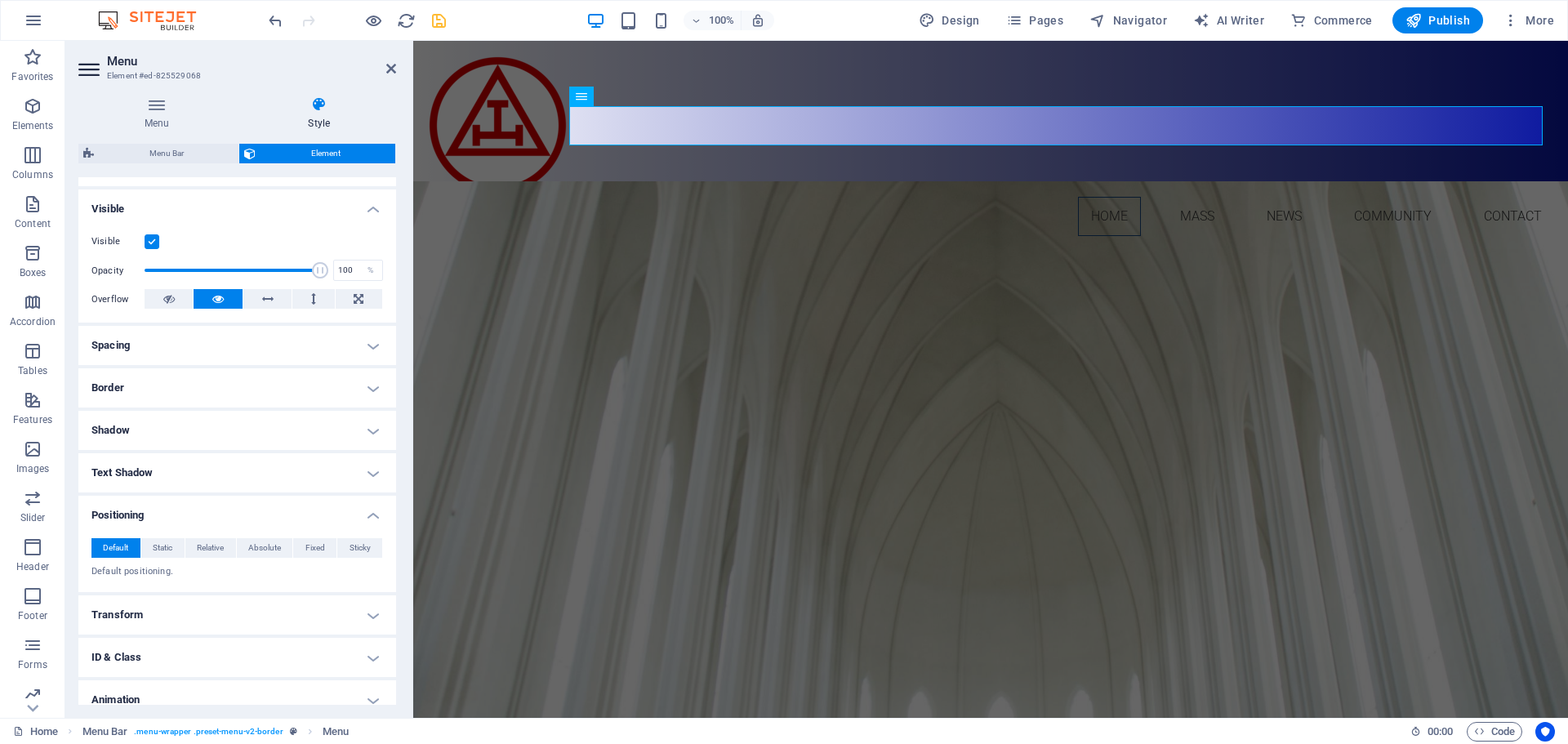 click on "Positioning" at bounding box center (237, 510) 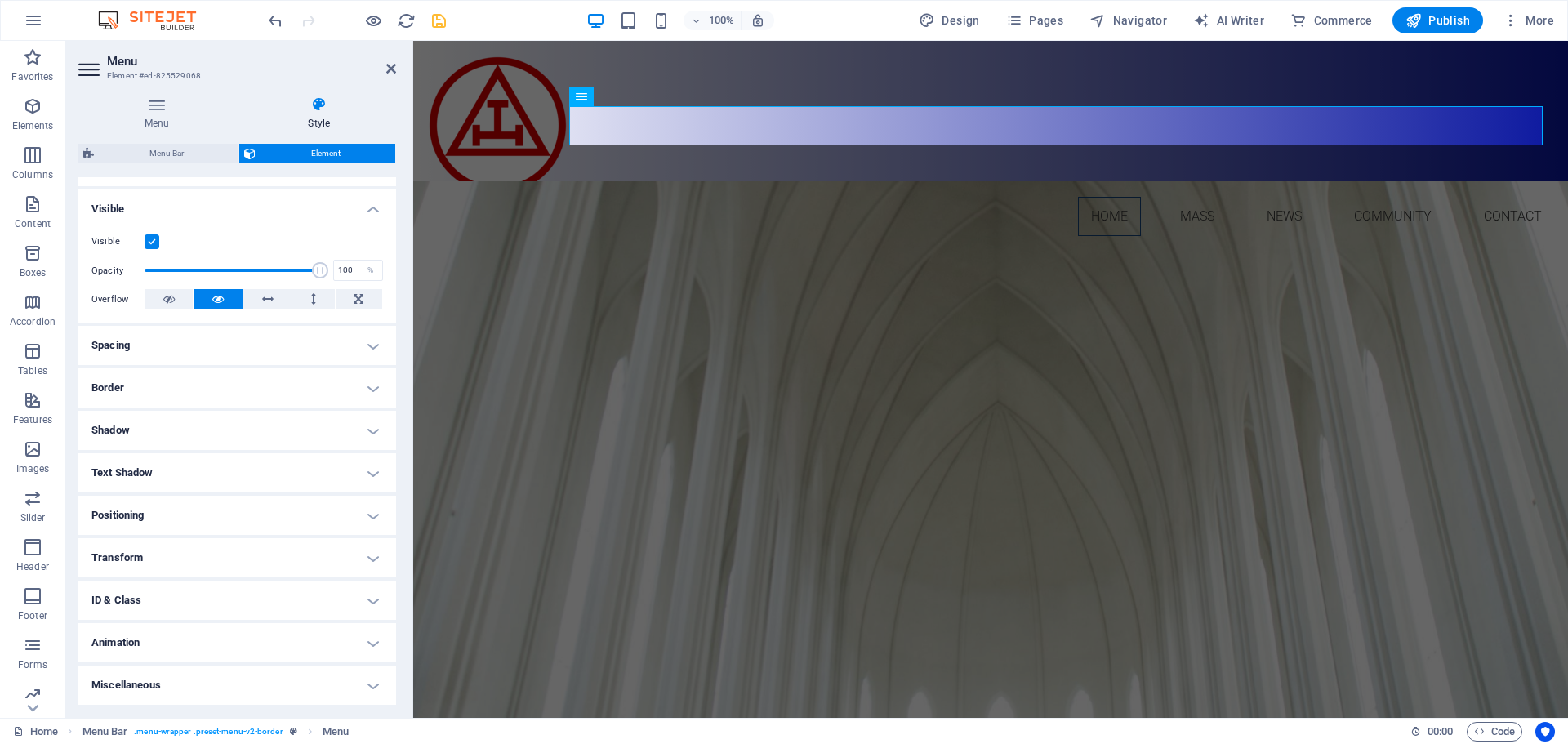 click on "Transform" at bounding box center (237, 558) 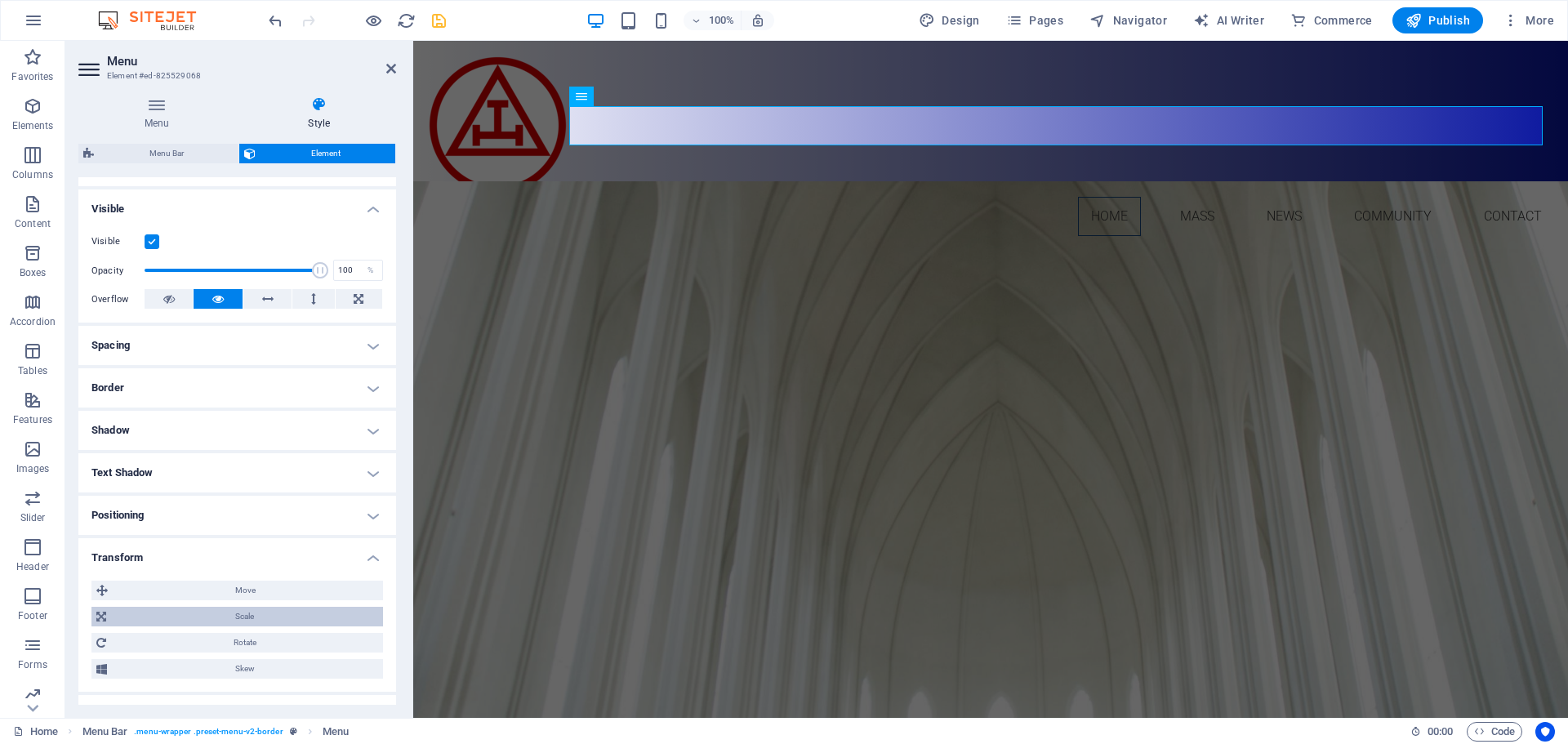 click on "Scale" at bounding box center (244, 617) 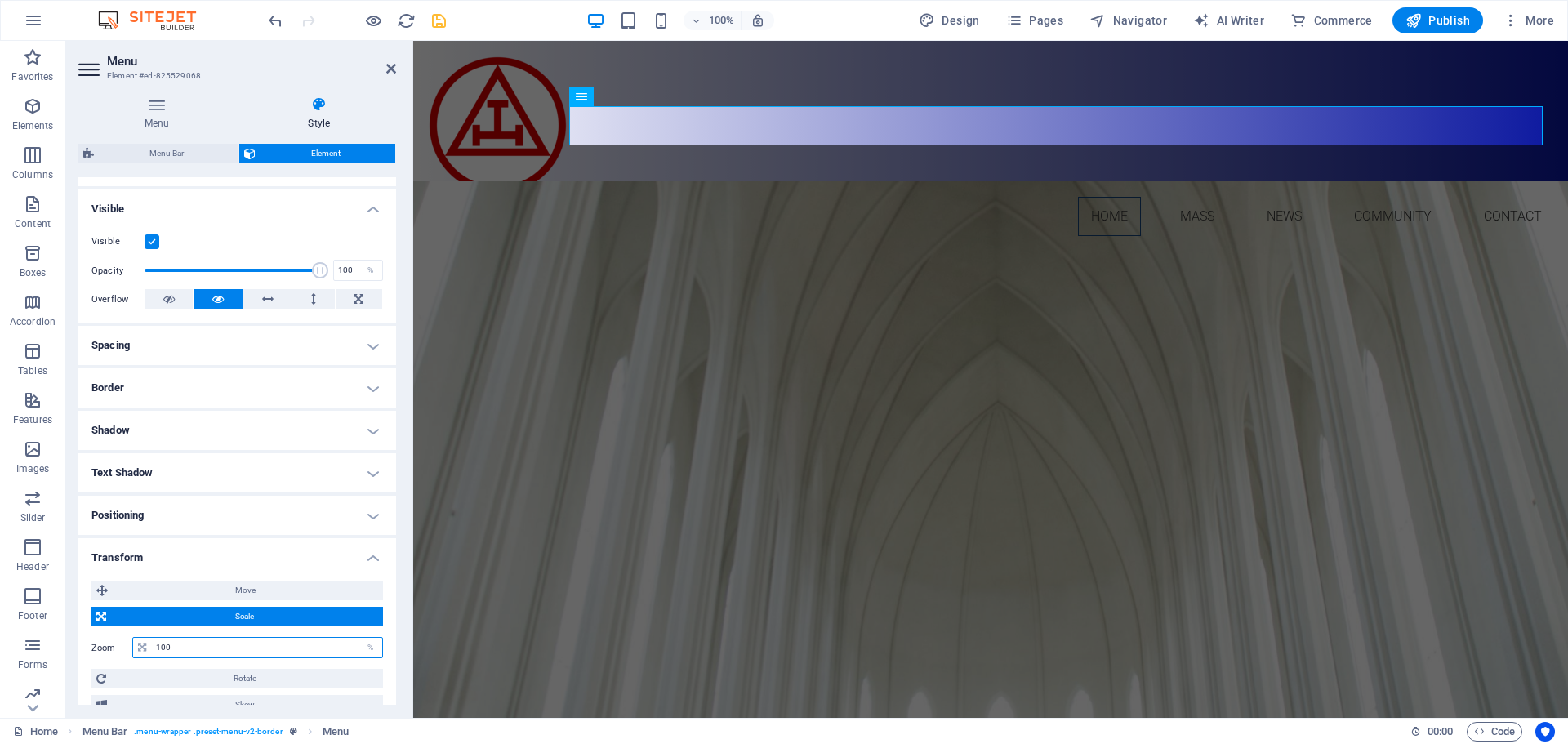 drag, startPoint x: 180, startPoint y: 645, endPoint x: 138, endPoint y: 647, distance: 42.0476 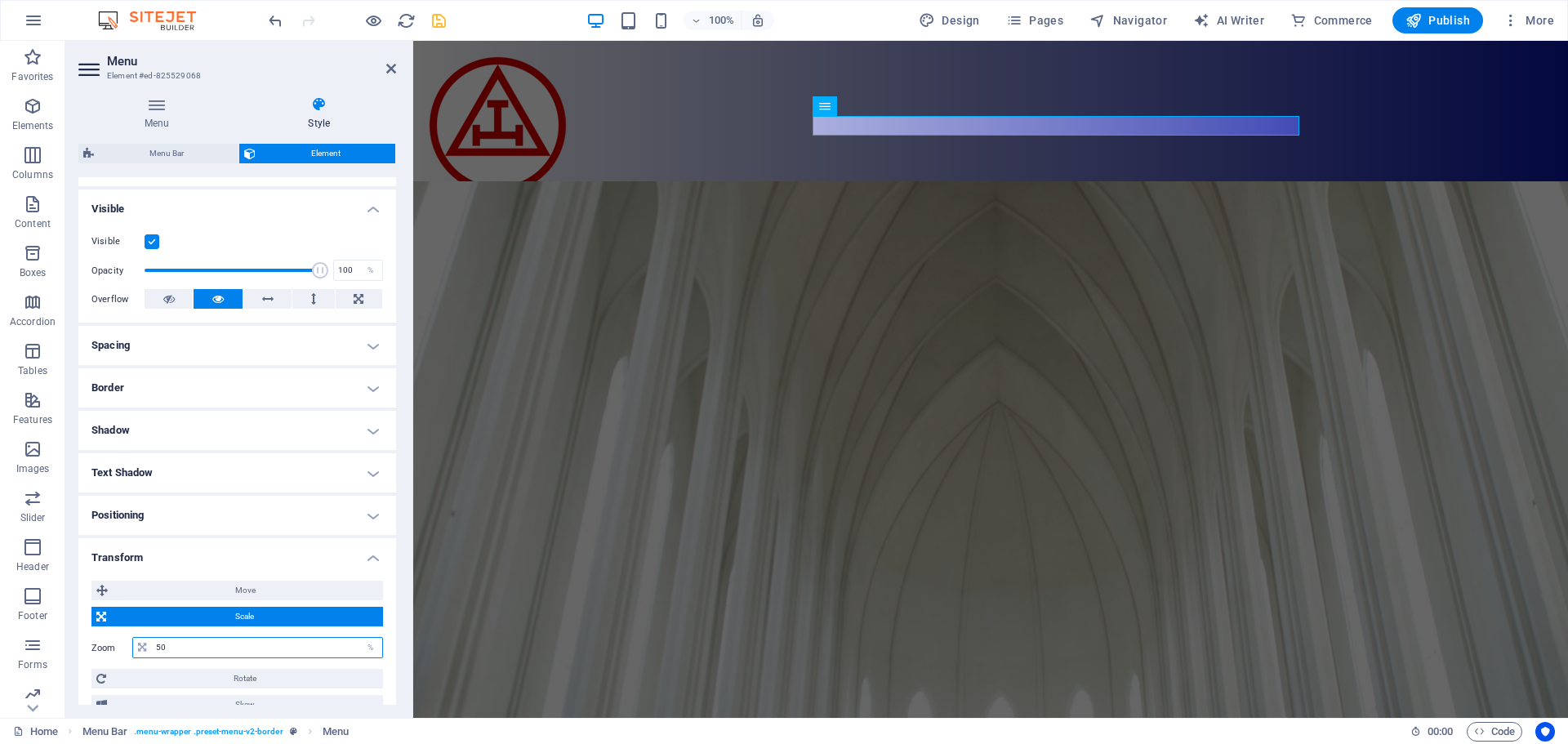 drag, startPoint x: 189, startPoint y: 650, endPoint x: 130, endPoint y: 653, distance: 59.076222 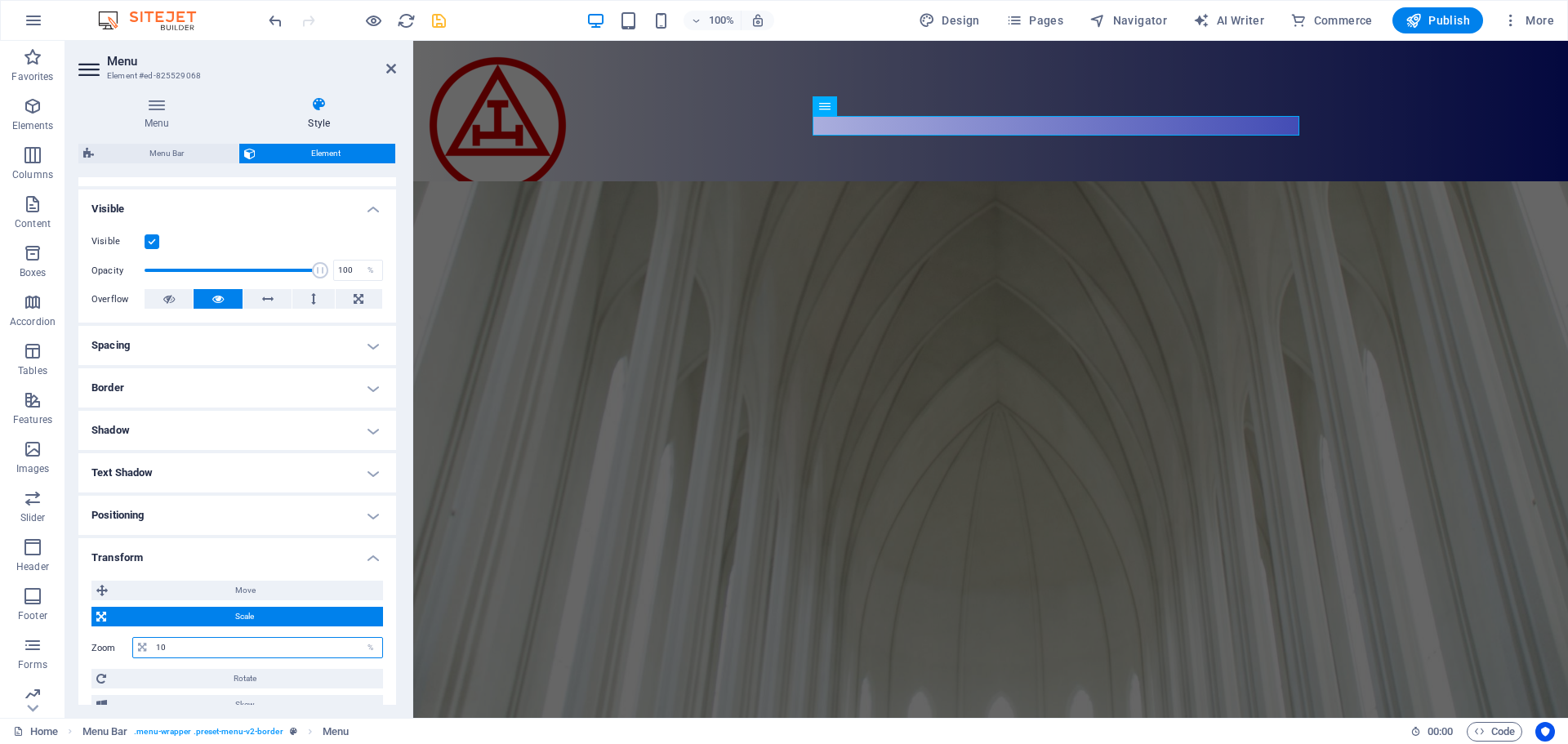 type on "100" 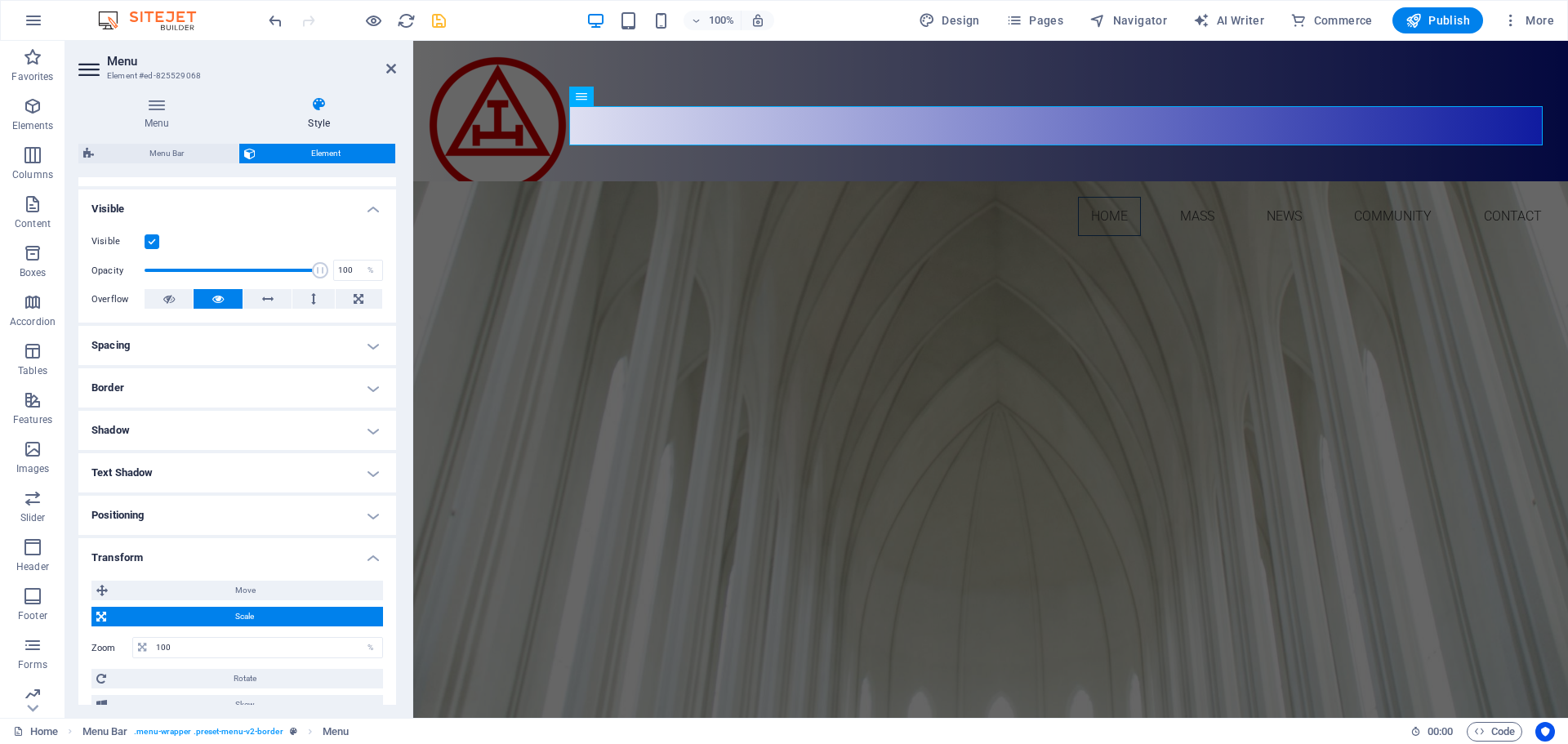 click on "Scale" at bounding box center (244, 617) 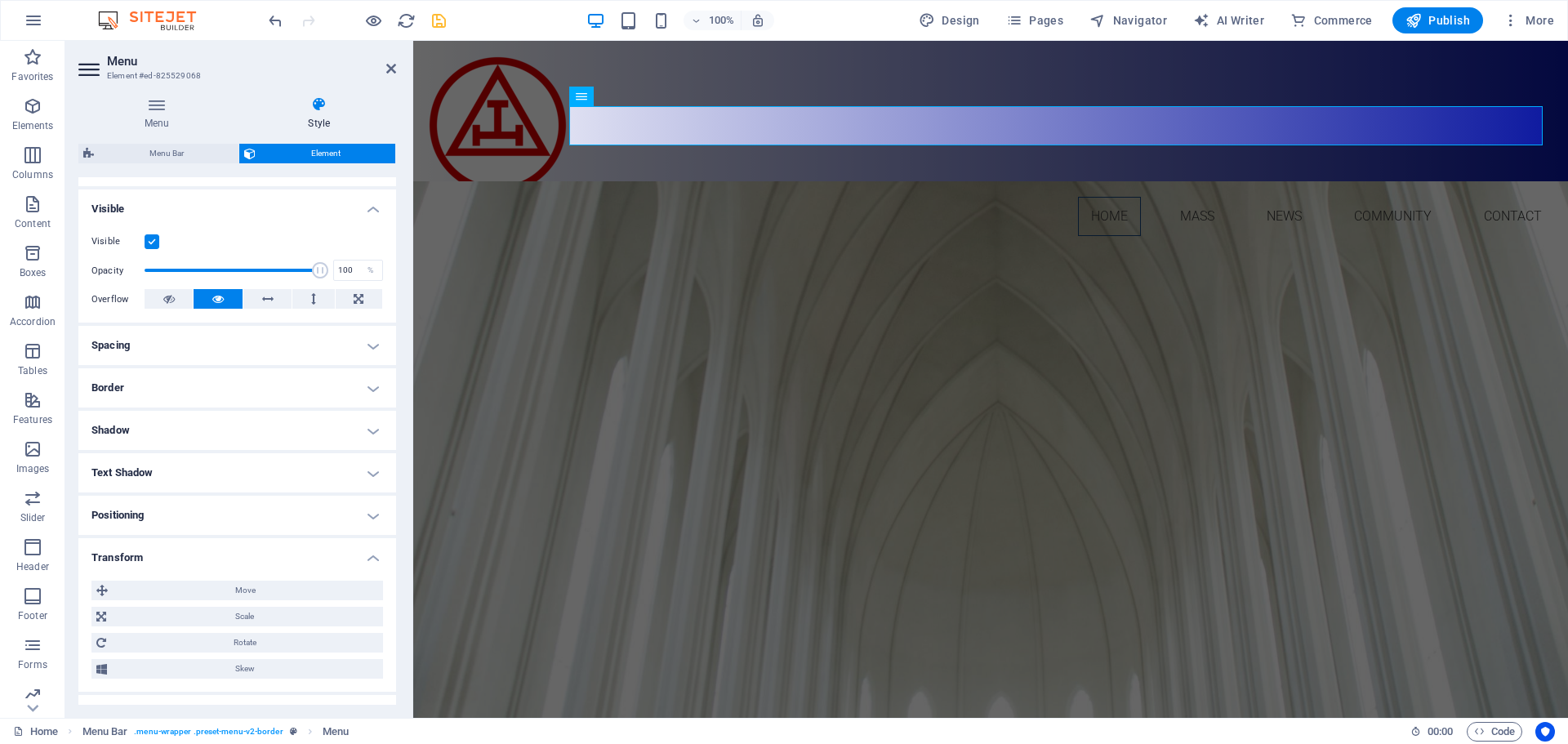 click on "Visible" at bounding box center [237, 204] 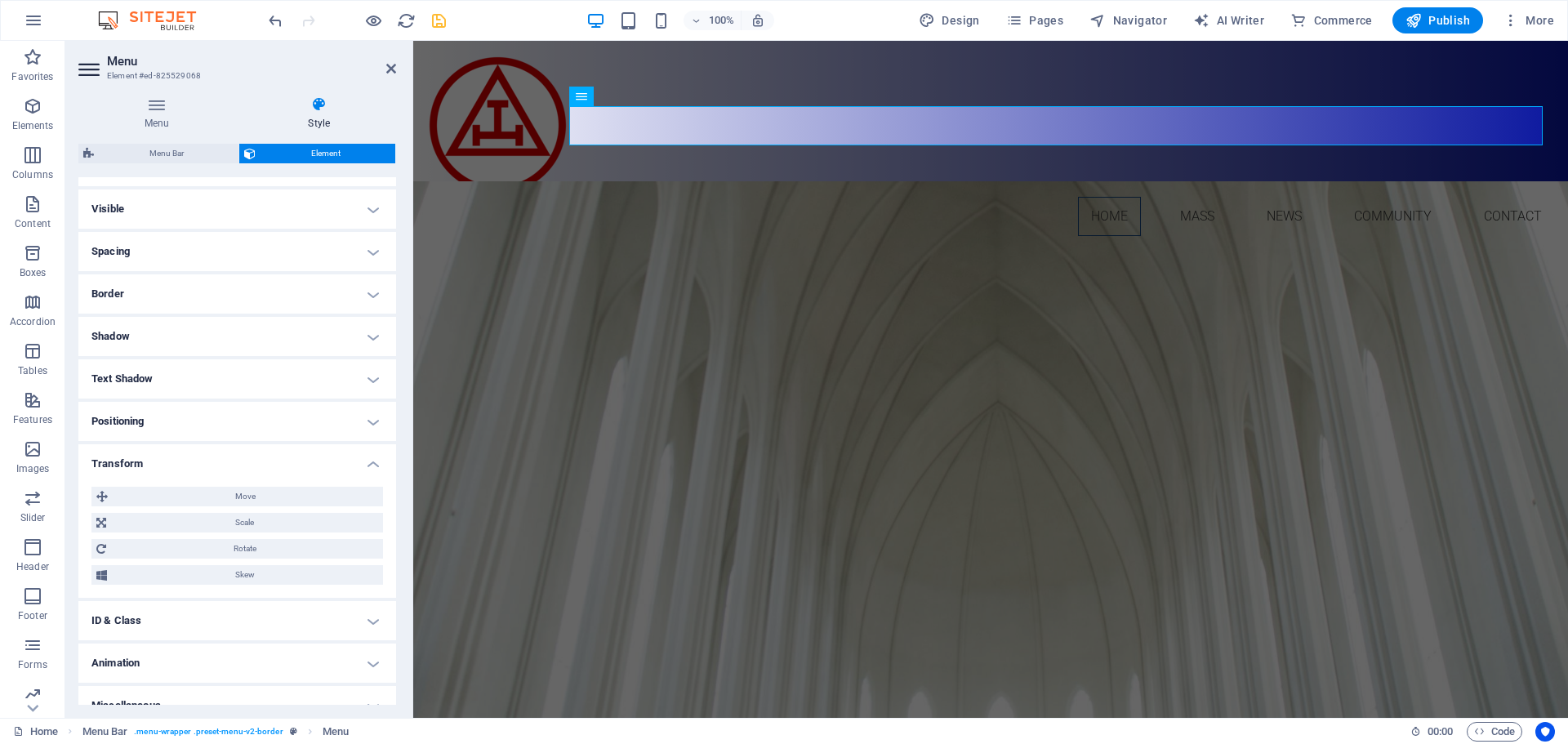 click on "Transform" at bounding box center [237, 459] 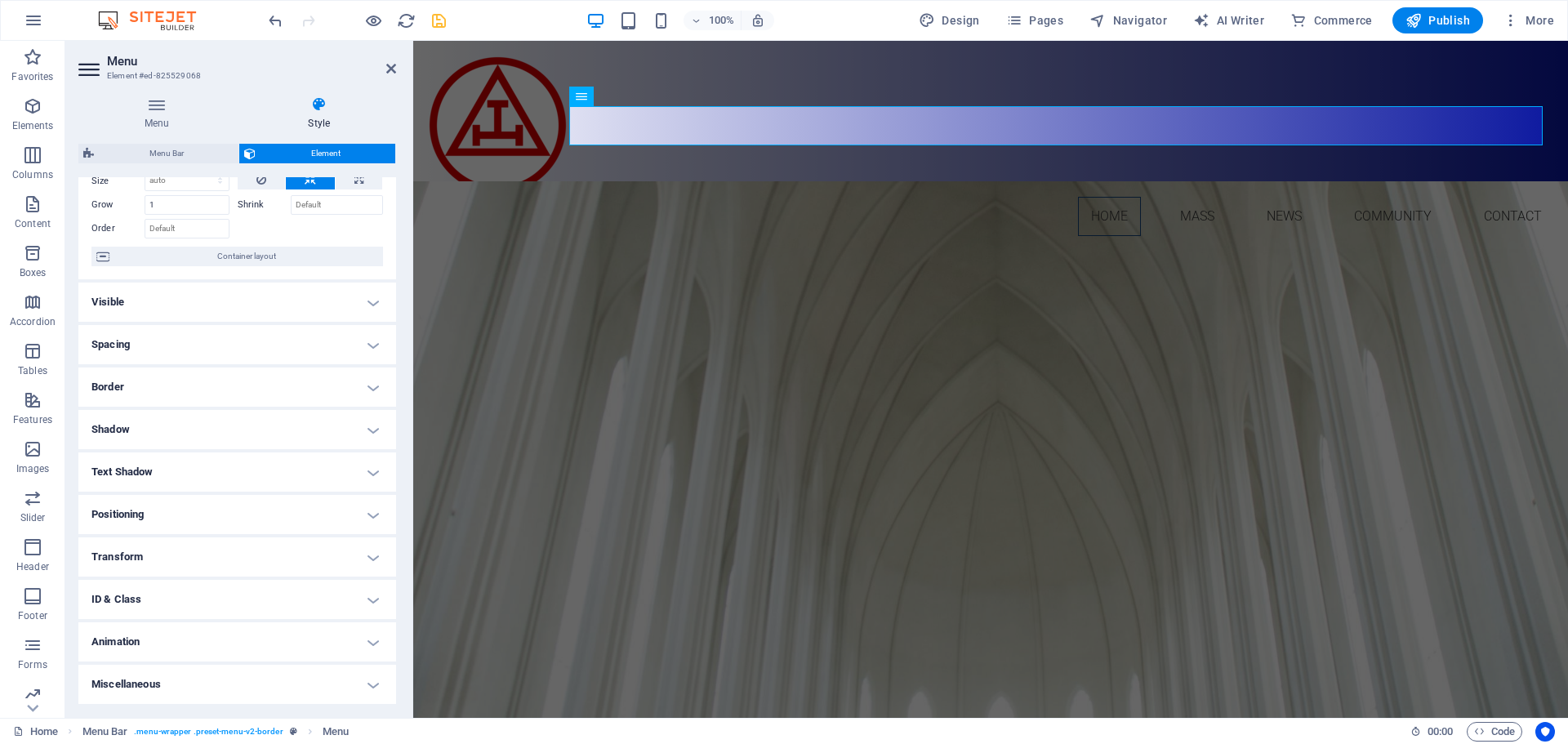 click on "Positioning" at bounding box center (237, 515) 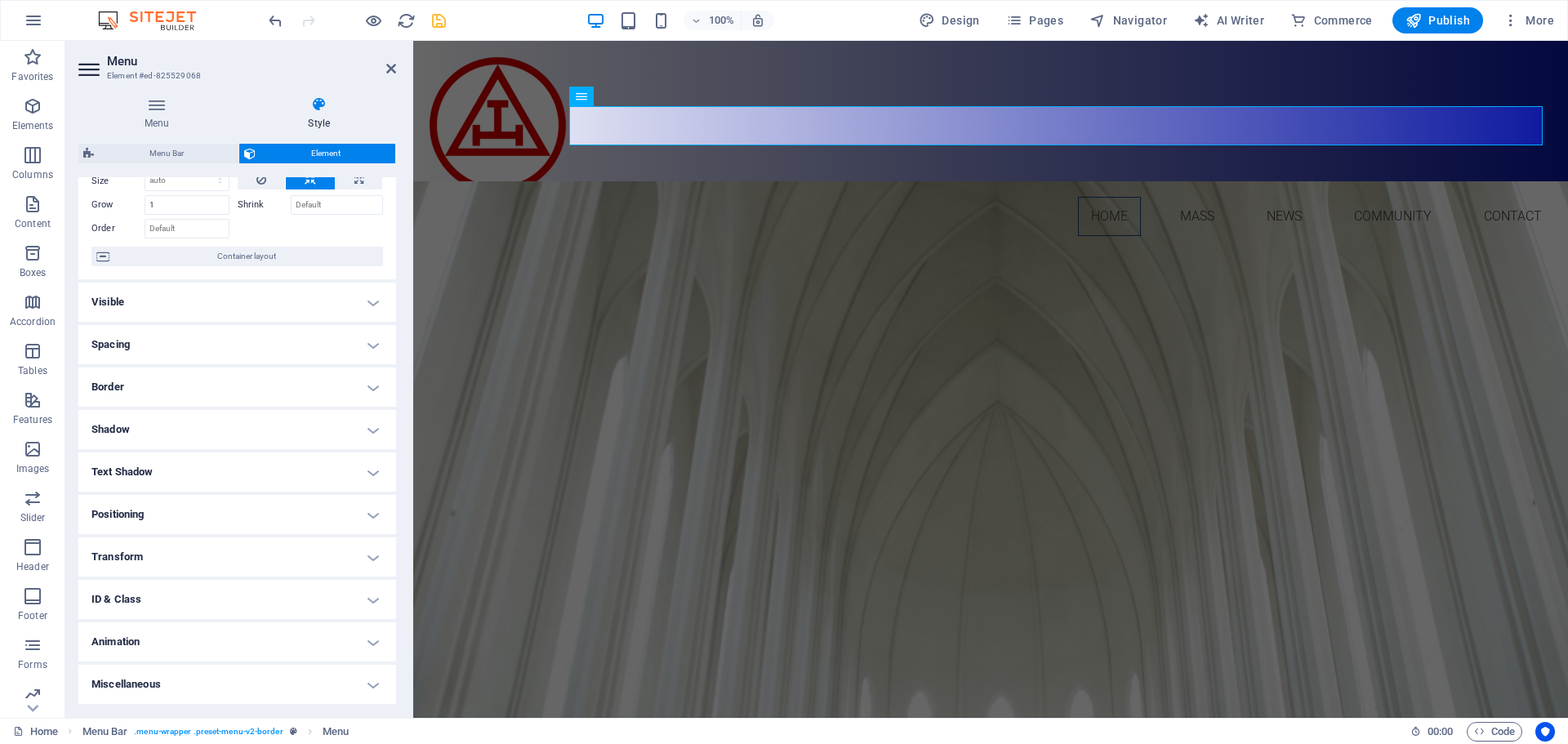 scroll, scrollTop: 126, scrollLeft: 0, axis: vertical 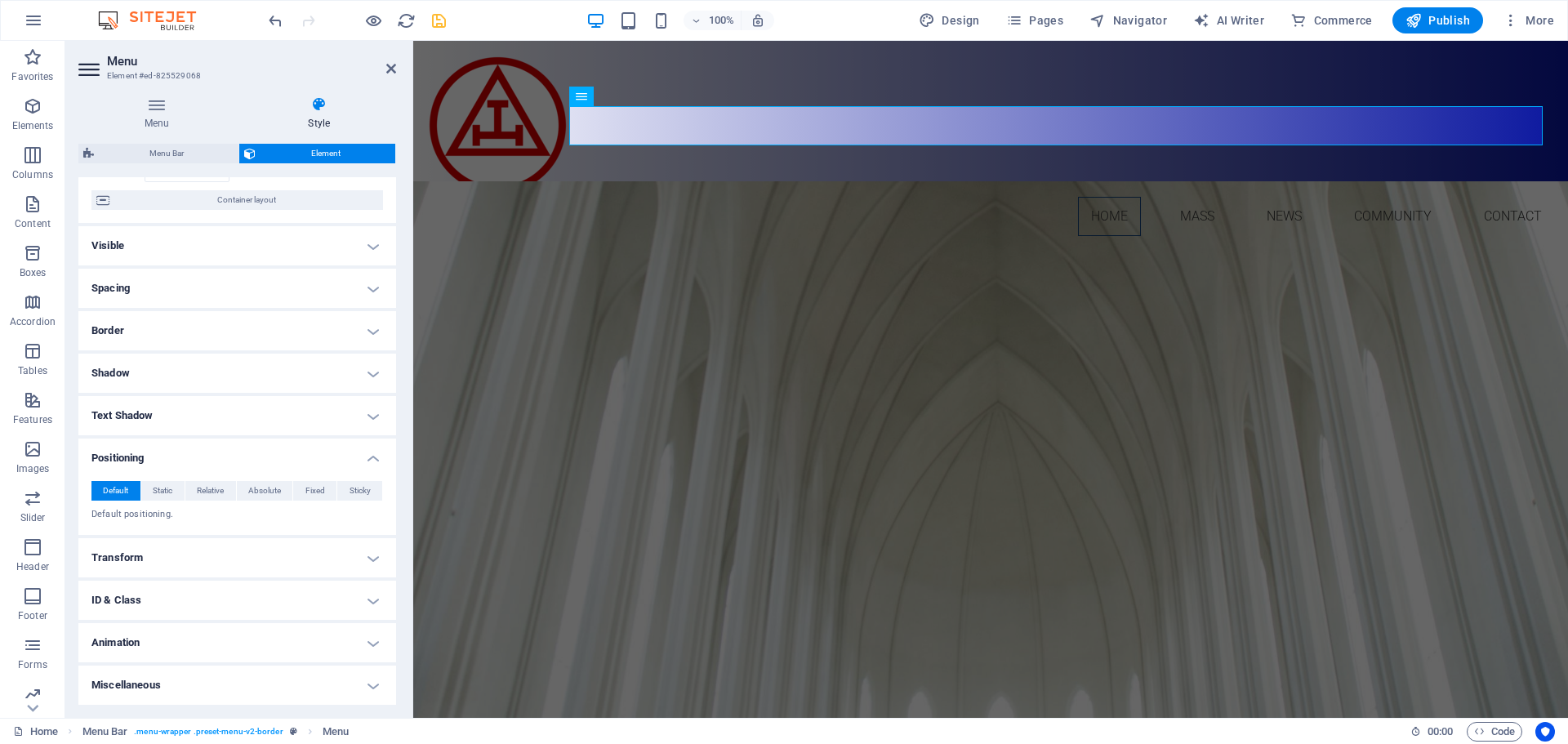 click on "Positioning" at bounding box center [237, 453] 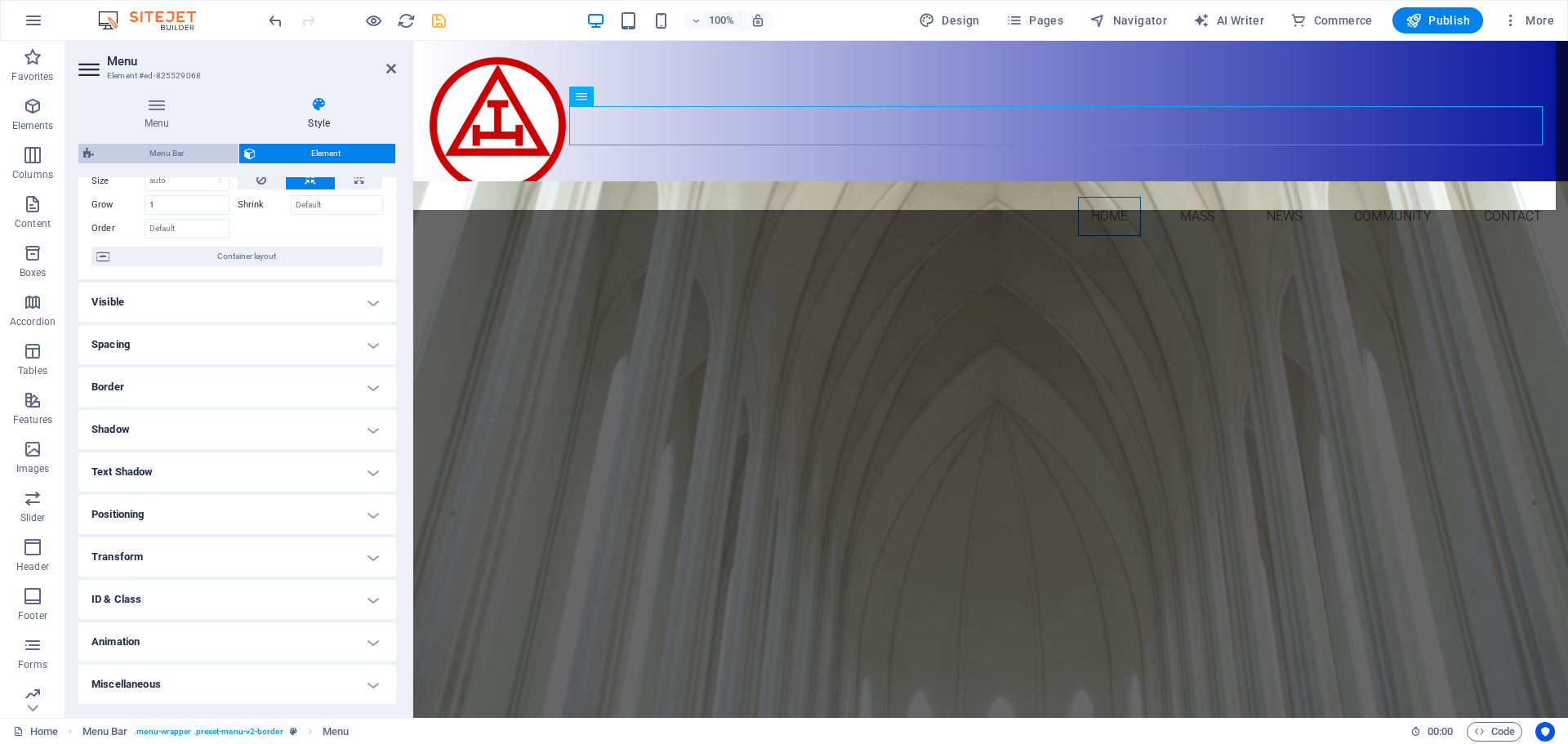 click on "Menu Bar" at bounding box center (166, 154) 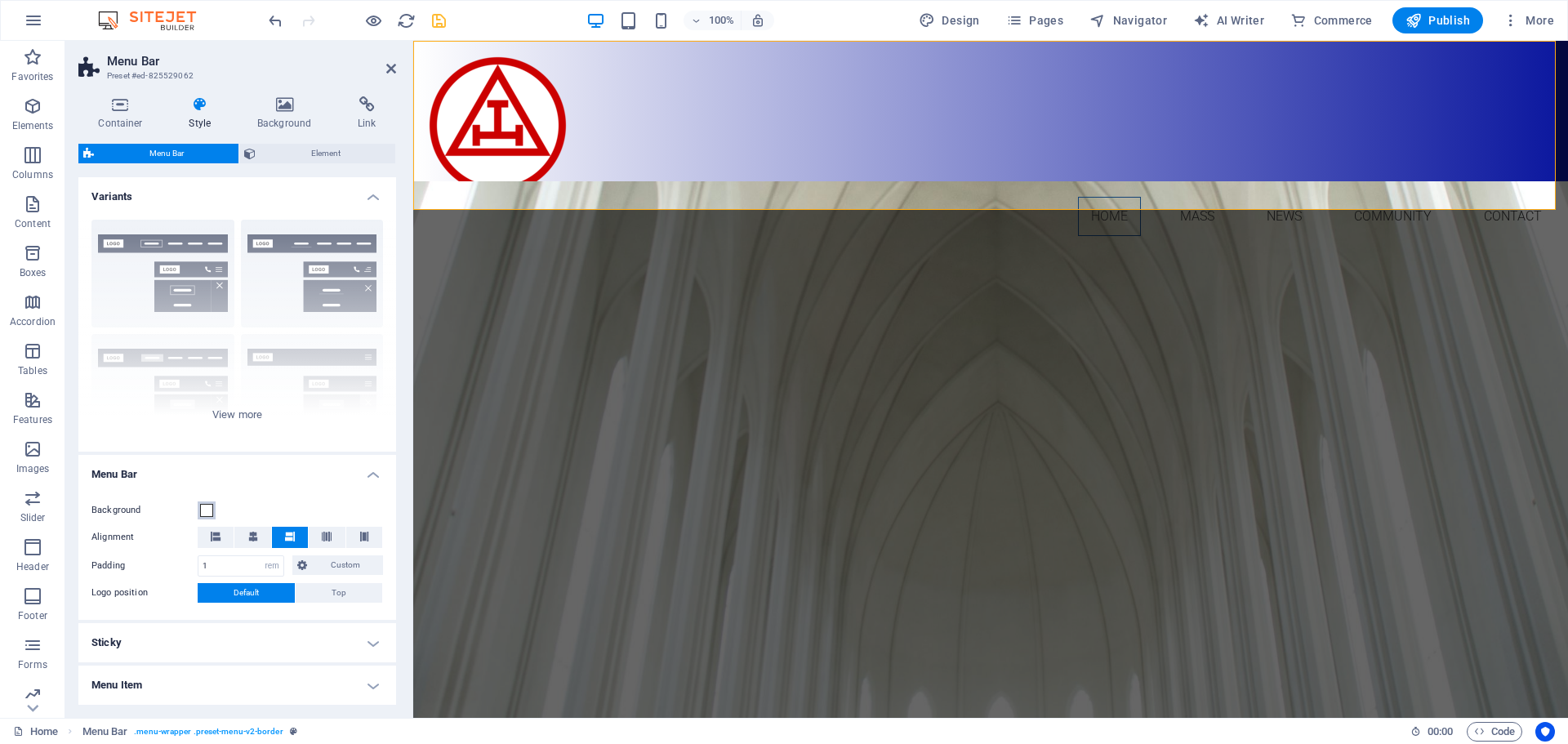 click at bounding box center (207, 510) 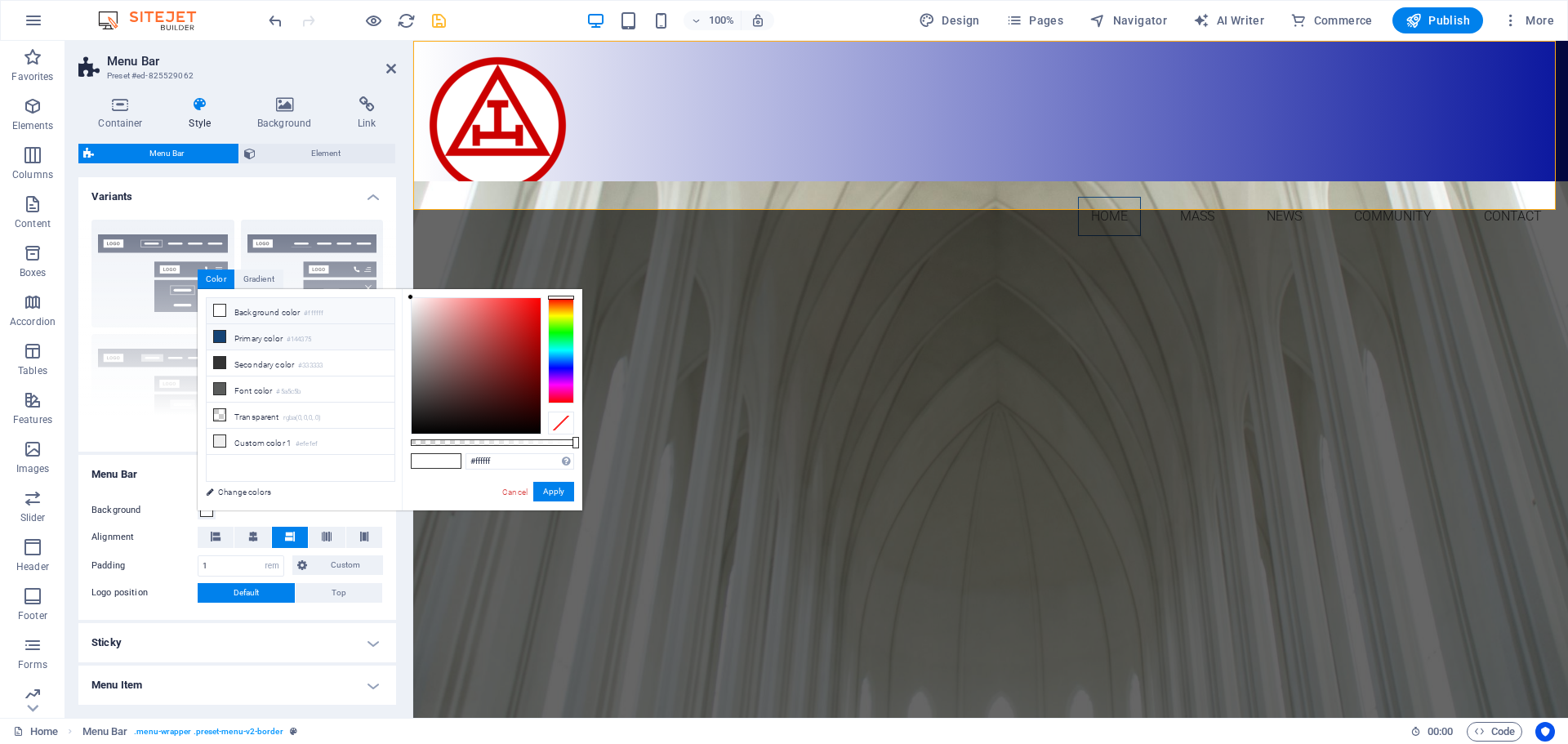 click on "Primary color
#144375" at bounding box center [301, 337] 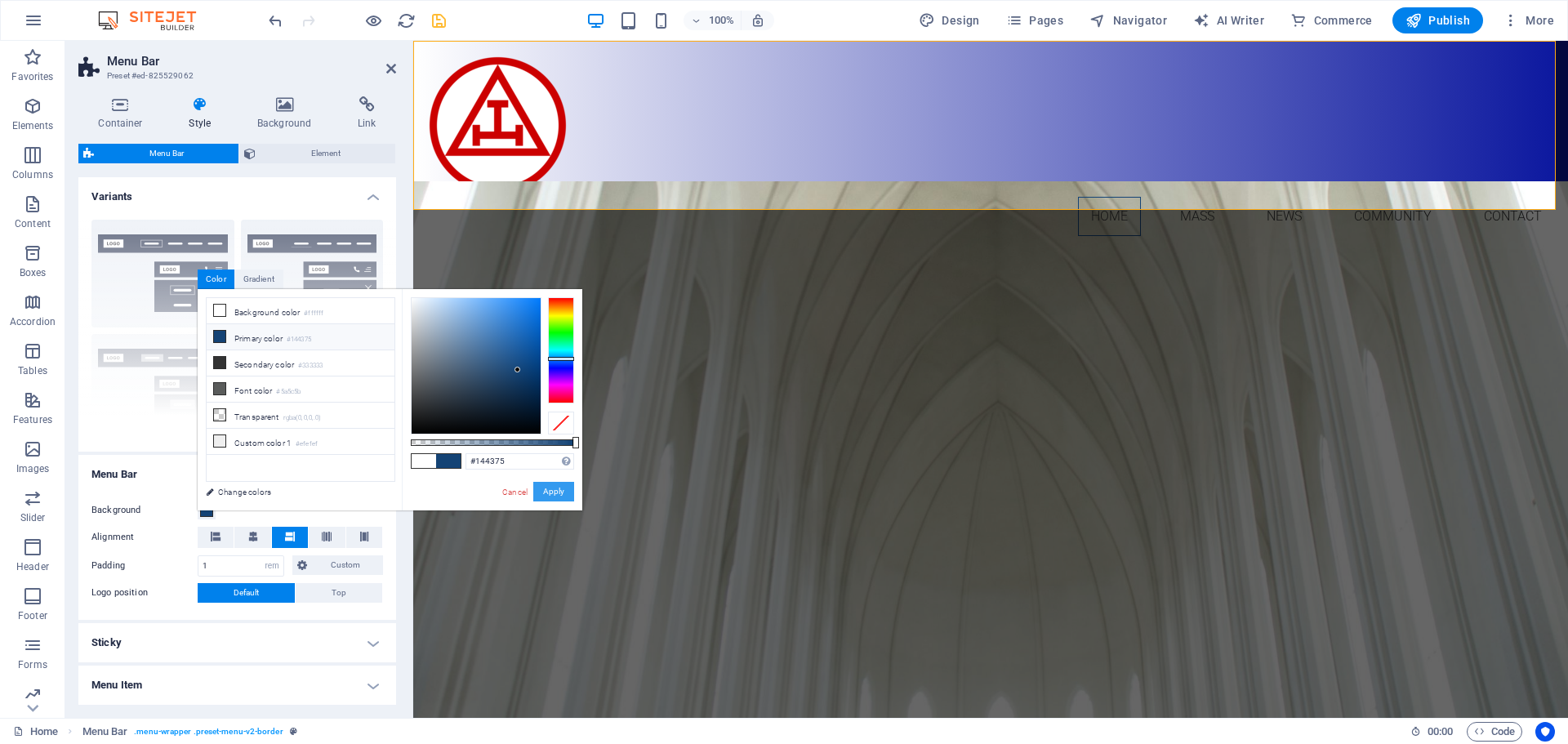 click on "Apply" at bounding box center (554, 492) 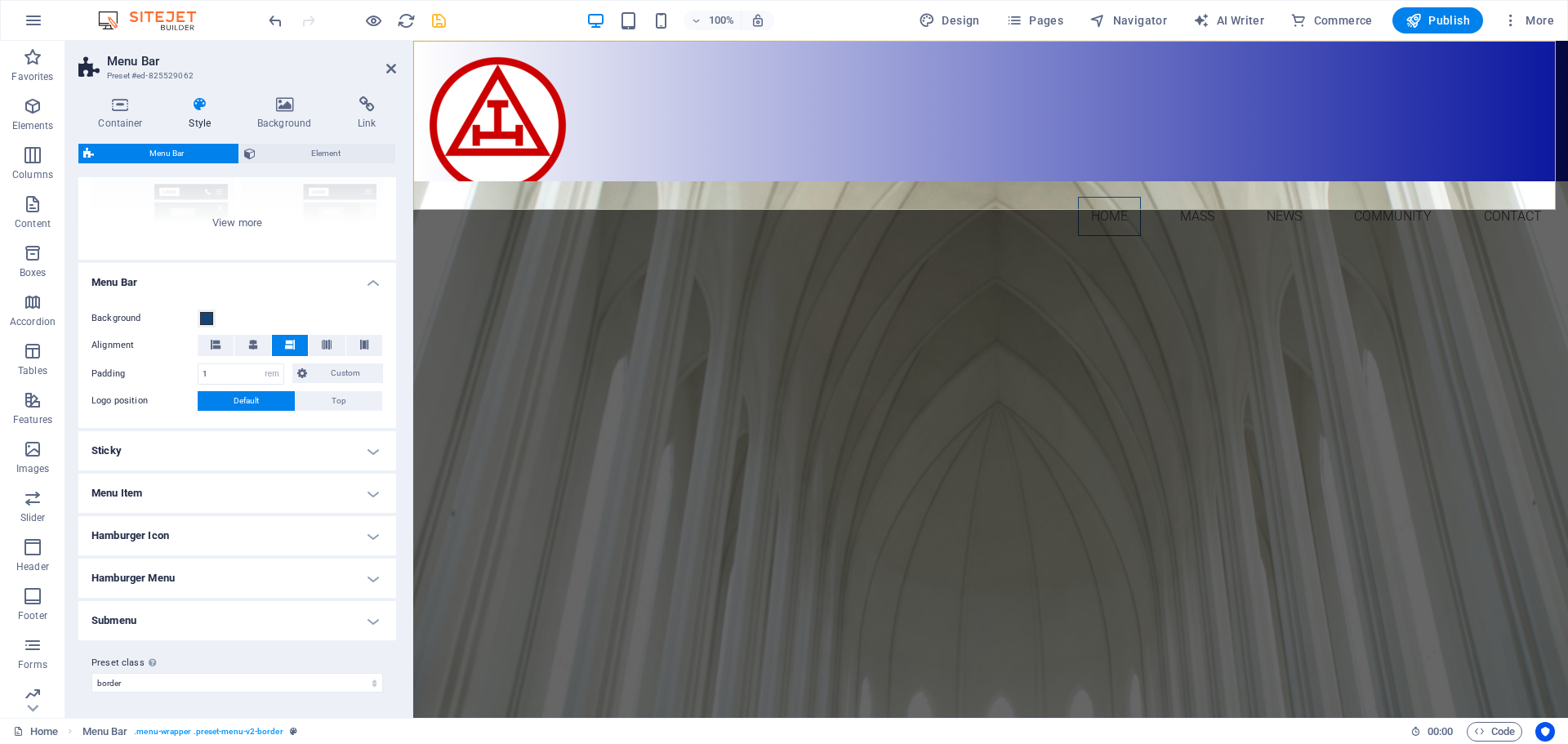 scroll, scrollTop: 193, scrollLeft: 0, axis: vertical 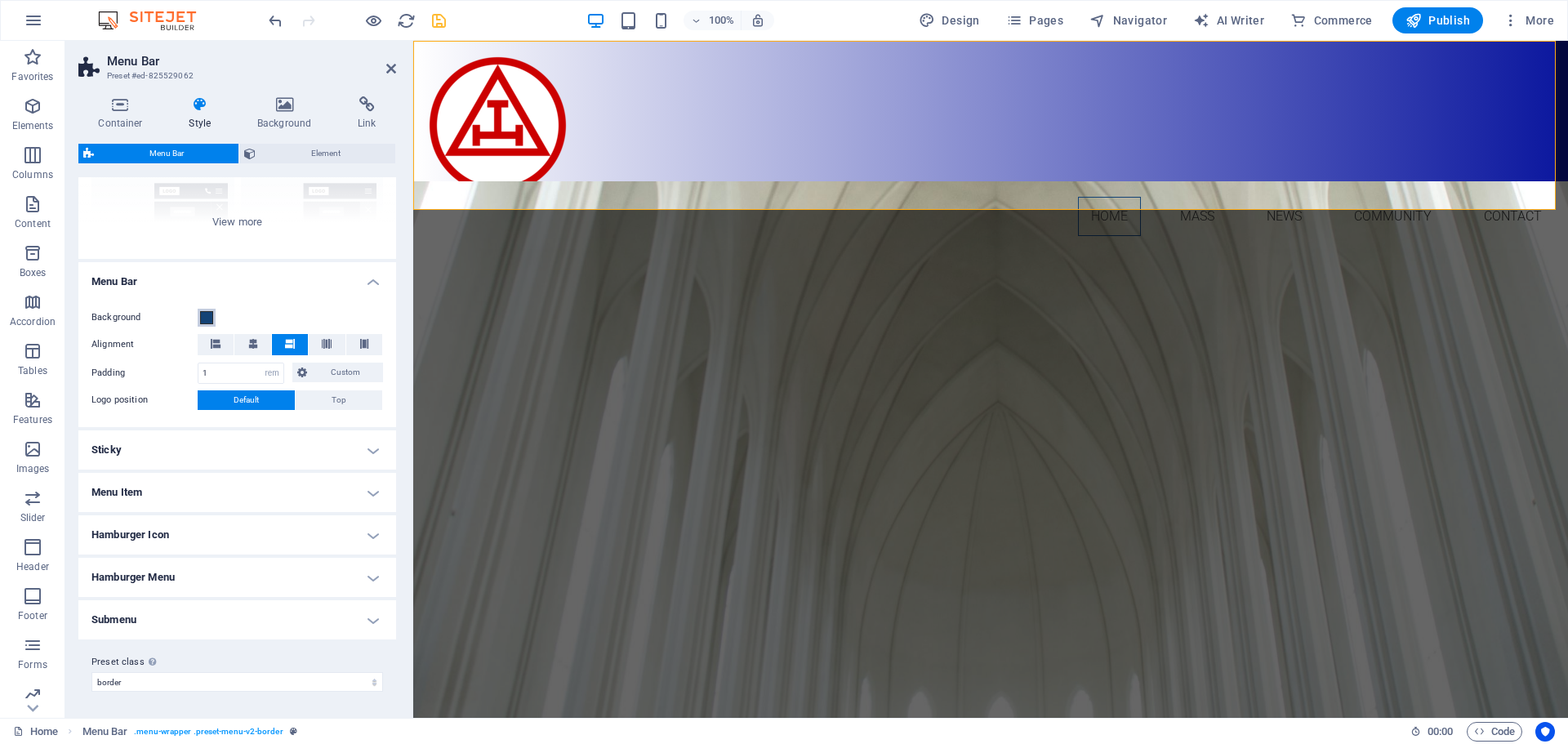 click on "Background" at bounding box center [207, 318] 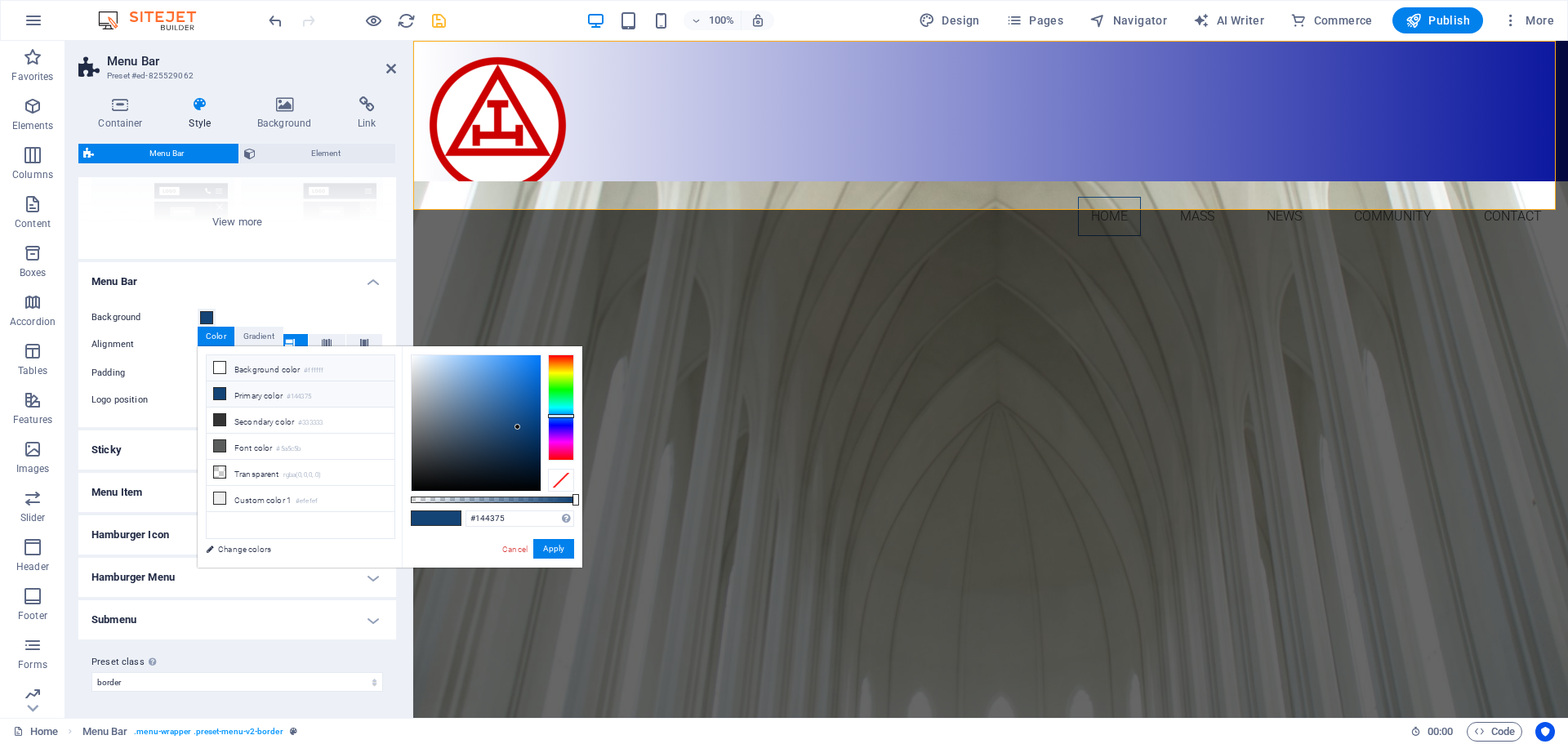 click on "Background color
#ffffff" at bounding box center [301, 368] 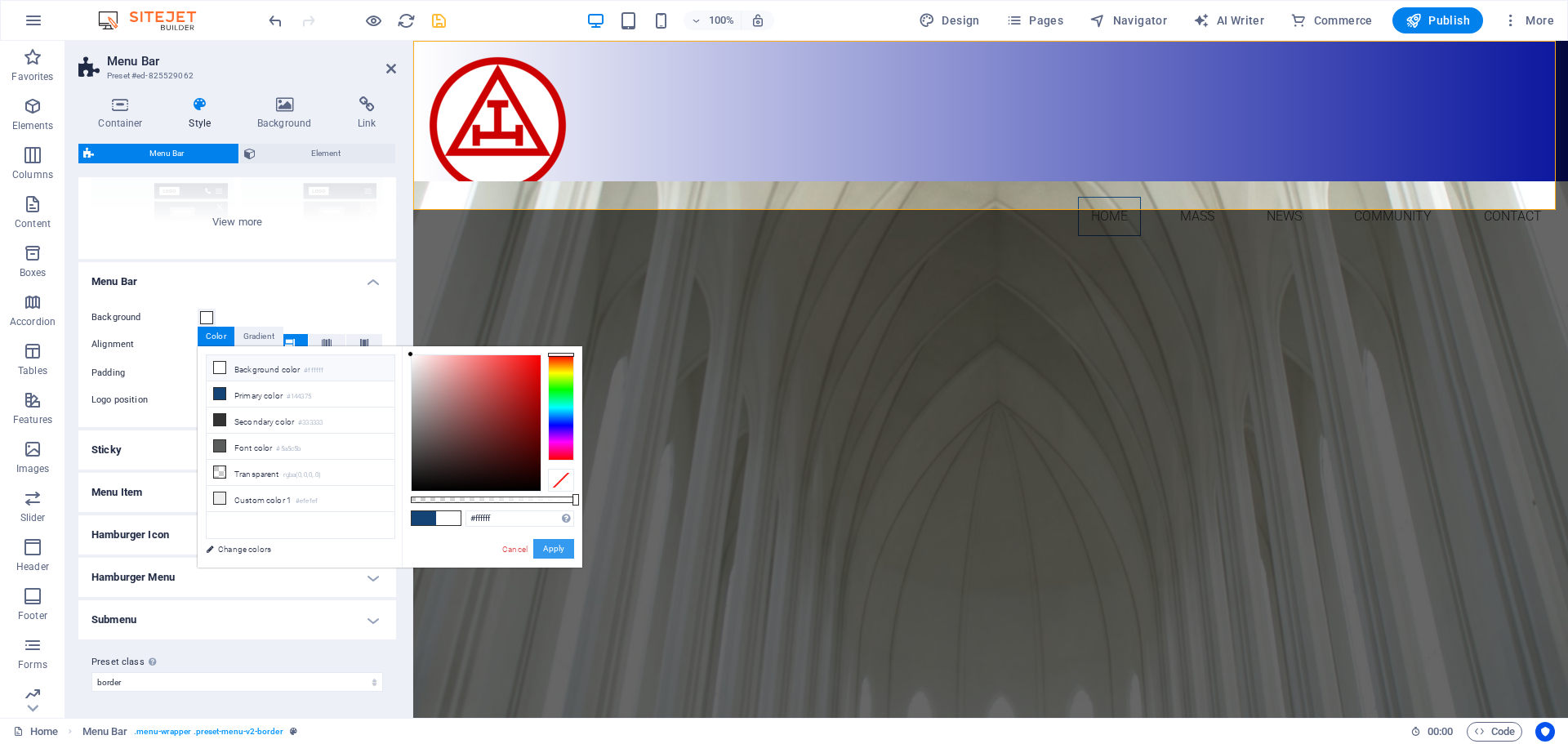 click on "Apply" at bounding box center [554, 549] 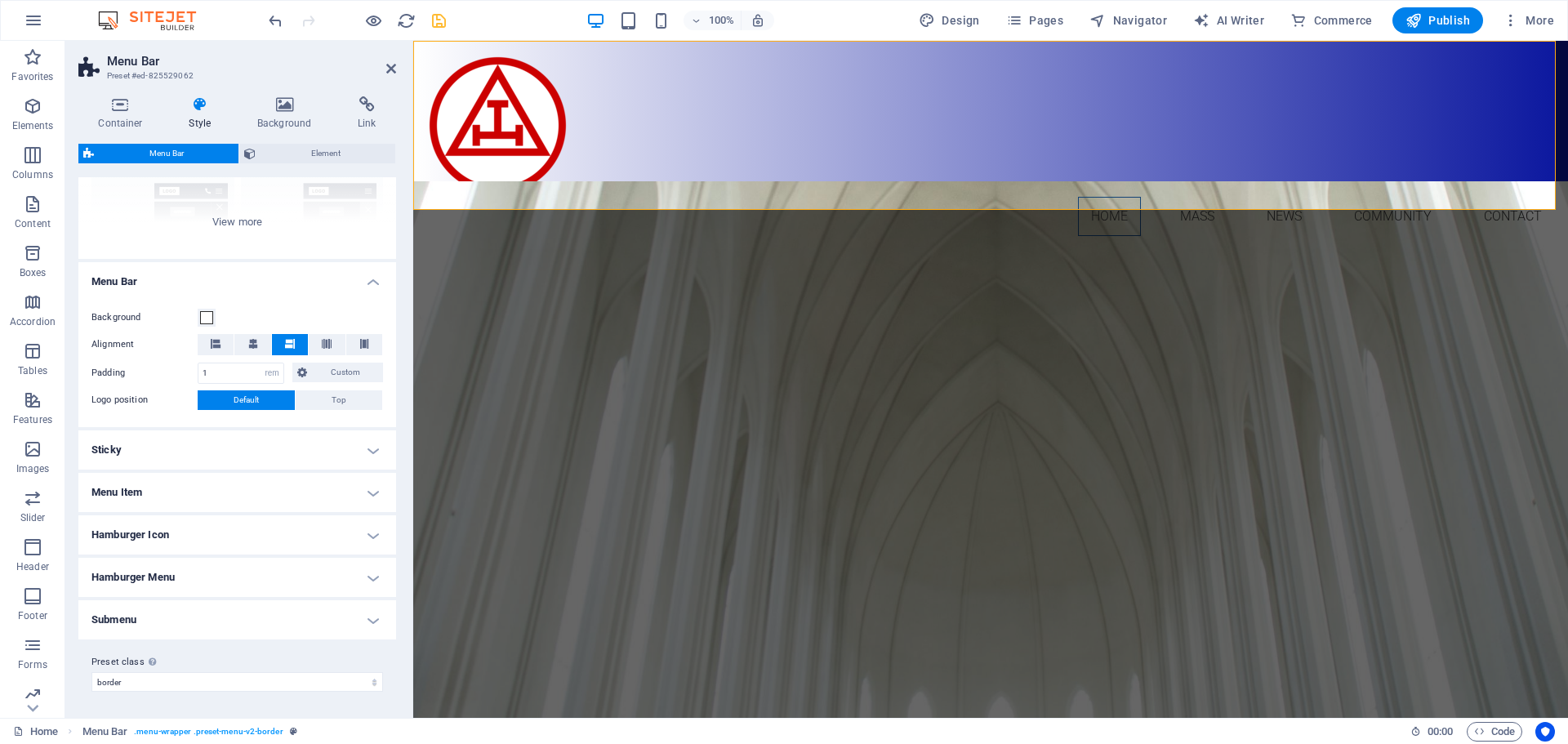 click on "Menu Item" at bounding box center [237, 492] 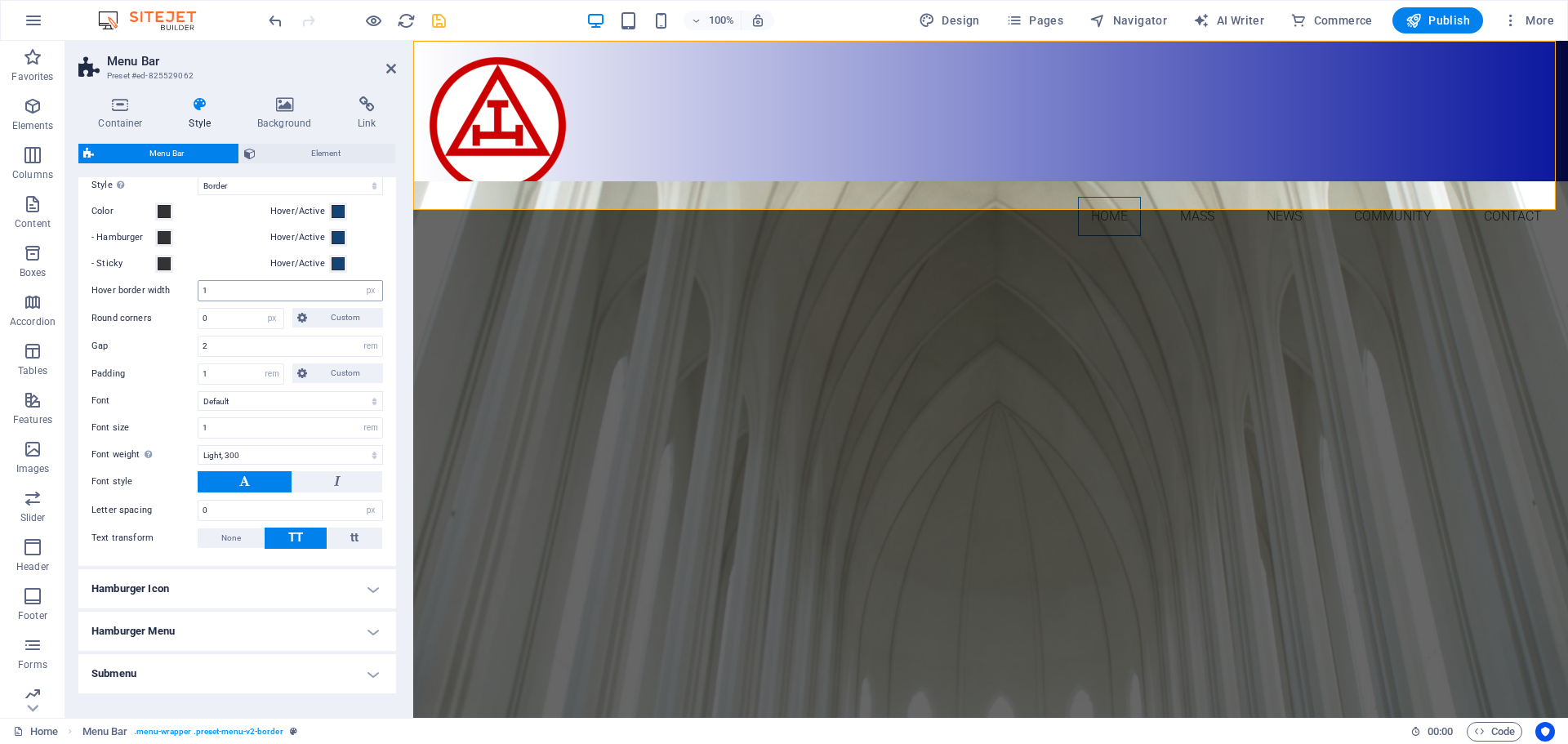 scroll, scrollTop: 601, scrollLeft: 0, axis: vertical 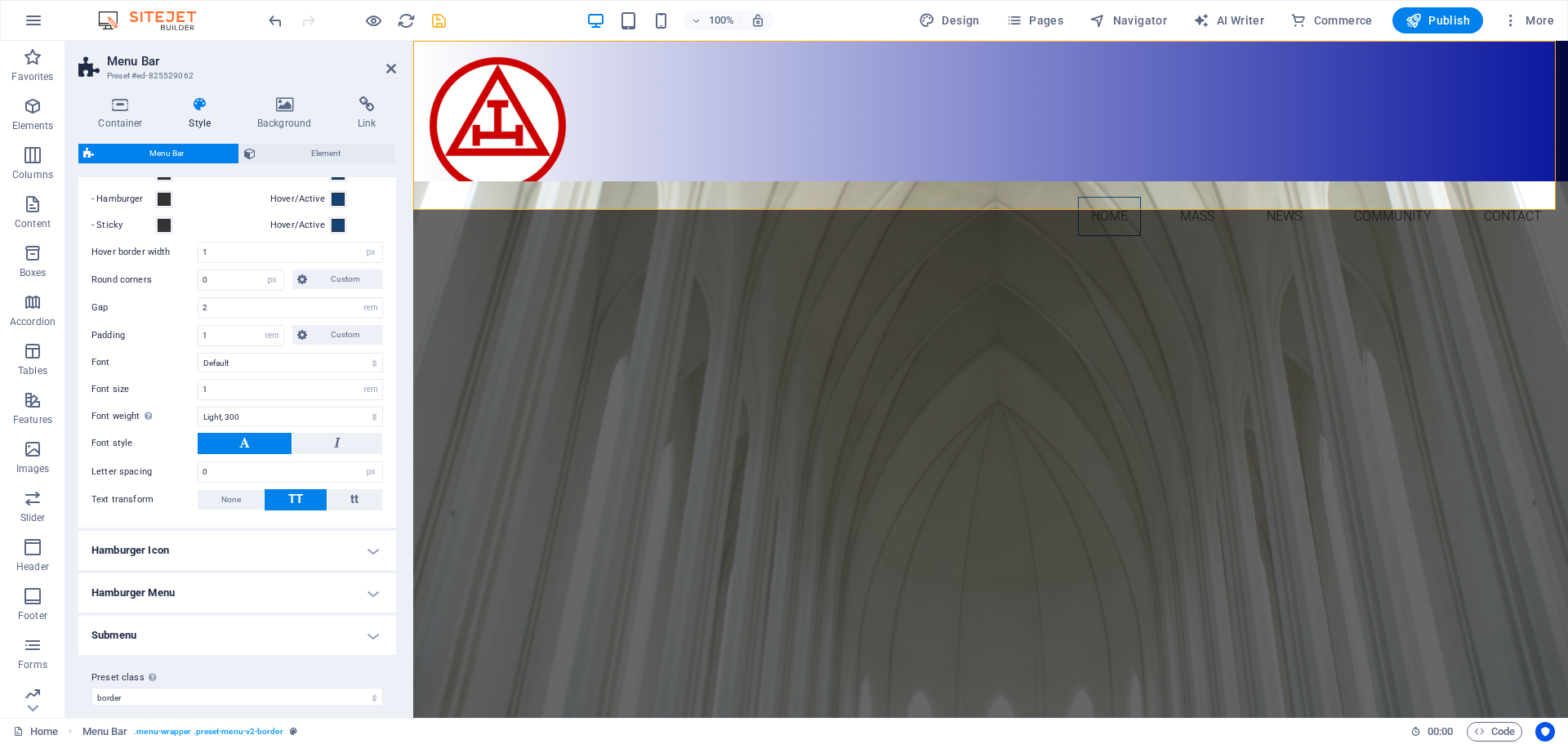 click on "Hamburger Icon" at bounding box center [237, 550] 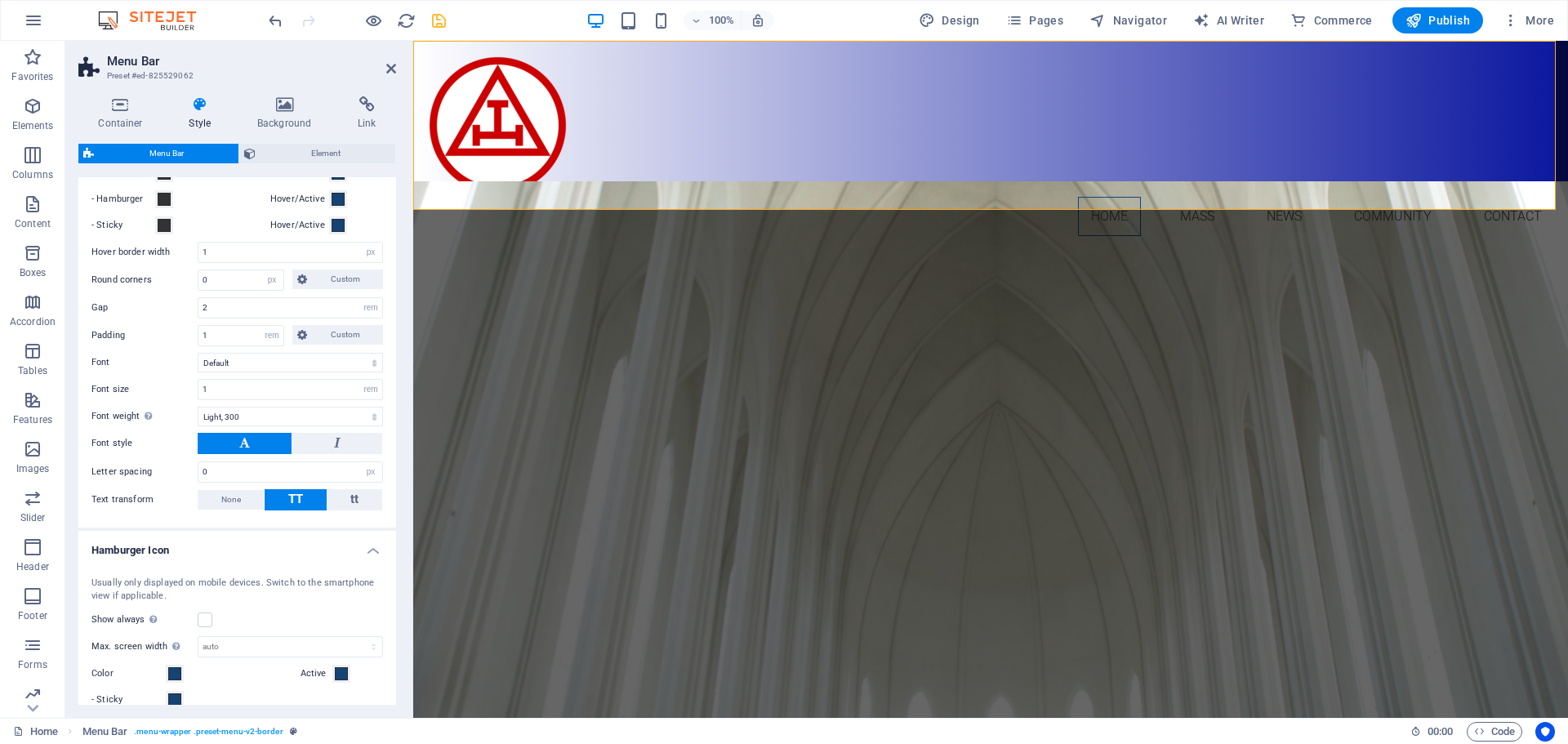 click on "Hamburger Icon" at bounding box center [237, 546] 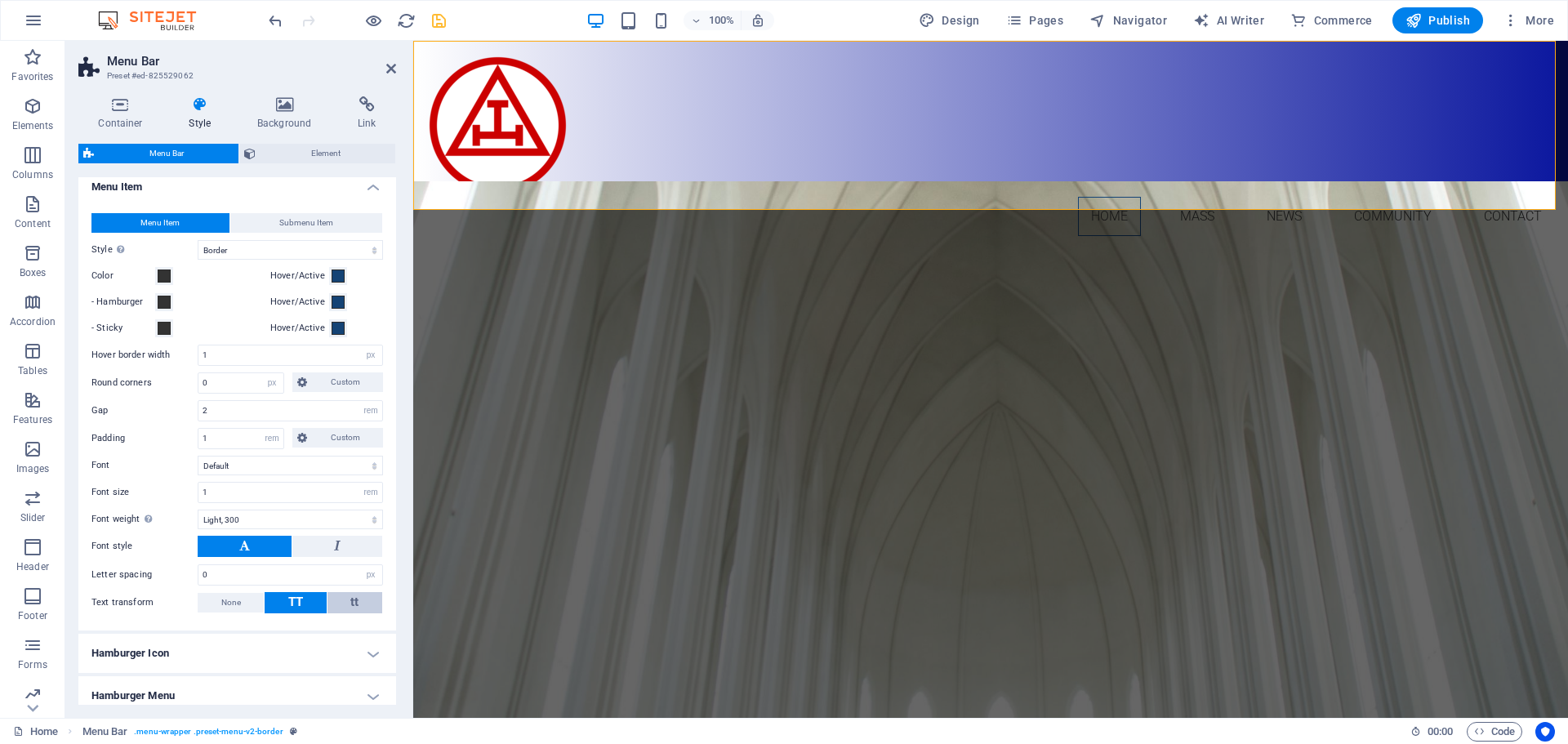 scroll, scrollTop: 453, scrollLeft: 0, axis: vertical 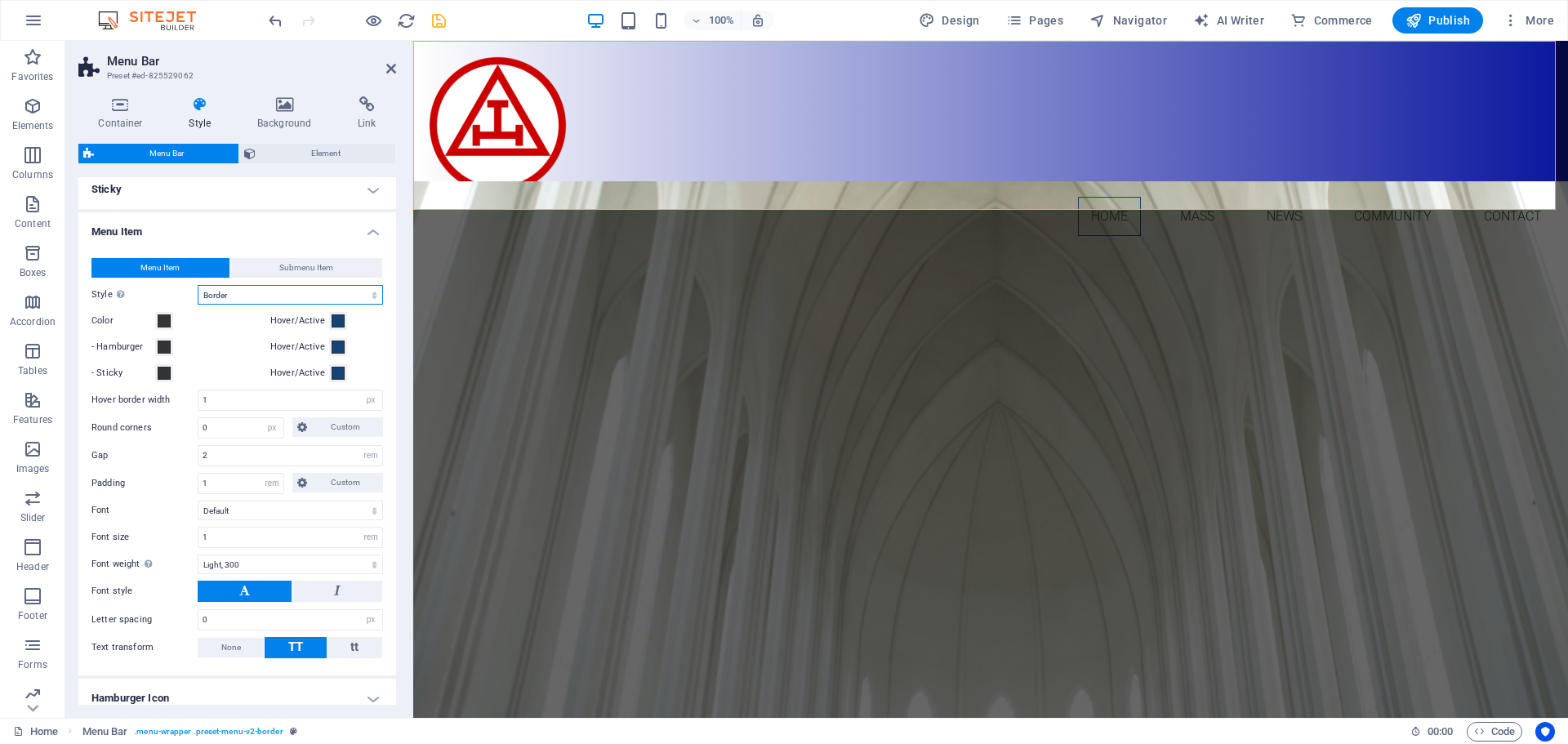 click on "Plain Text color Box: Fade Box: Flip vertical Box: Flip horizontal Box: Slide down Box: Slide up Box: Slide right Box: Slide left Box: Zoom effect Border Border top & bottom Border left & right Border top Border bottom" at bounding box center [290, 295] 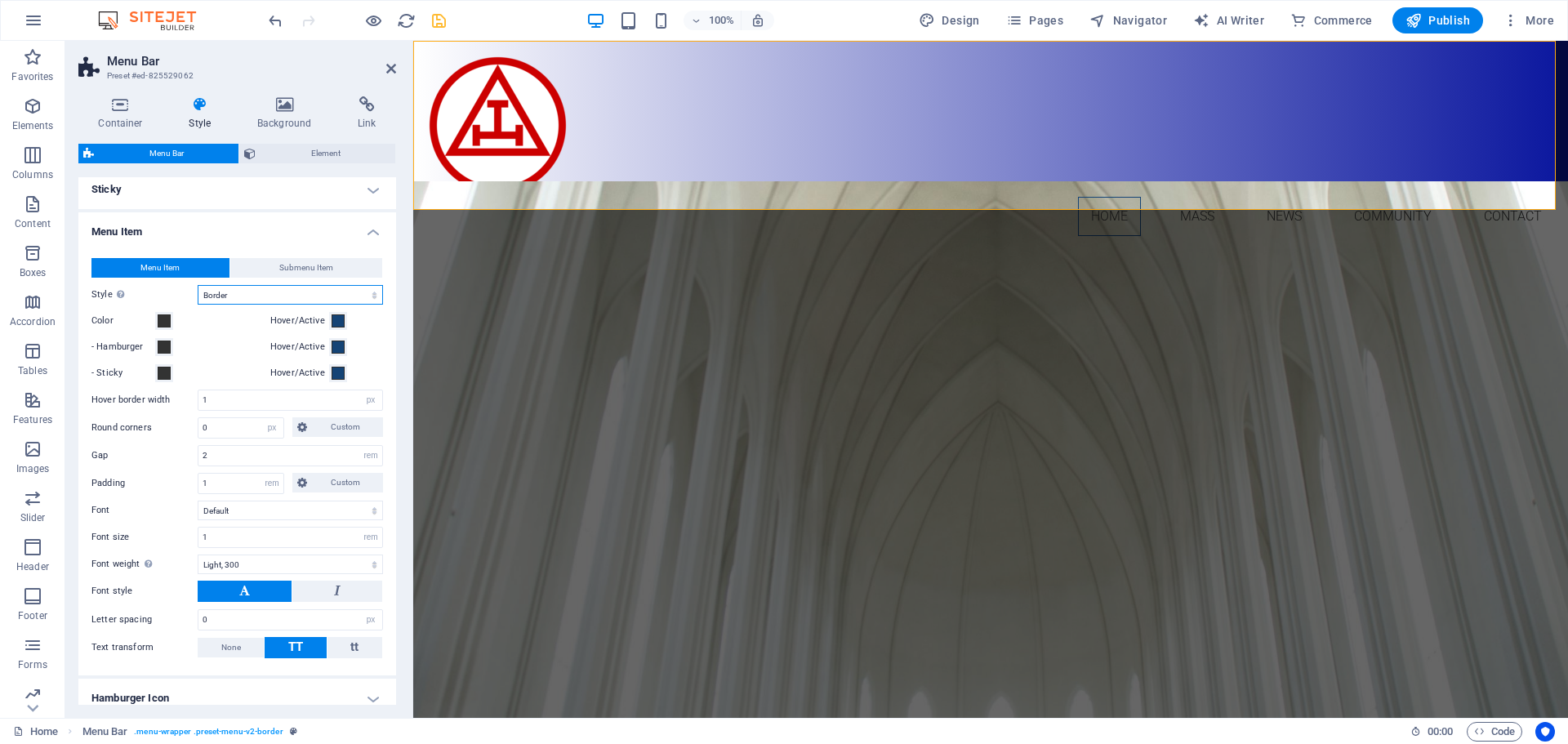 select on "hover_none" 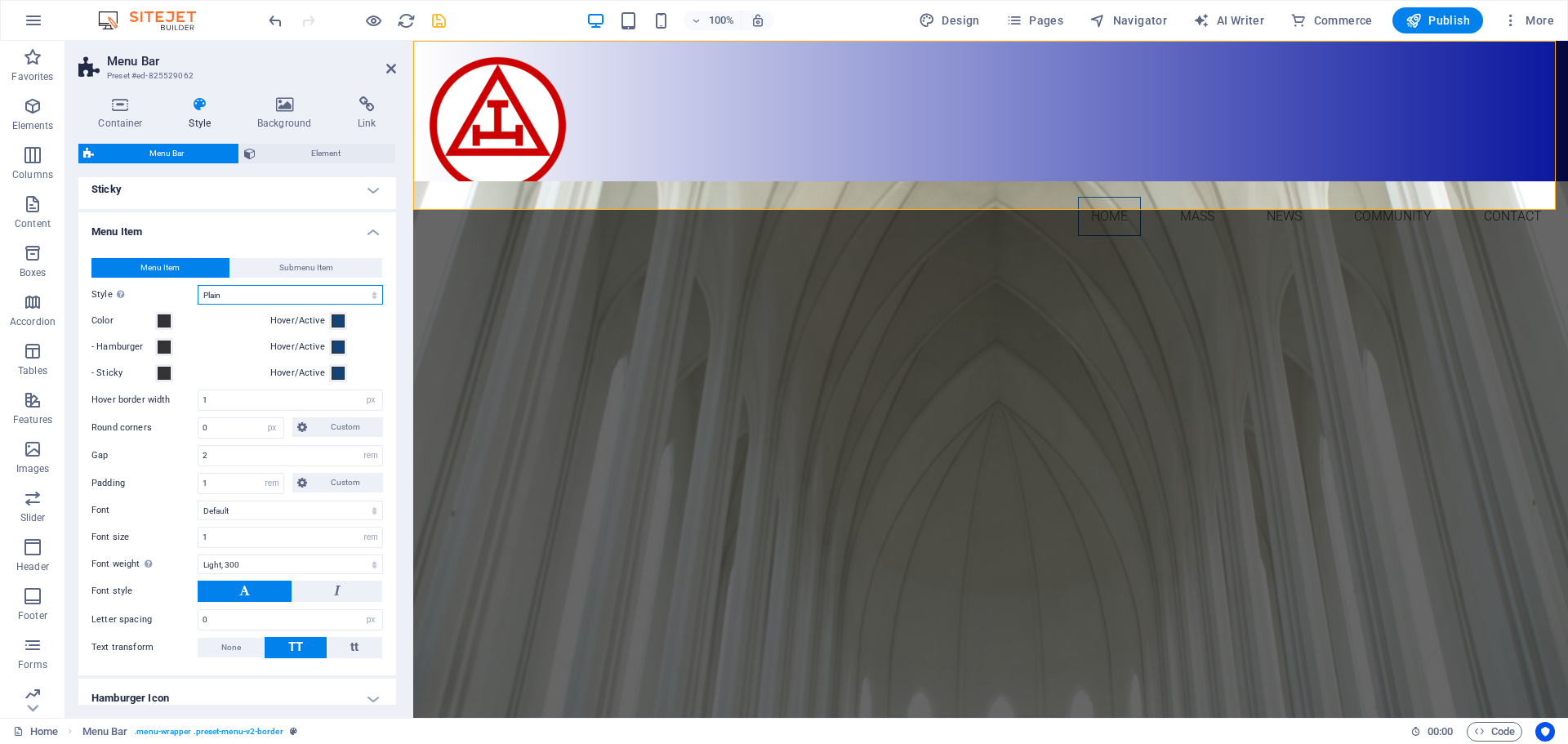 click on "Plain Text color Box: Fade Box: Flip vertical Box: Flip horizontal Box: Slide down Box: Slide up Box: Slide right Box: Slide left Box: Zoom effect Border Border top & bottom Border left & right Border top Border bottom" at bounding box center (290, 295) 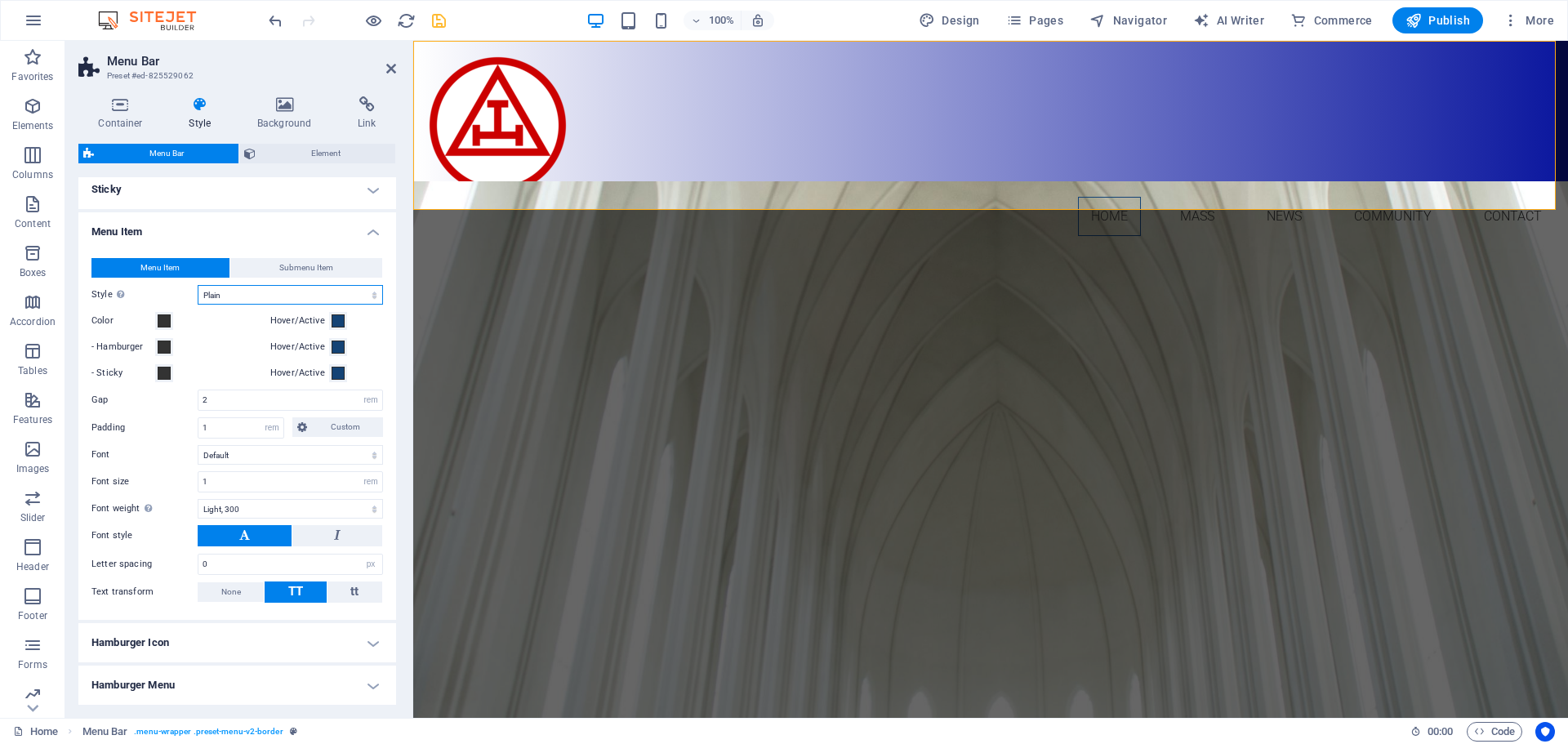 click on "Plain Text color Box: Fade Box: Flip vertical Box: Flip horizontal Box: Slide down Box: Slide up Box: Slide right Box: Slide left Box: Zoom effect Border Border top & bottom Border left & right Border top Border bottom" at bounding box center [290, 295] 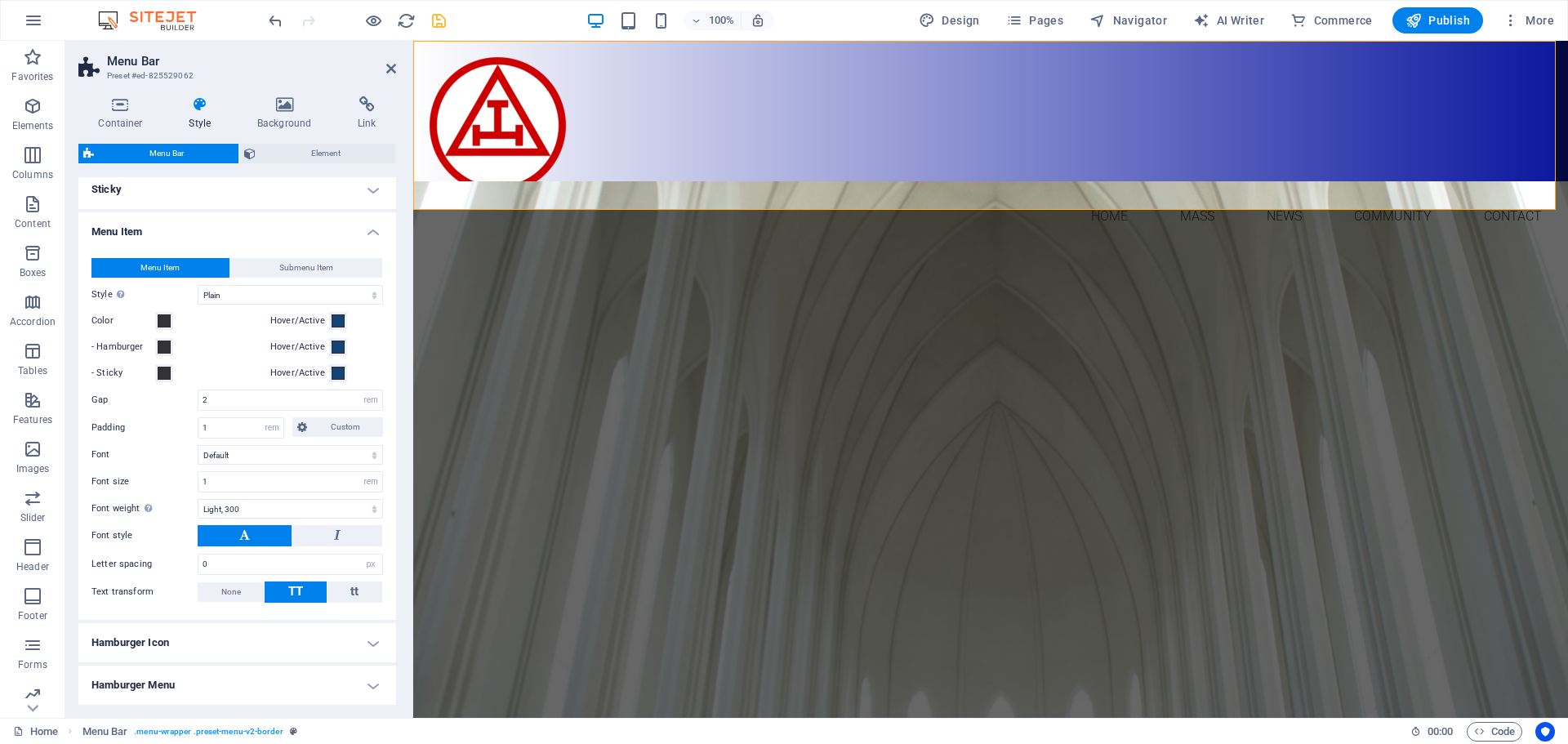 click on "Menu Bar" at bounding box center [252, 61] 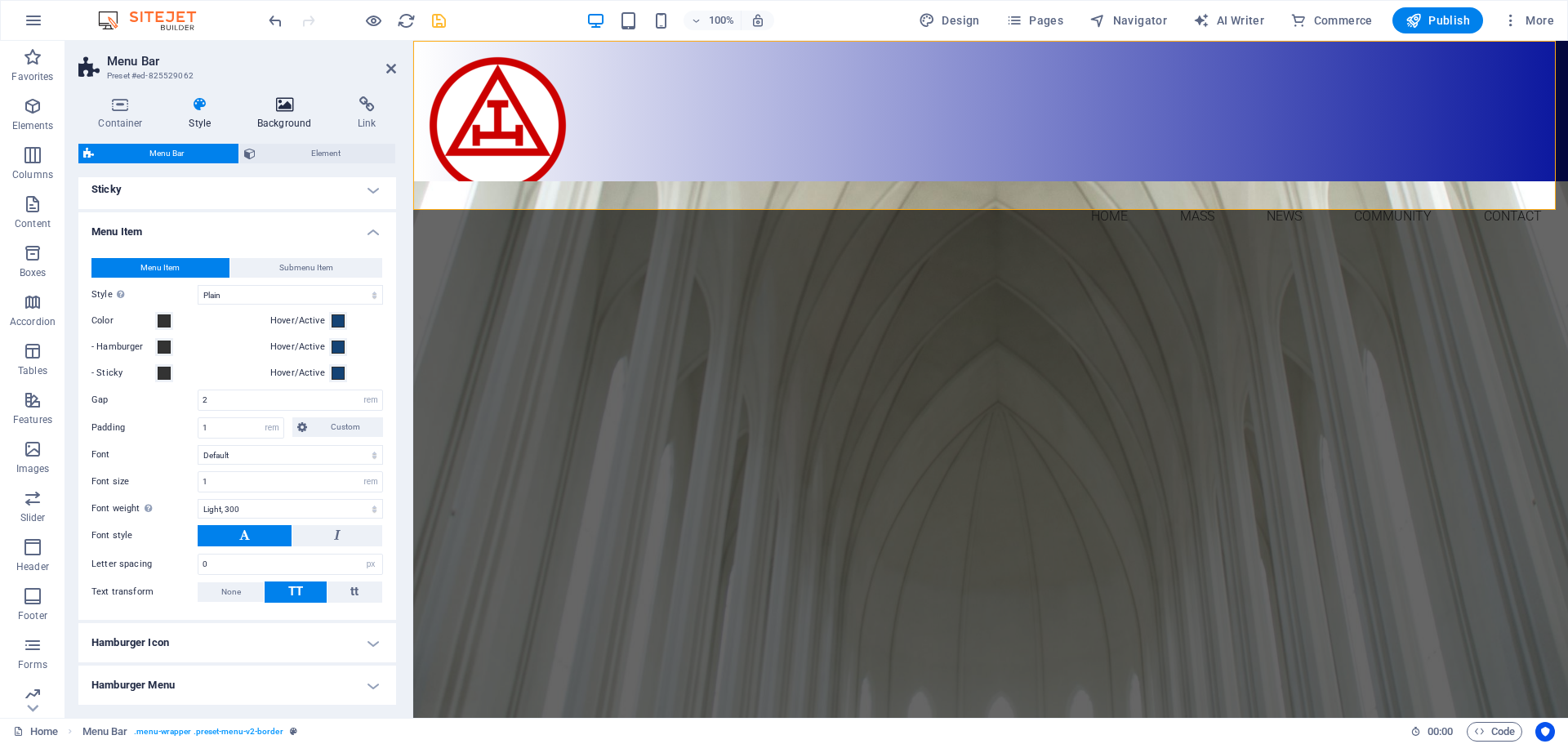 click at bounding box center [284, 105] 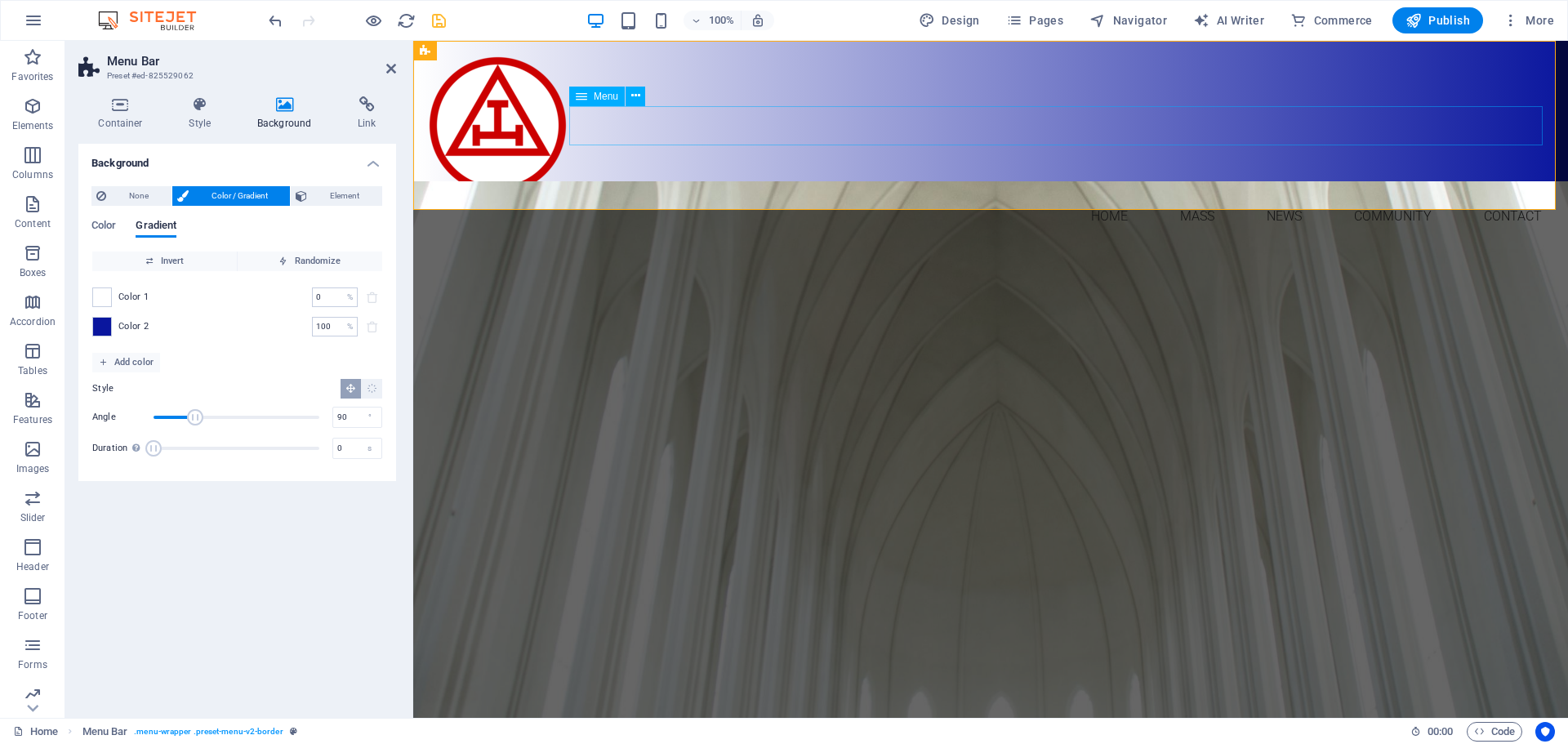 click on "Home Mass News Community Contact" at bounding box center [991, 216] 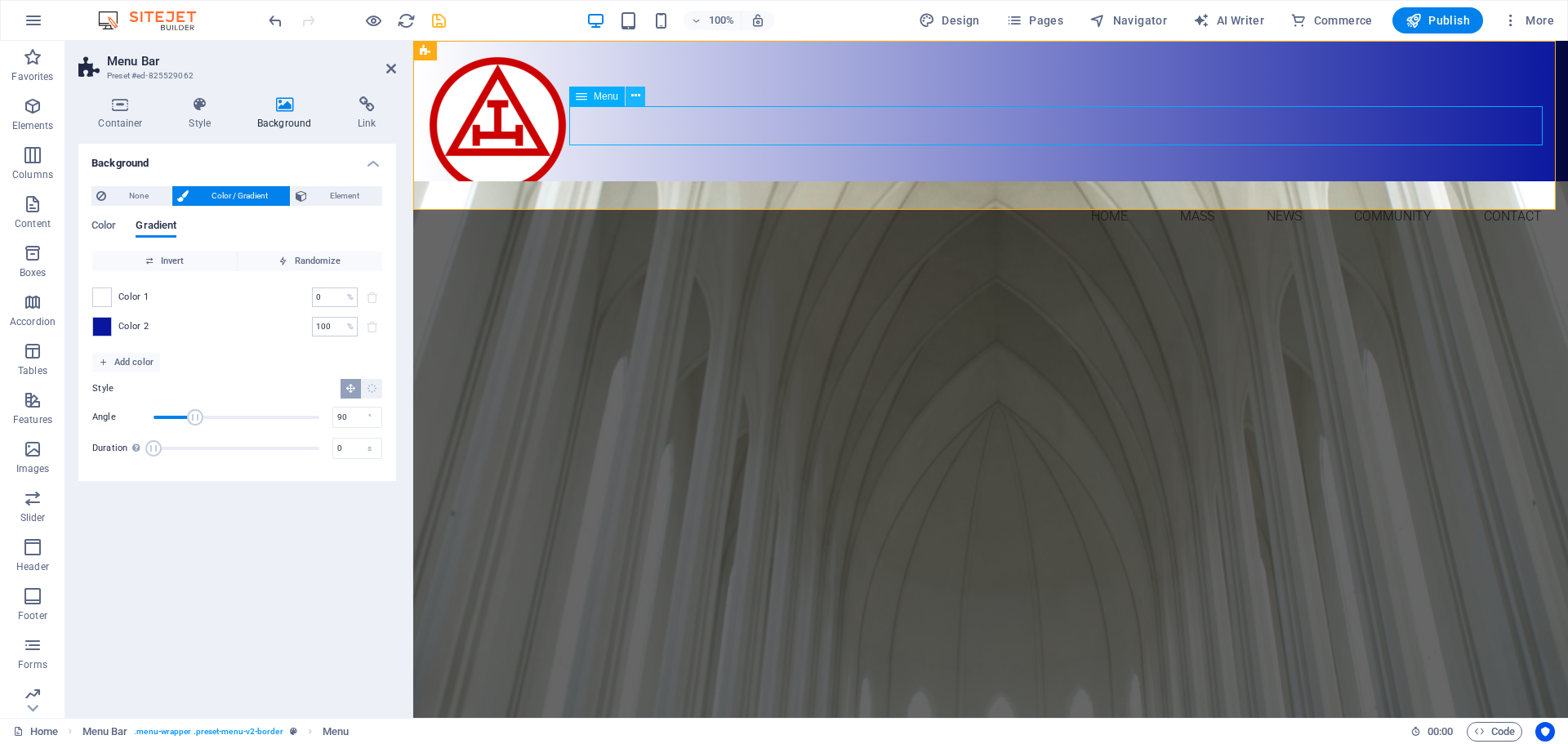 click at bounding box center [635, 96] 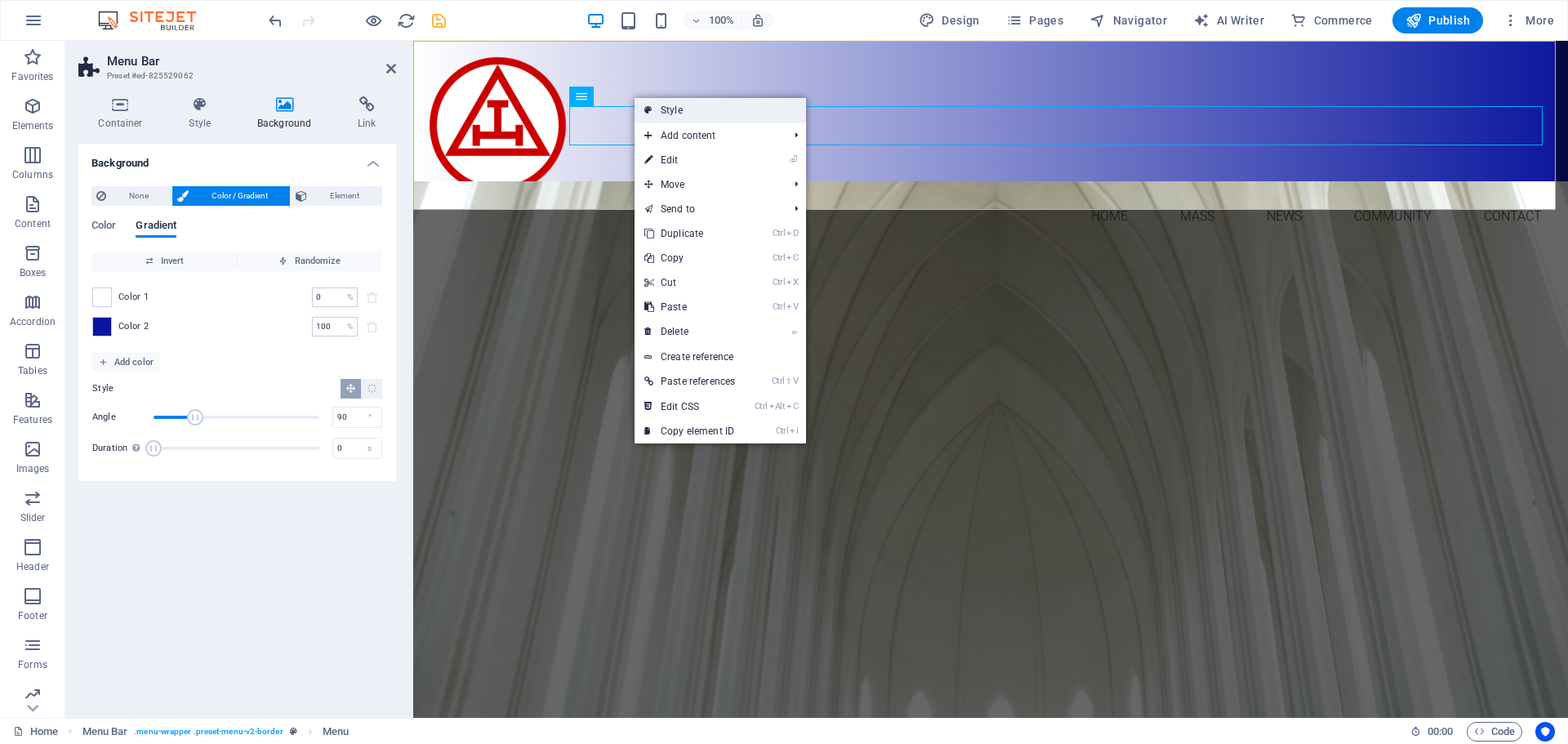 click on "Style" at bounding box center (720, 110) 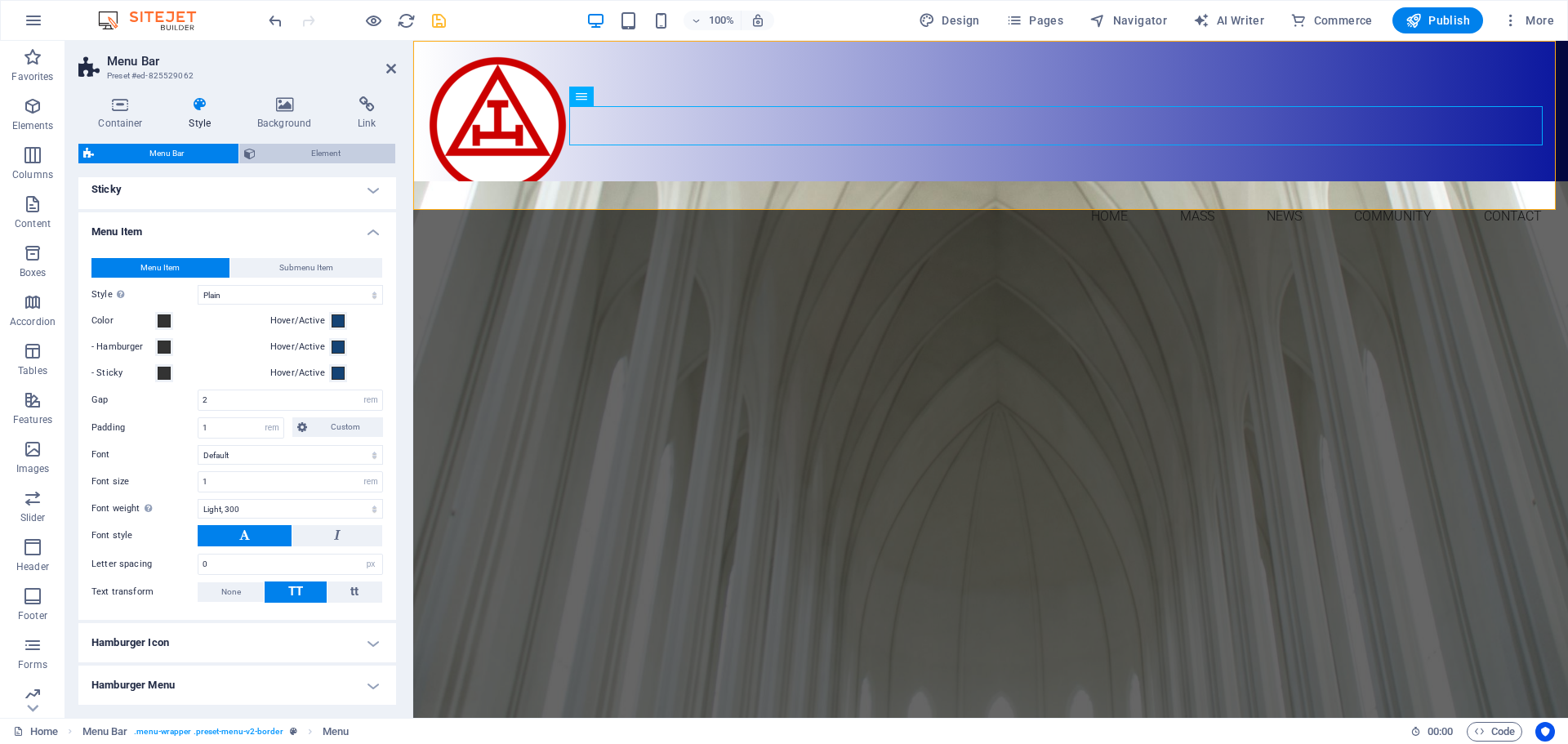 click on "Element" at bounding box center [325, 154] 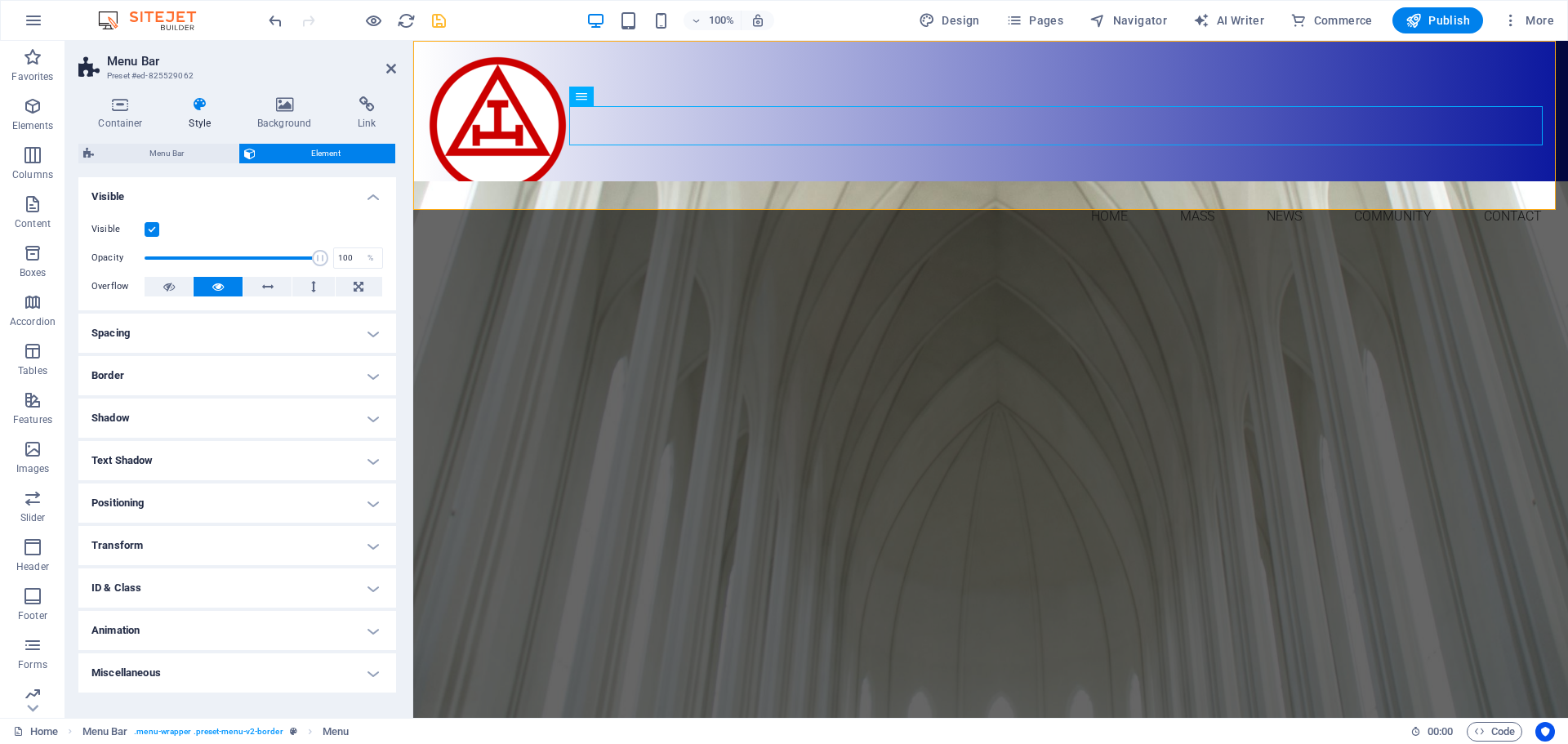 click at bounding box center (152, 229) 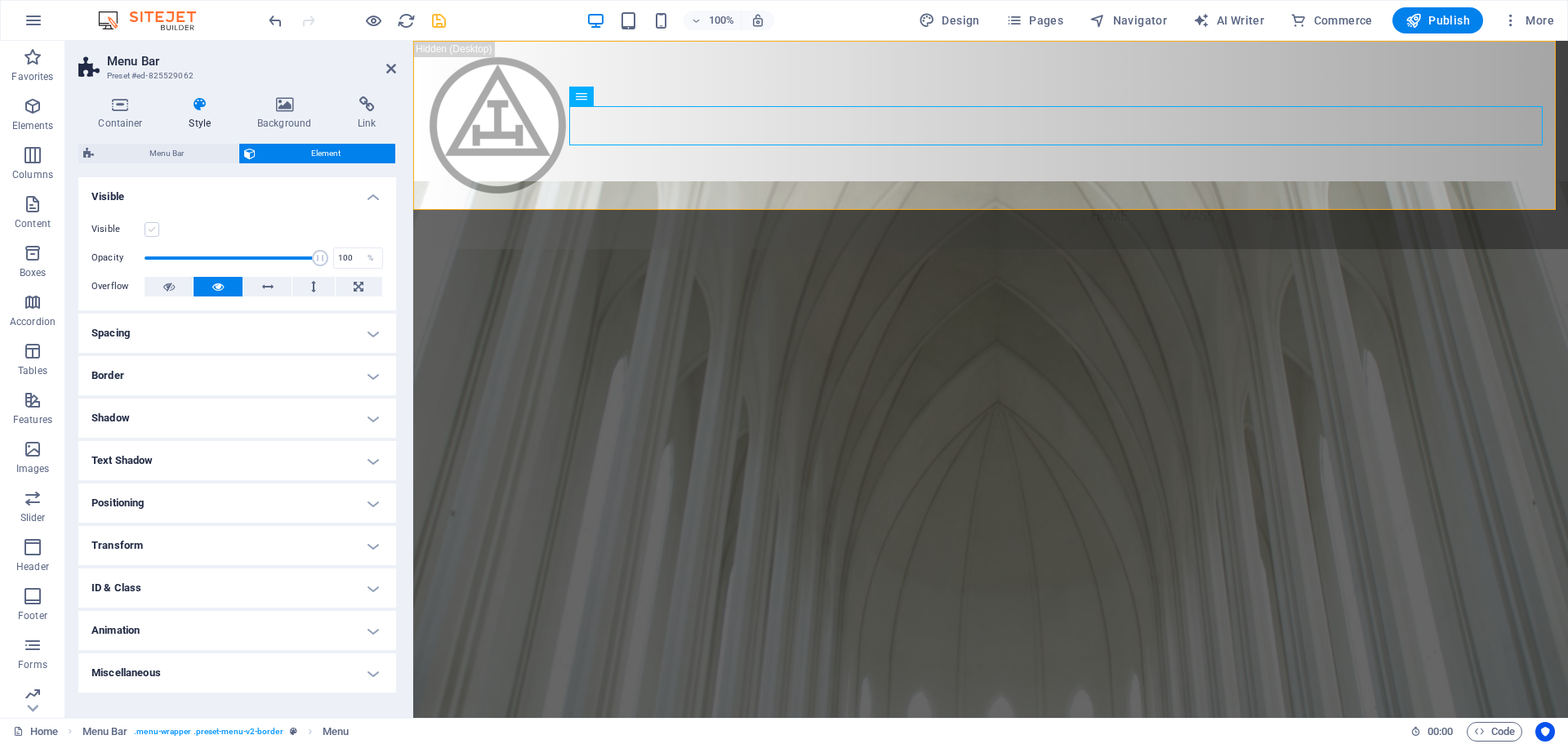 click at bounding box center (152, 229) 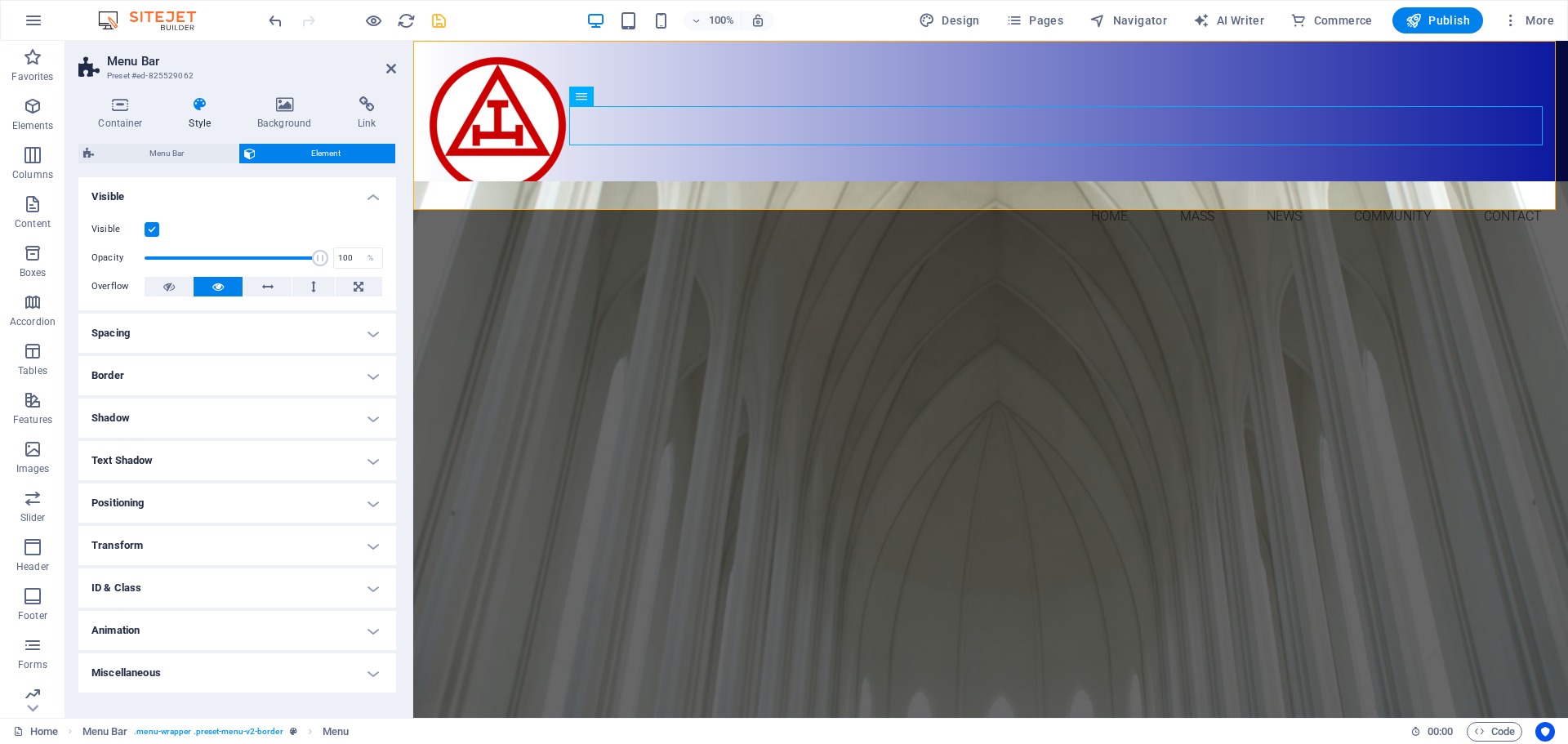 click at bounding box center [152, 229] 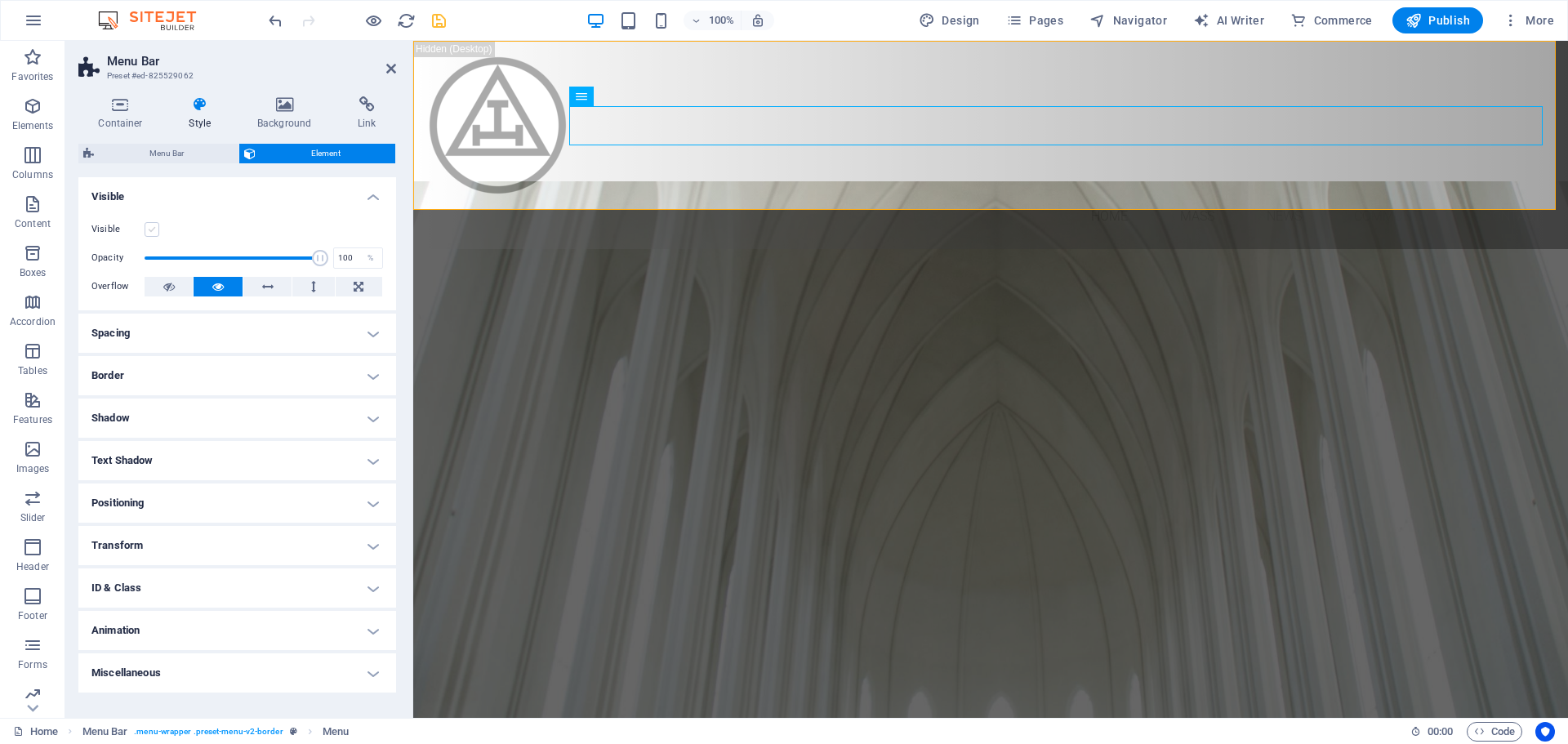 click at bounding box center [152, 229] 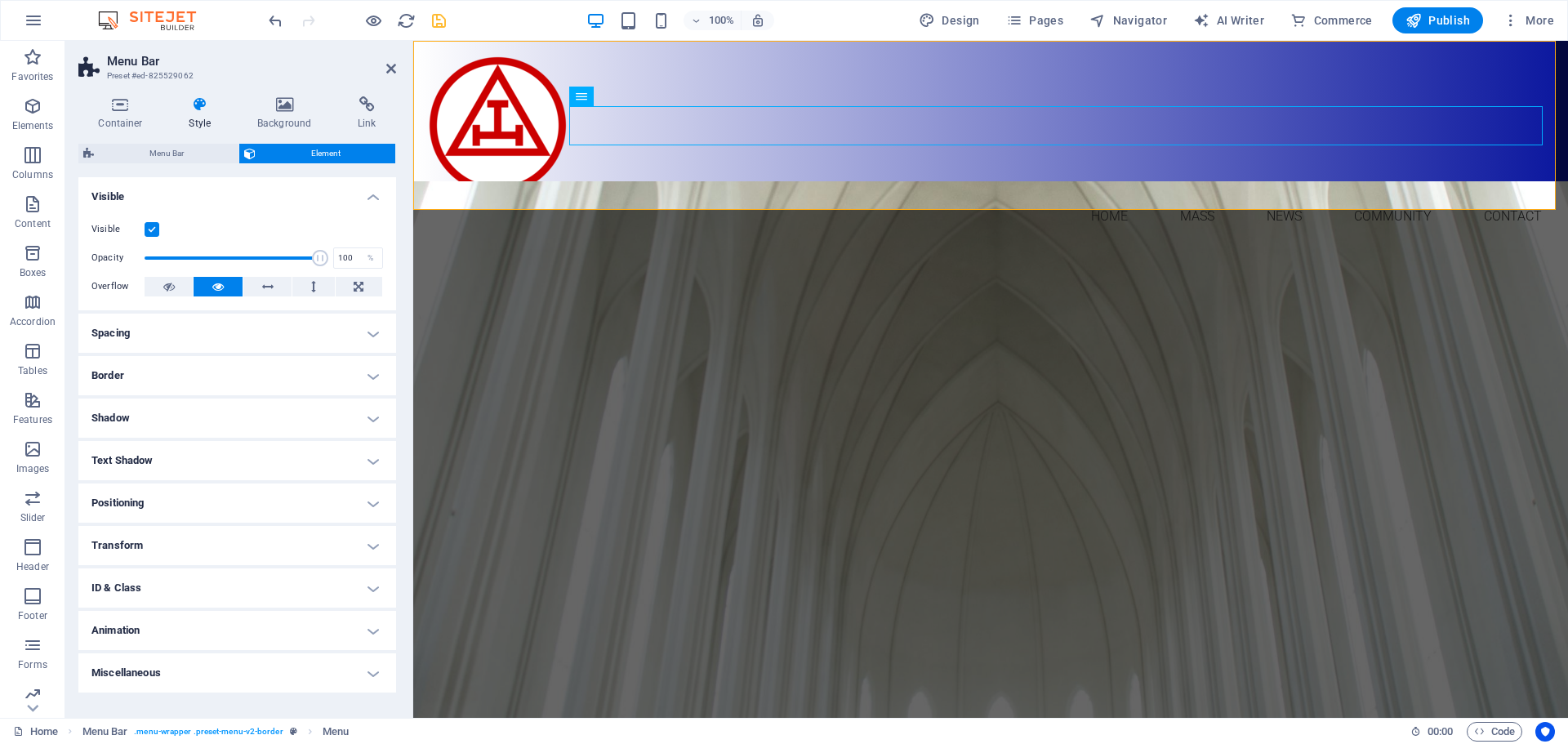 click at bounding box center [152, 229] 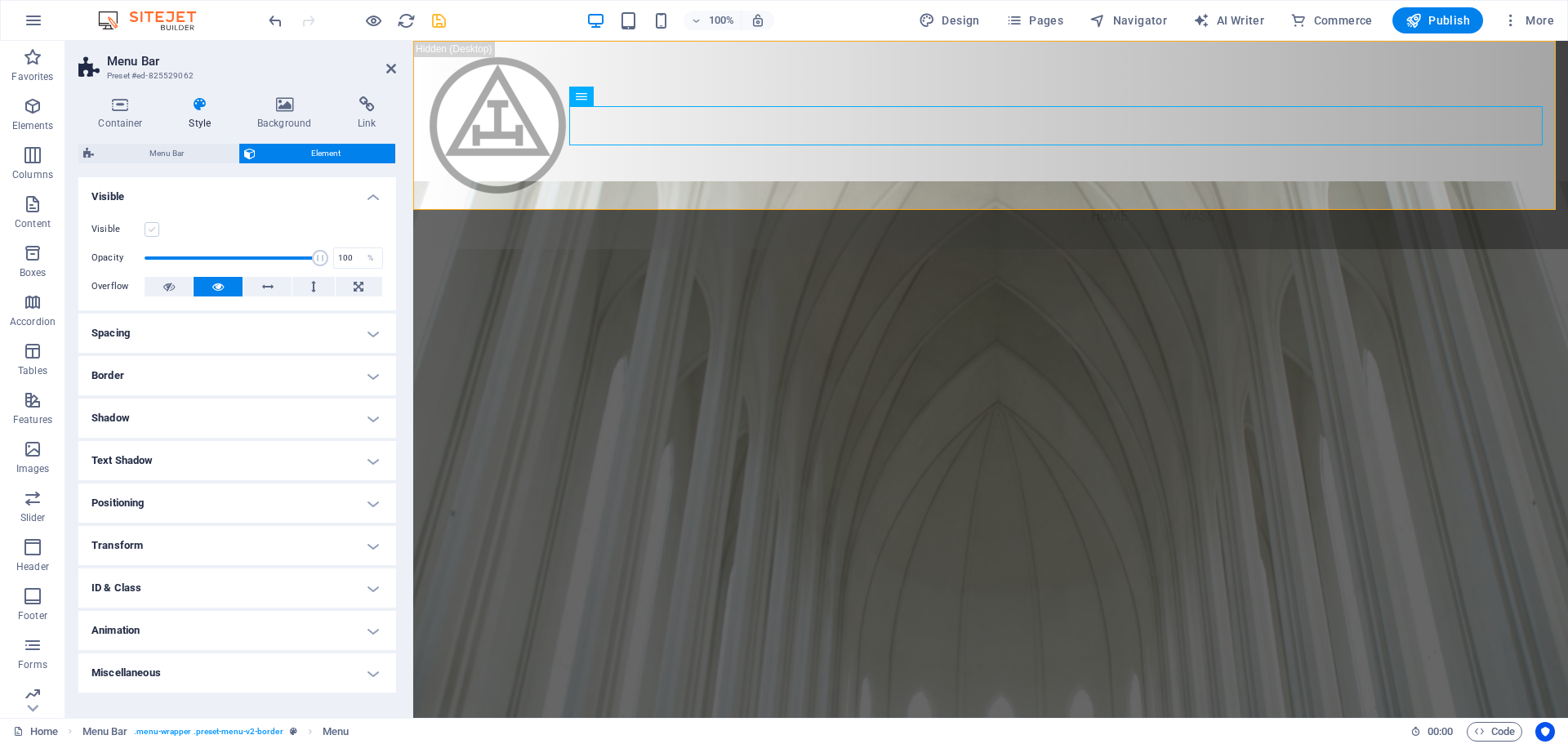 click at bounding box center [152, 229] 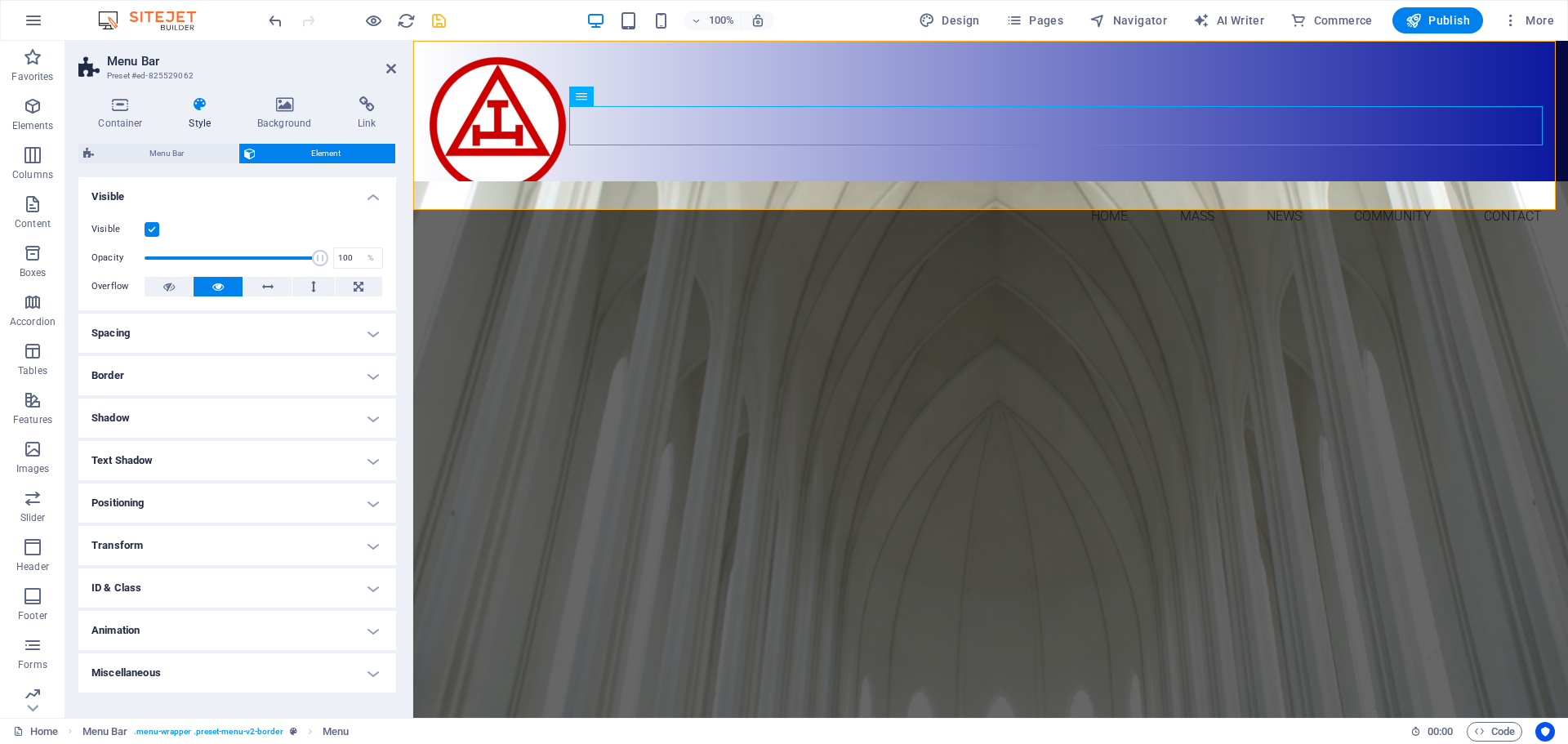 click on "Miscellaneous" at bounding box center [237, 673] 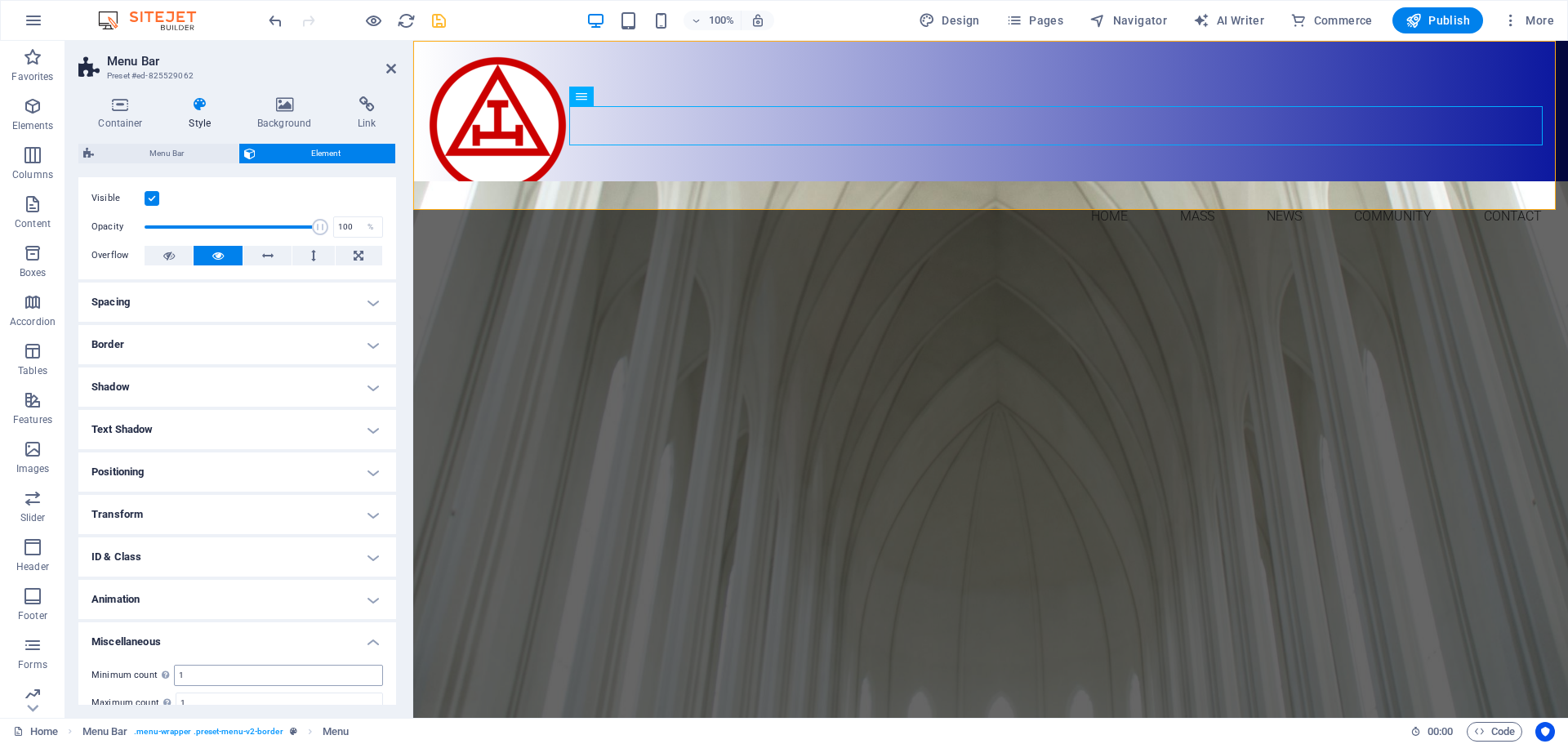 scroll, scrollTop: 89, scrollLeft: 0, axis: vertical 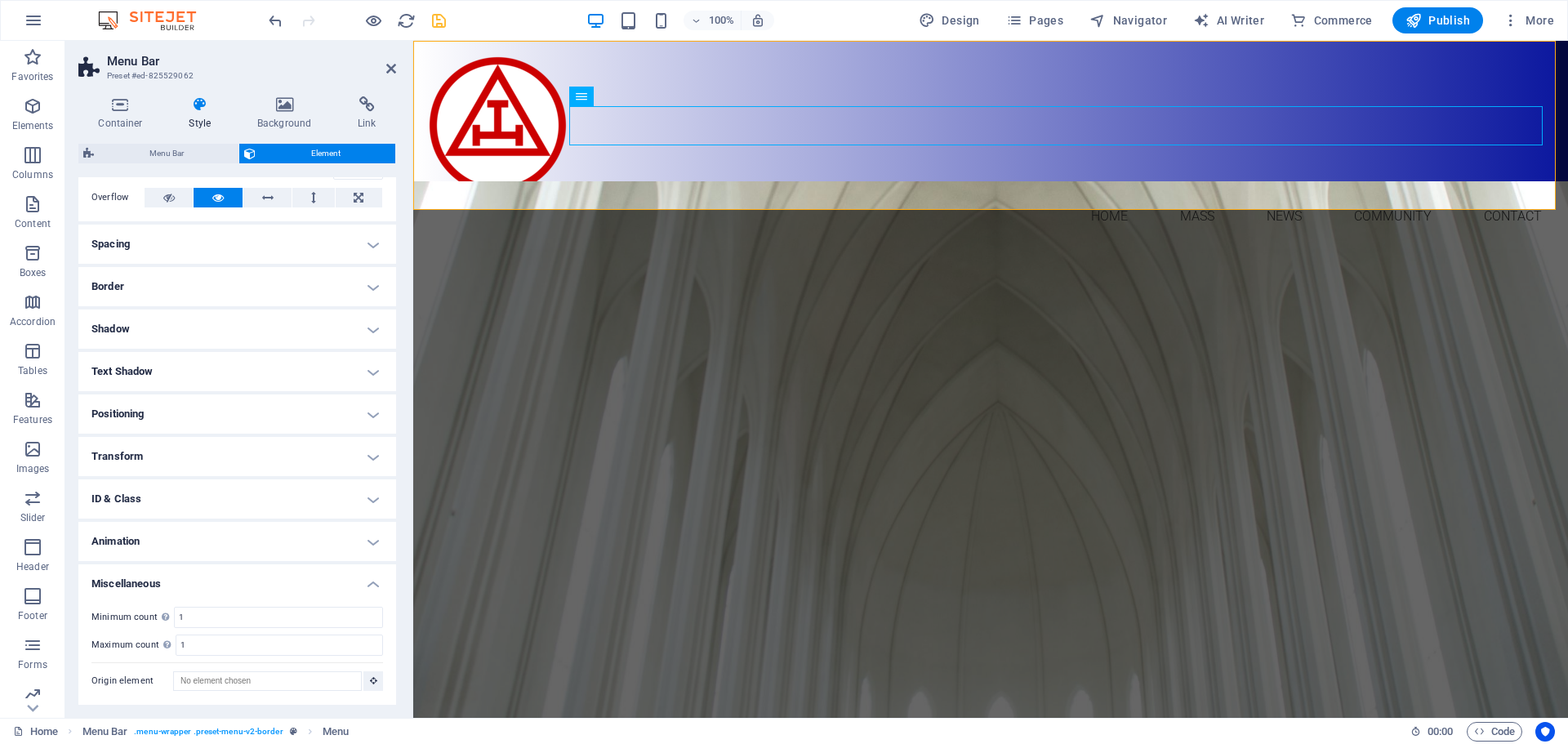 click on "Miscellaneous" at bounding box center (237, 579) 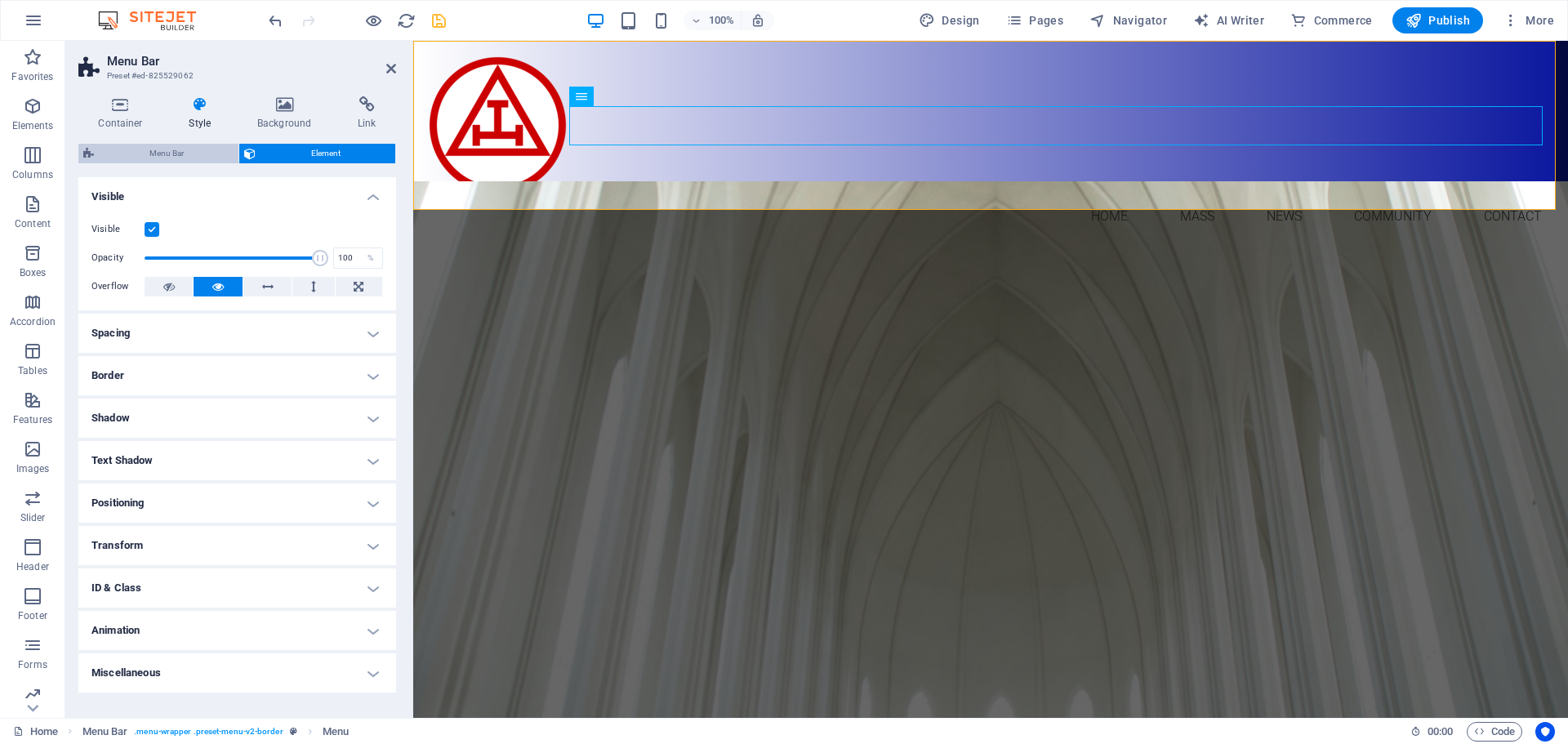 click on "Menu Bar" at bounding box center (166, 154) 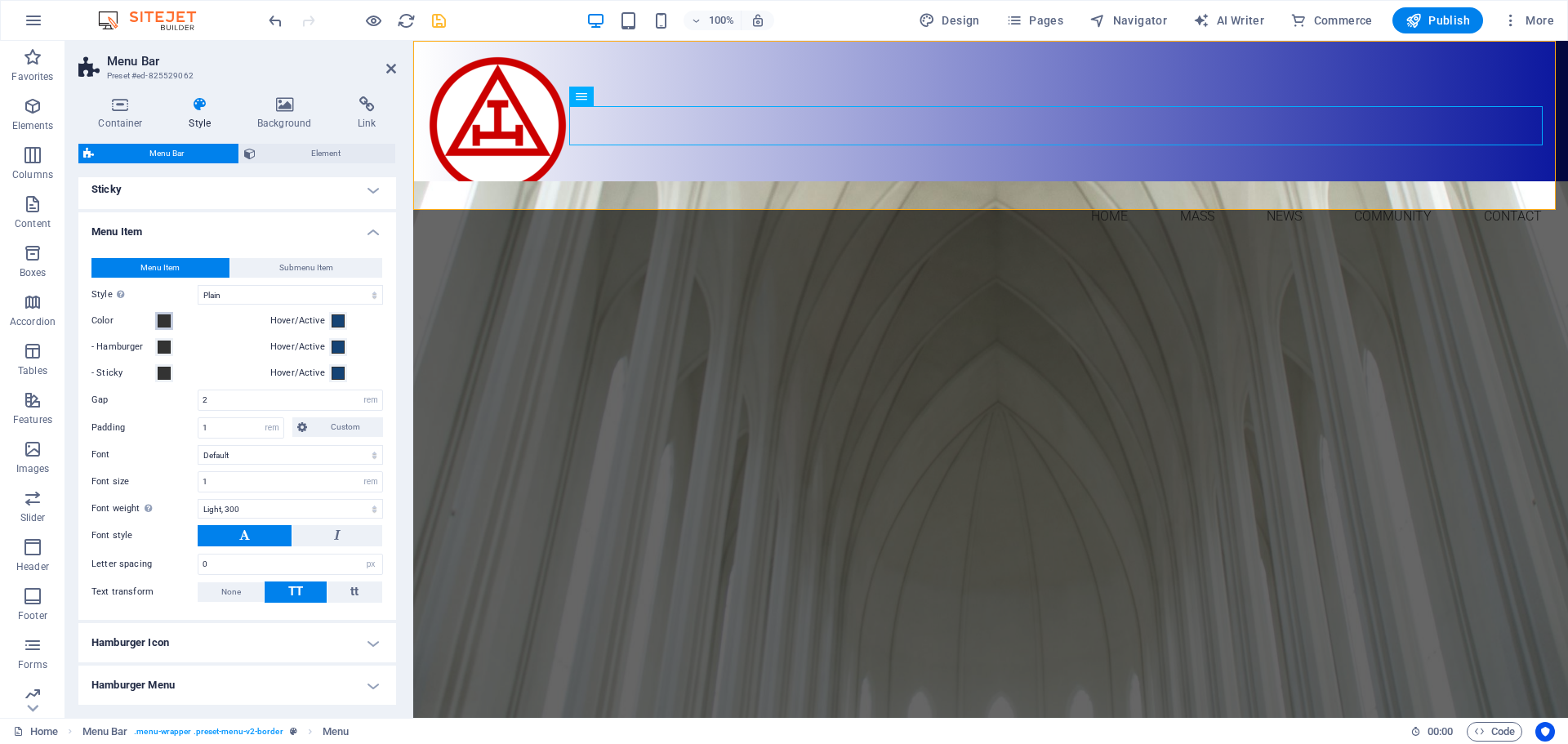 click at bounding box center [164, 321] 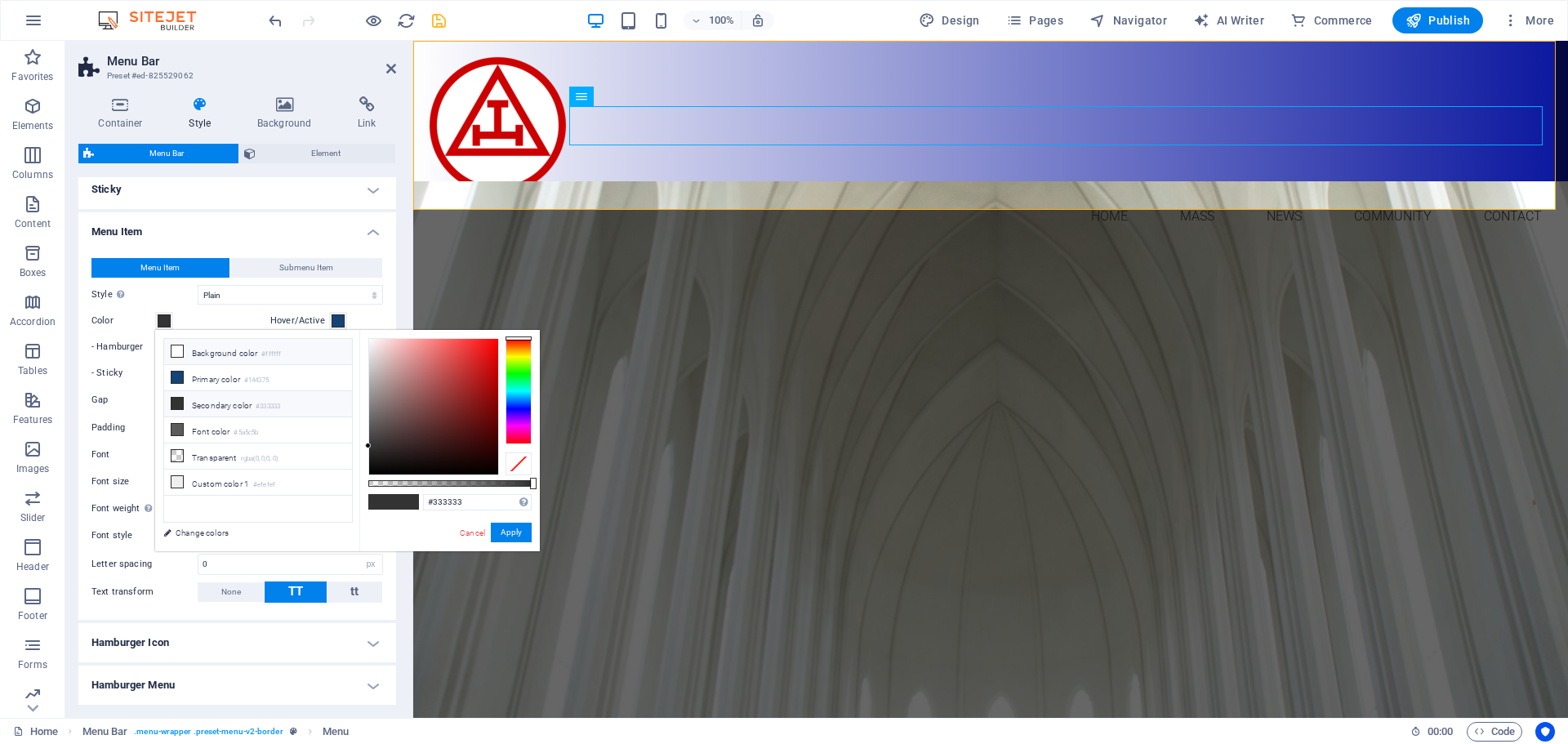 click on "Background color
#ffffff" at bounding box center [258, 352] 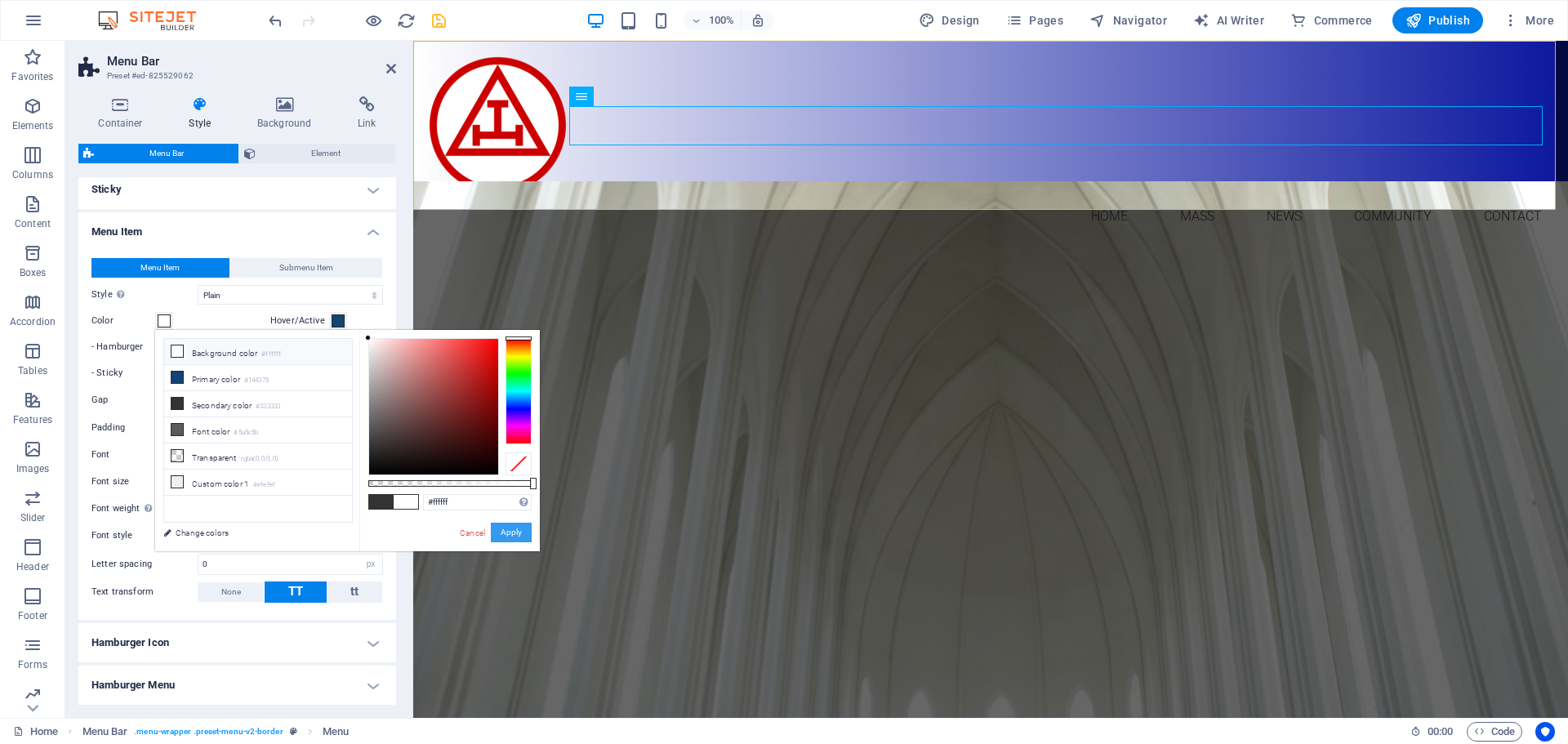 click on "Apply" at bounding box center (511, 532) 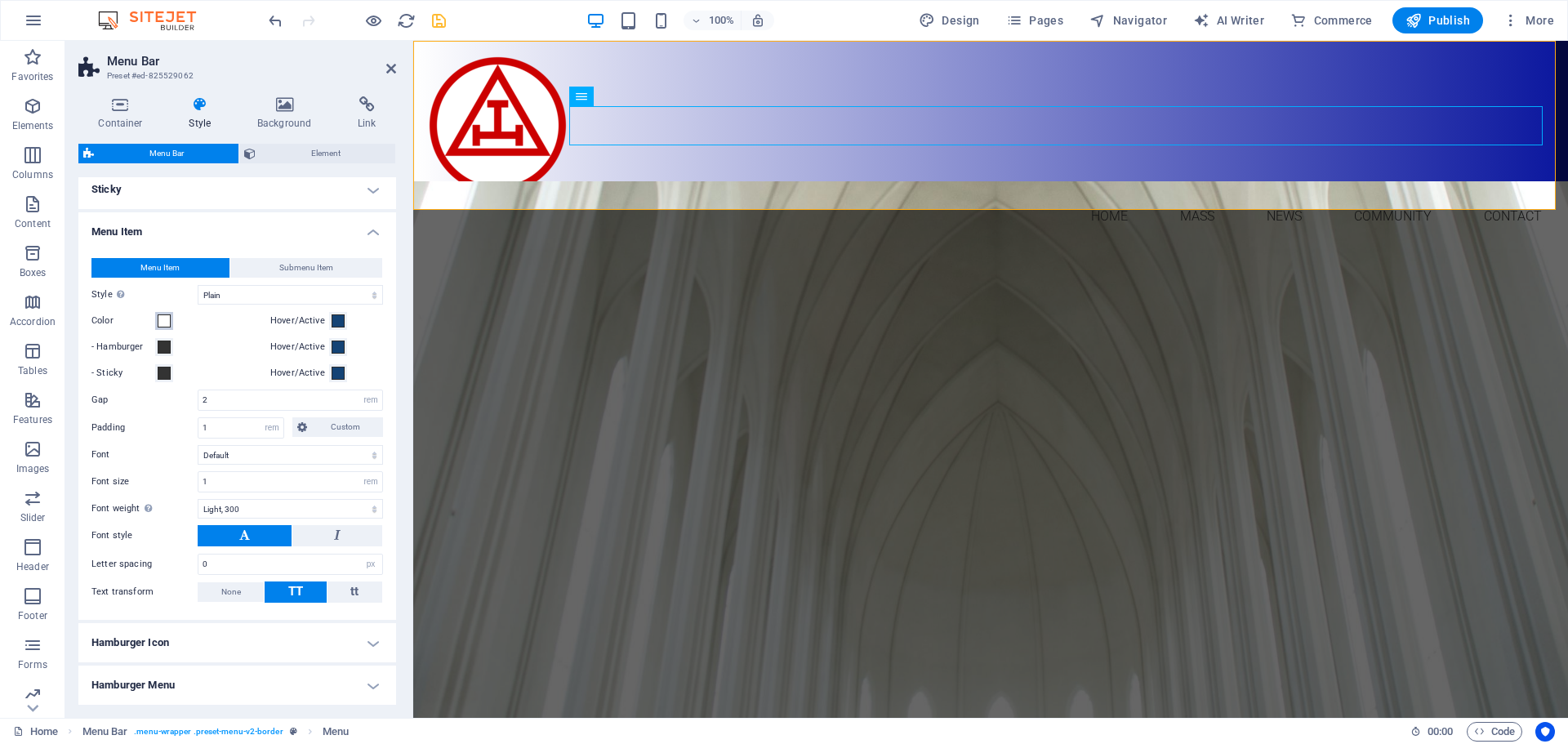 click at bounding box center (164, 321) 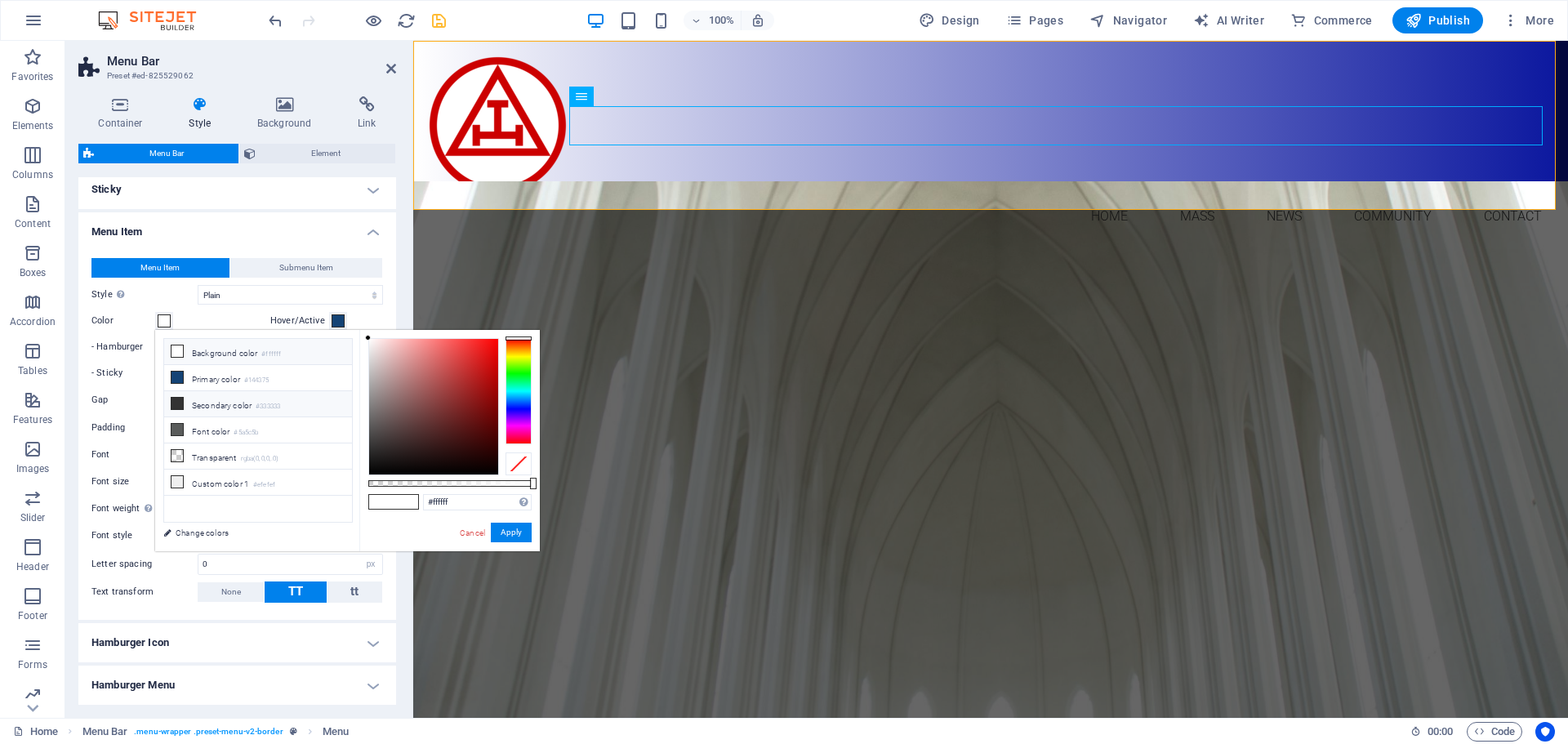 click on "Secondary color
#333333" at bounding box center [258, 404] 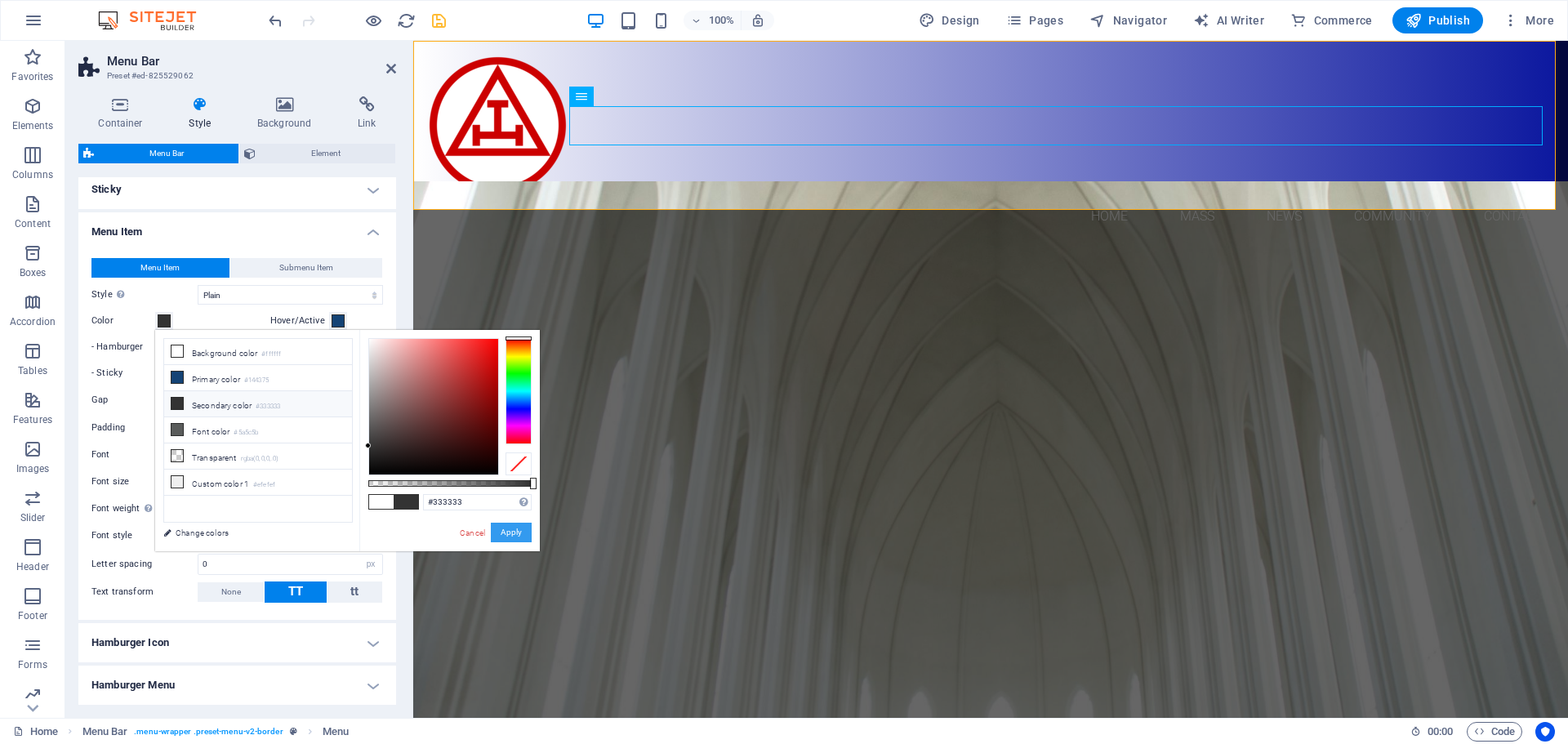 click on "Apply" at bounding box center (511, 532) 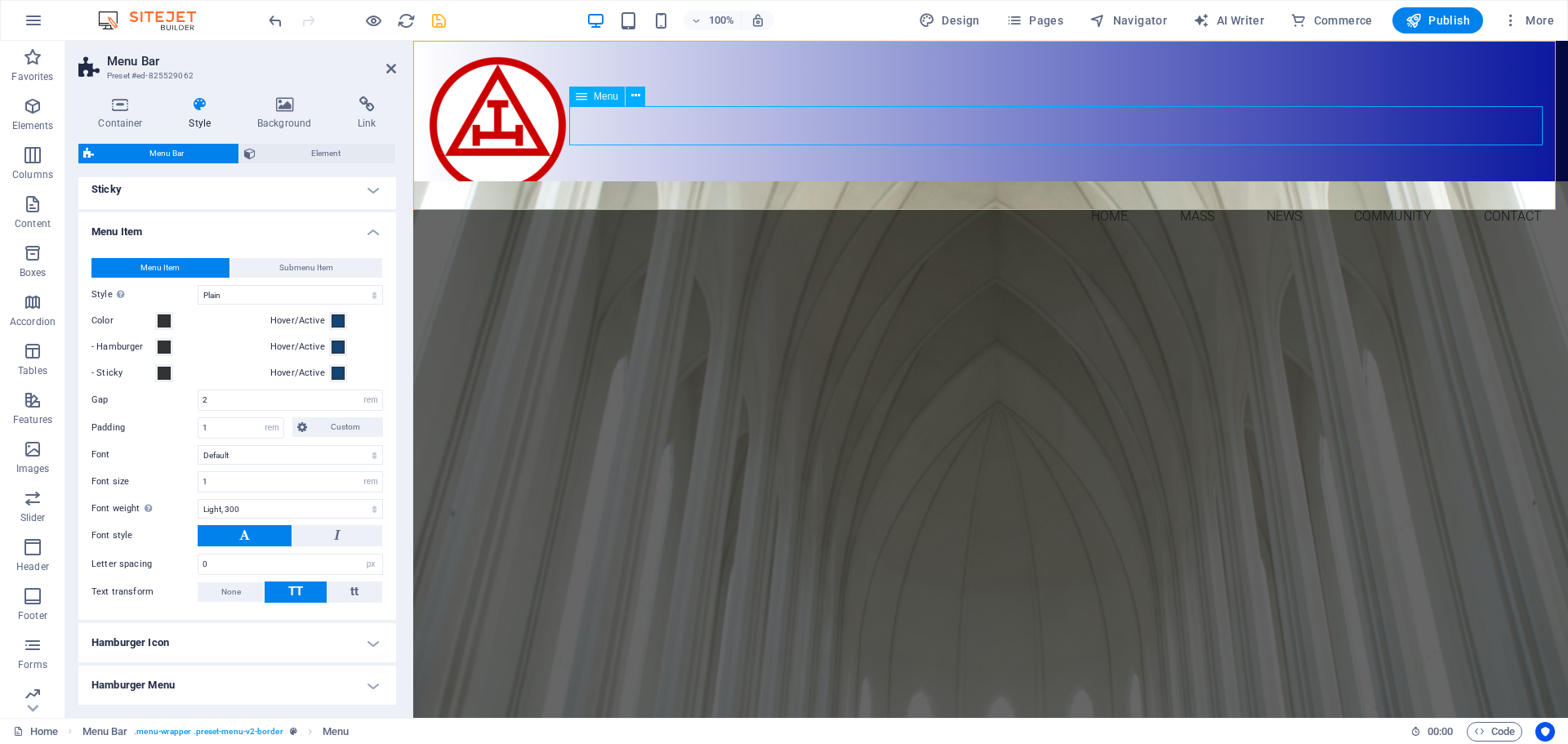 click at bounding box center [581, 96] 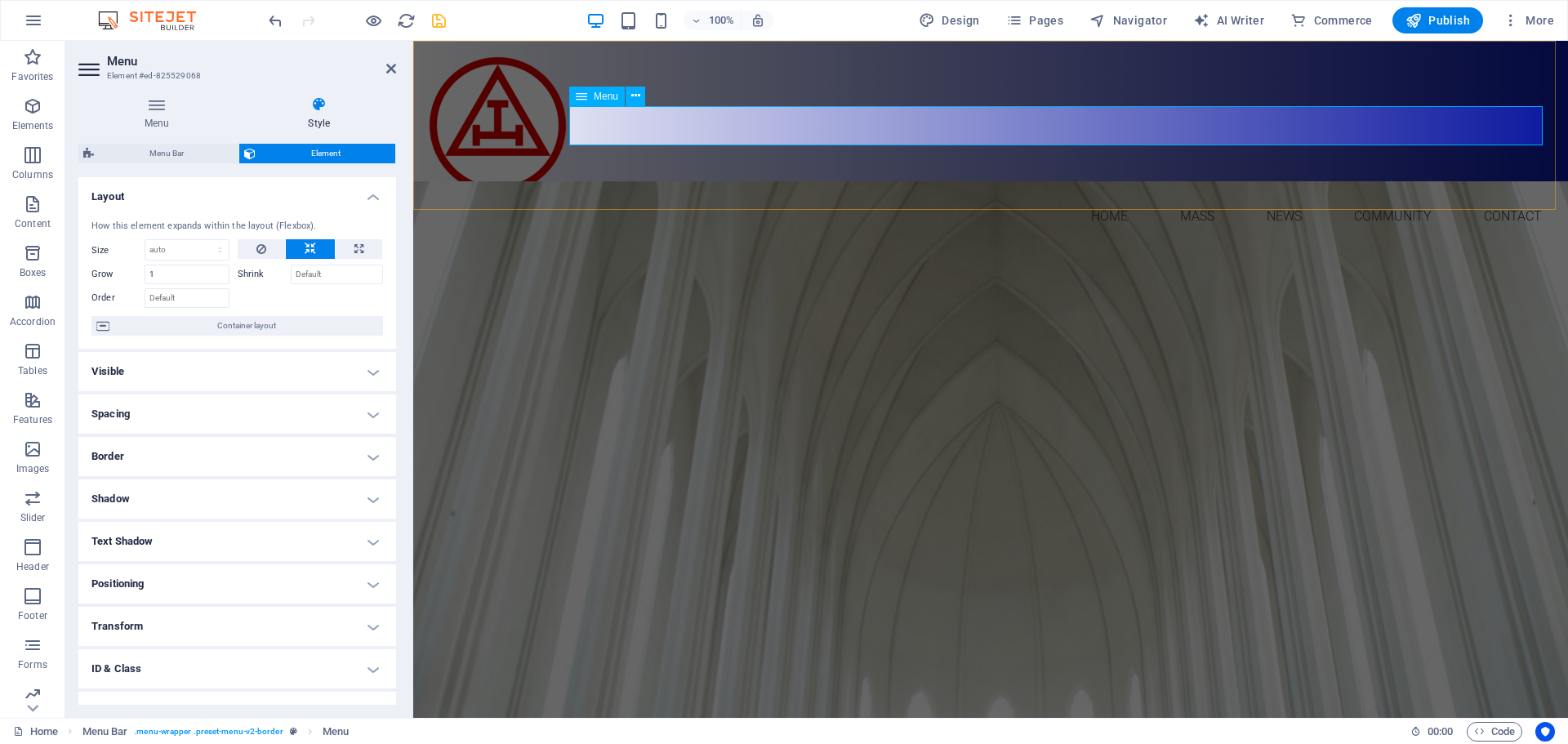 click at bounding box center (581, 96) 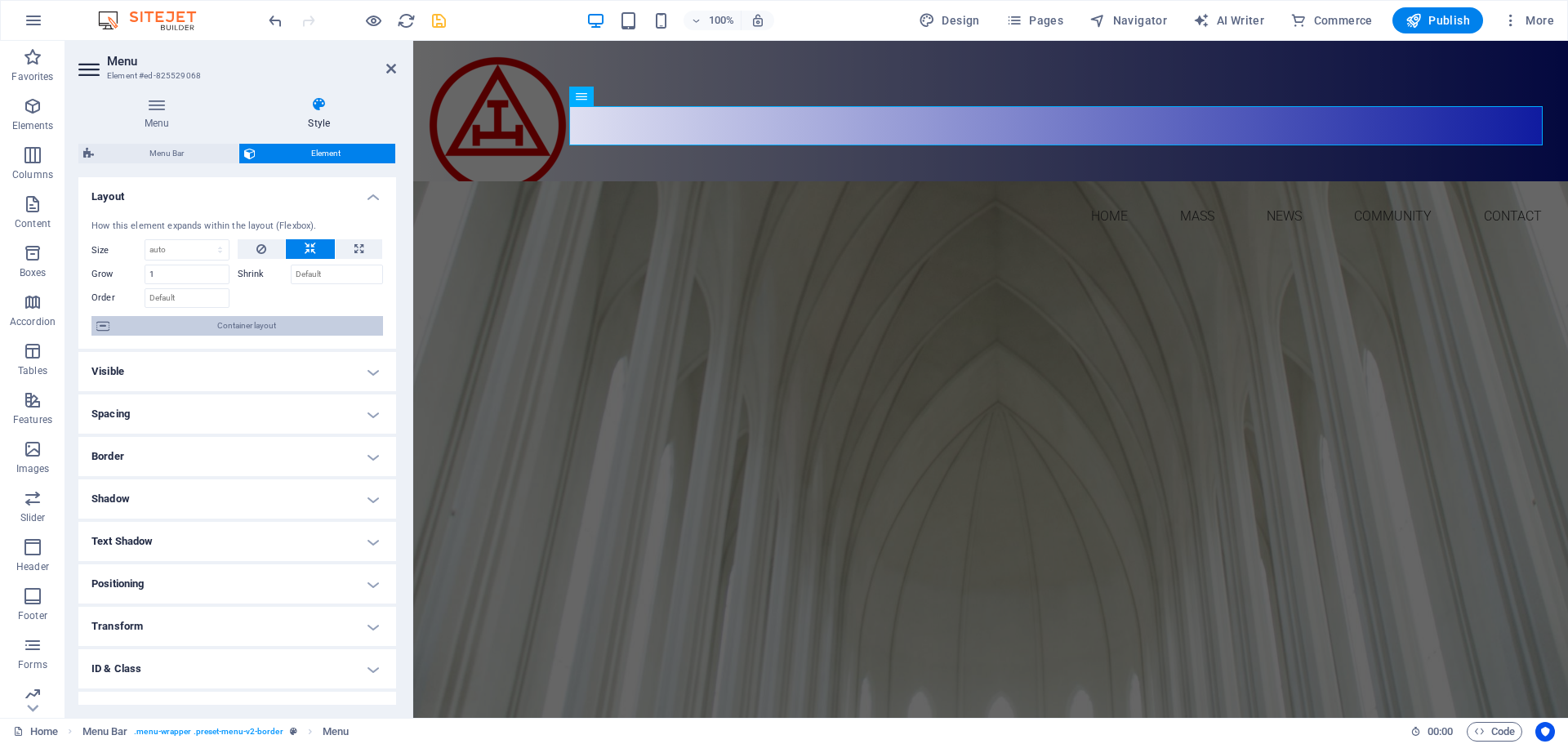 click at bounding box center [103, 326] 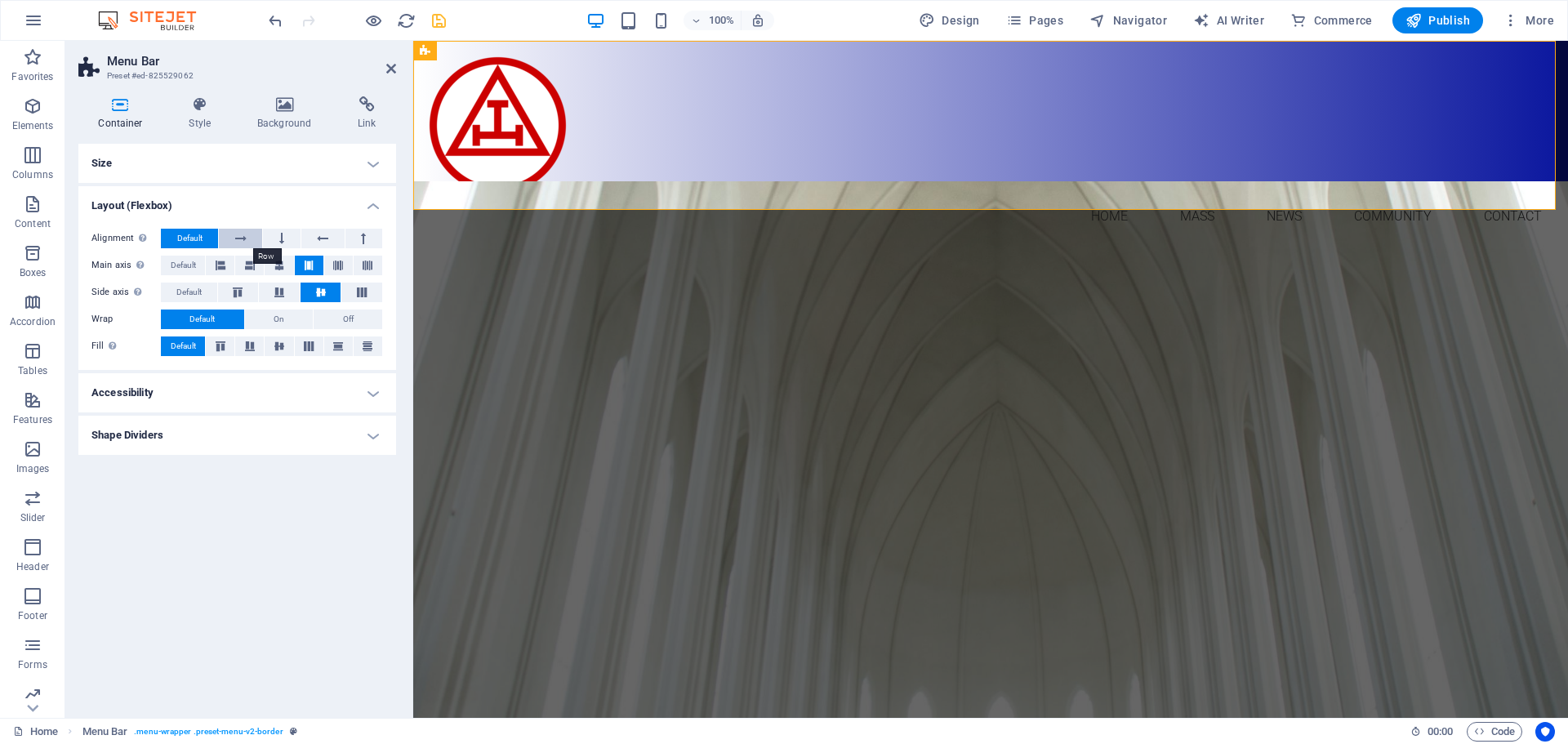 click at bounding box center [240, 238] 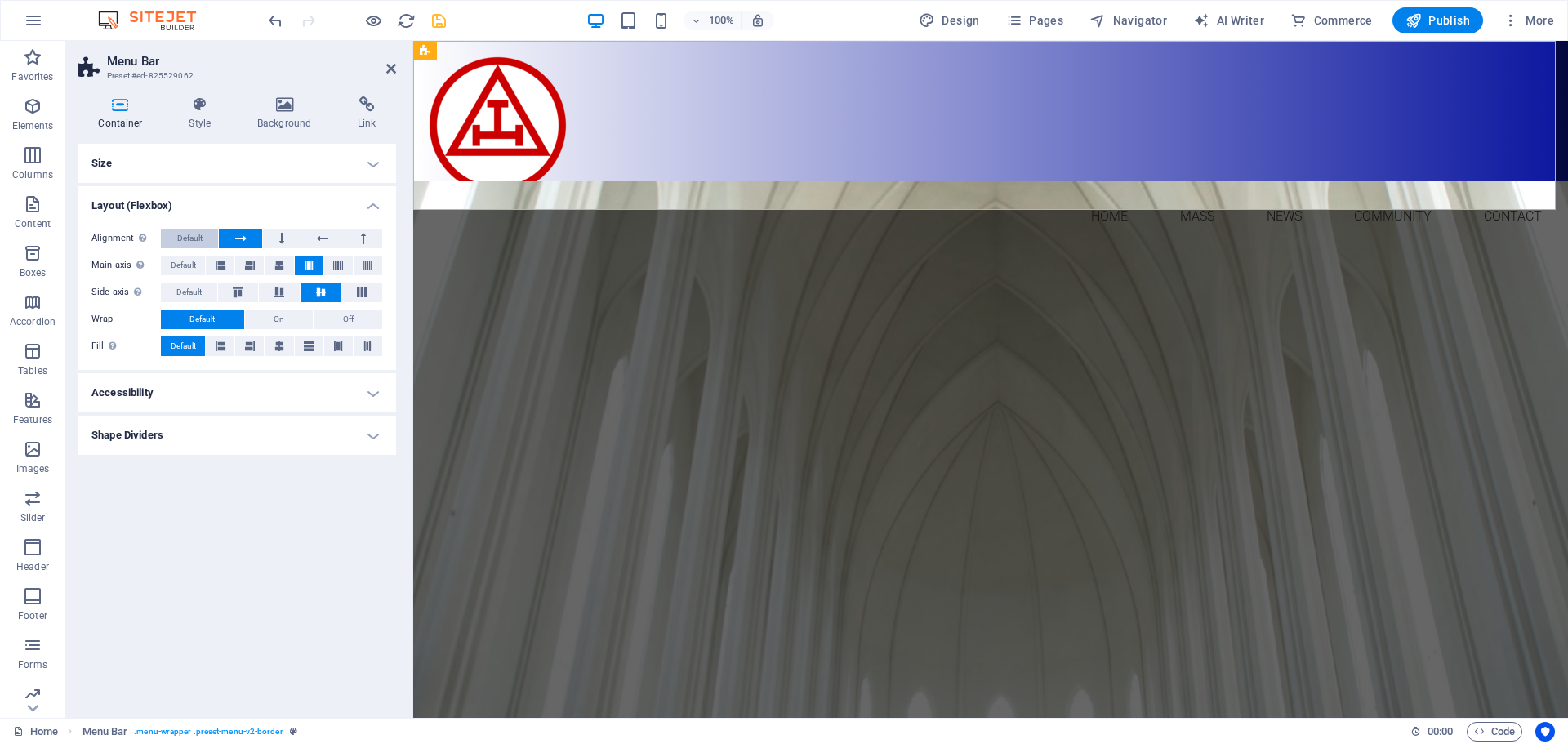 click on "Default" at bounding box center (189, 238) 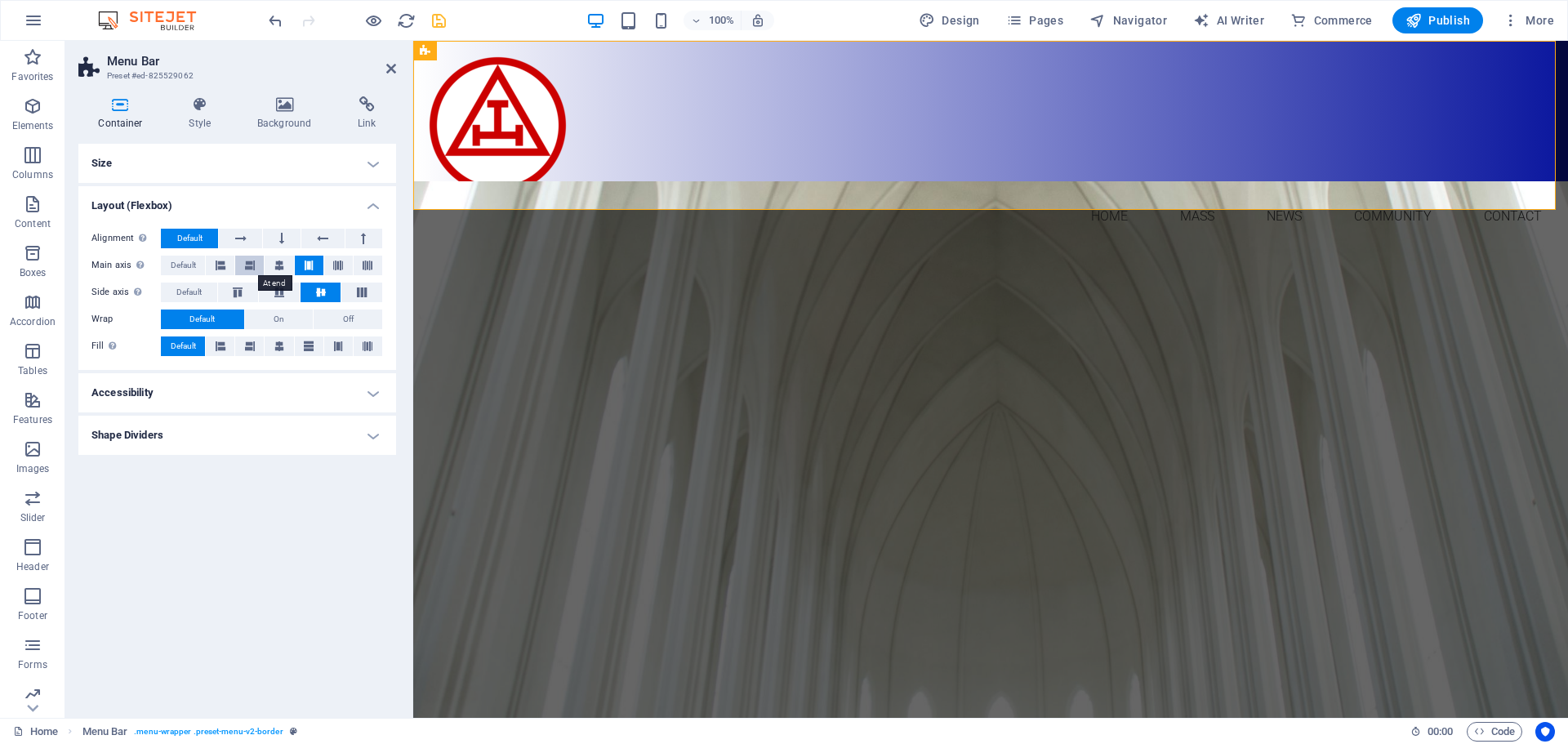 click at bounding box center [250, 265] 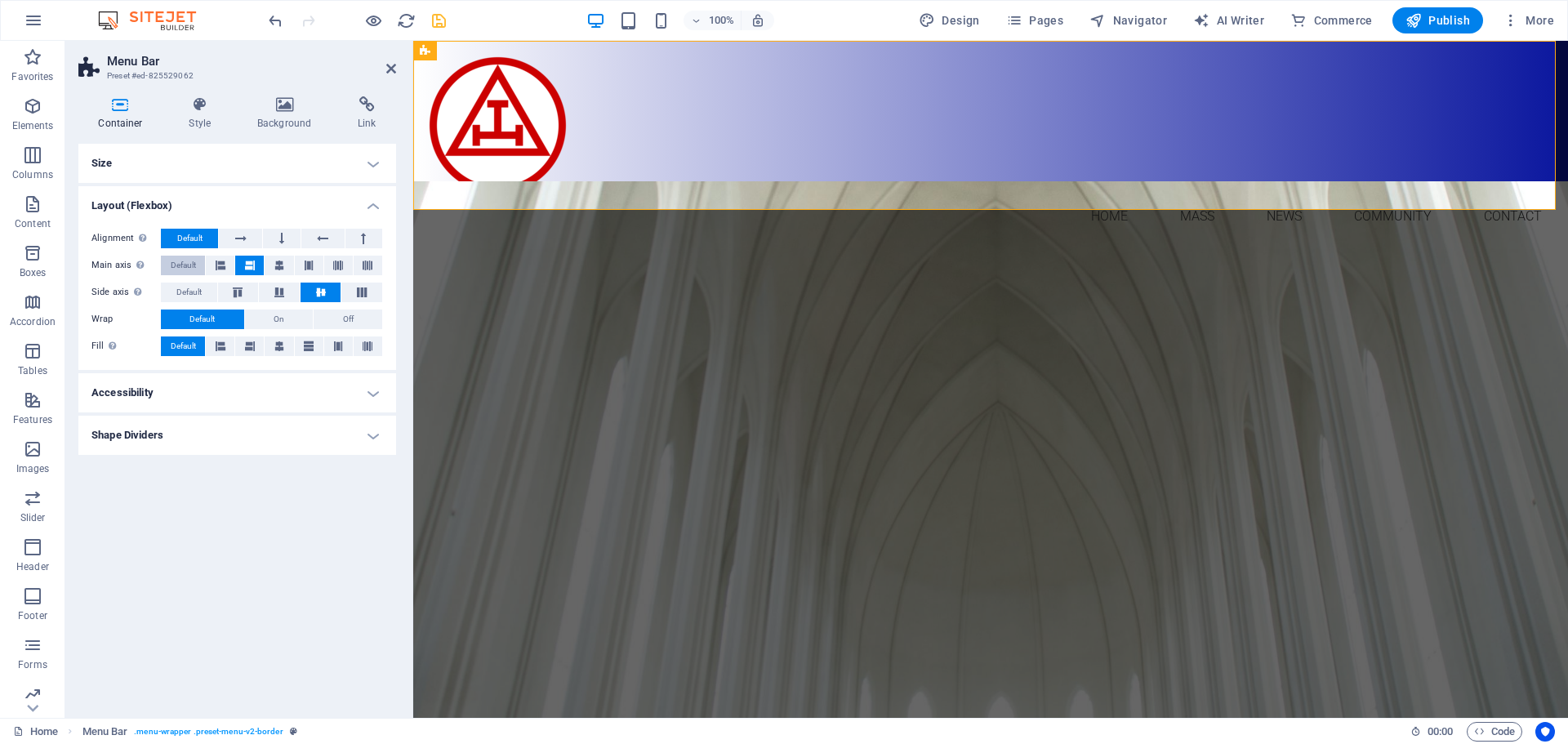 click on "Default" at bounding box center [183, 265] 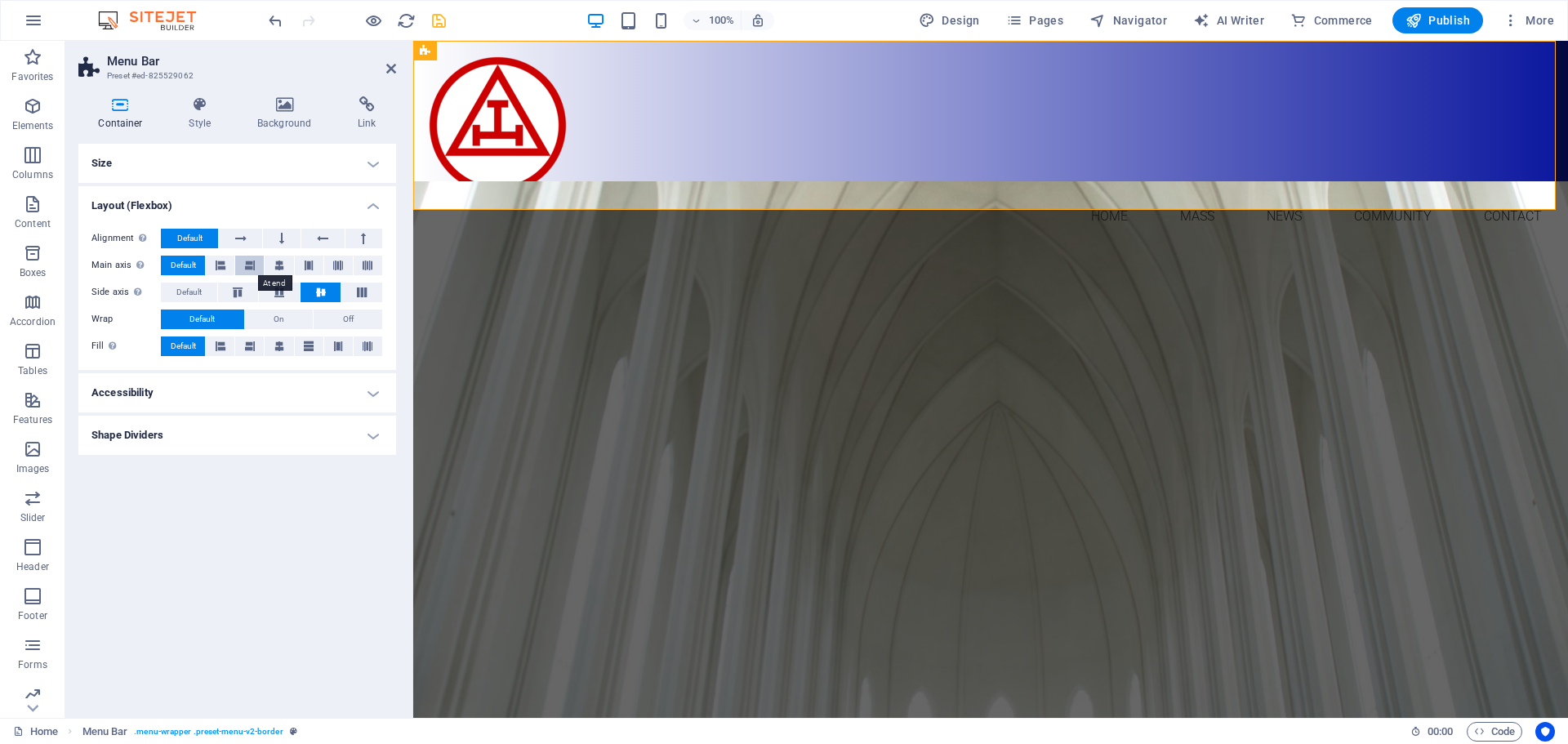 click at bounding box center (250, 265) 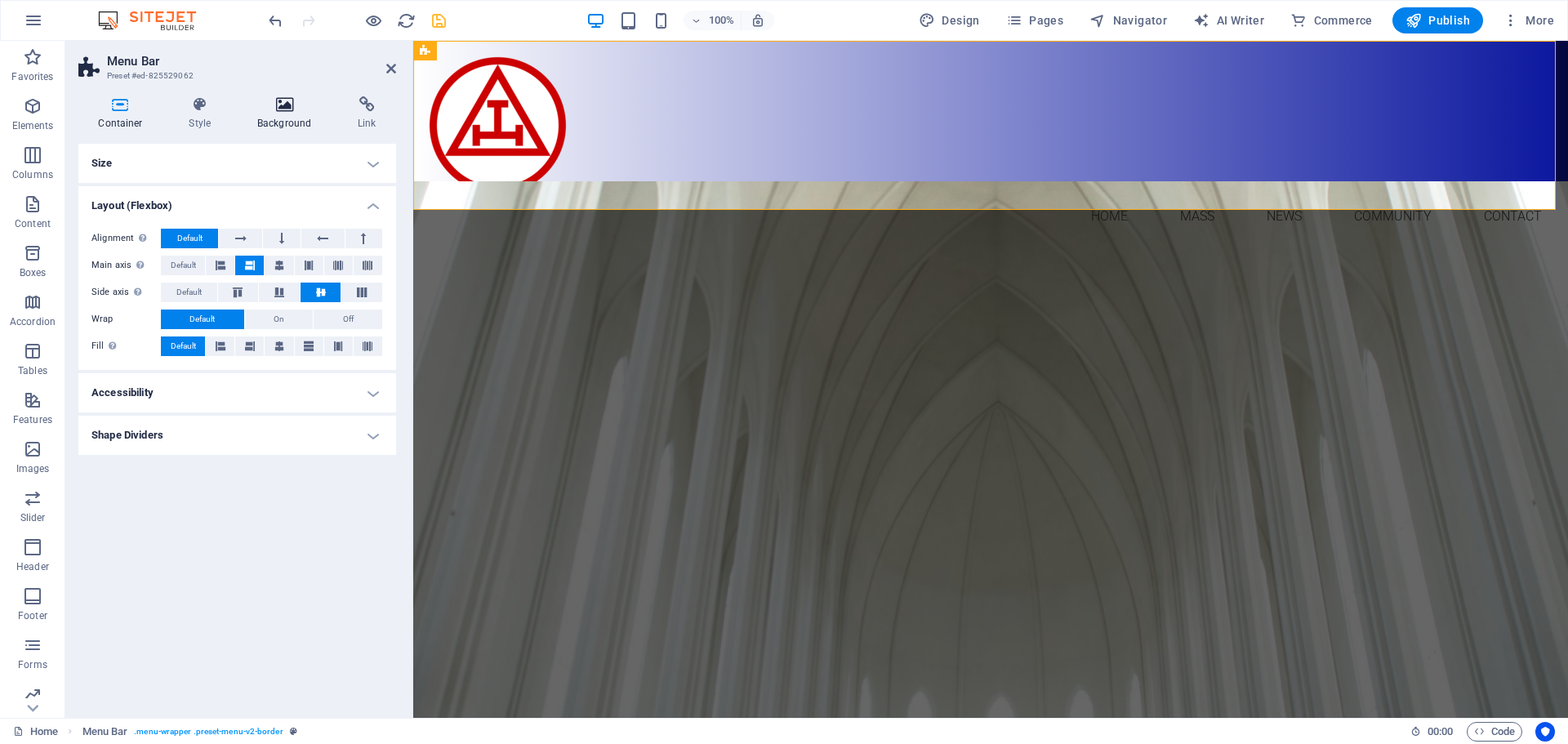 click at bounding box center [284, 105] 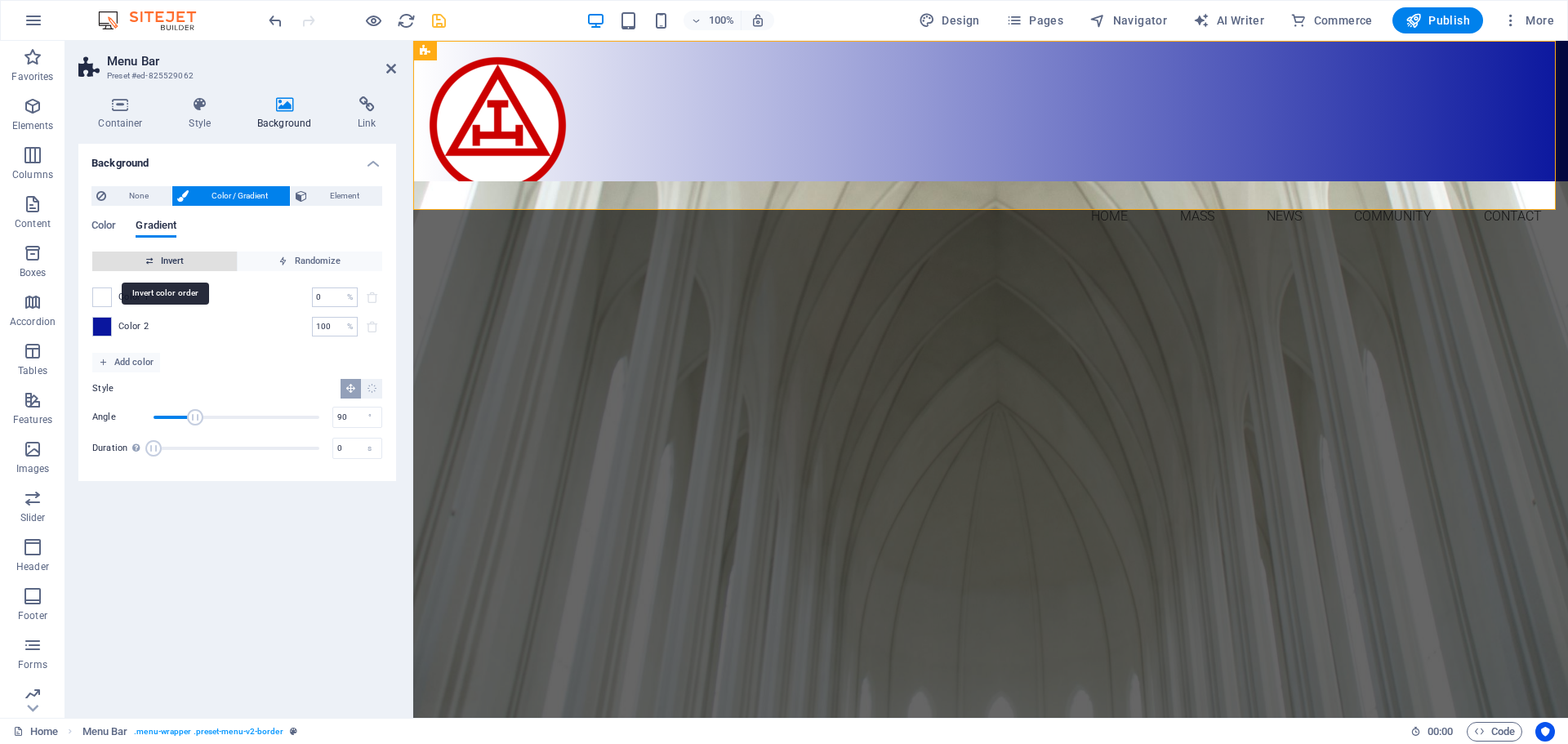 click on "Invert" at bounding box center [164, 261] 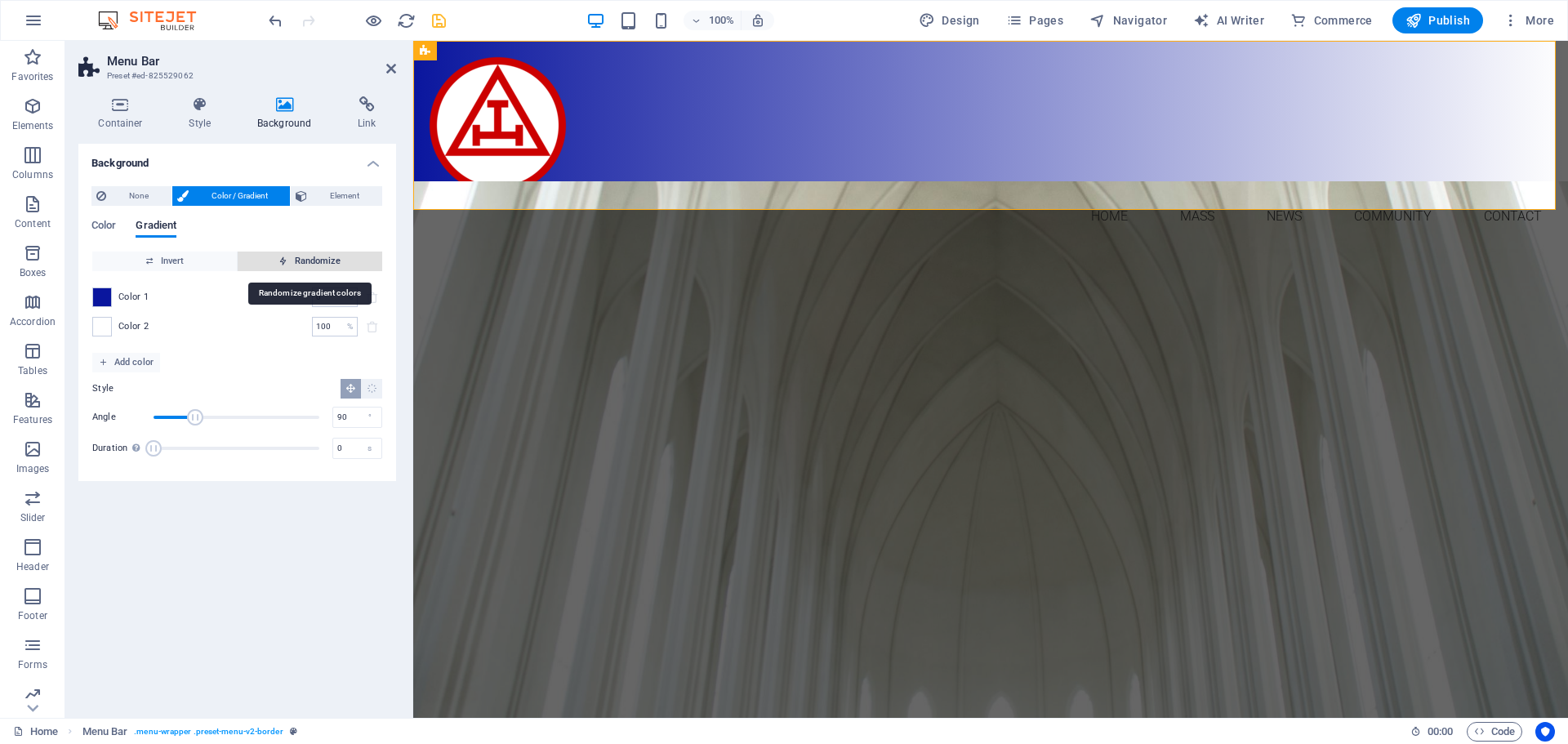click at bounding box center [283, 261] 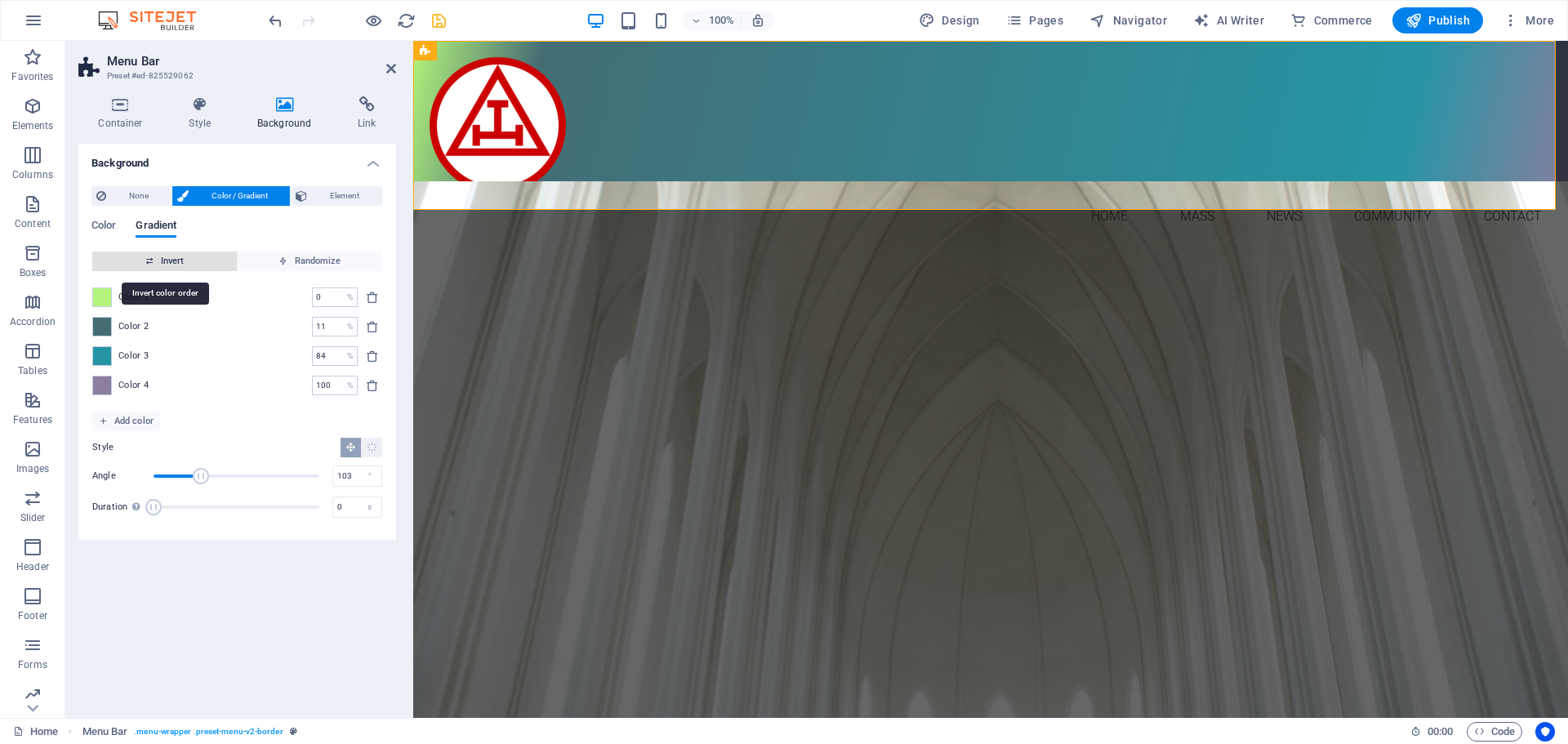 click on "Invert" at bounding box center [164, 261] 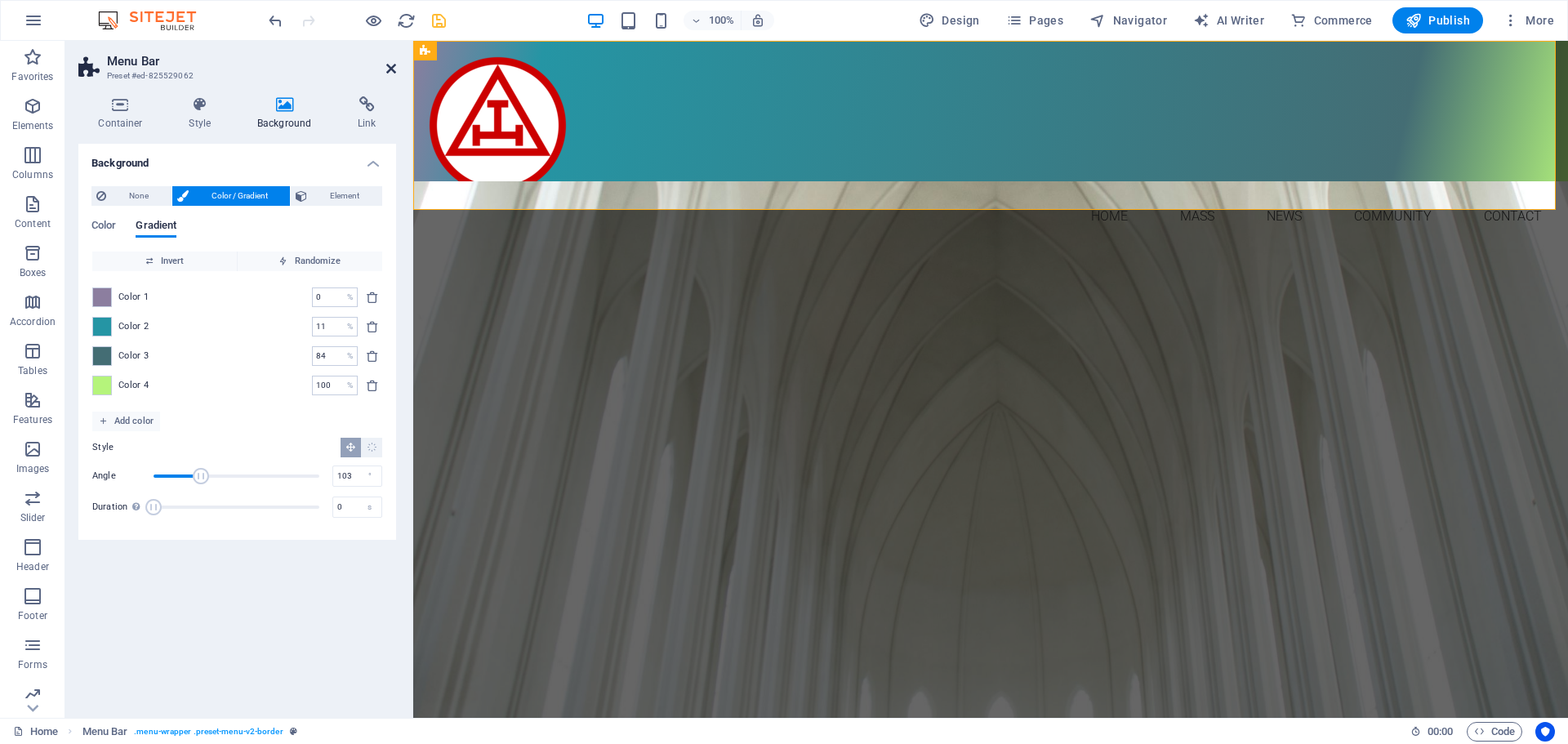 click at bounding box center (391, 69) 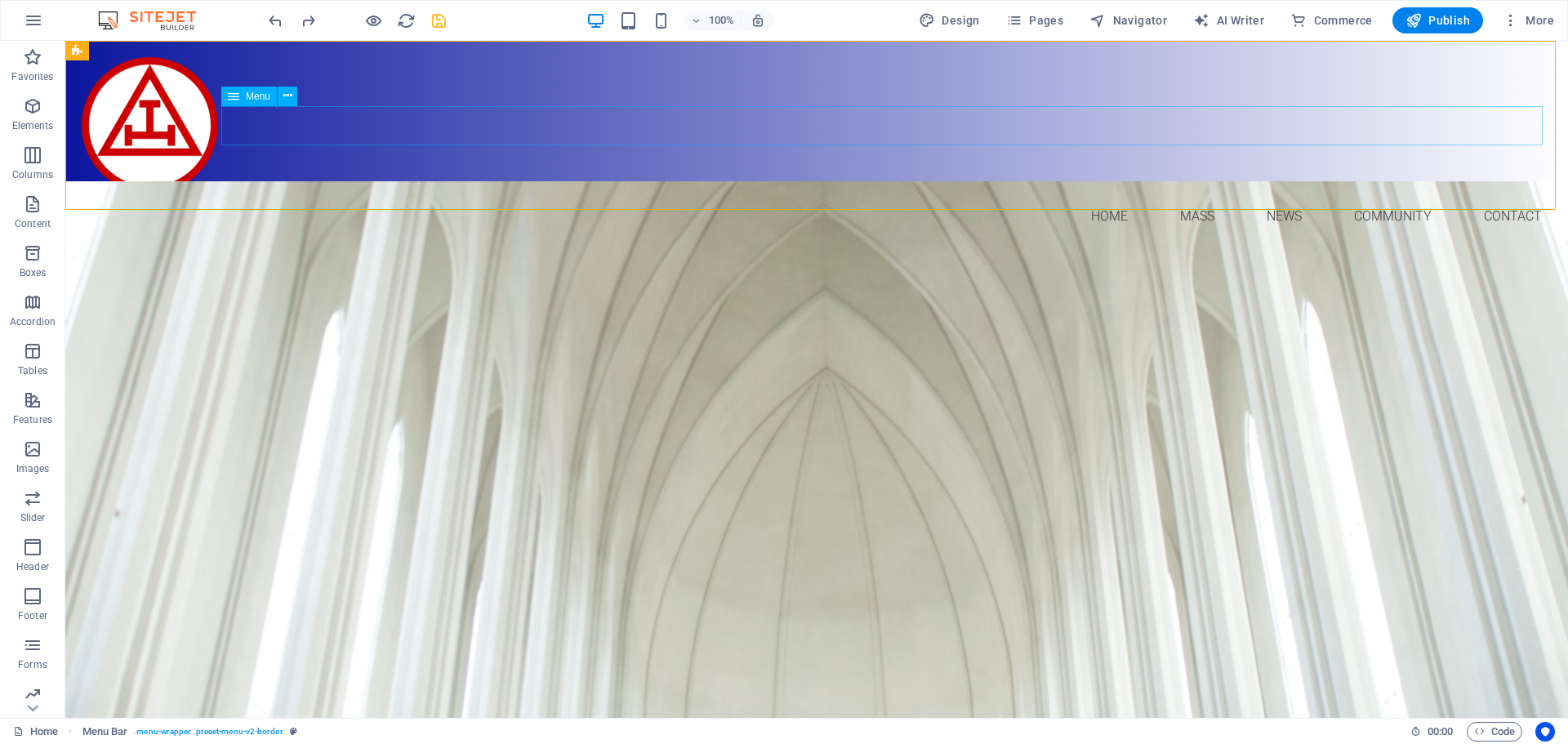click on "Menu" at bounding box center (258, 96) 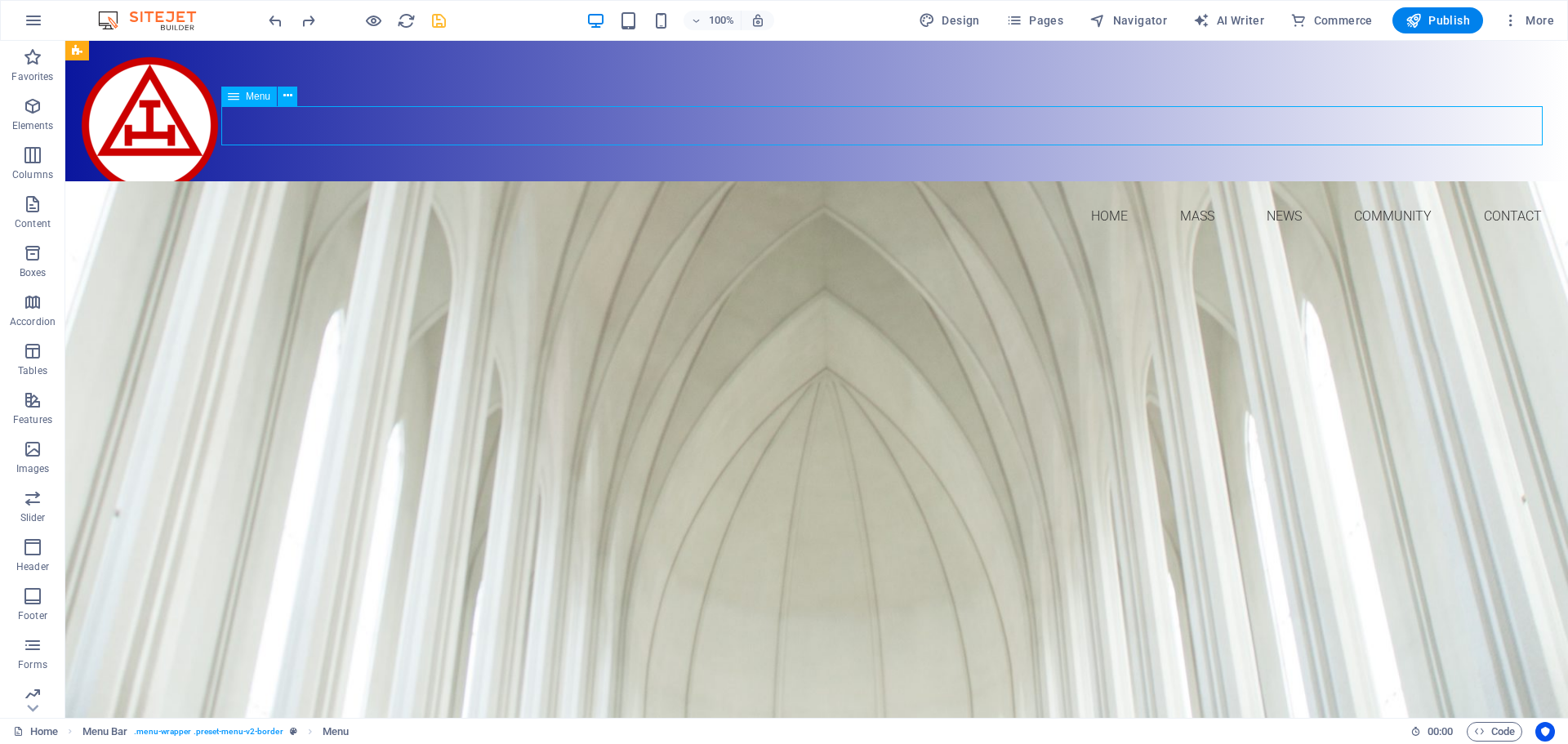 click on "Menu" at bounding box center [258, 96] 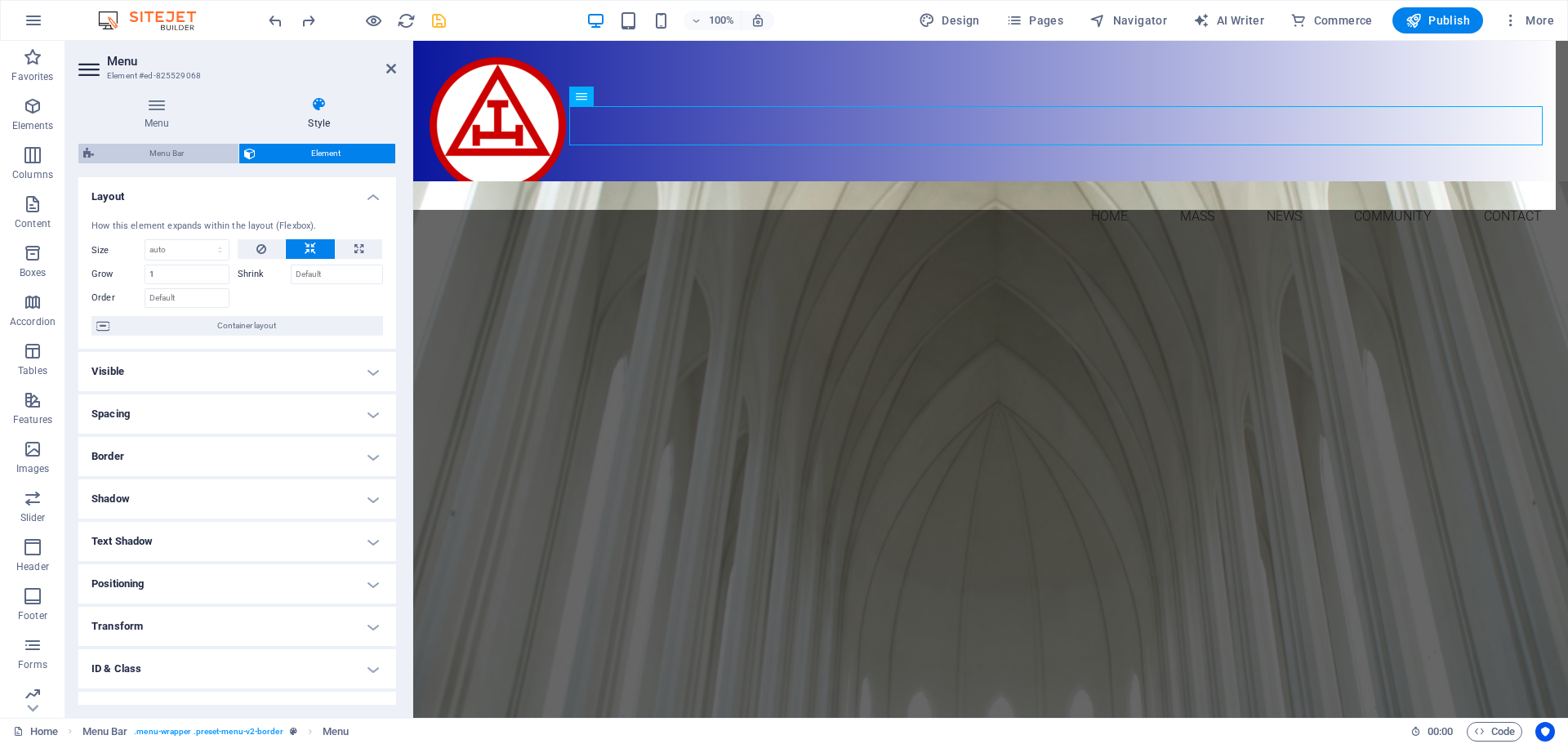 click on "Menu Bar" at bounding box center [166, 154] 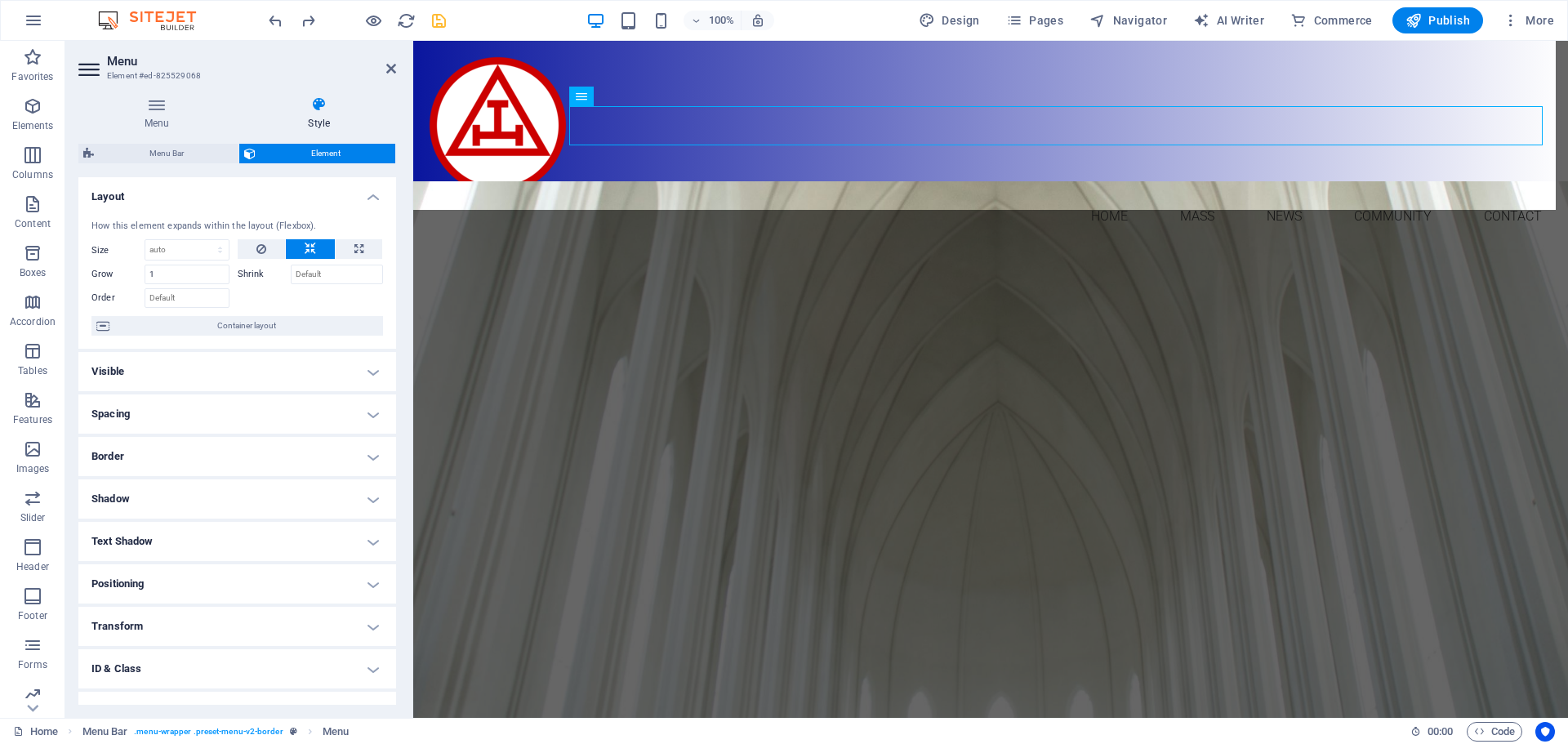 select on "rem" 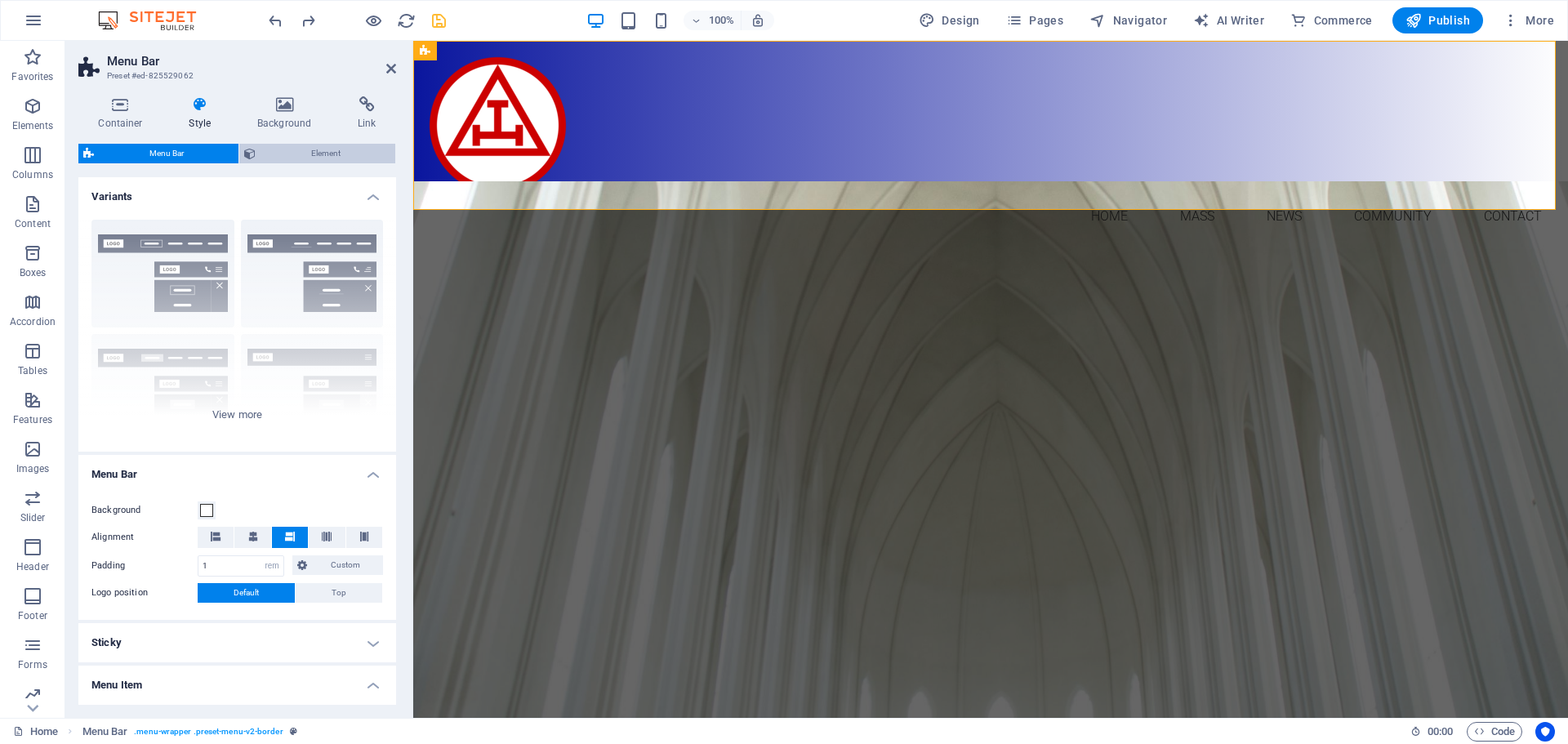 click on "Element" at bounding box center (325, 154) 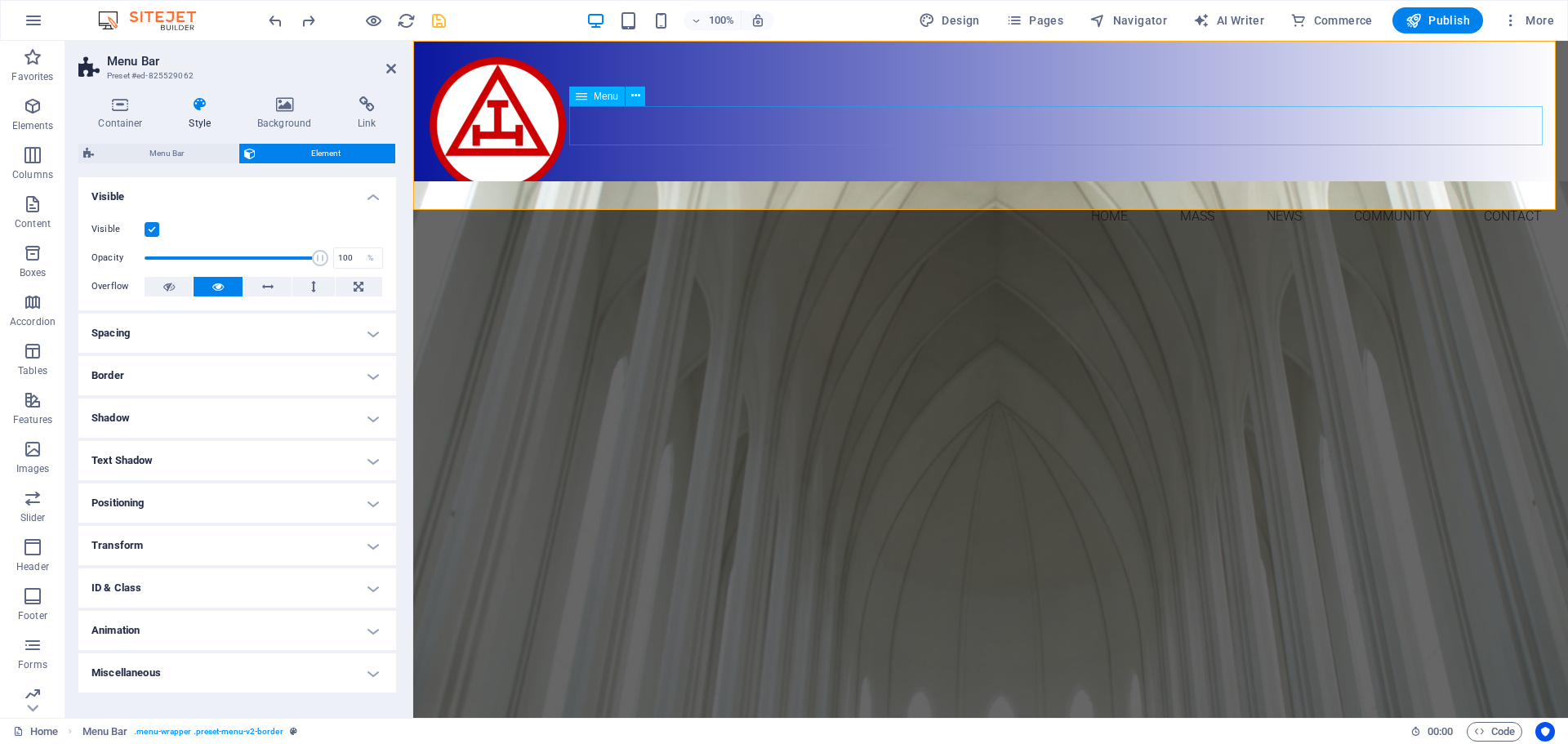 click on "Home Mass News Community Contact" at bounding box center [991, 216] 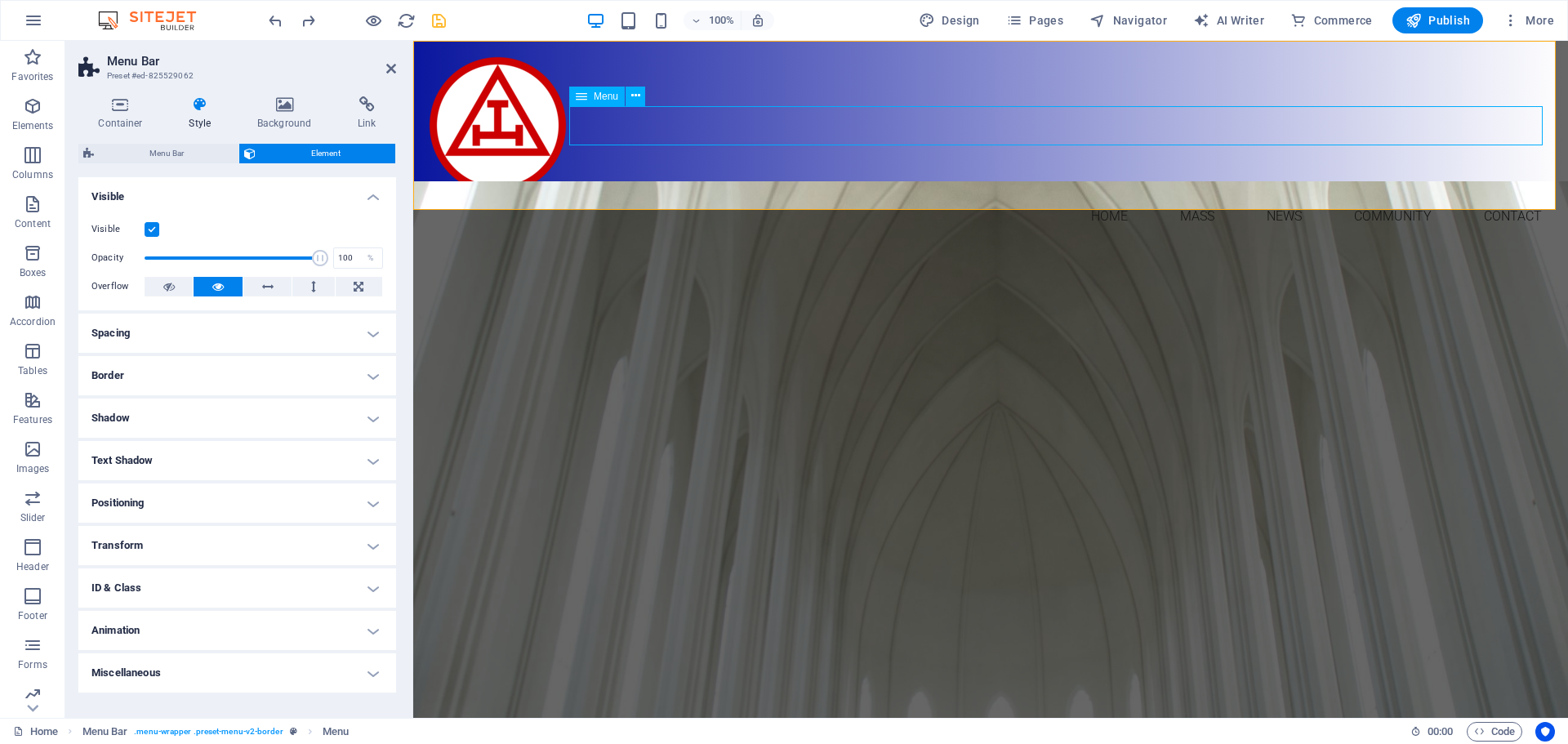 click on "Home Mass News Community Contact" at bounding box center (991, 216) 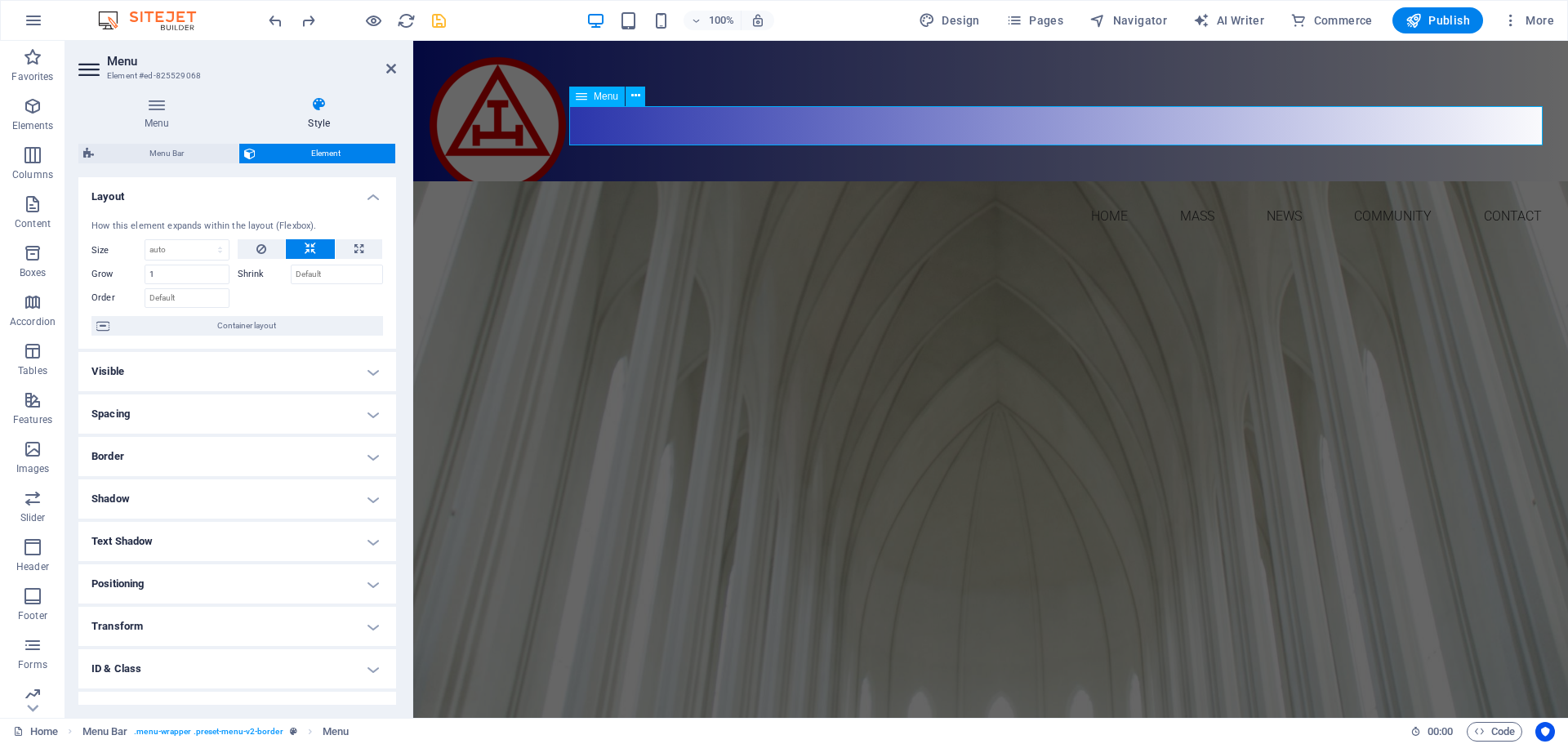 click on "Home Mass News Community Contact" at bounding box center (991, 216) 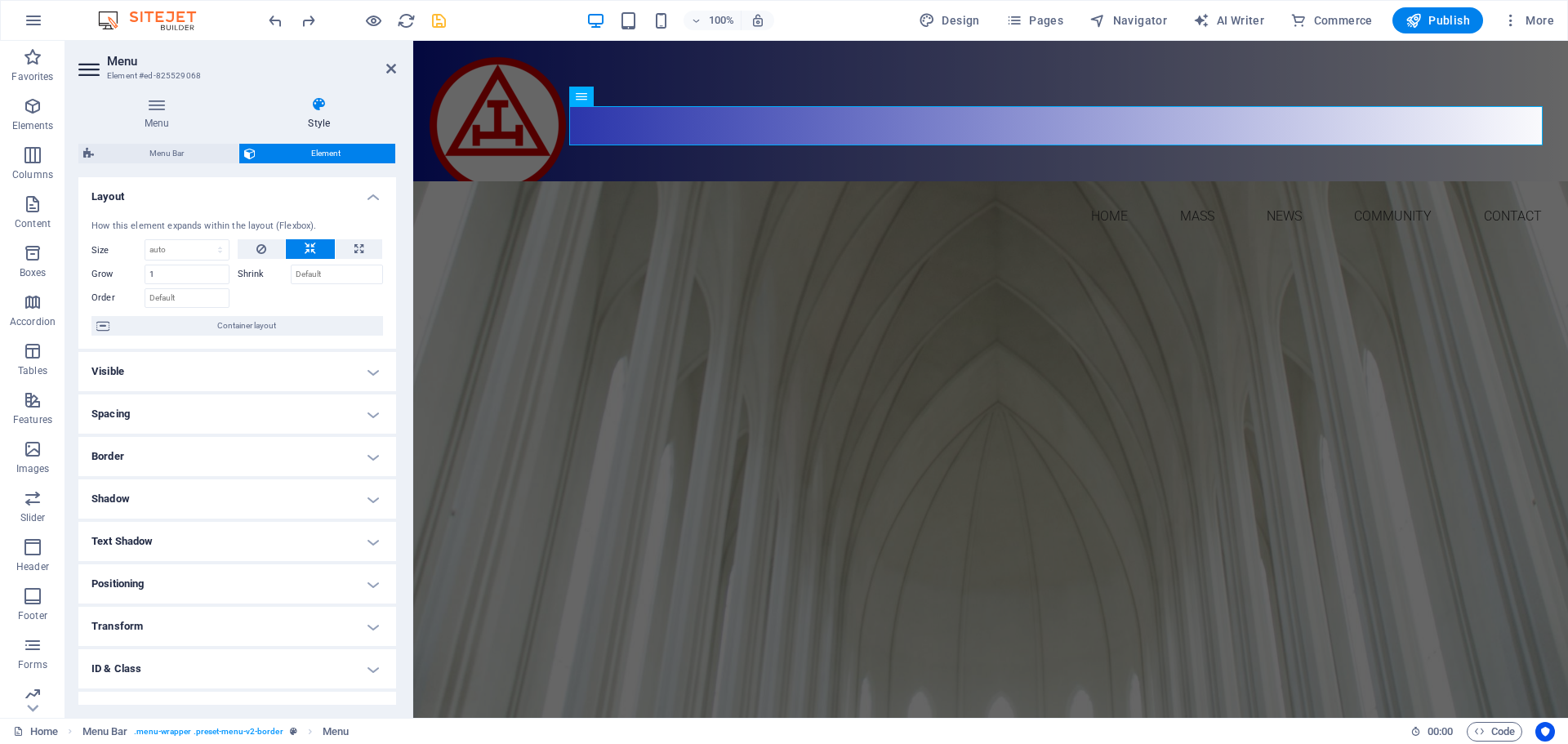click on "Style" at bounding box center (318, 114) 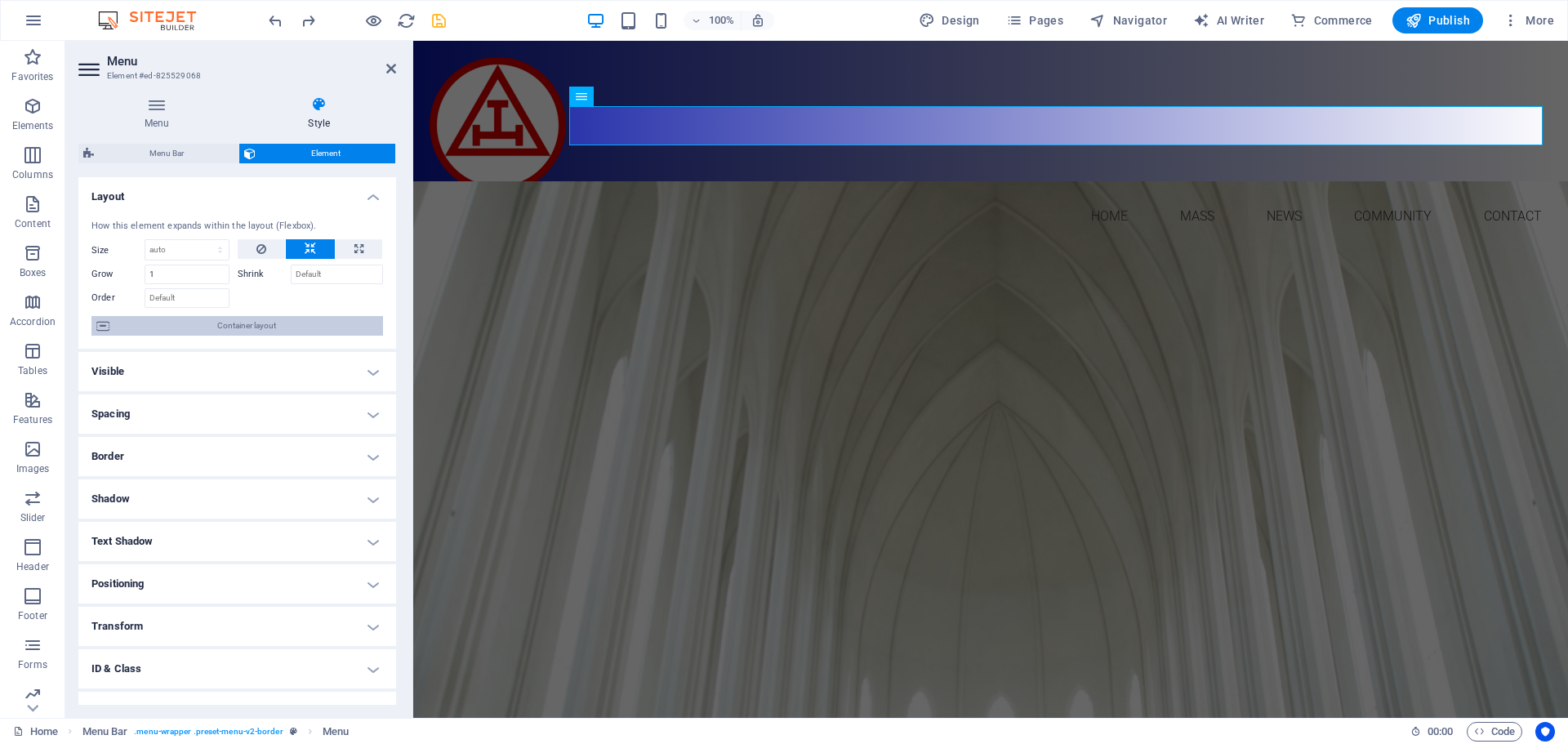 click at bounding box center (103, 326) 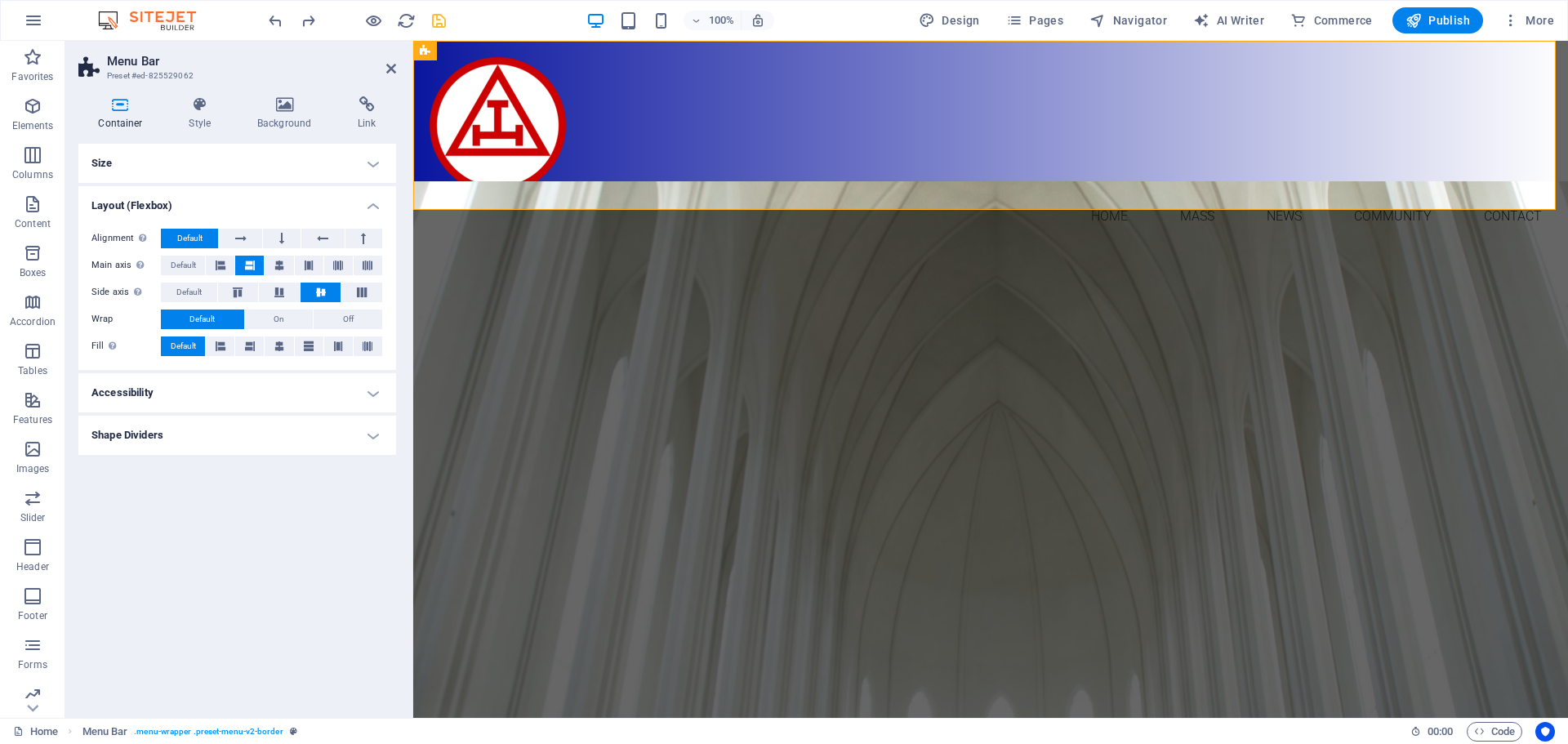 click on "Layout (Flexbox)" at bounding box center (237, 201) 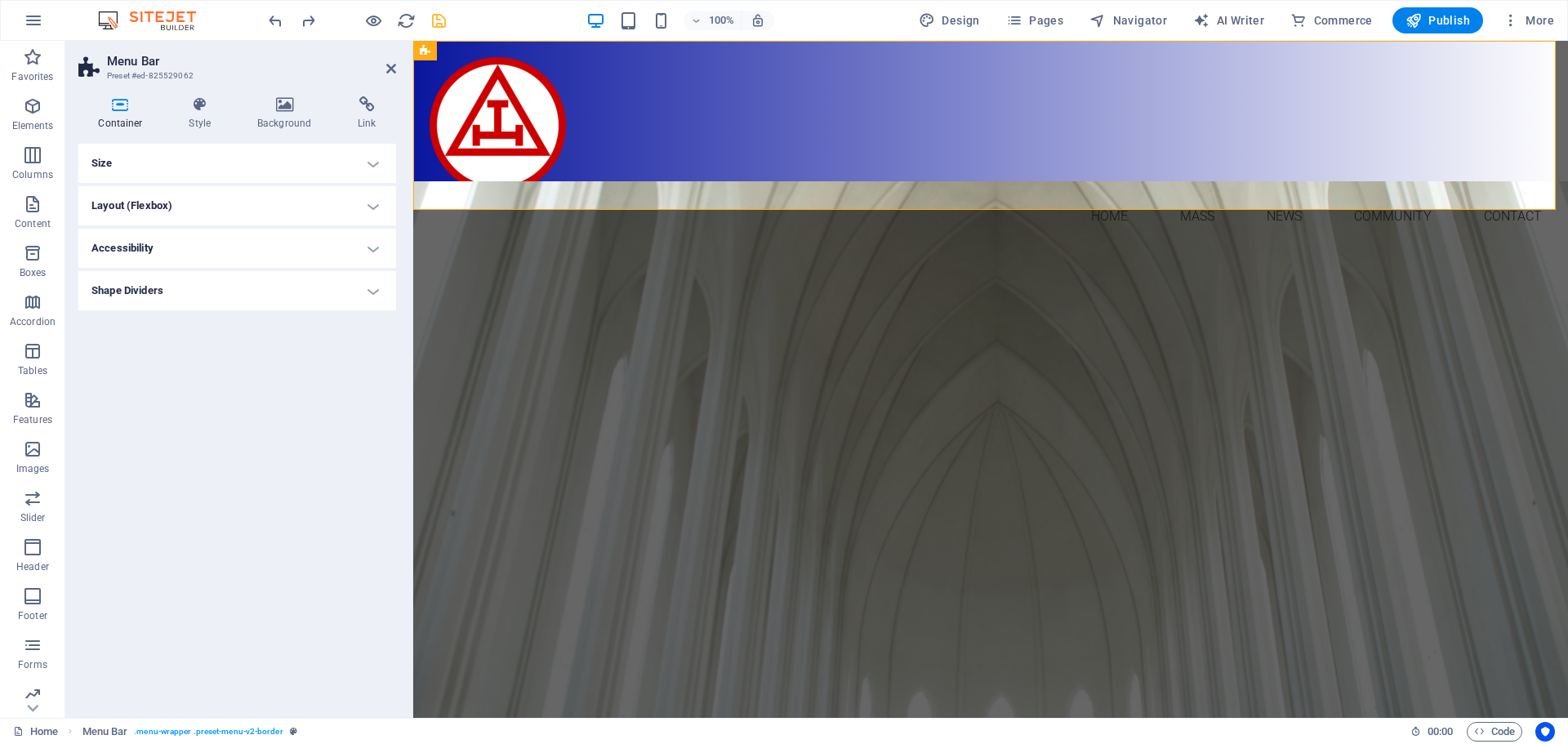click on "Shape Dividers" at bounding box center (237, 291) 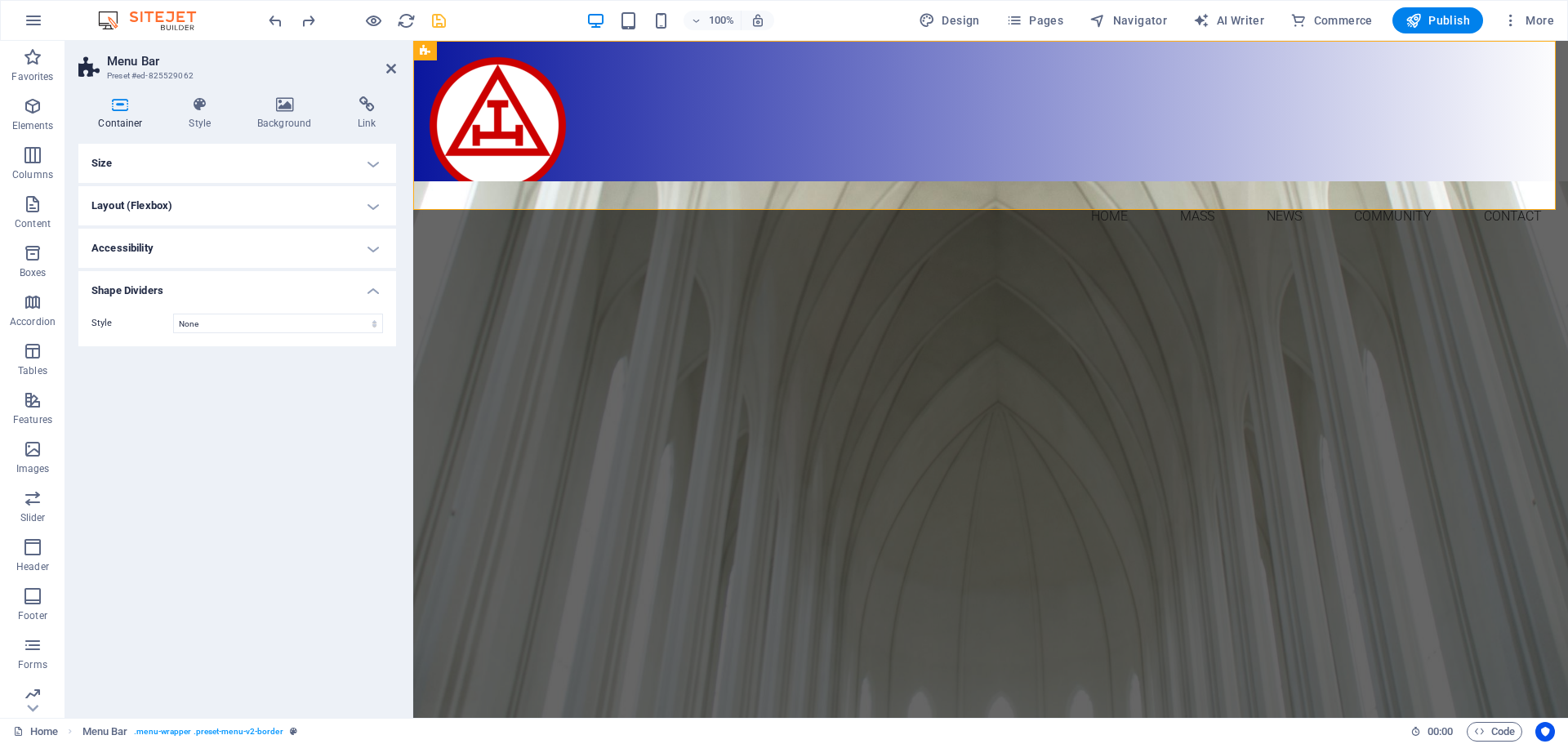 click on "Shape Dividers" at bounding box center (237, 286) 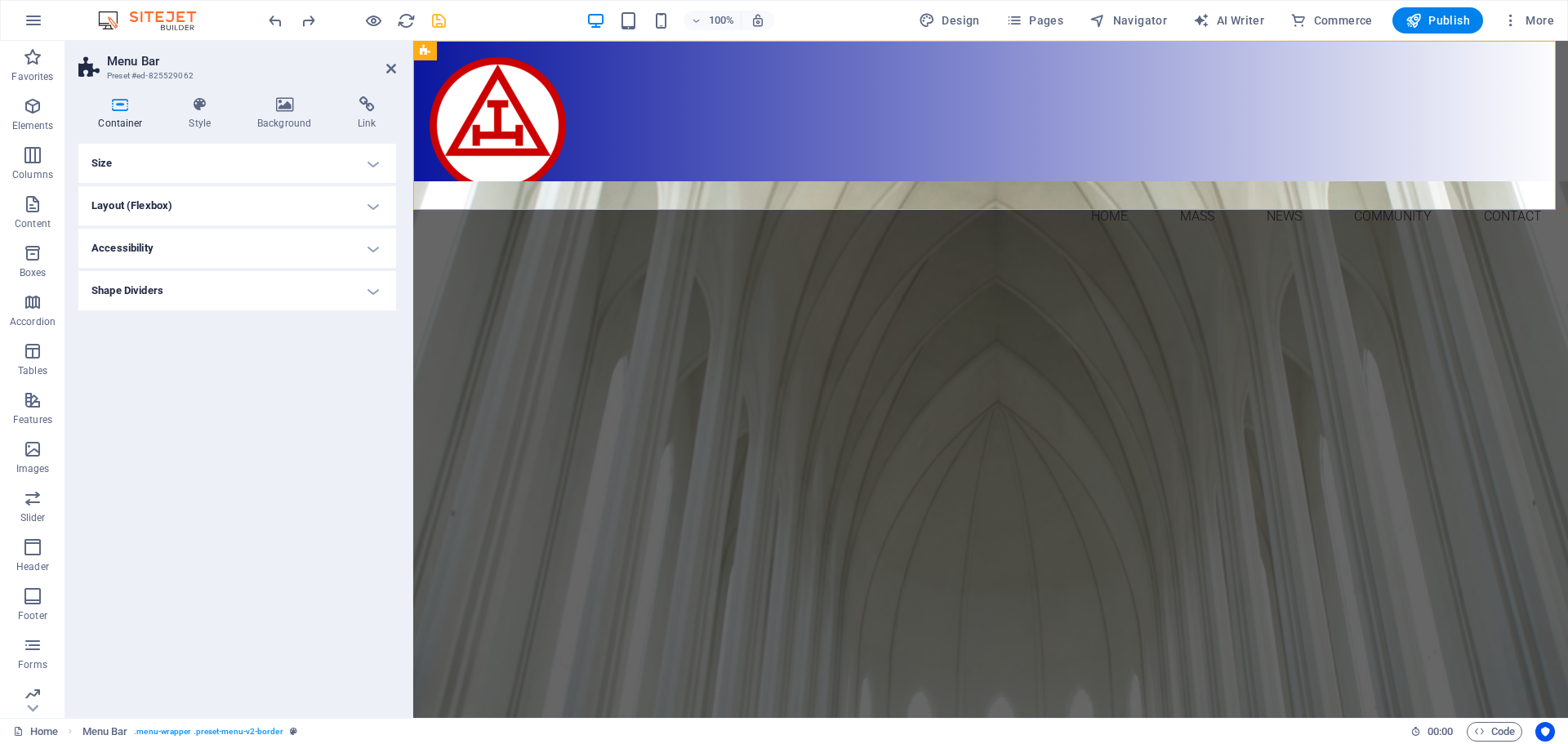click on "Shape Dividers" at bounding box center (237, 291) 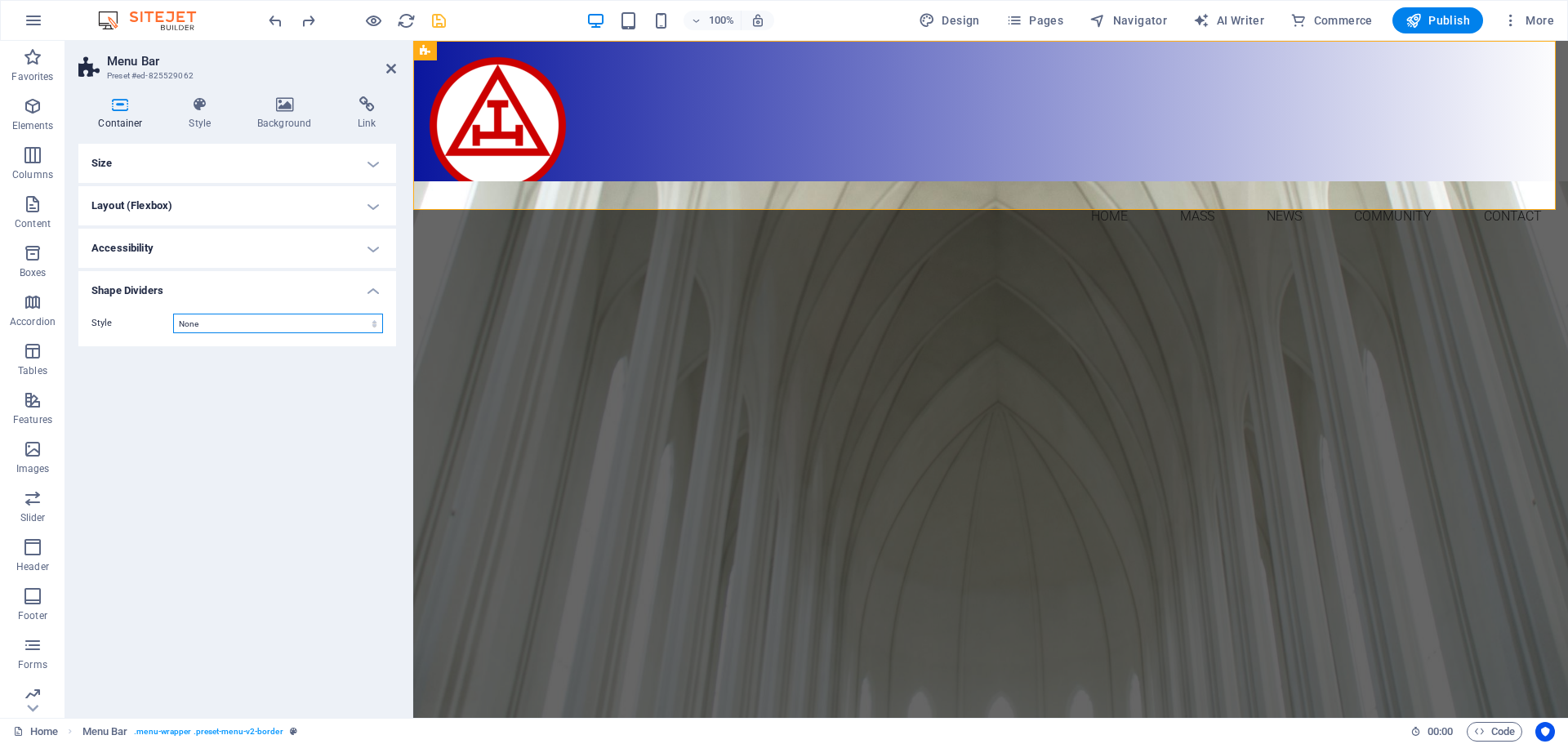 click on "None Triangle Square Diagonal Polygon 1 Polygon 2 Zigzag Multiple Zigzags Waves Multiple Waves Half Circle Circle Circle Shadow Blocks Hexagons Clouds Multiple Clouds Fan Pyramids Book Paint Drip Fire Shredded Paper Arrow" at bounding box center (278, 323) 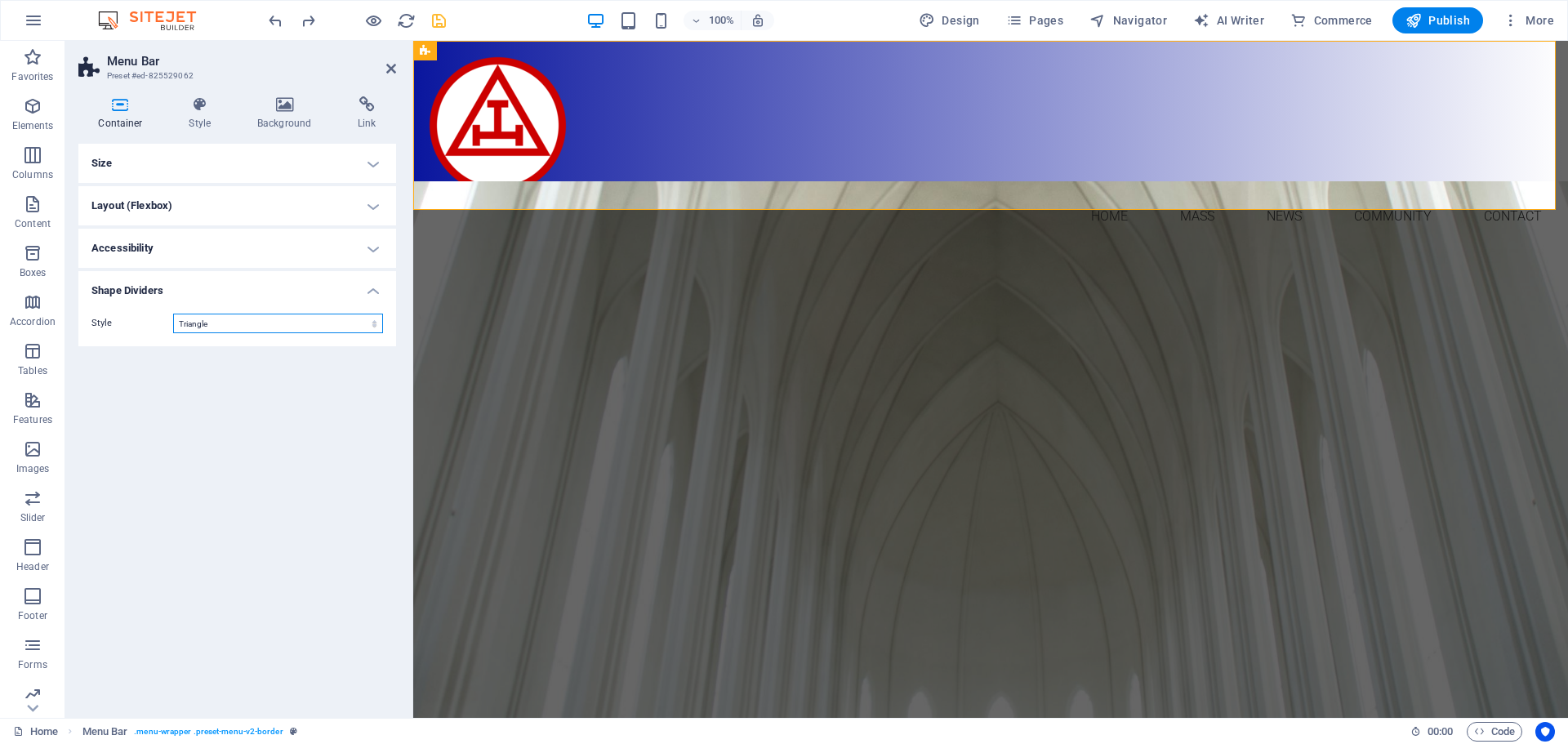 click on "None Triangle Square Diagonal Polygon 1 Polygon 2 Zigzag Multiple Zigzags Waves Multiple Waves Half Circle Circle Circle Shadow Blocks Hexagons Clouds Multiple Clouds Fan Pyramids Book Paint Drip Fire Shredded Paper Arrow" at bounding box center (278, 323) 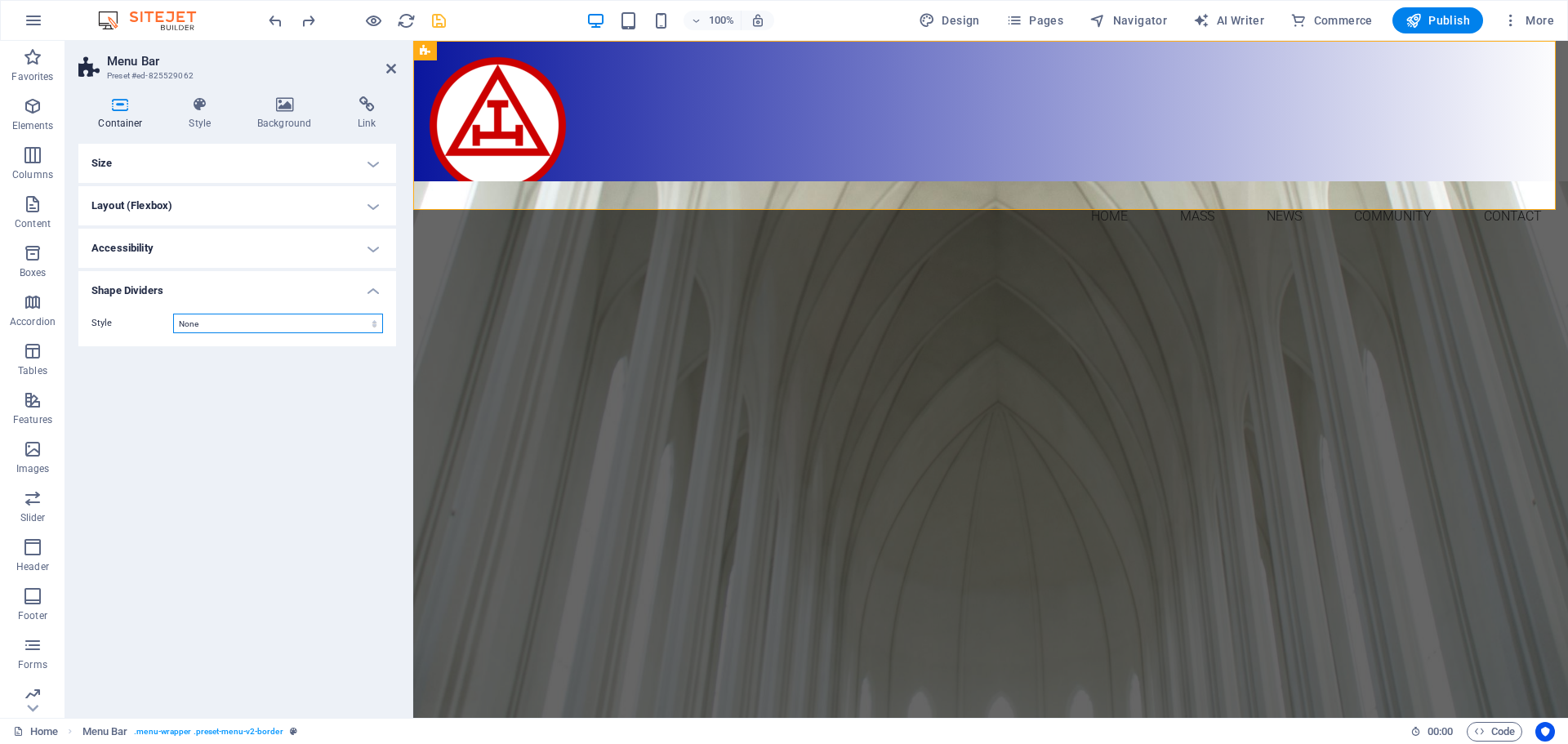 click on "None Triangle Square Diagonal Polygon 1 Polygon 2 Zigzag Multiple Zigzags Waves Multiple Waves Half Circle Circle Circle Shadow Blocks Hexagons Clouds Multiple Clouds Fan Pyramids Book Paint Drip Fire Shredded Paper Arrow" at bounding box center (278, 323) 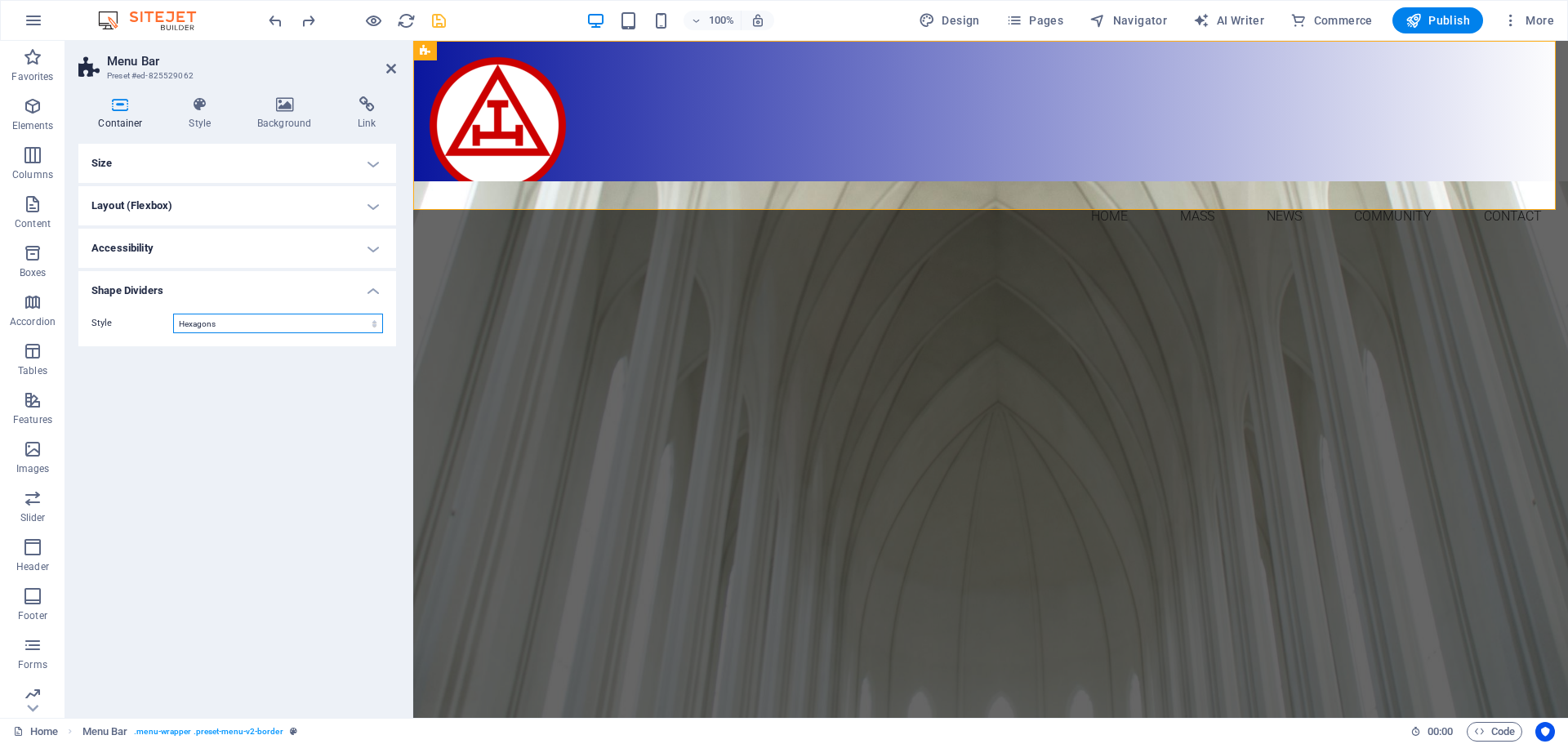 click on "None Triangle Square Diagonal Polygon 1 Polygon 2 Zigzag Multiple Zigzags Waves Multiple Waves Half Circle Circle Circle Shadow Blocks Hexagons Clouds Multiple Clouds Fan Pyramids Book Paint Drip Fire Shredded Paper Arrow" at bounding box center (278, 323) 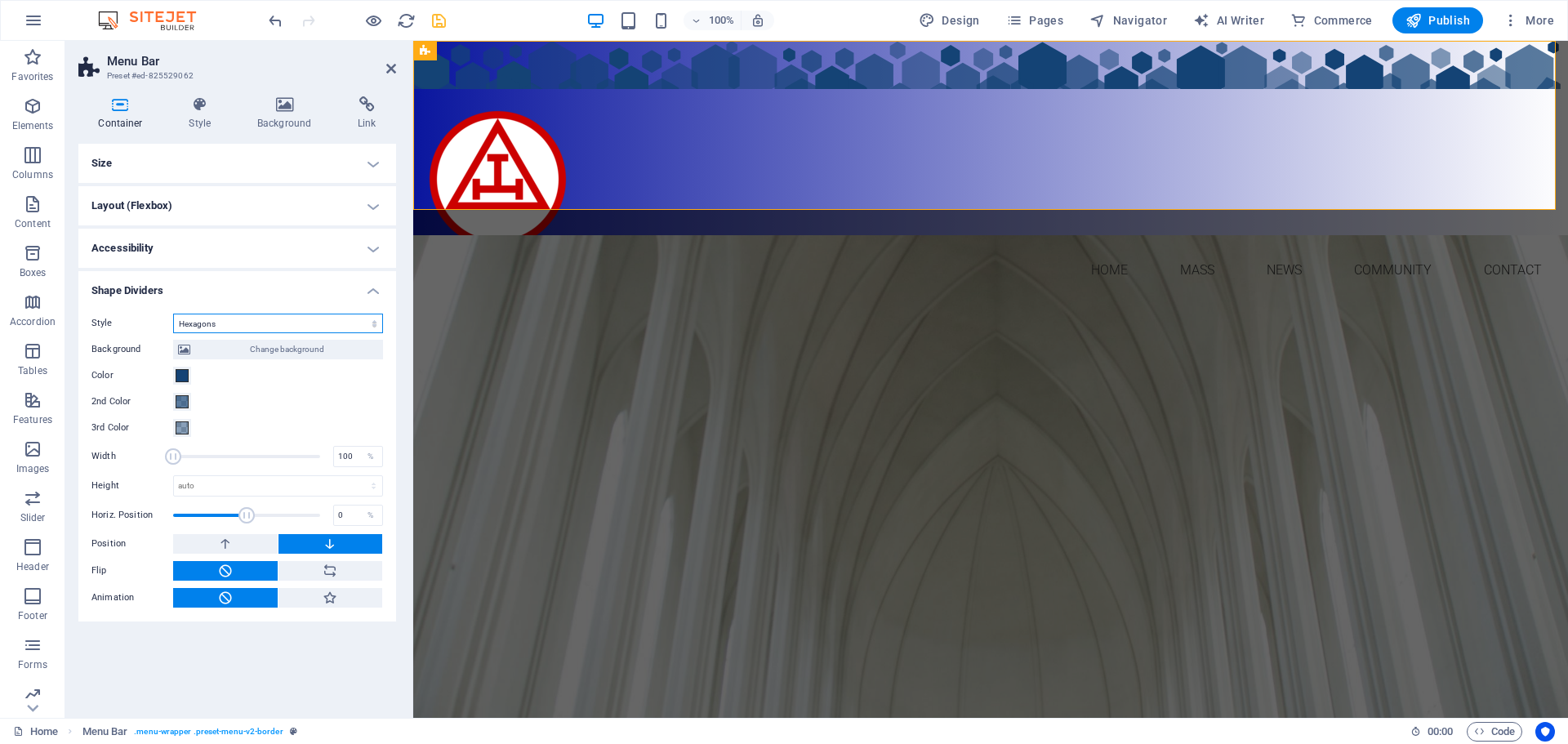 select on "none" 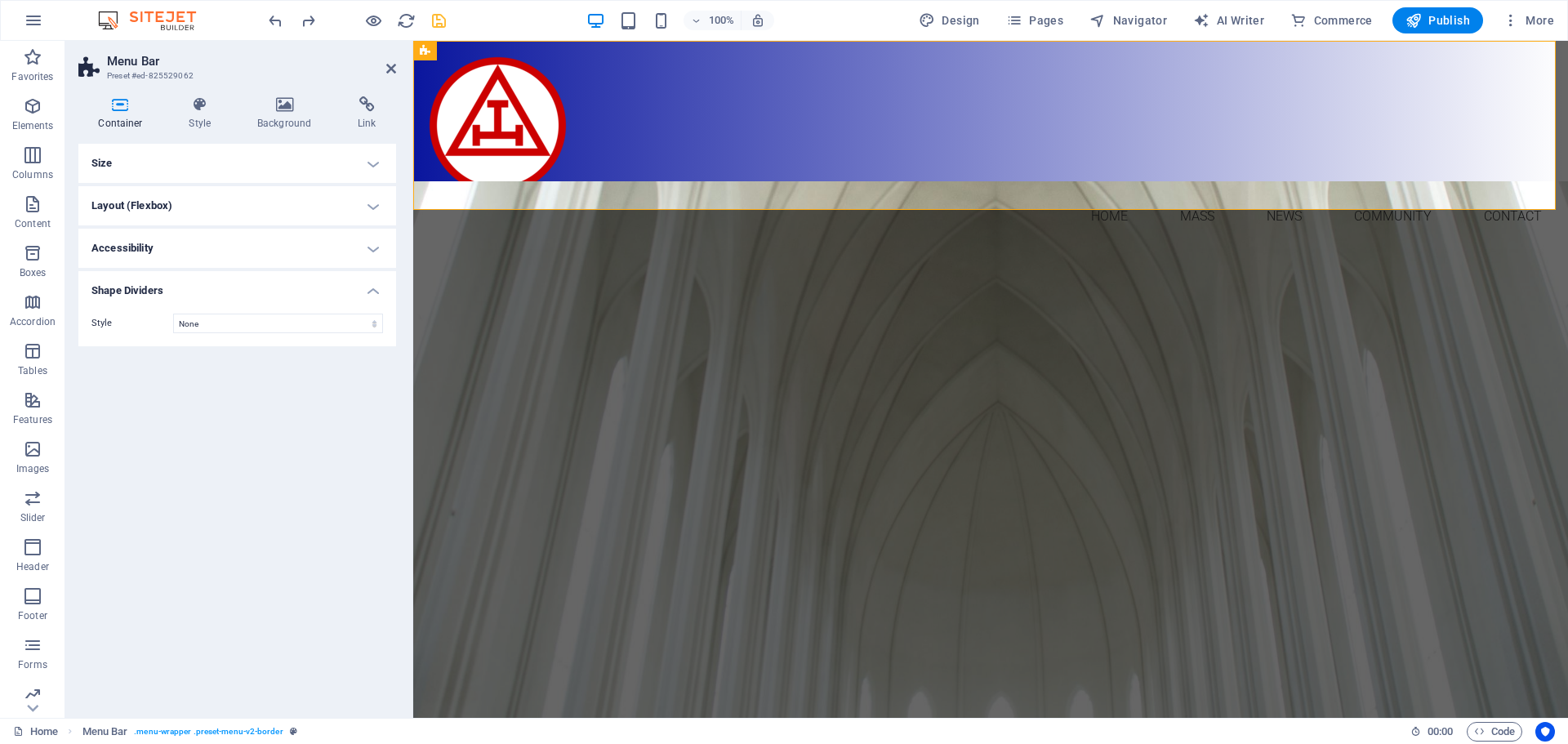 click on "Accessibility" at bounding box center [237, 248] 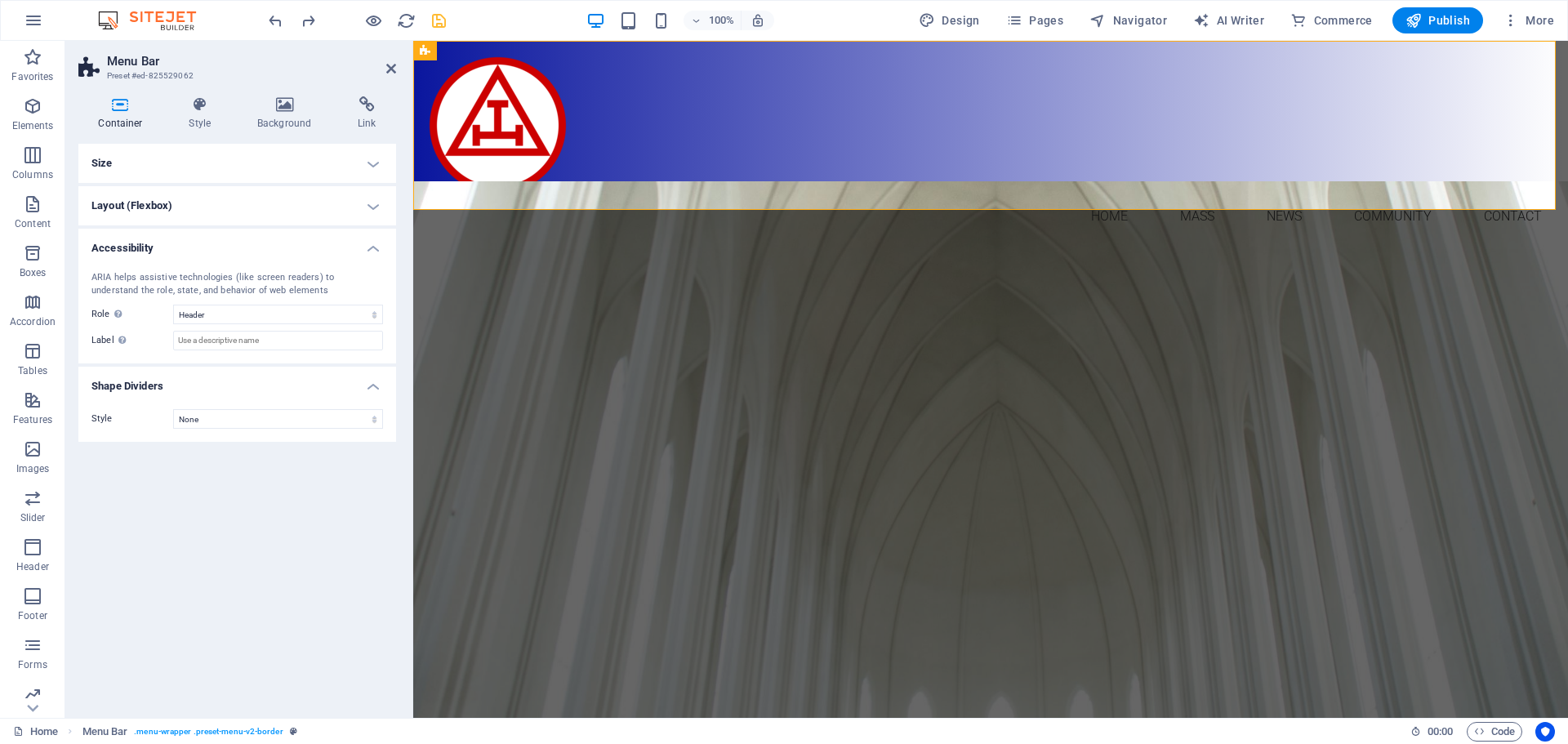 click on "Accessibility" at bounding box center (237, 243) 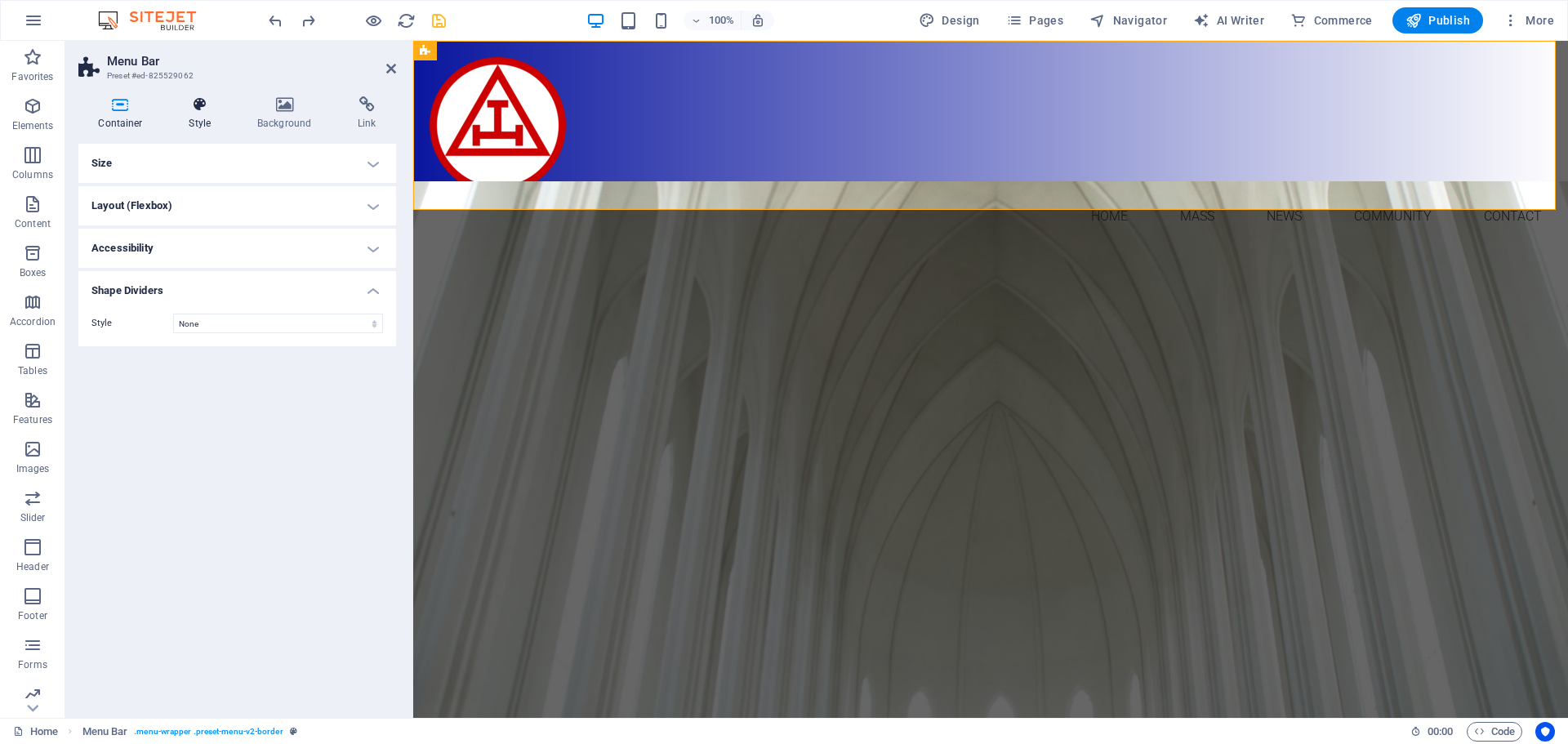 click at bounding box center [199, 105] 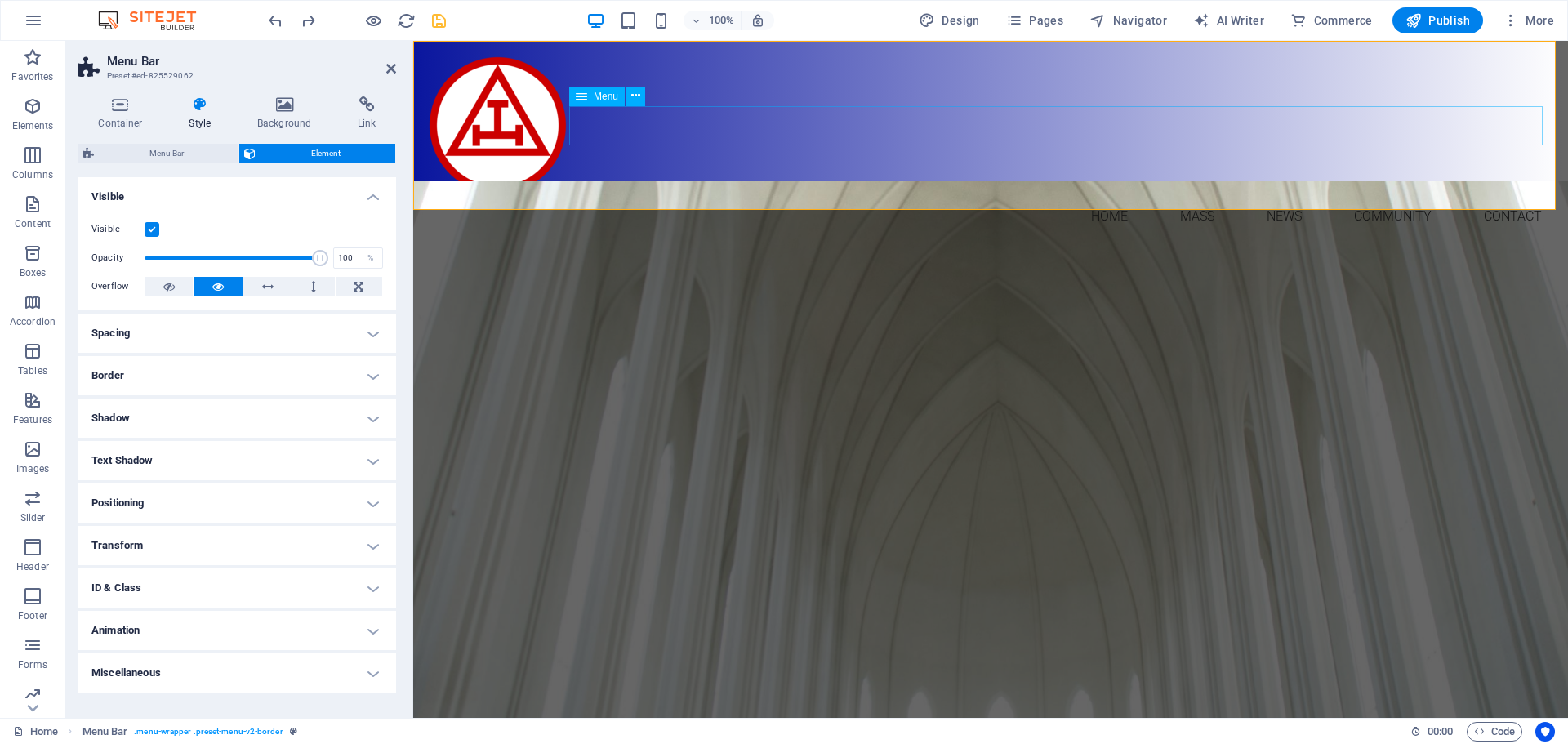 click on "Home Mass News Community Contact" at bounding box center [991, 216] 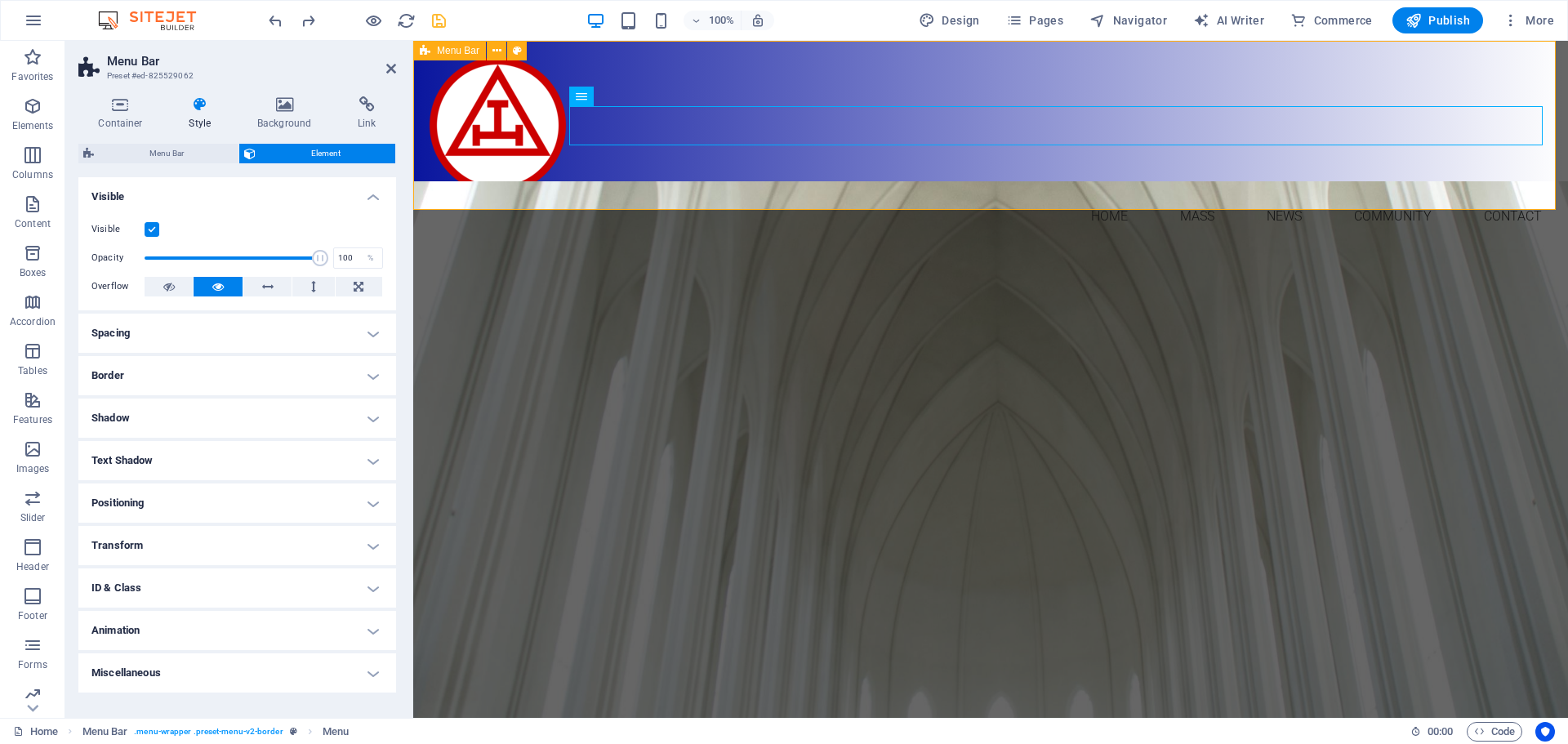 click on "Home Mass News Community Contact" at bounding box center (991, 145) 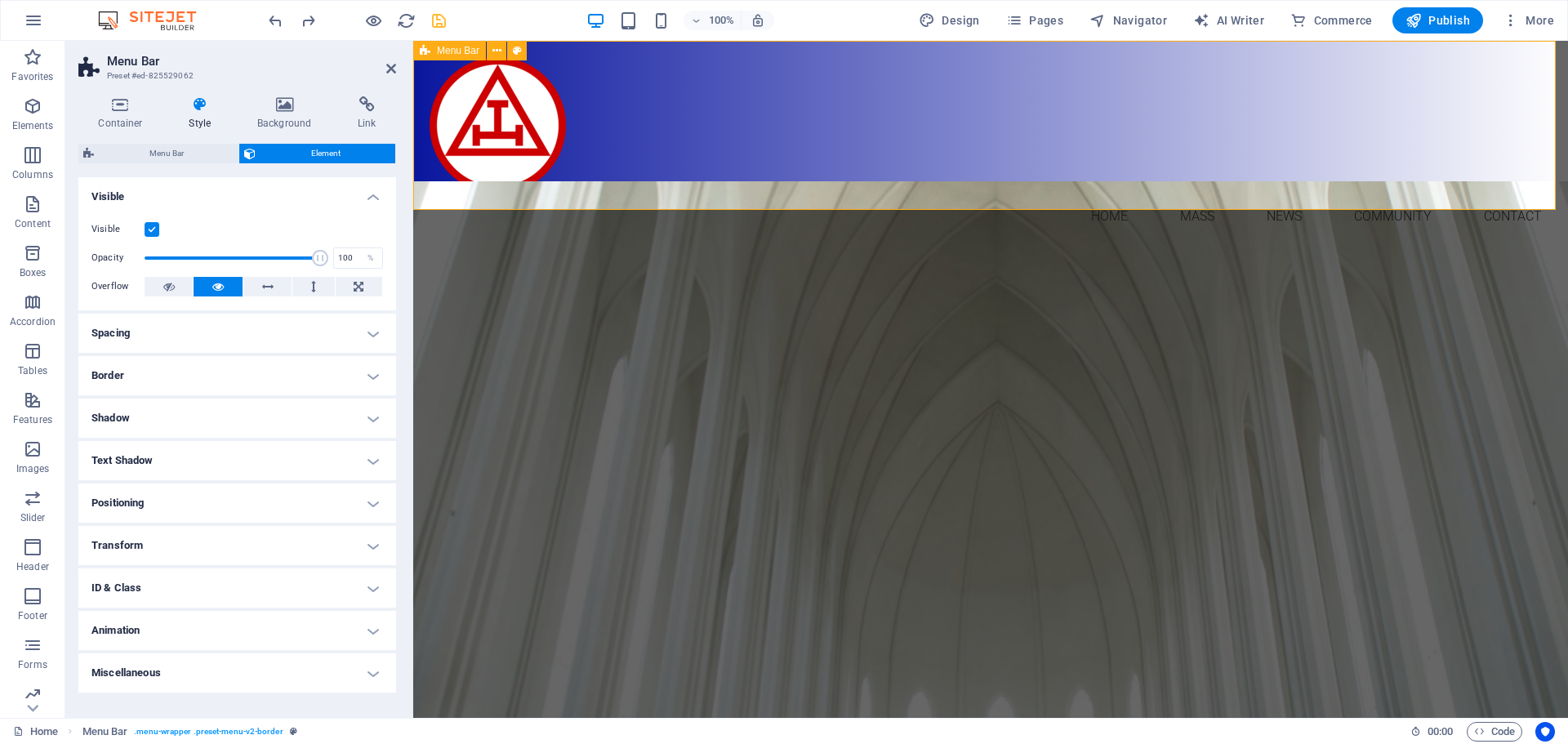 click on "Home Mass News Community Contact" at bounding box center [991, 145] 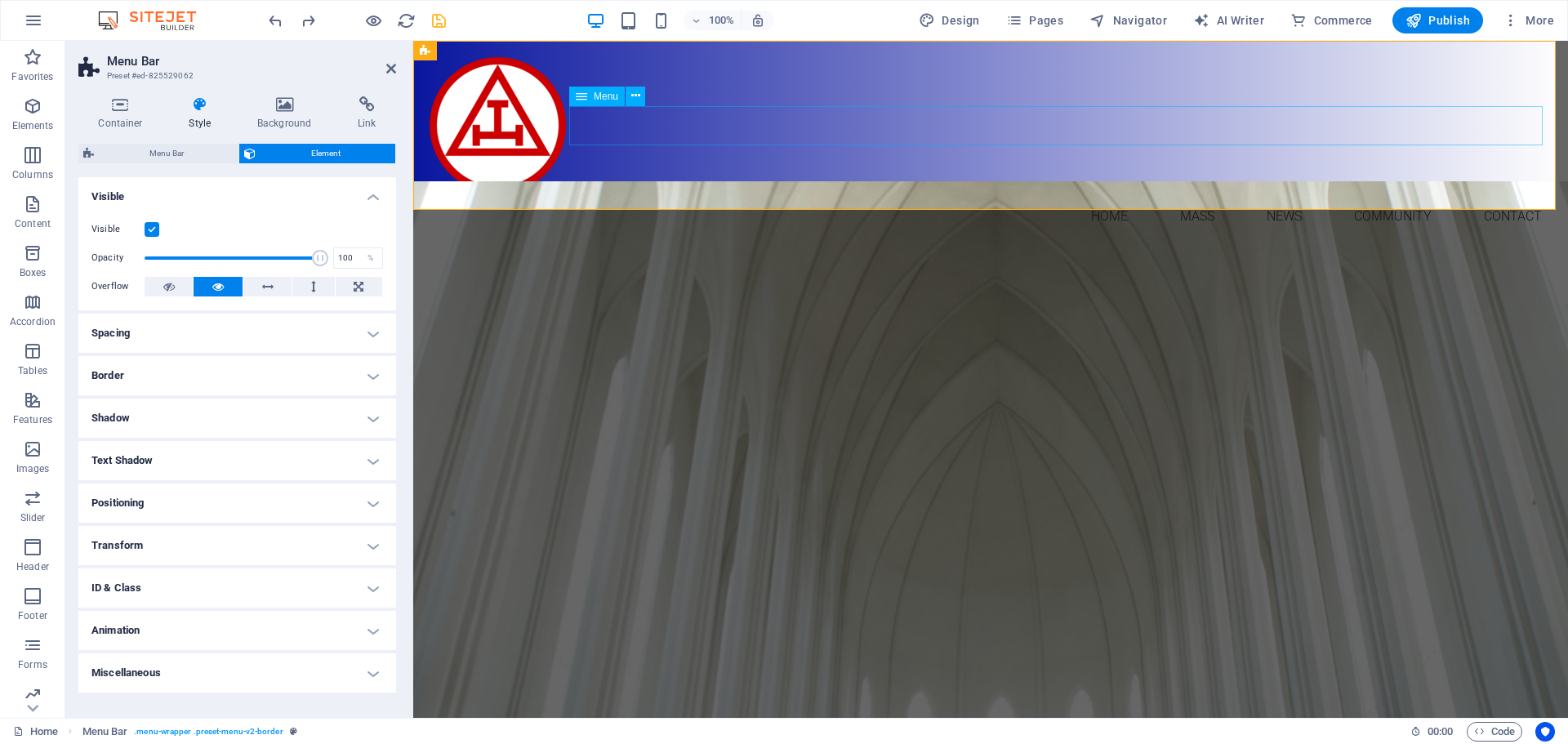 click on "Home Mass News Community Contact" at bounding box center [991, 216] 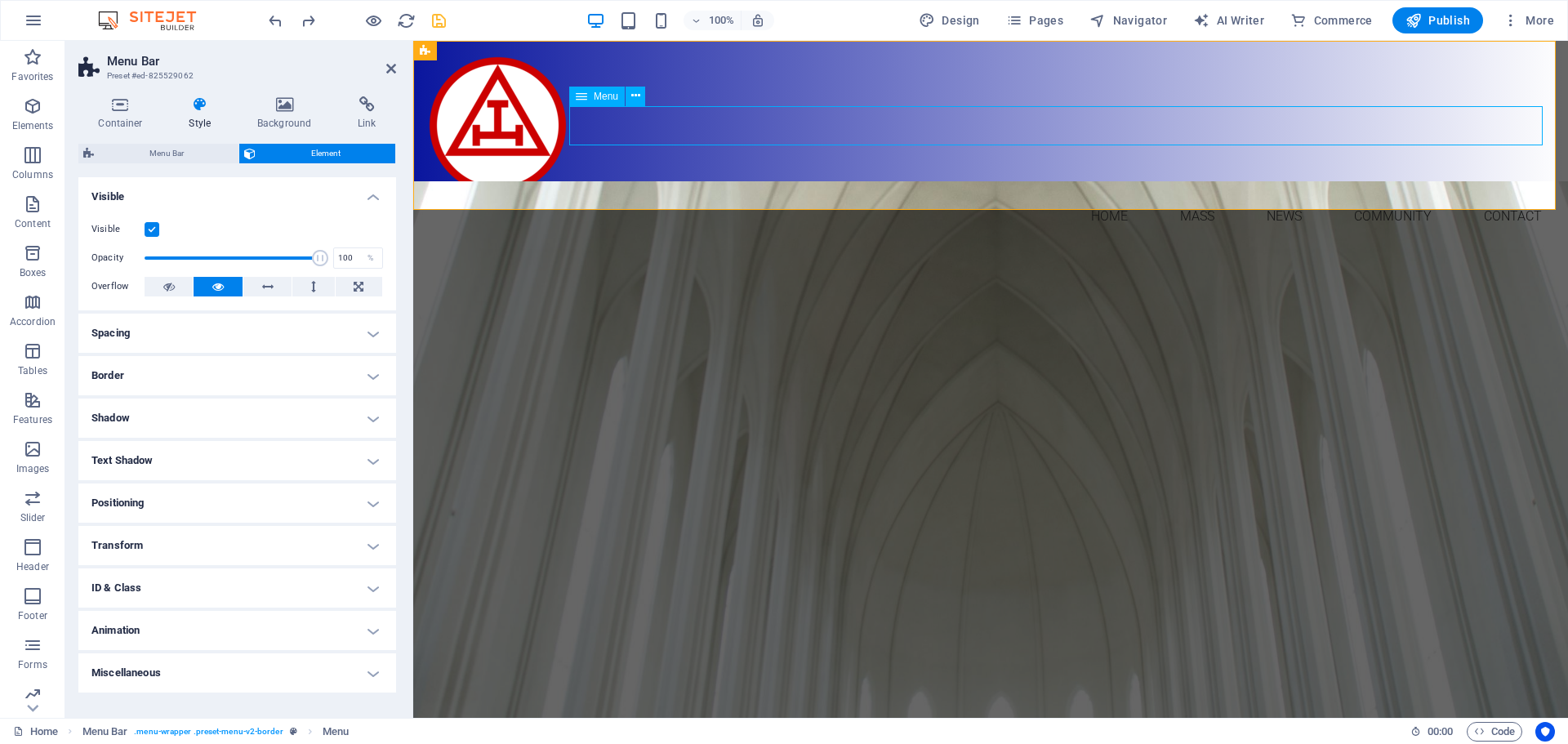 click on "Menu" at bounding box center [606, 96] 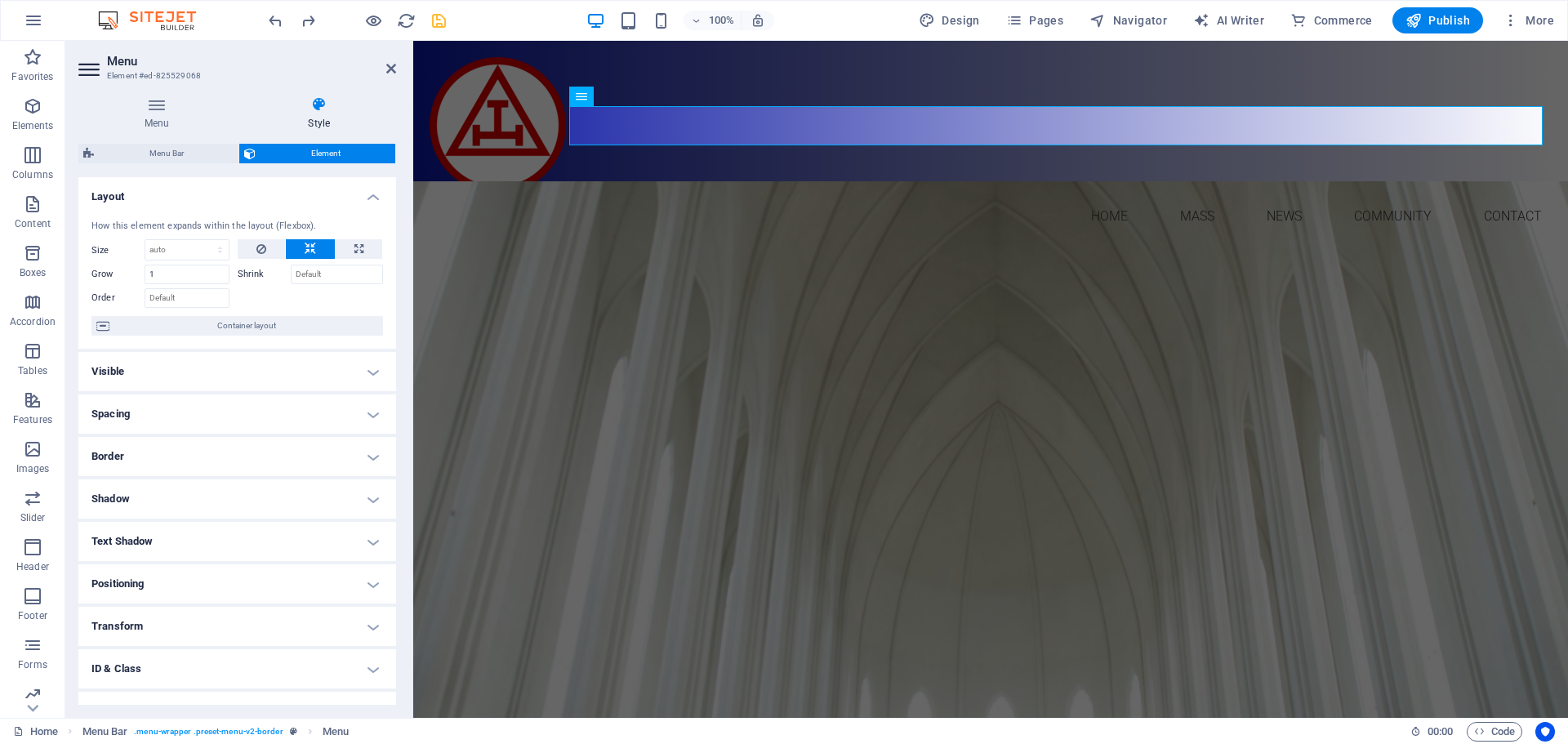click at bounding box center (318, 105) 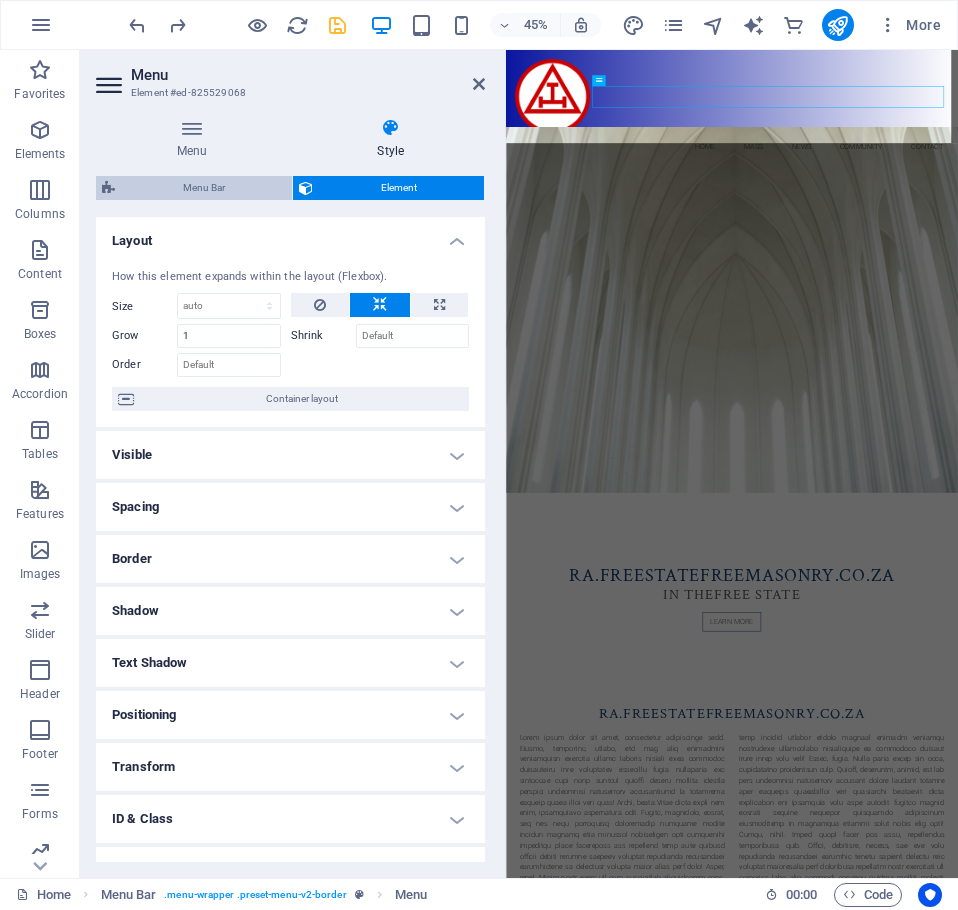 click on "Menu Bar" at bounding box center (203, 188) 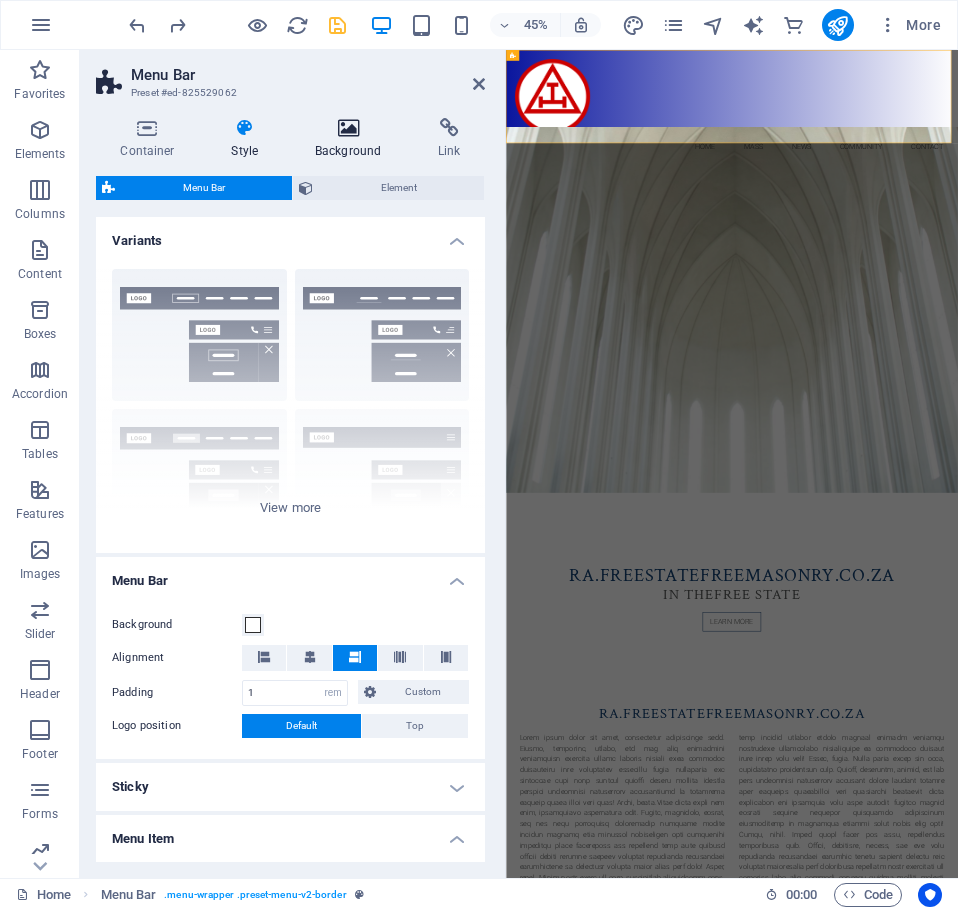 click at bounding box center (348, 128) 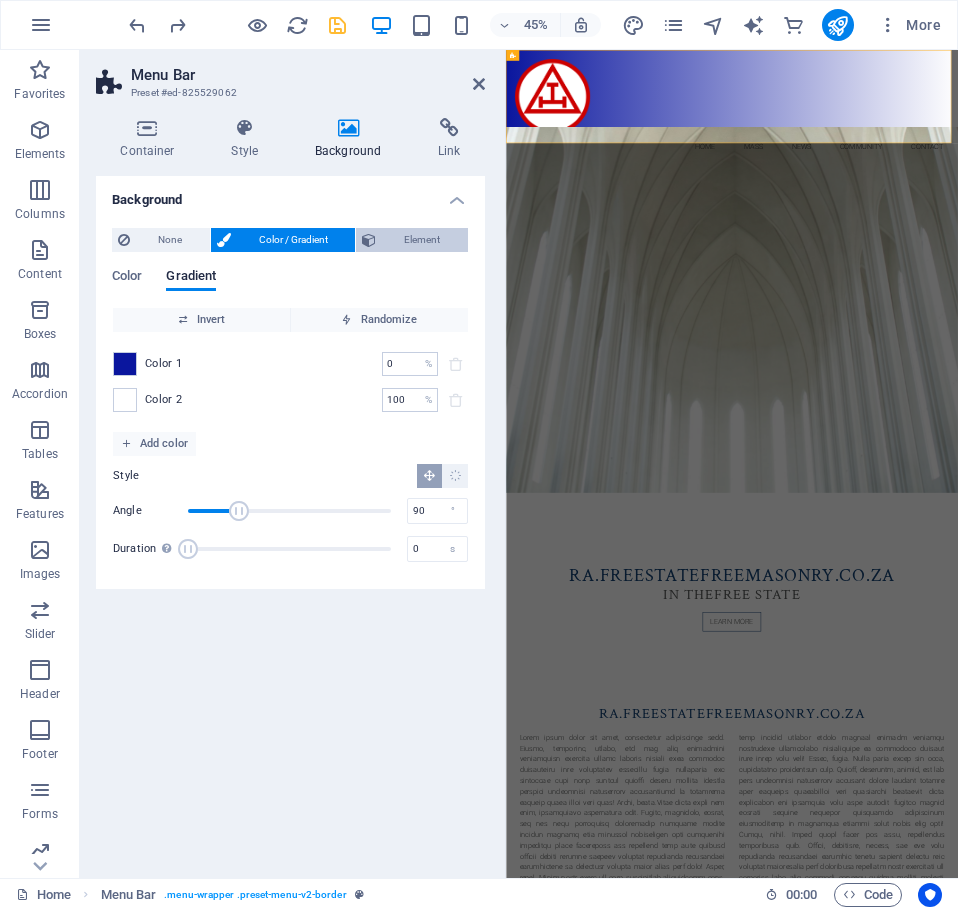 click on "Element" at bounding box center [422, 240] 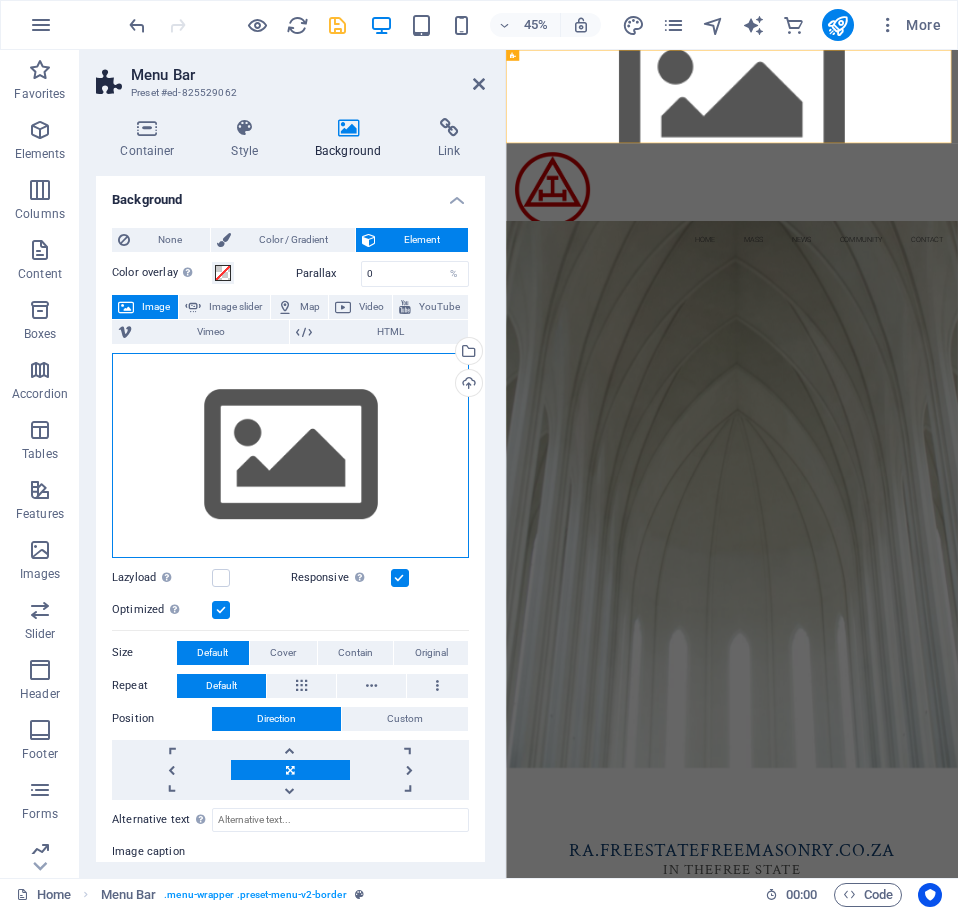 click on "Drag files here, click to choose files or select files from Files or our free stock photos & videos" at bounding box center (290, 455) 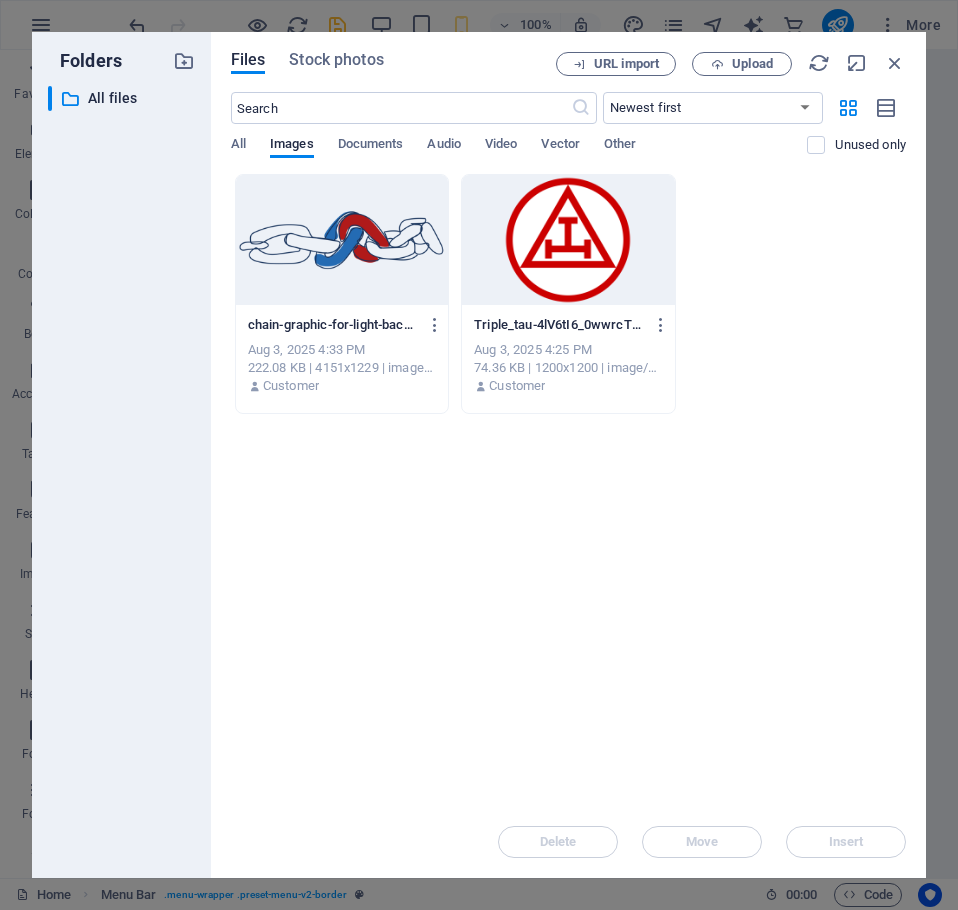 click at bounding box center [342, 240] 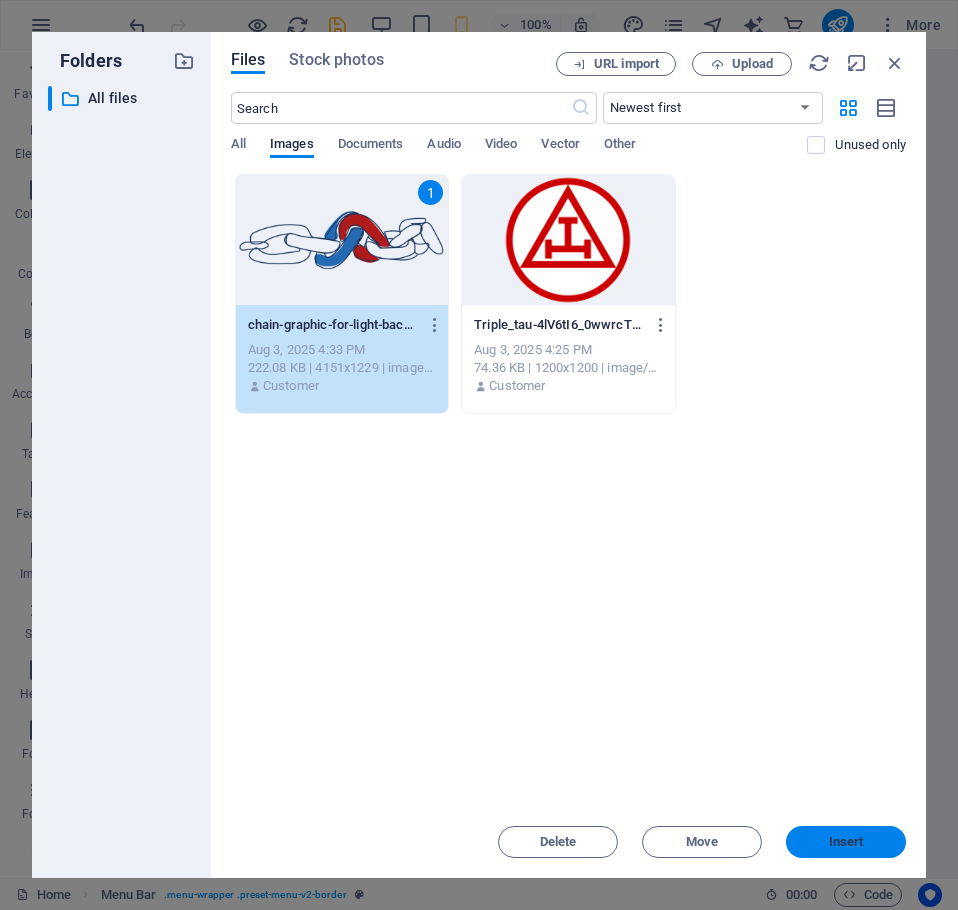 click on "Insert" at bounding box center (846, 842) 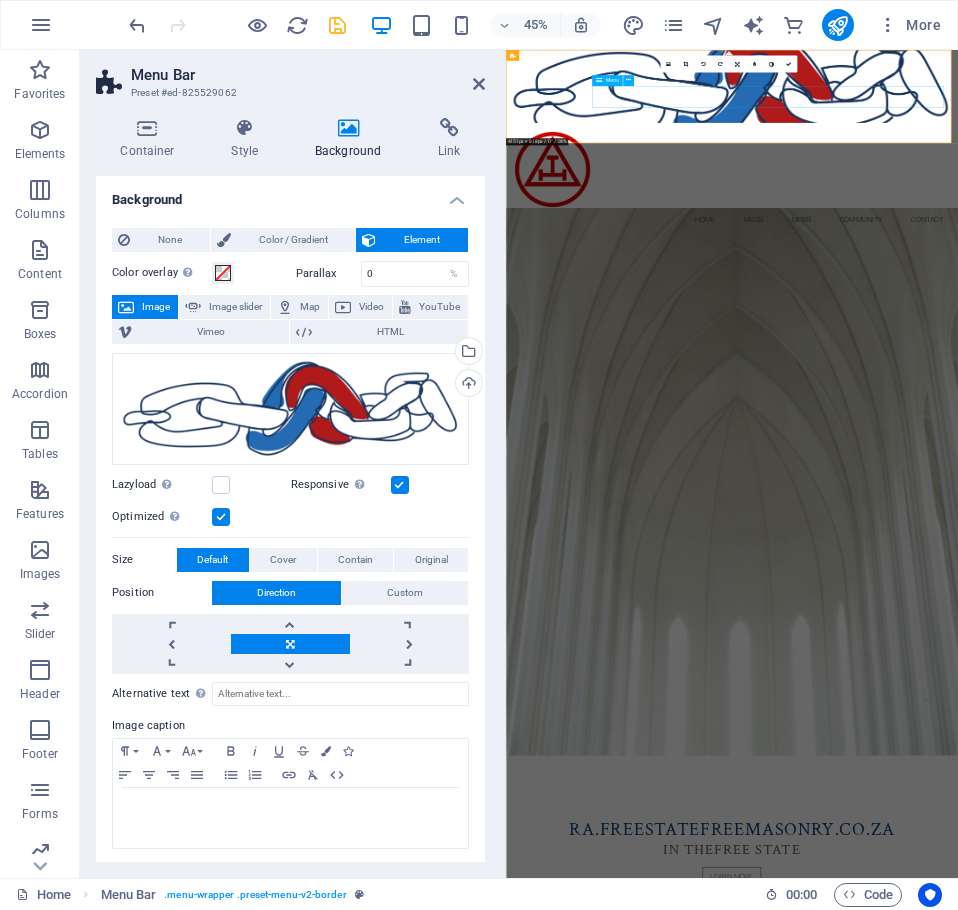 click on "Home Mass News Community Contact" at bounding box center (1008, 427) 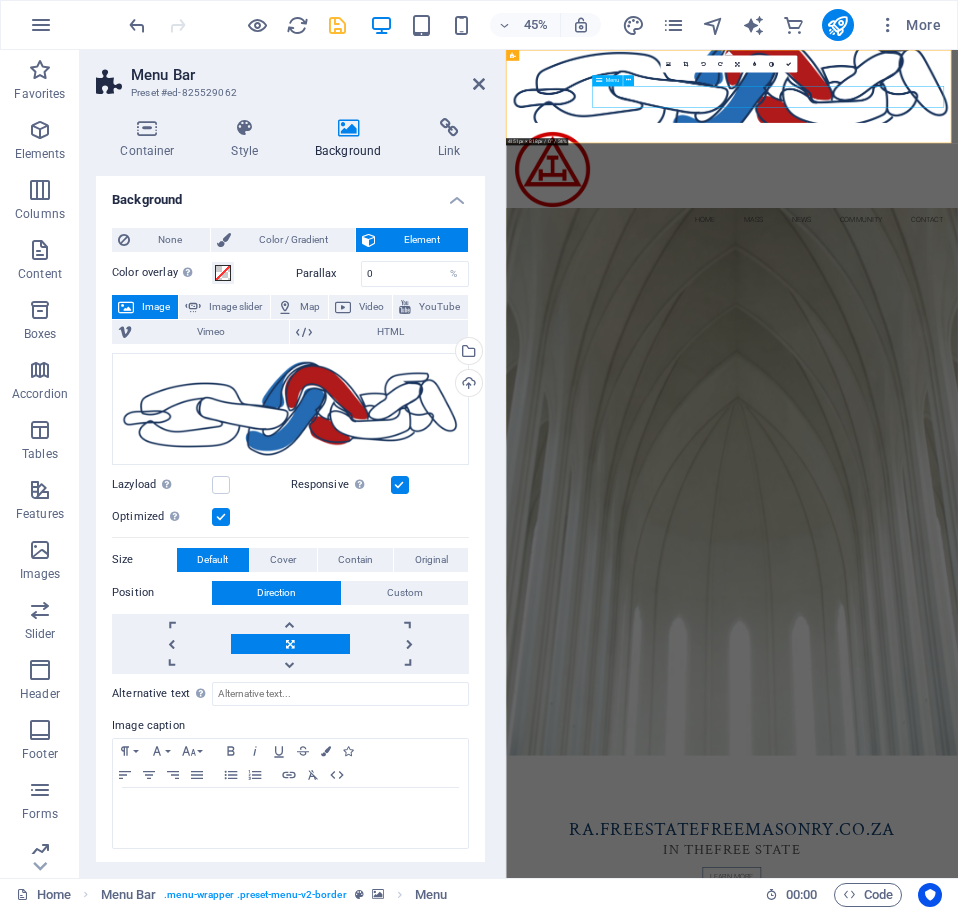 click on "Home Mass News Community Contact" at bounding box center (1008, 427) 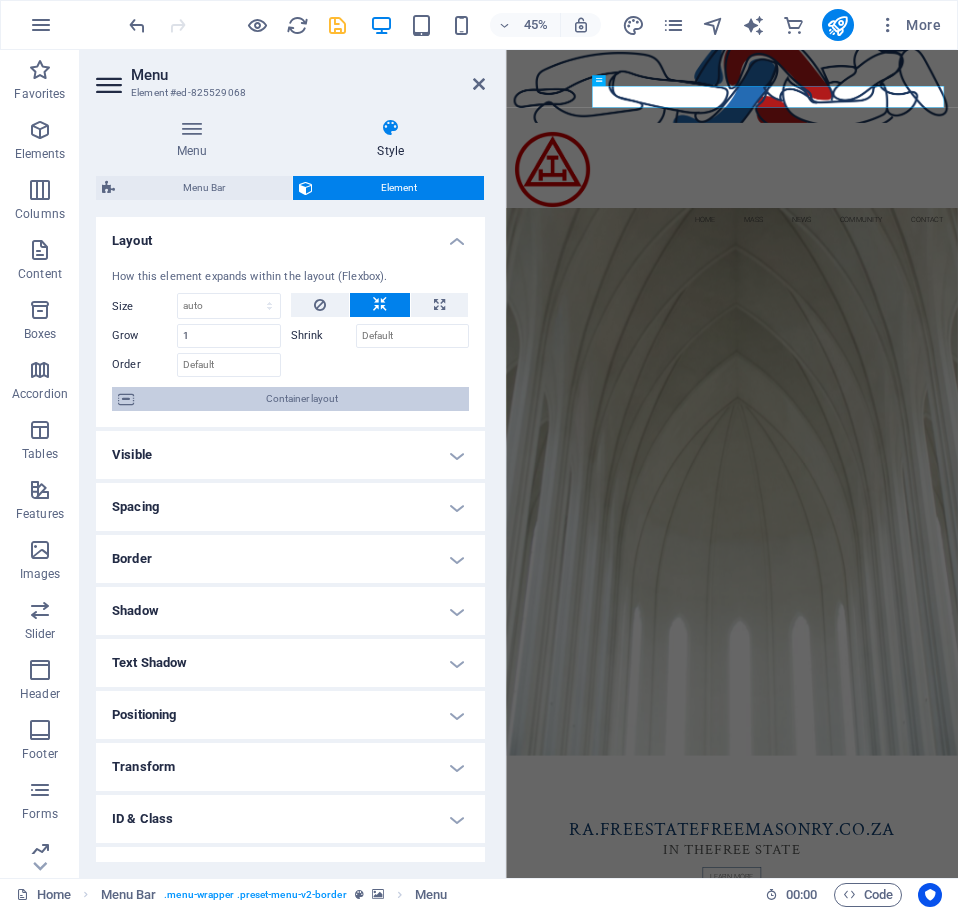 click at bounding box center [126, 399] 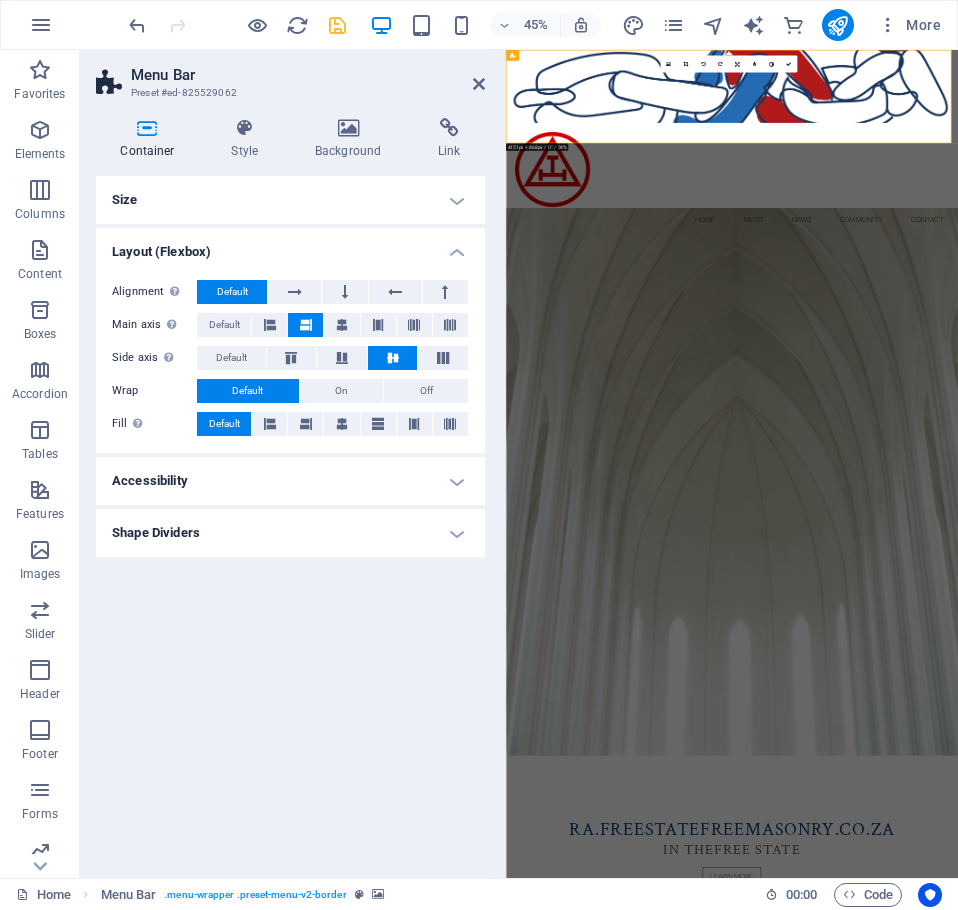click on "Size" at bounding box center (290, 200) 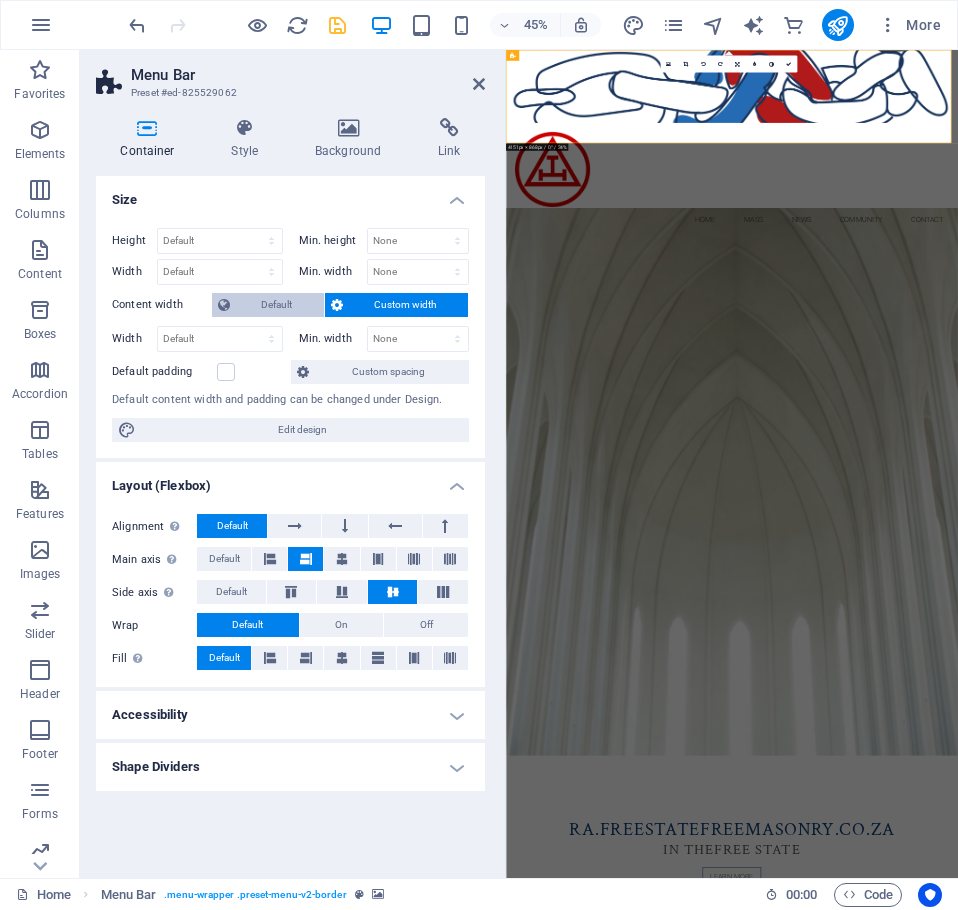 click on "Default" at bounding box center (277, 305) 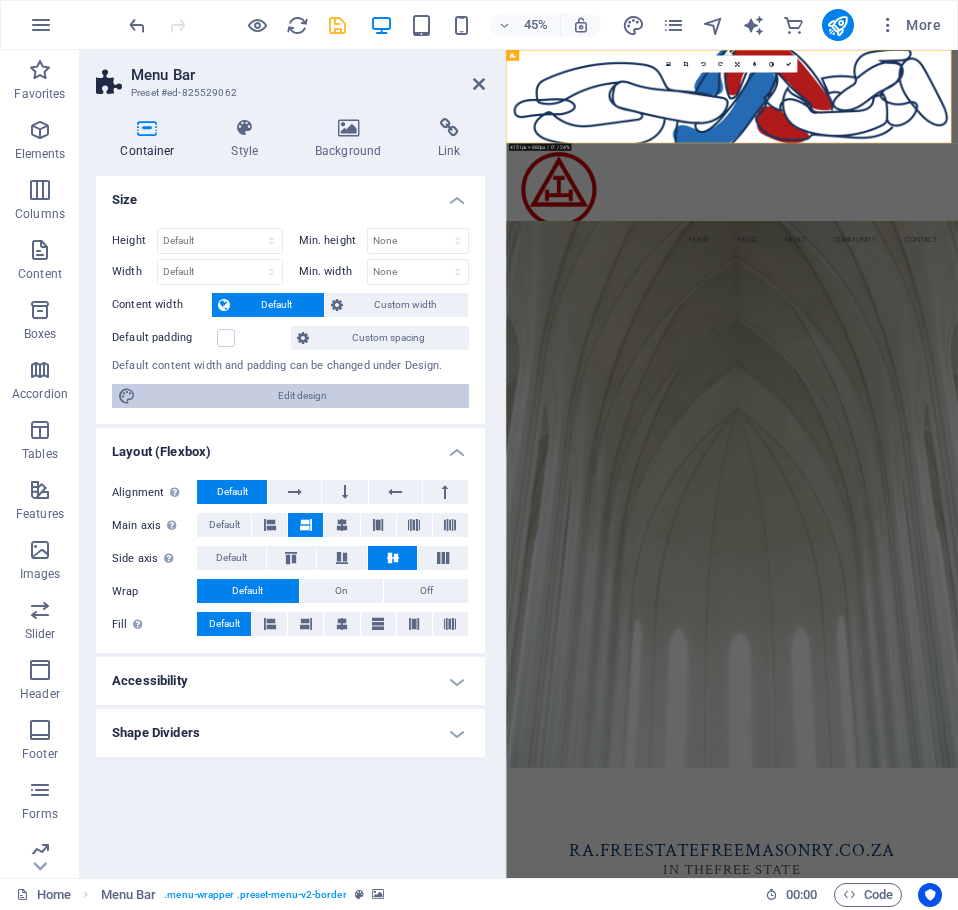 click on "Edit design" at bounding box center (302, 396) 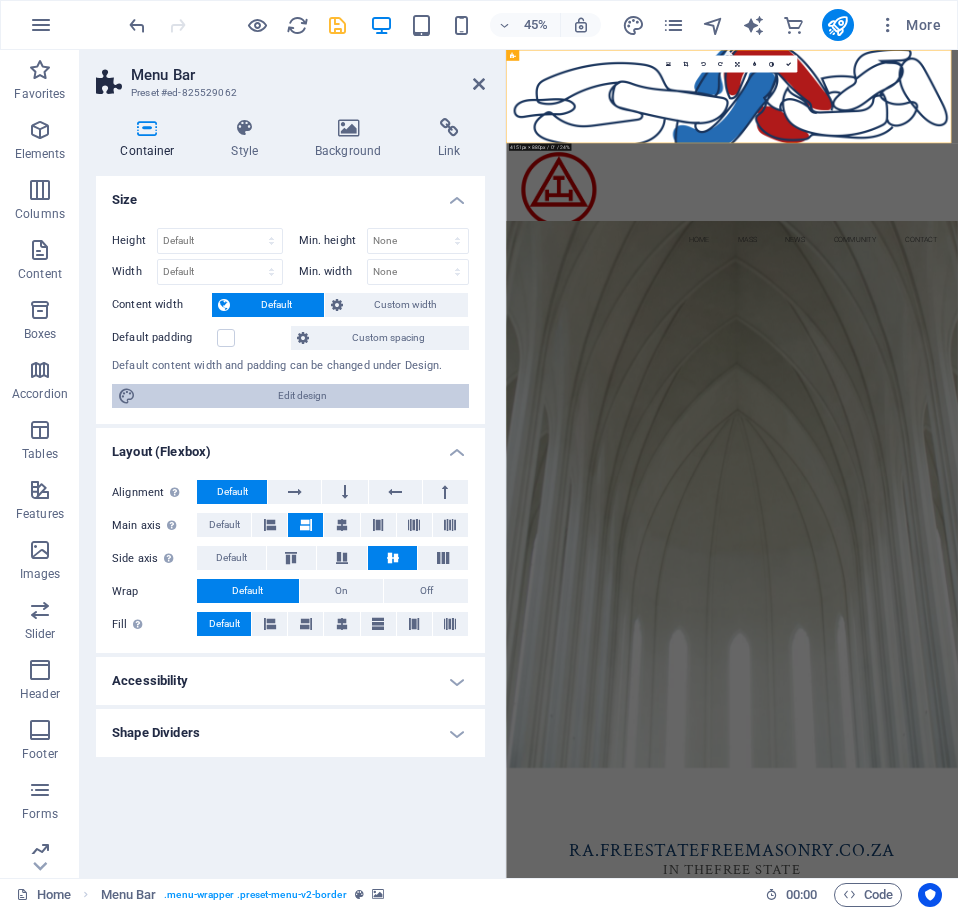 select on "px" 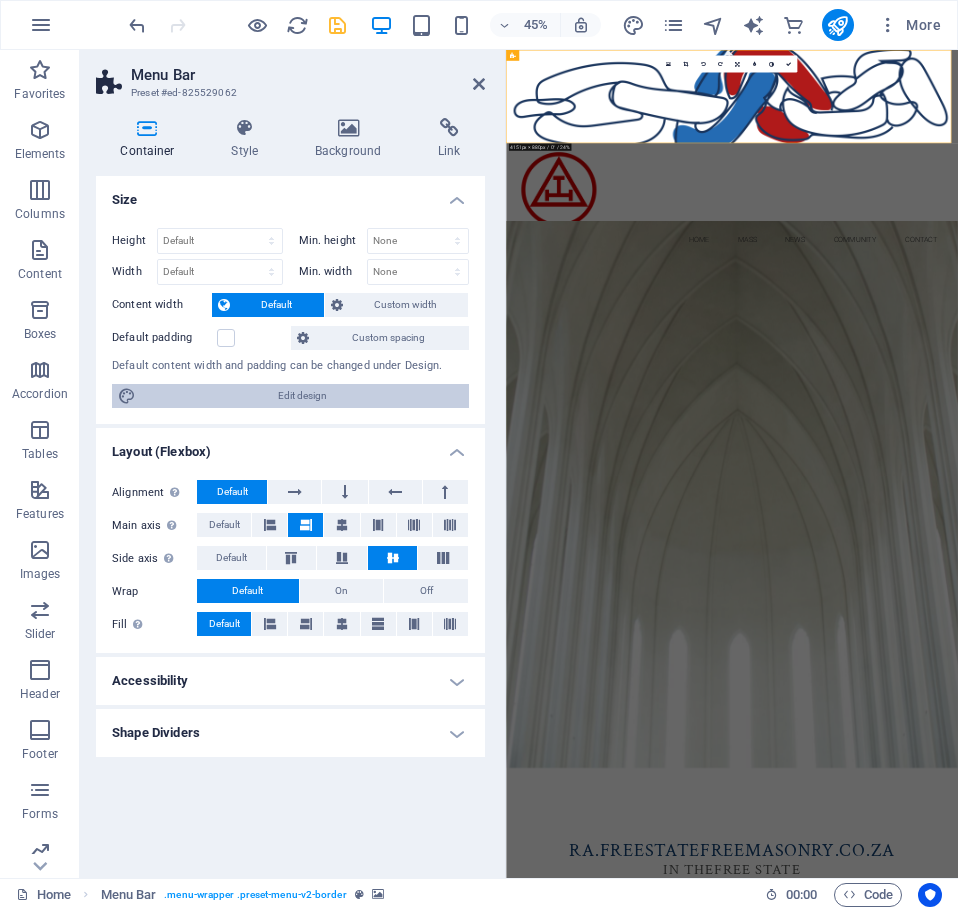 select on "300" 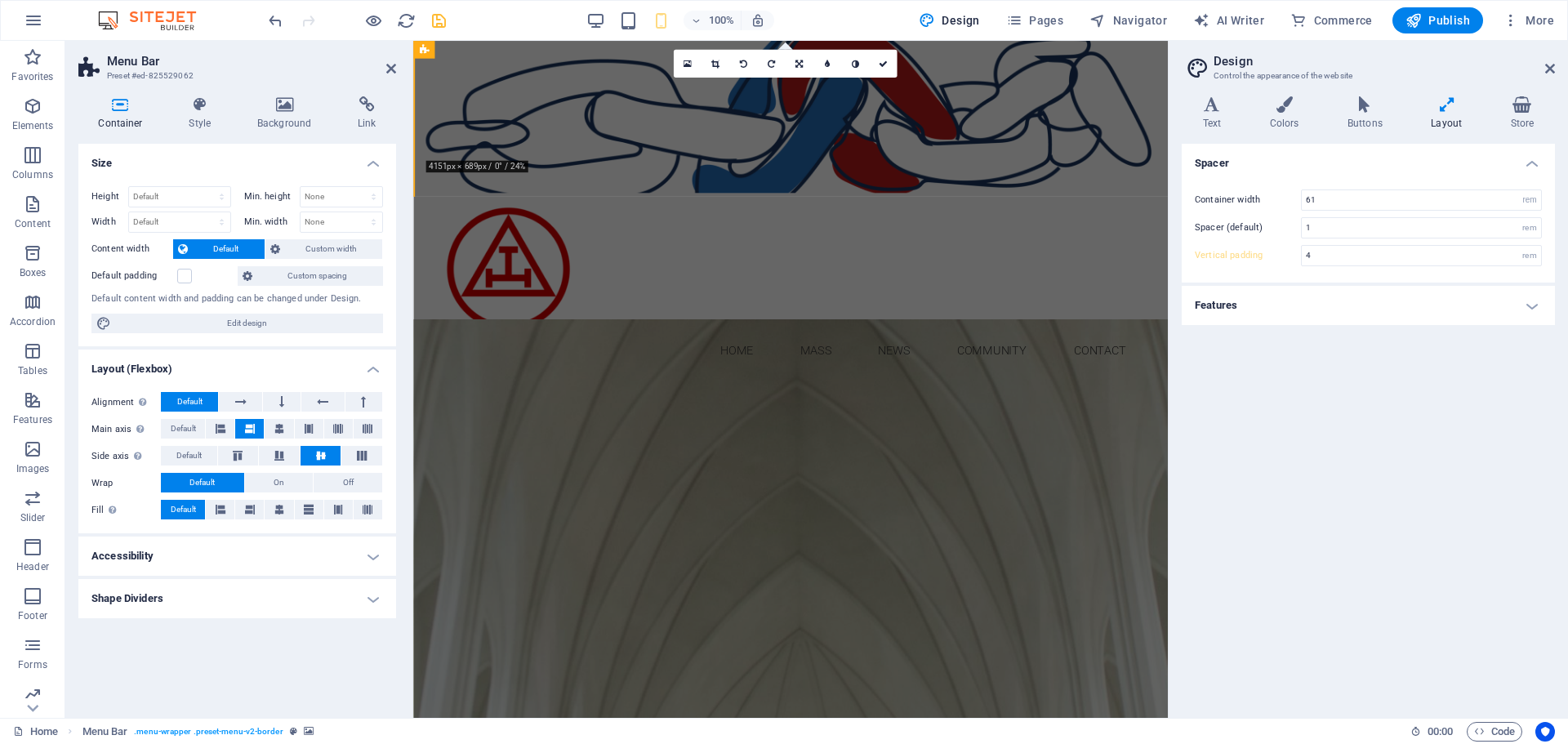 type on "5" 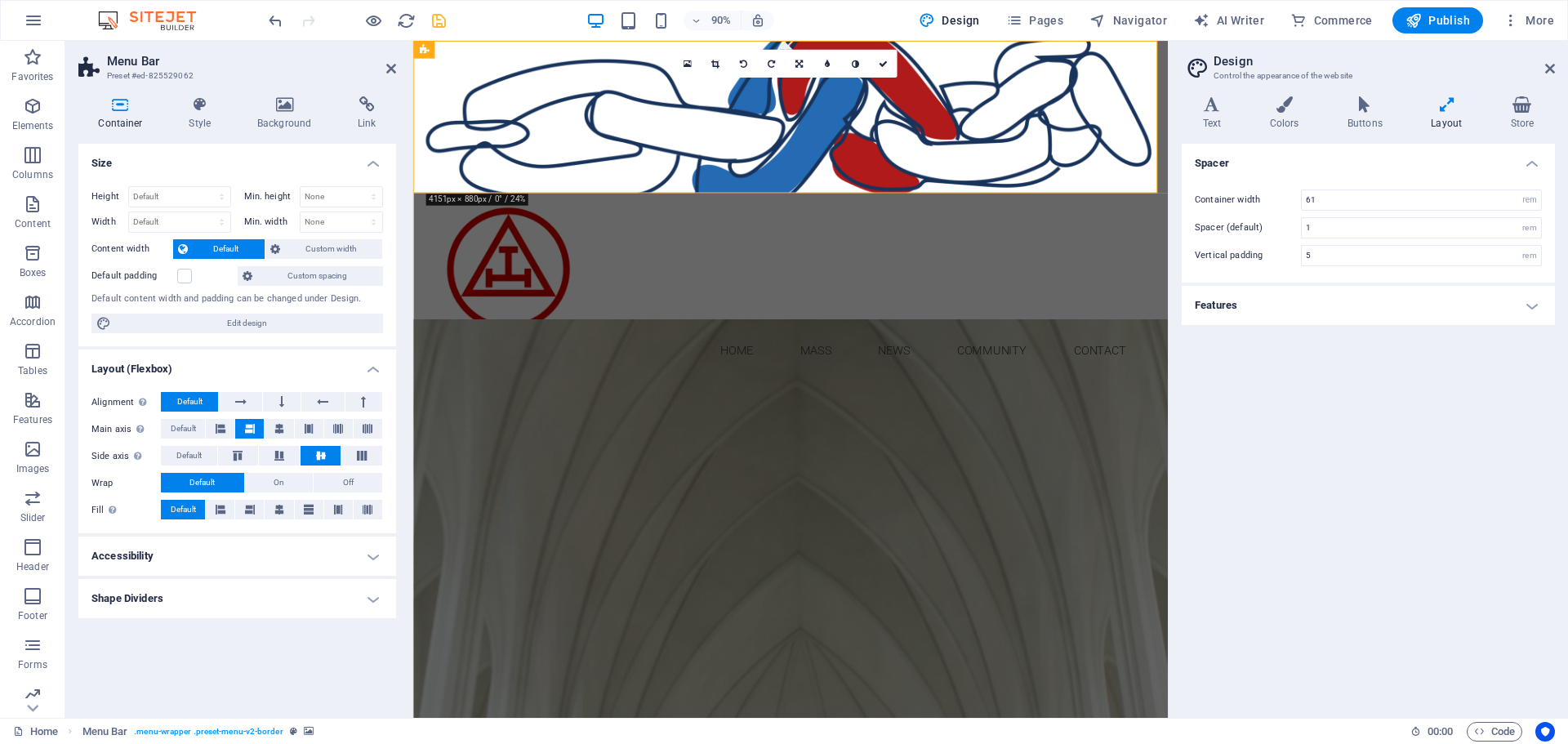 click on "Features" at bounding box center (1368, 305) 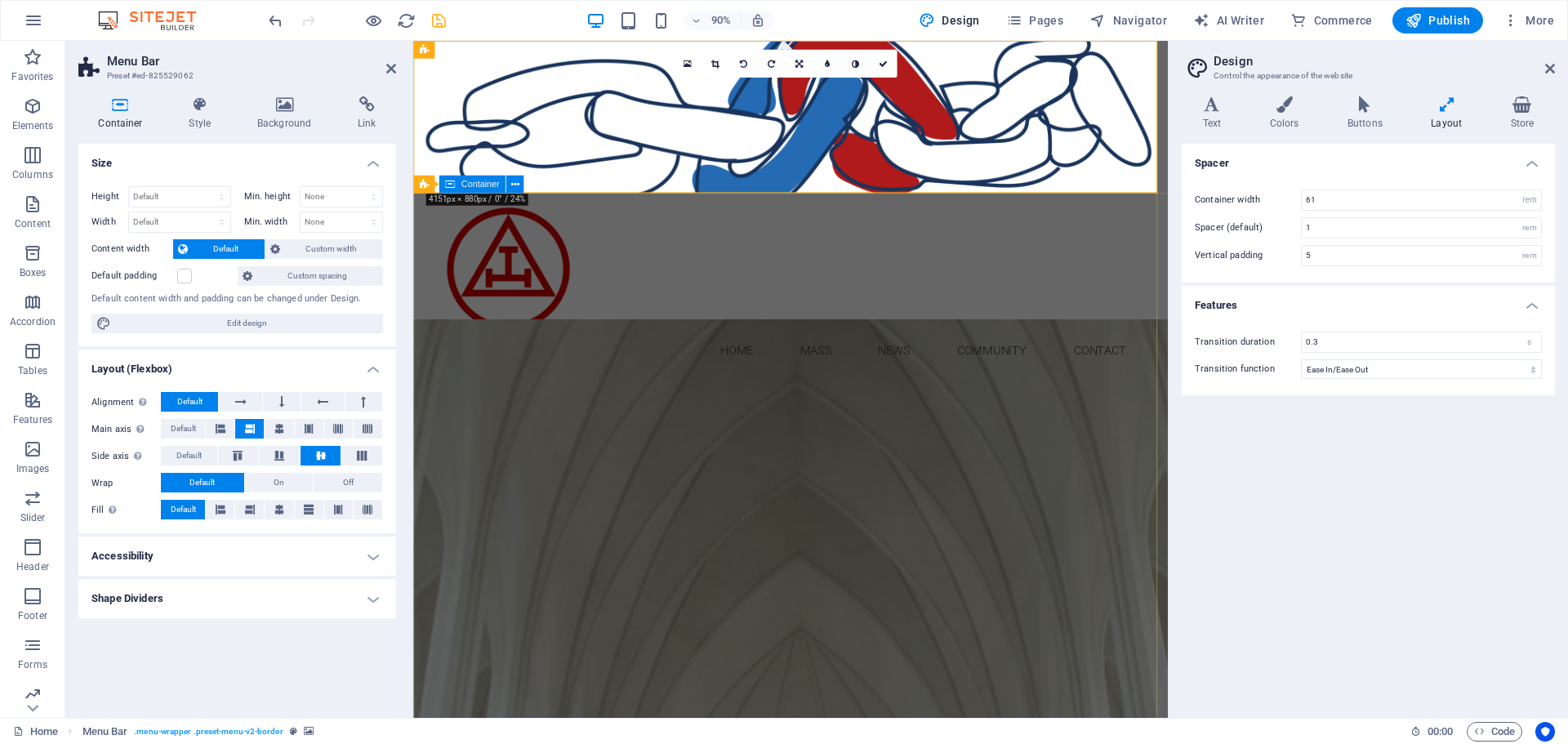 click on "[DOMAIN] IN the [REGION] Learn more" at bounding box center (832, 1535) 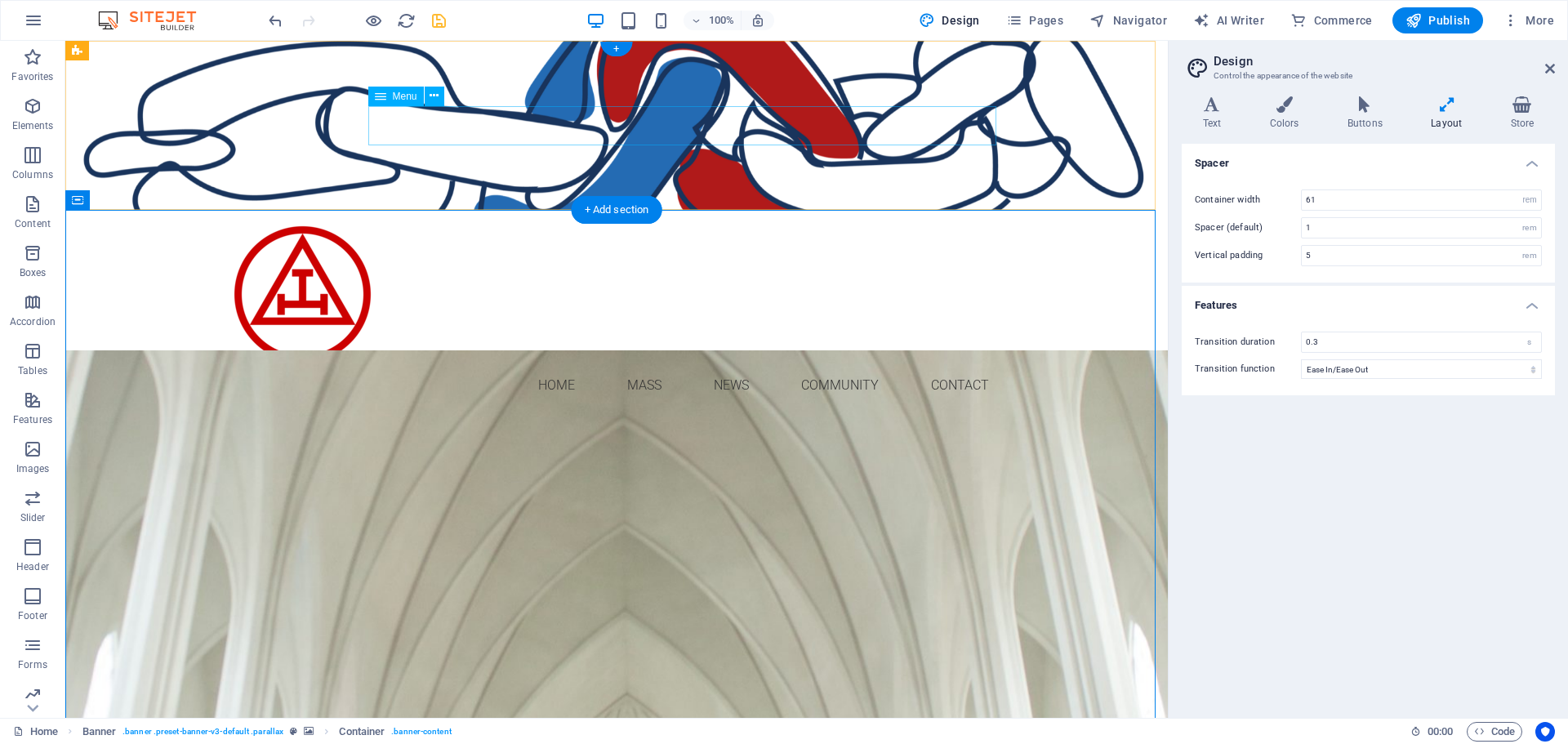 click on "Home Mass News Community Contact" at bounding box center (617, 385) 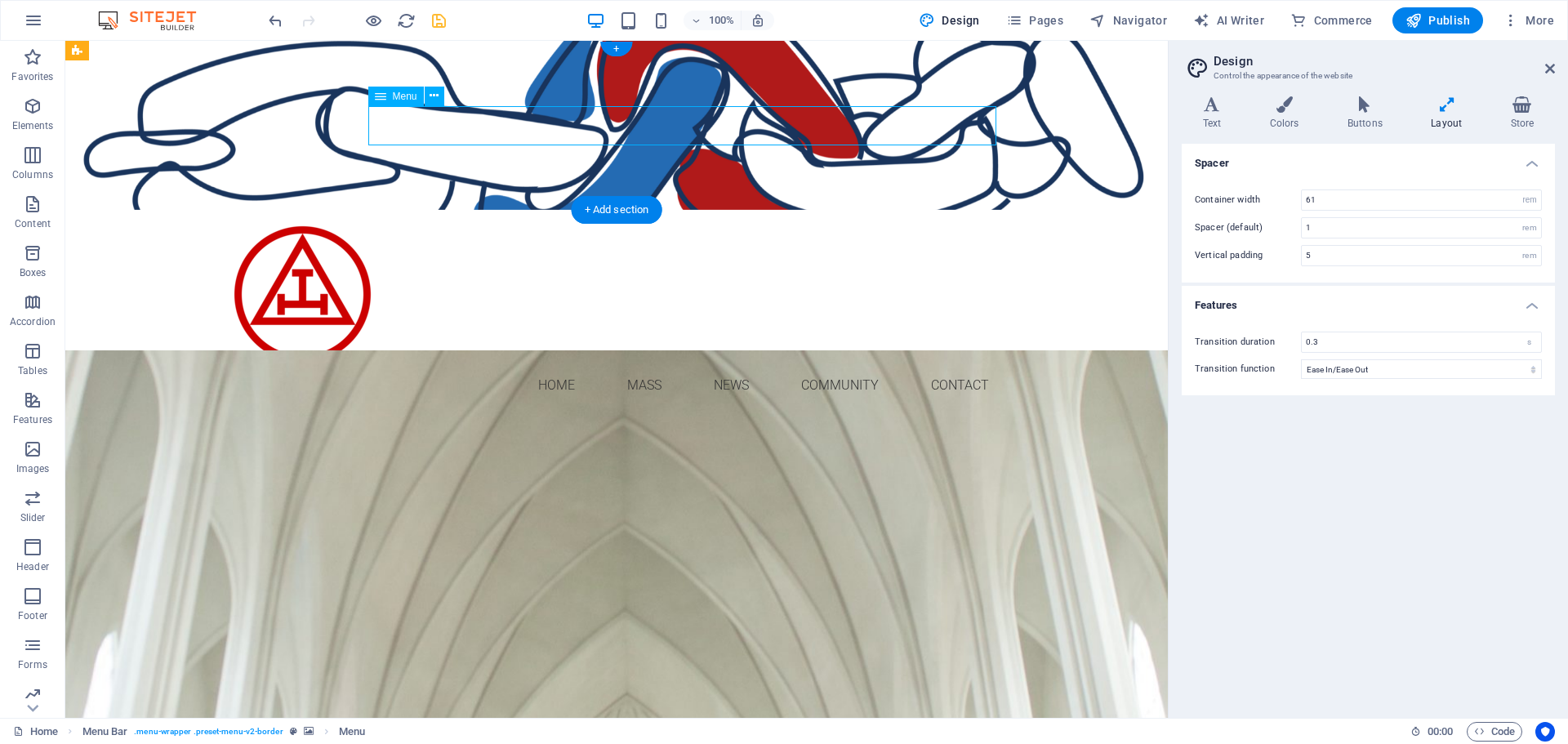 click on "Home Mass News Community Contact" at bounding box center (617, 385) 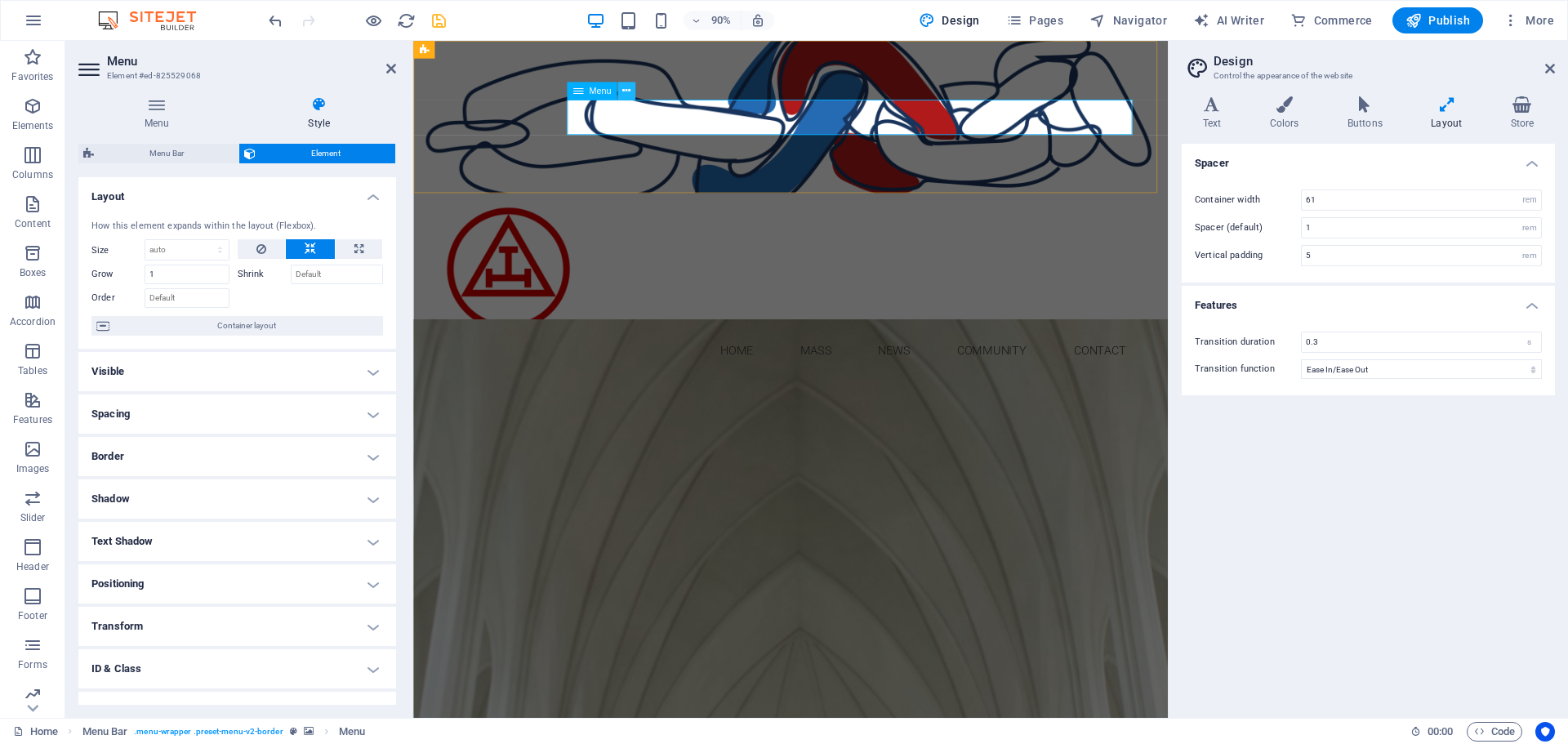 click at bounding box center [626, 91] 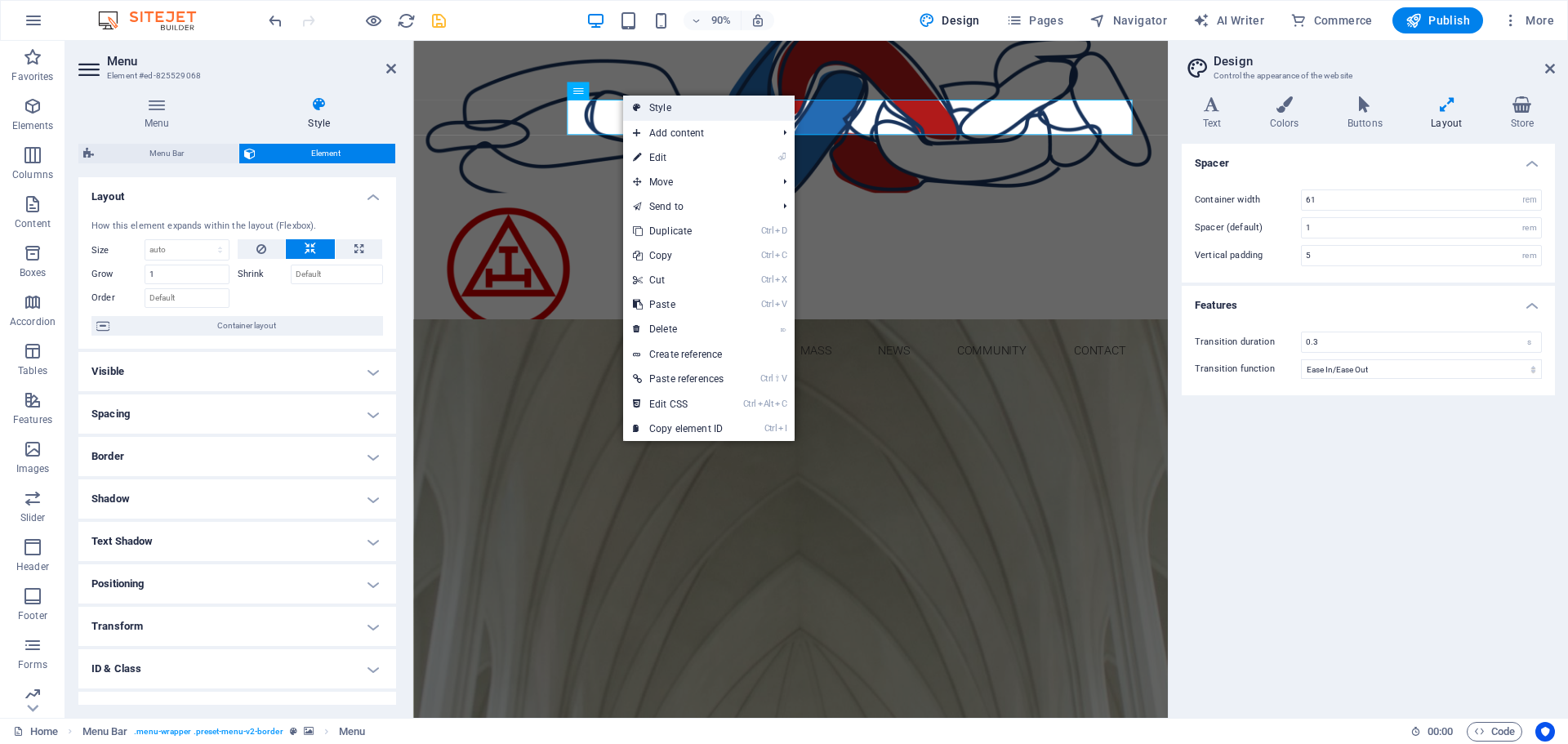 click at bounding box center (637, 108) 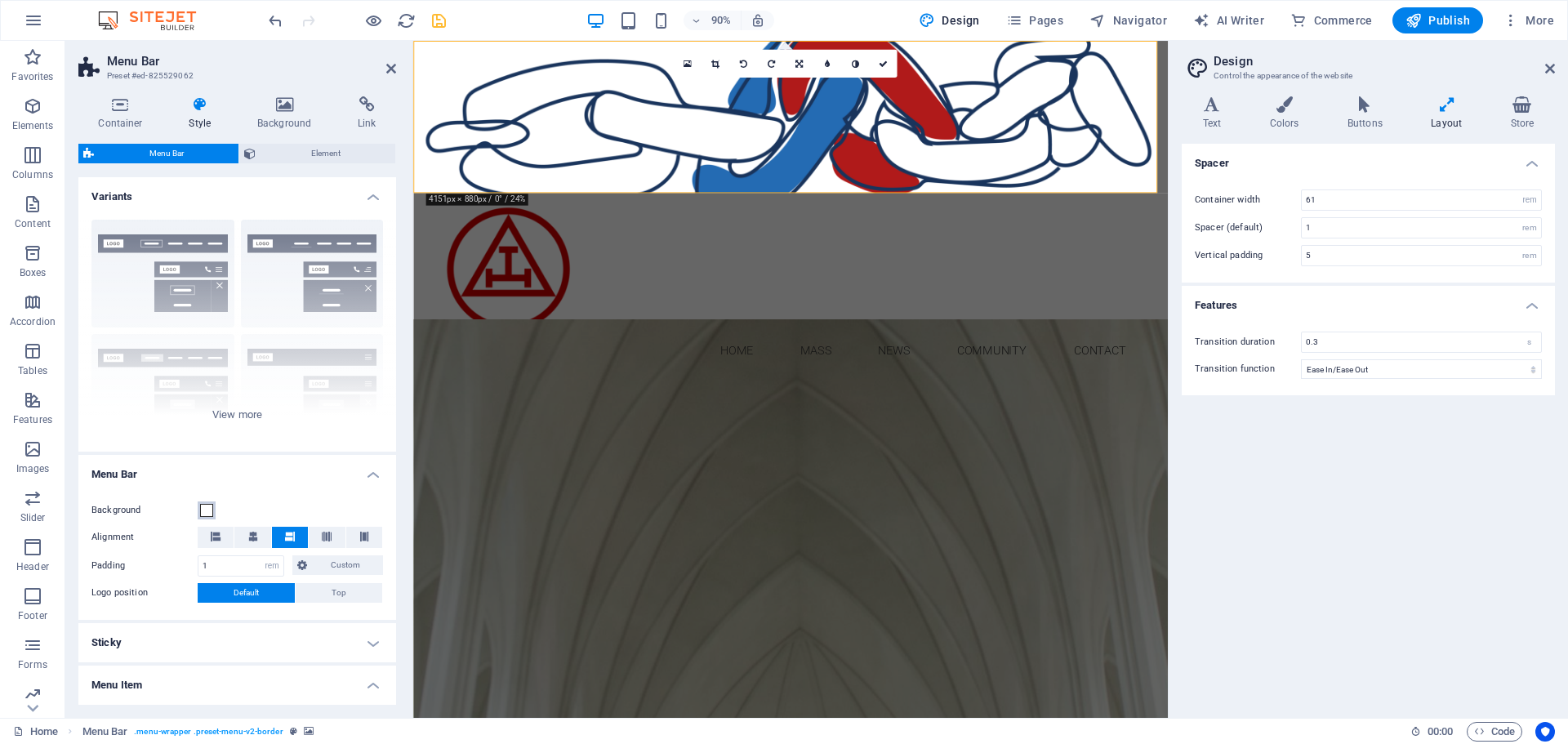 click at bounding box center [207, 510] 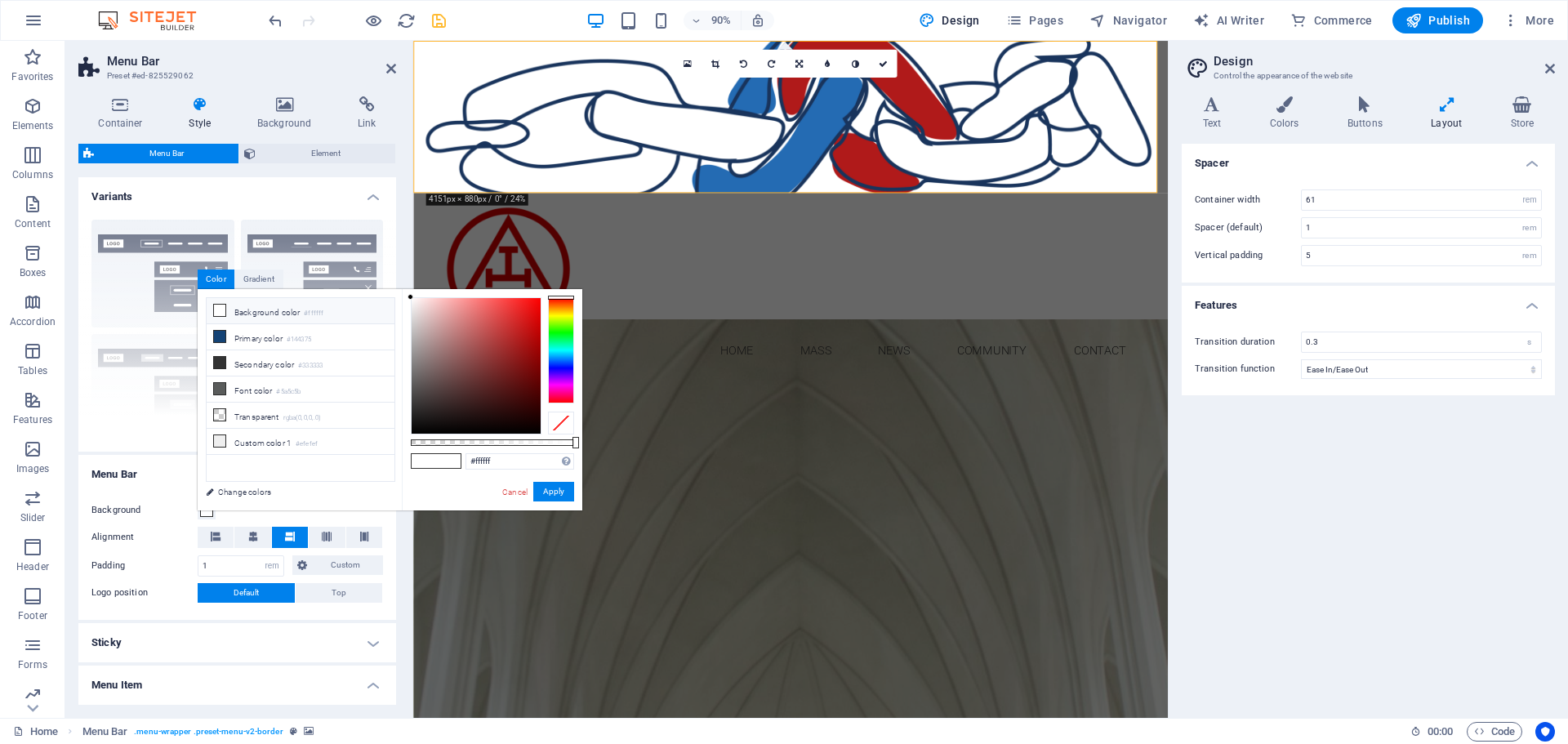 click at bounding box center [424, 461] 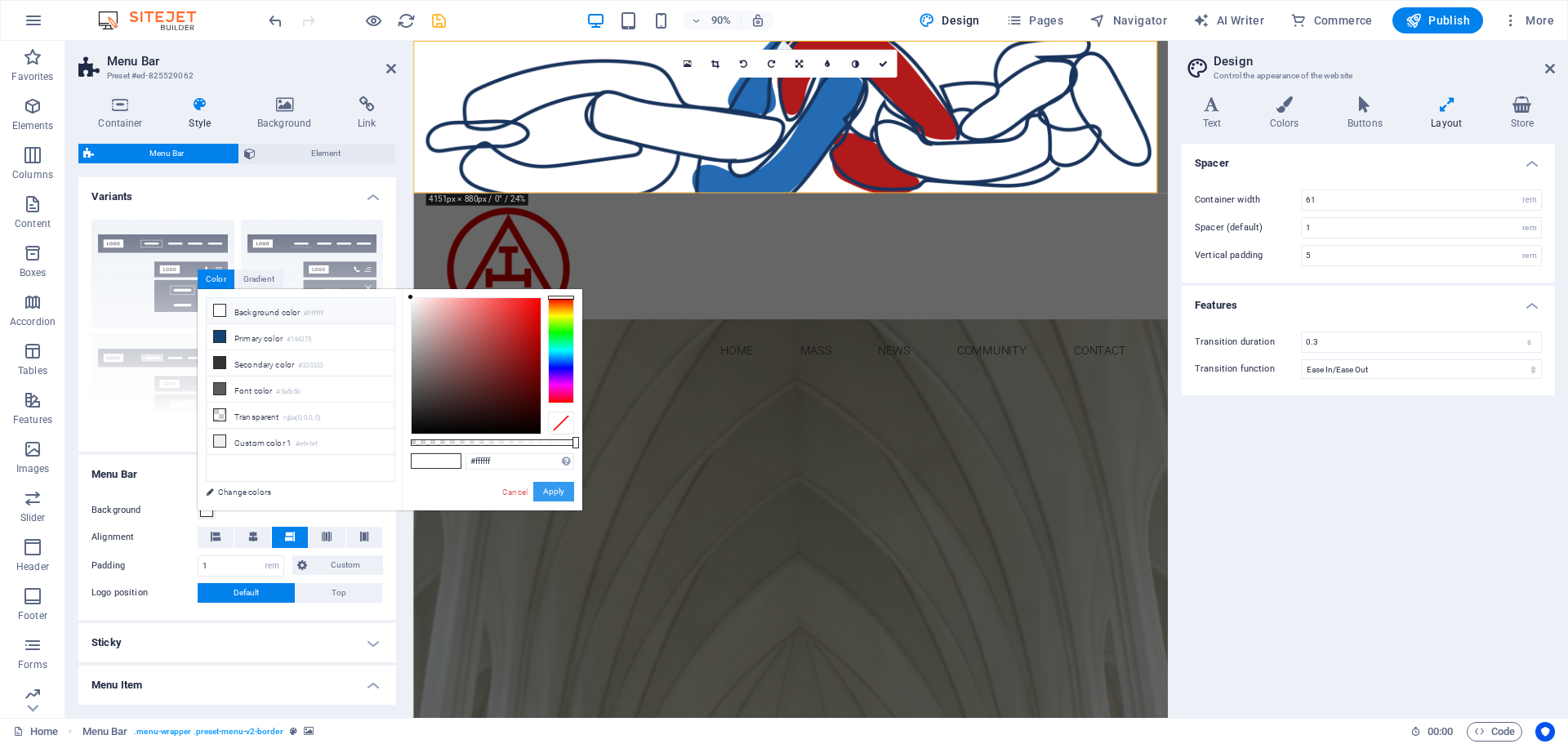 click on "Apply" at bounding box center (554, 492) 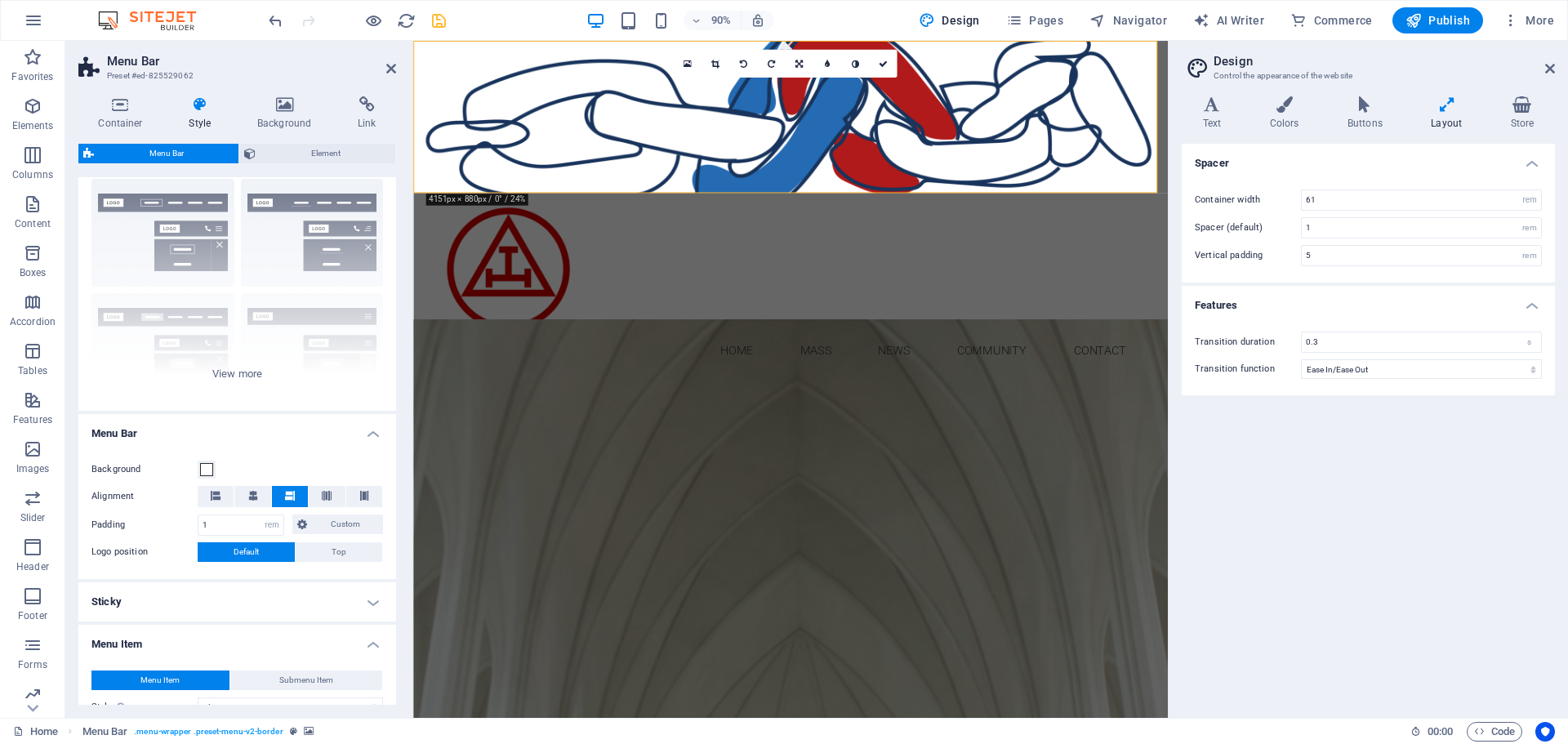 scroll, scrollTop: 0, scrollLeft: 0, axis: both 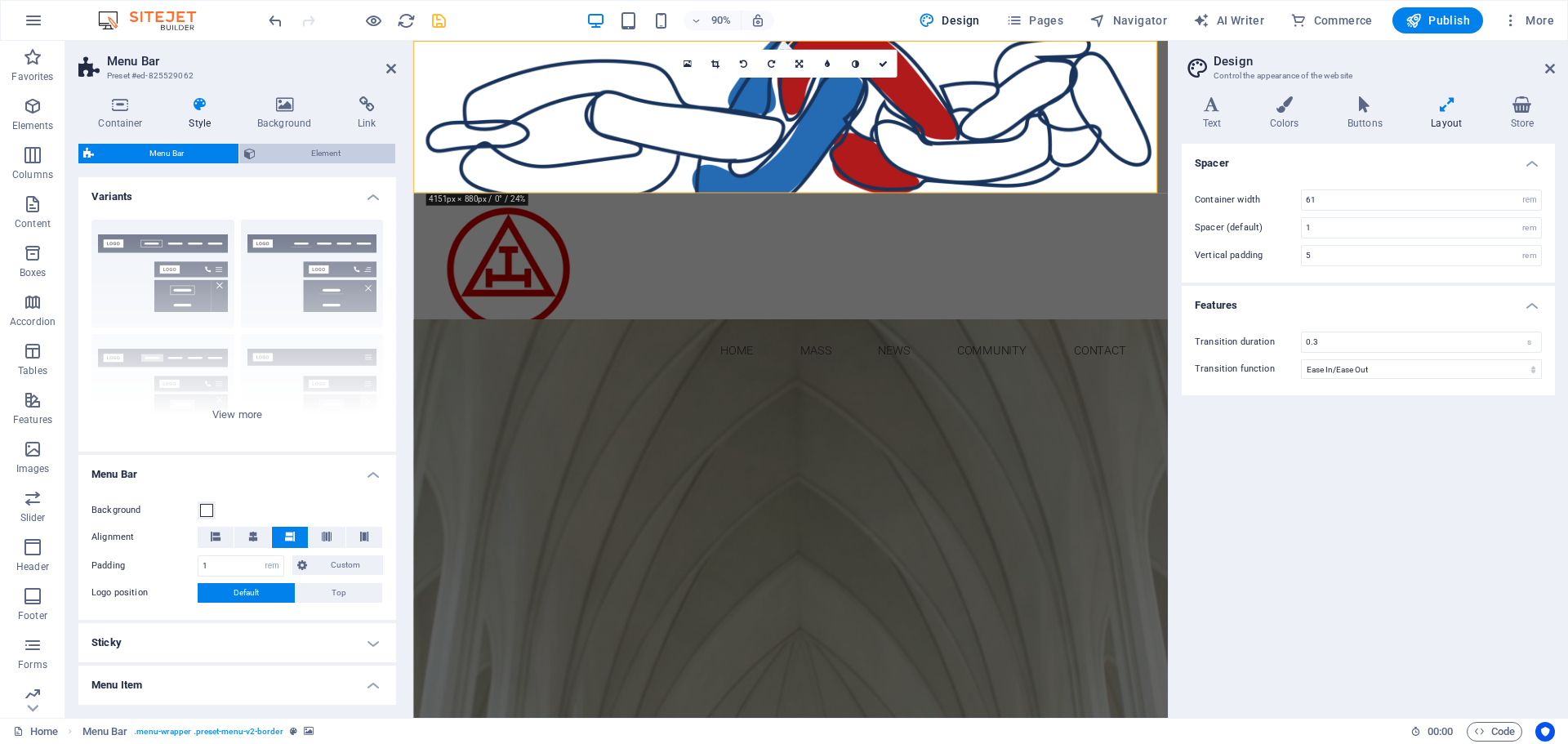 click on "Element" at bounding box center (325, 154) 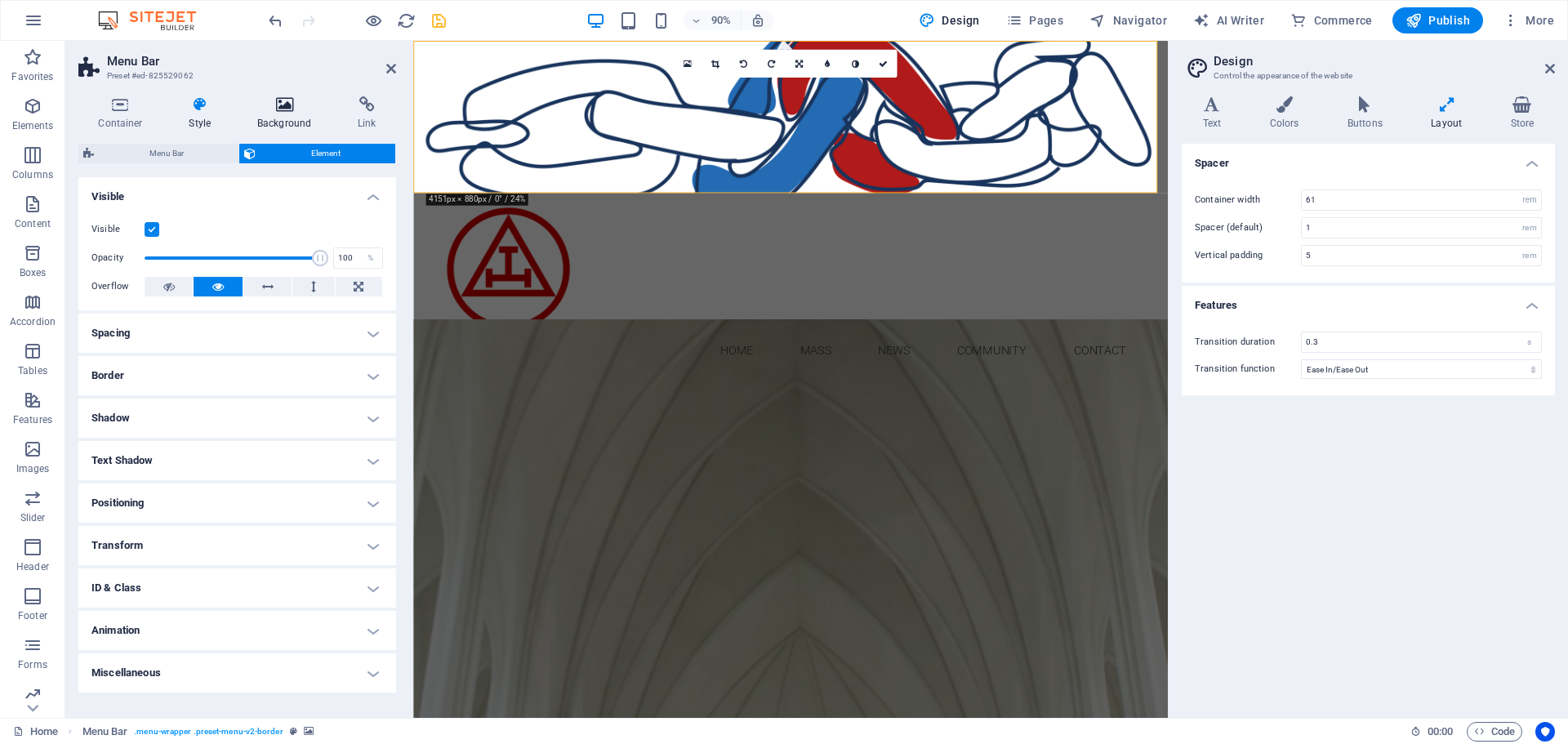 click on "Background" at bounding box center (287, 114) 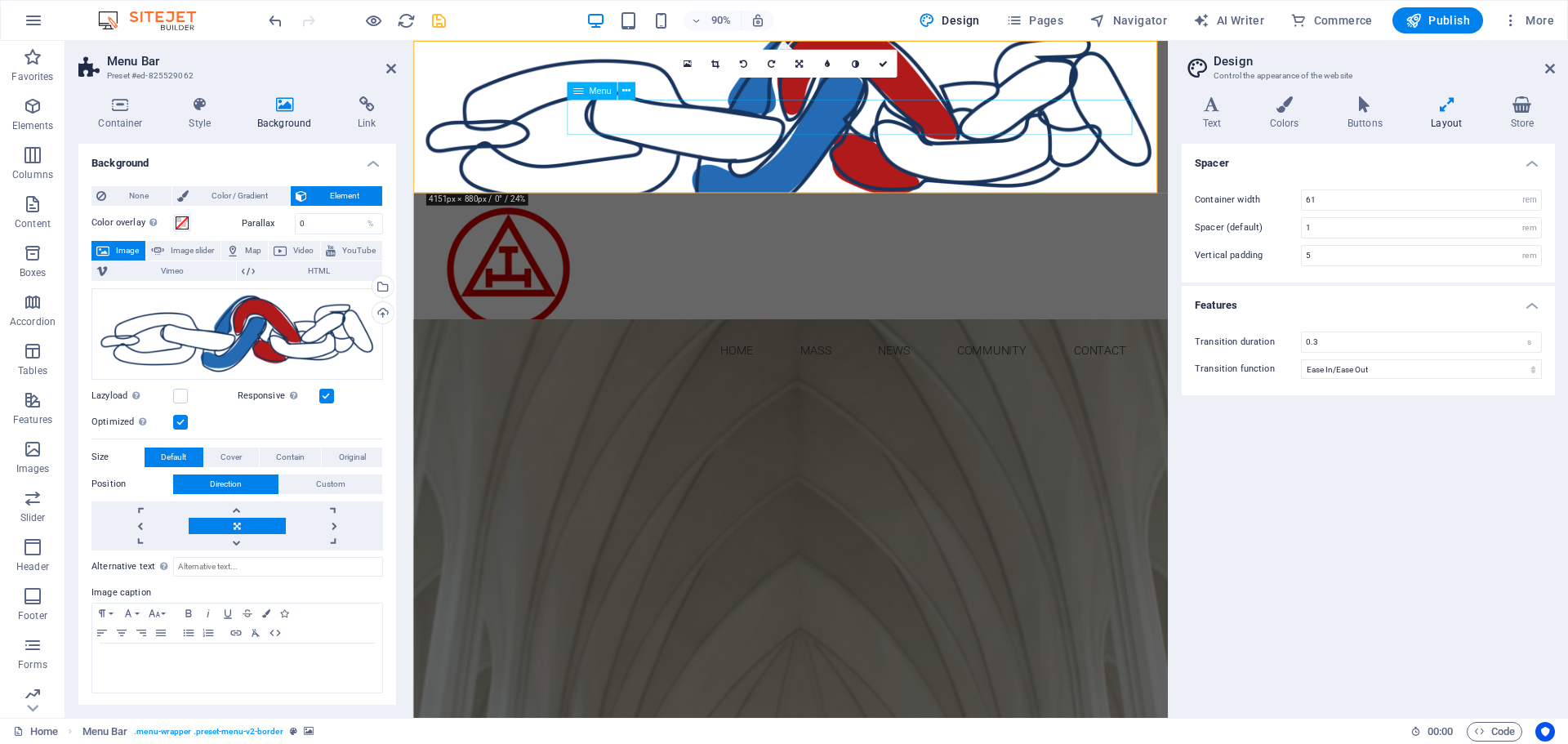 click on "Home Mass News Community Contact" at bounding box center [833, 385] 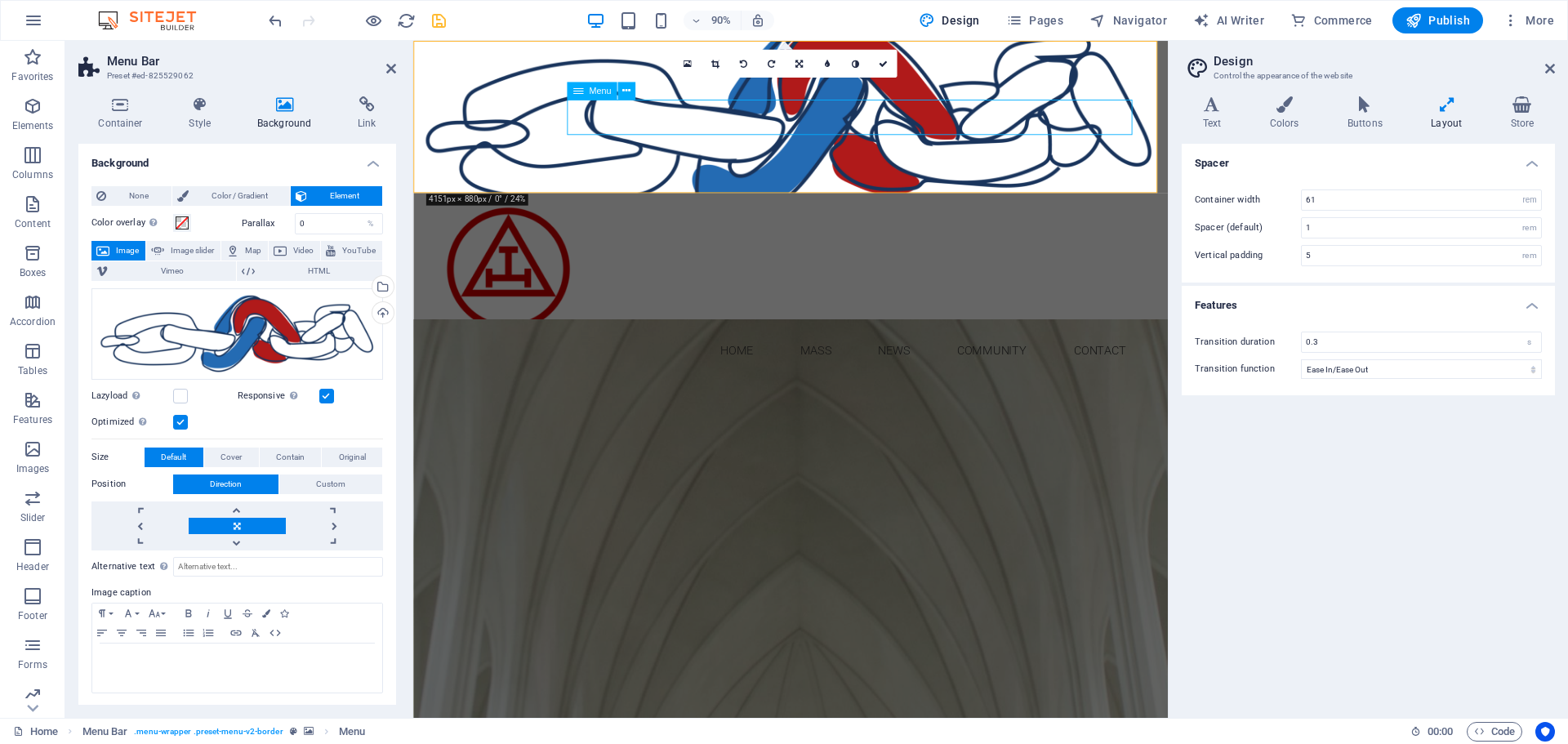 click on "Home Mass News Community Contact" at bounding box center [833, 385] 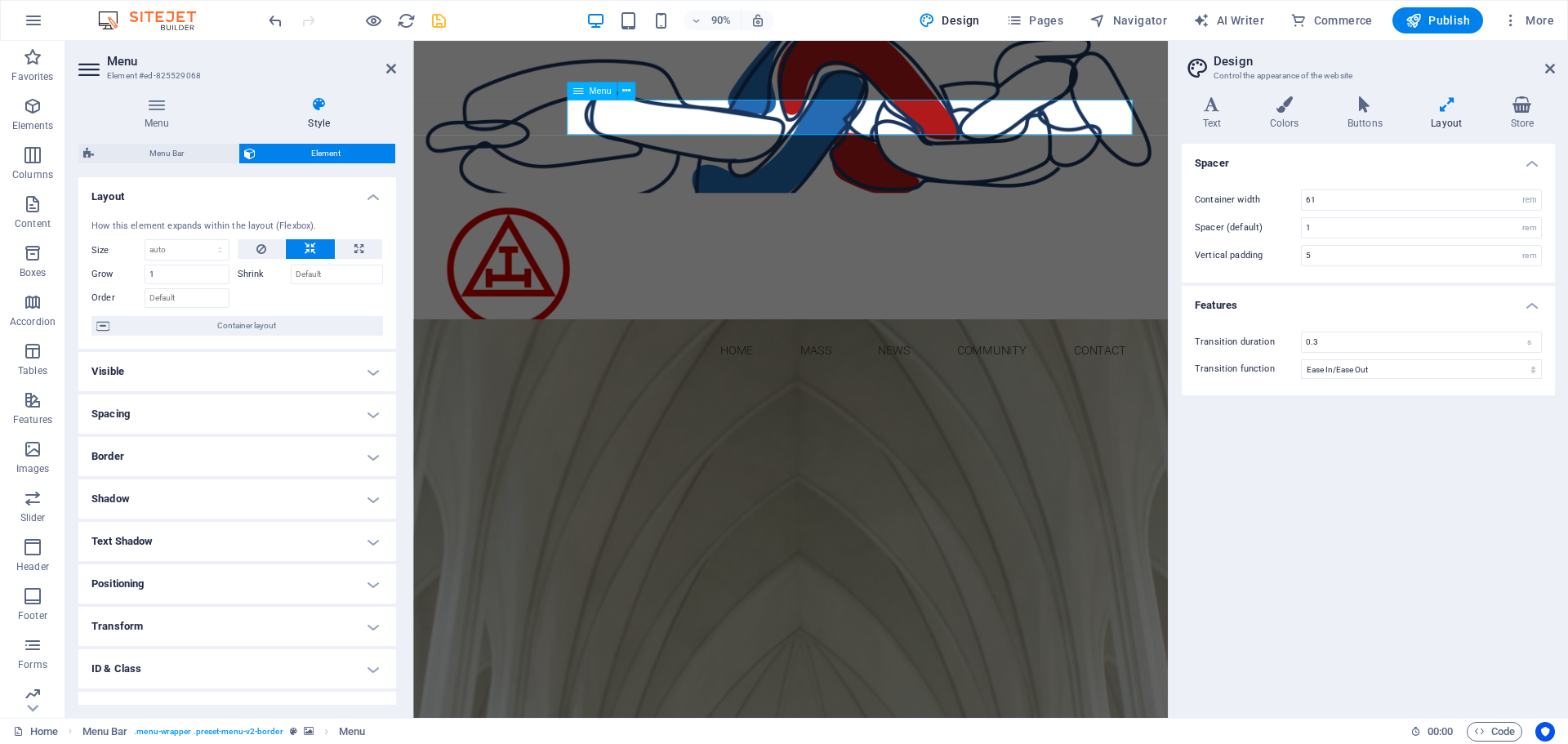 click on "Home Mass News Community Contact" at bounding box center [833, 385] 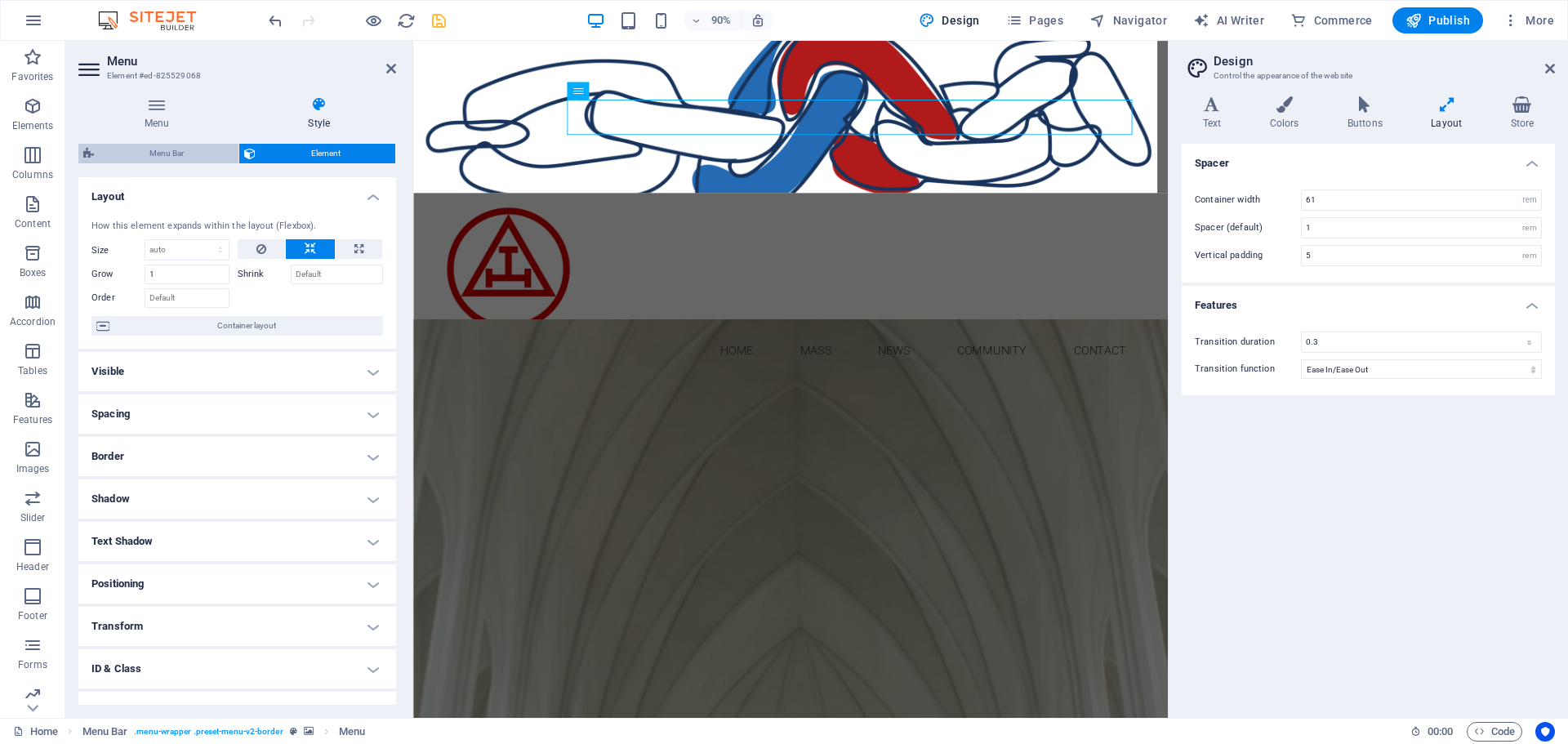 click on "Menu Bar" at bounding box center (166, 154) 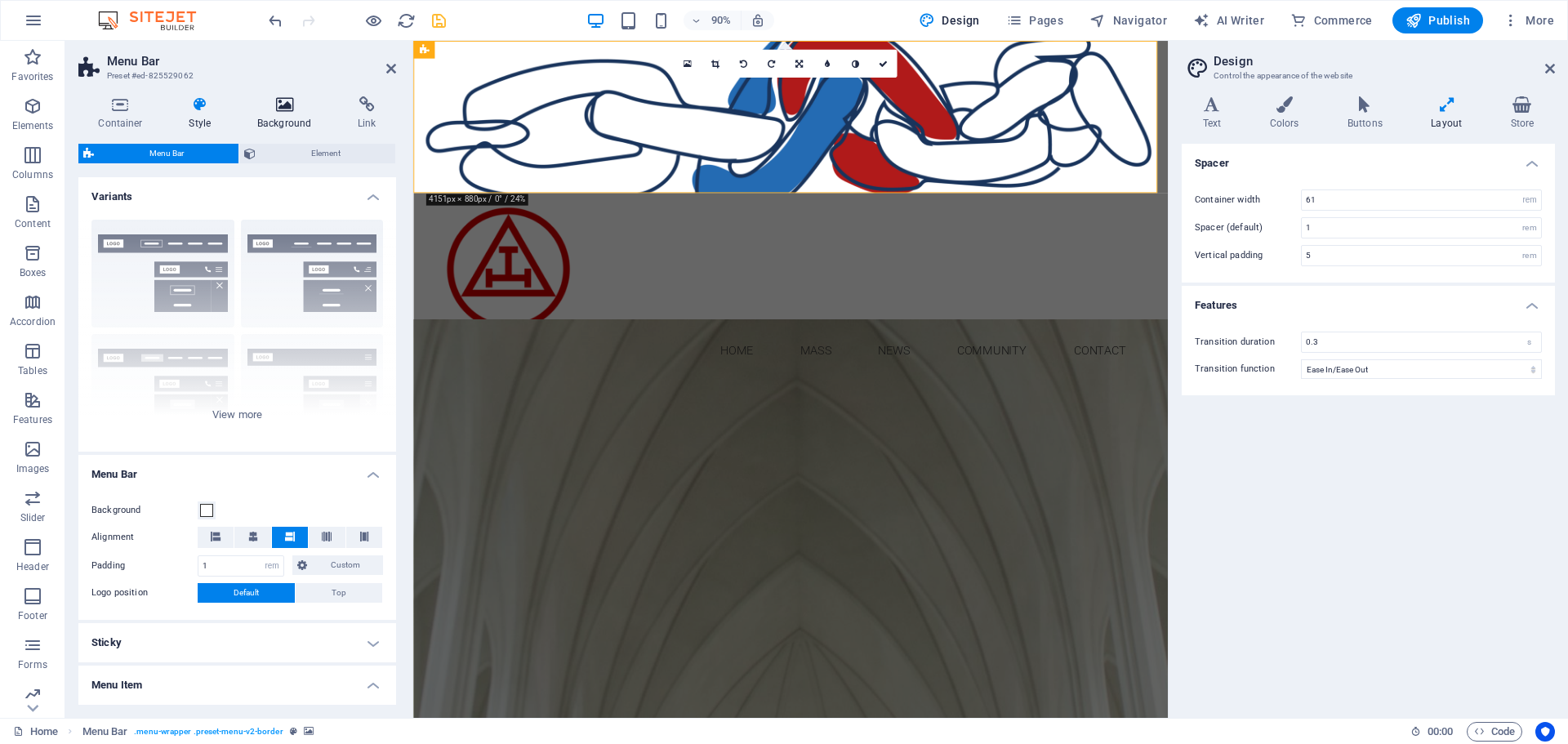 click at bounding box center (284, 105) 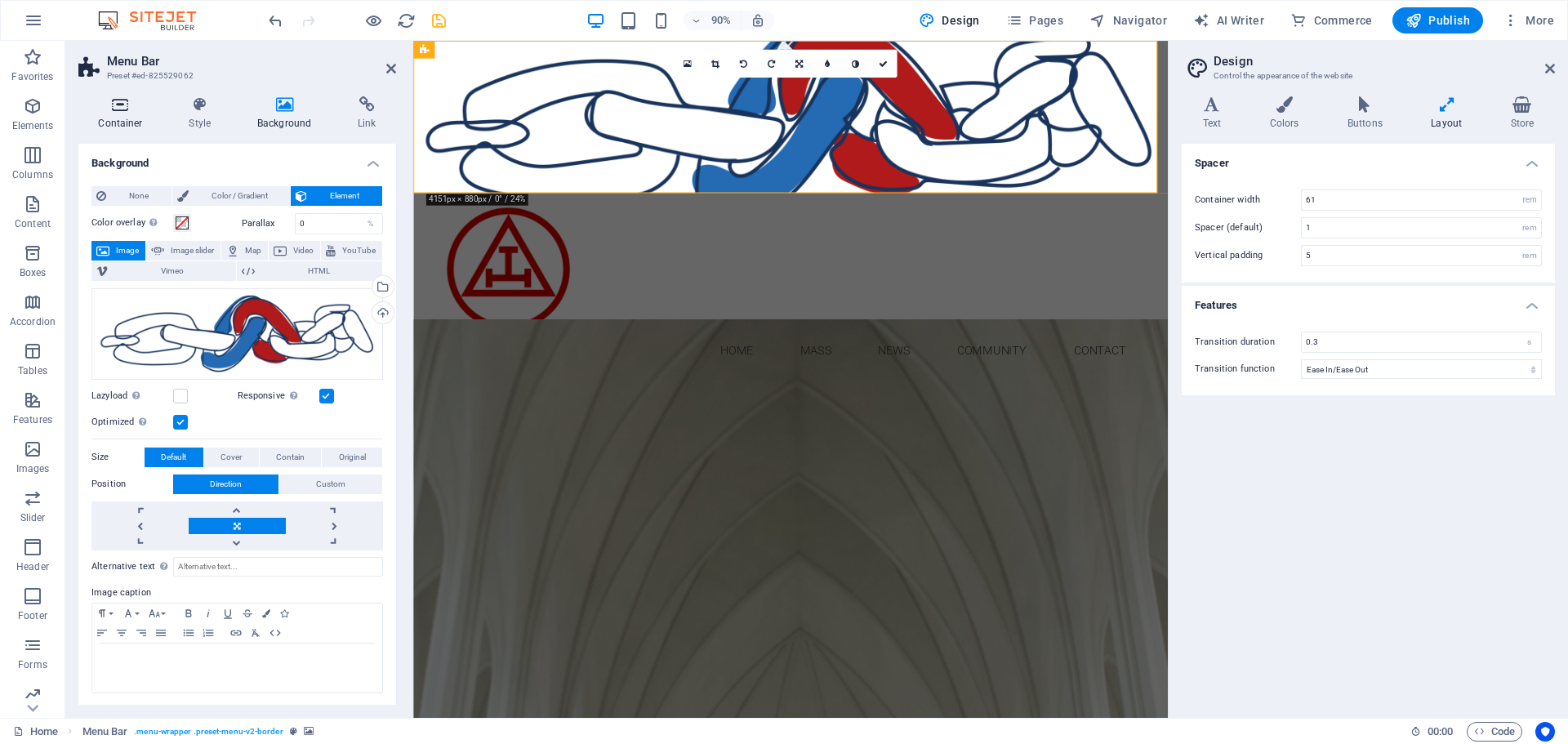 click at bounding box center (120, 105) 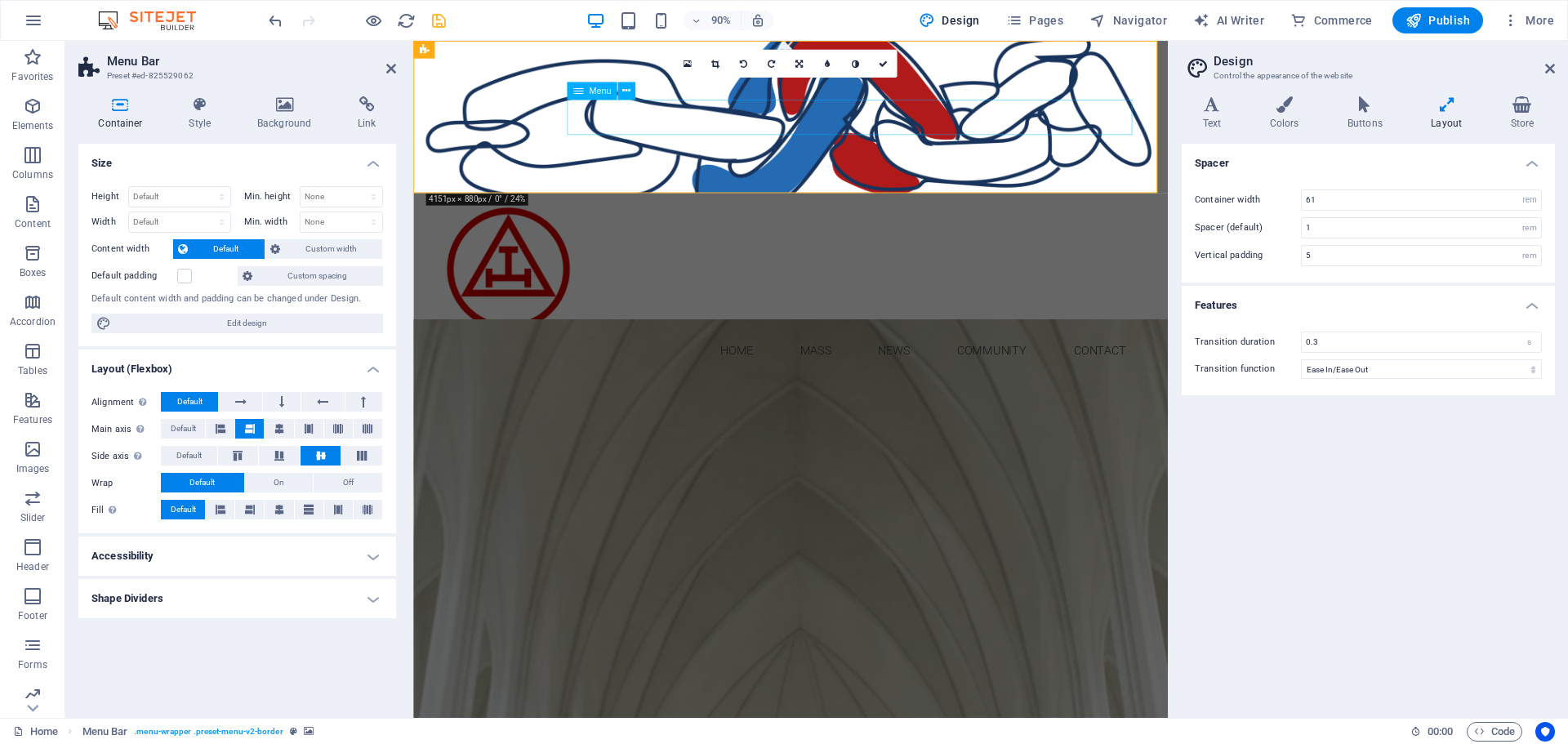 click on "Home Mass News Community Contact" at bounding box center (833, 385) 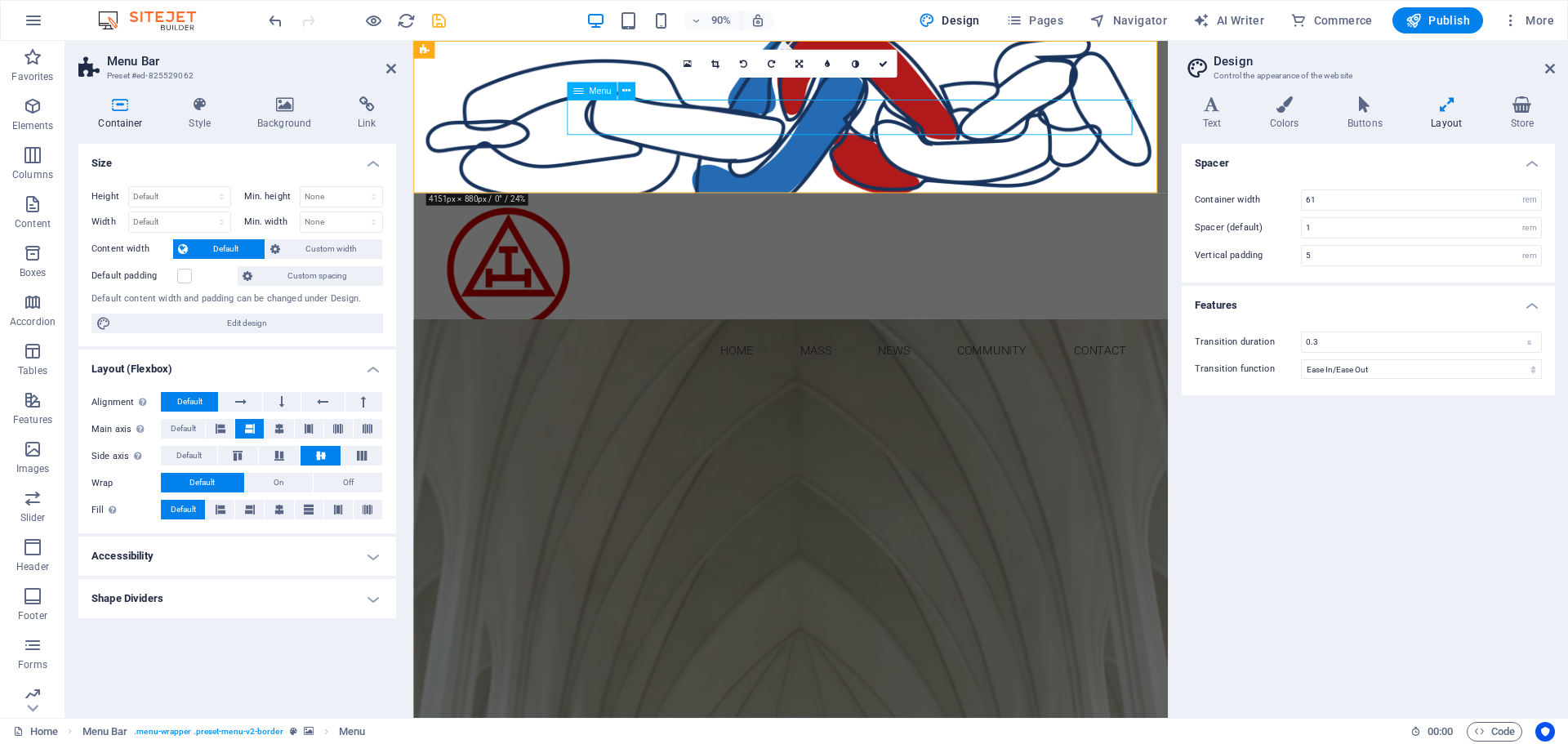 click on "Home Mass News Community Contact" at bounding box center (833, 385) 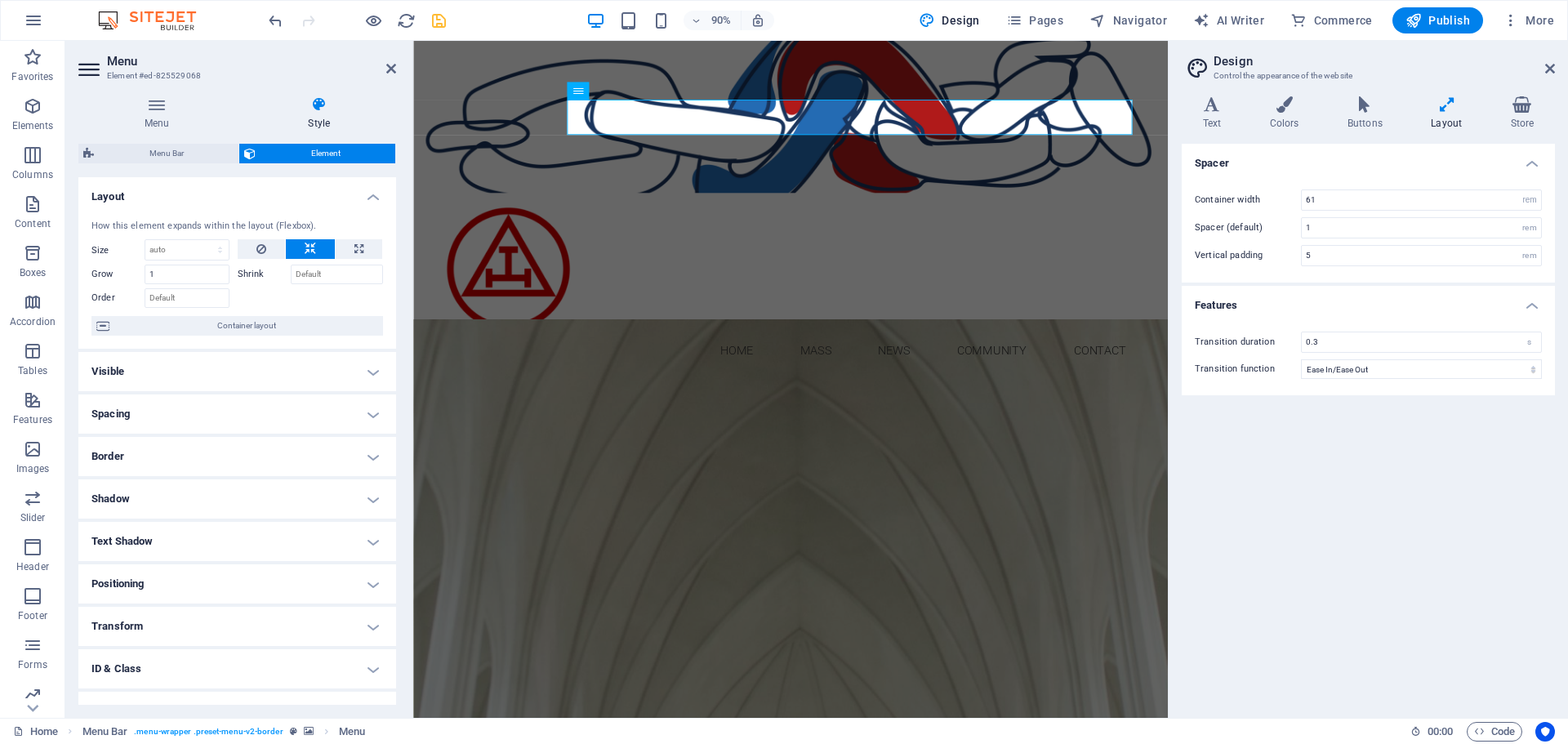 click on "Element" at bounding box center [325, 154] 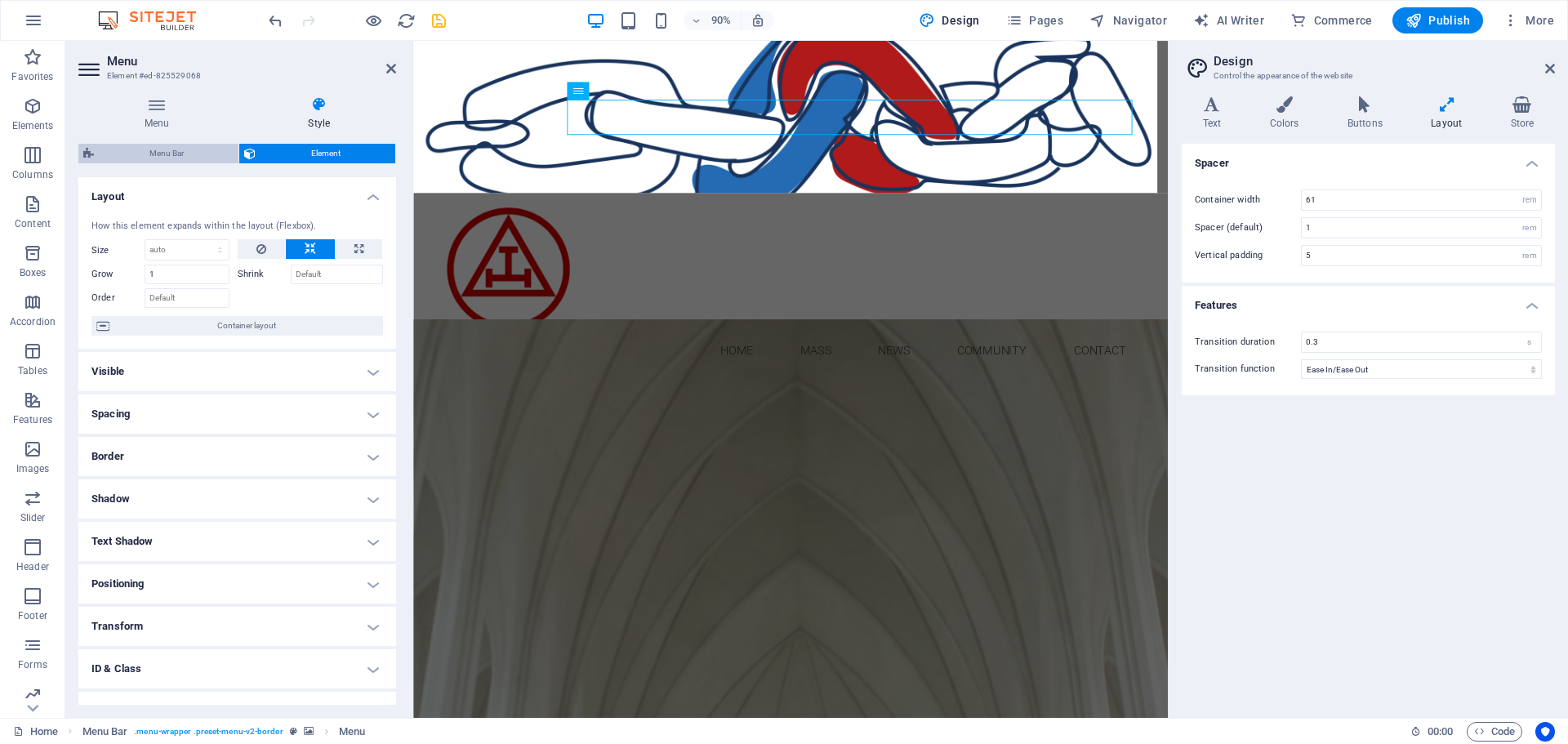 click on "Menu Bar" at bounding box center [166, 154] 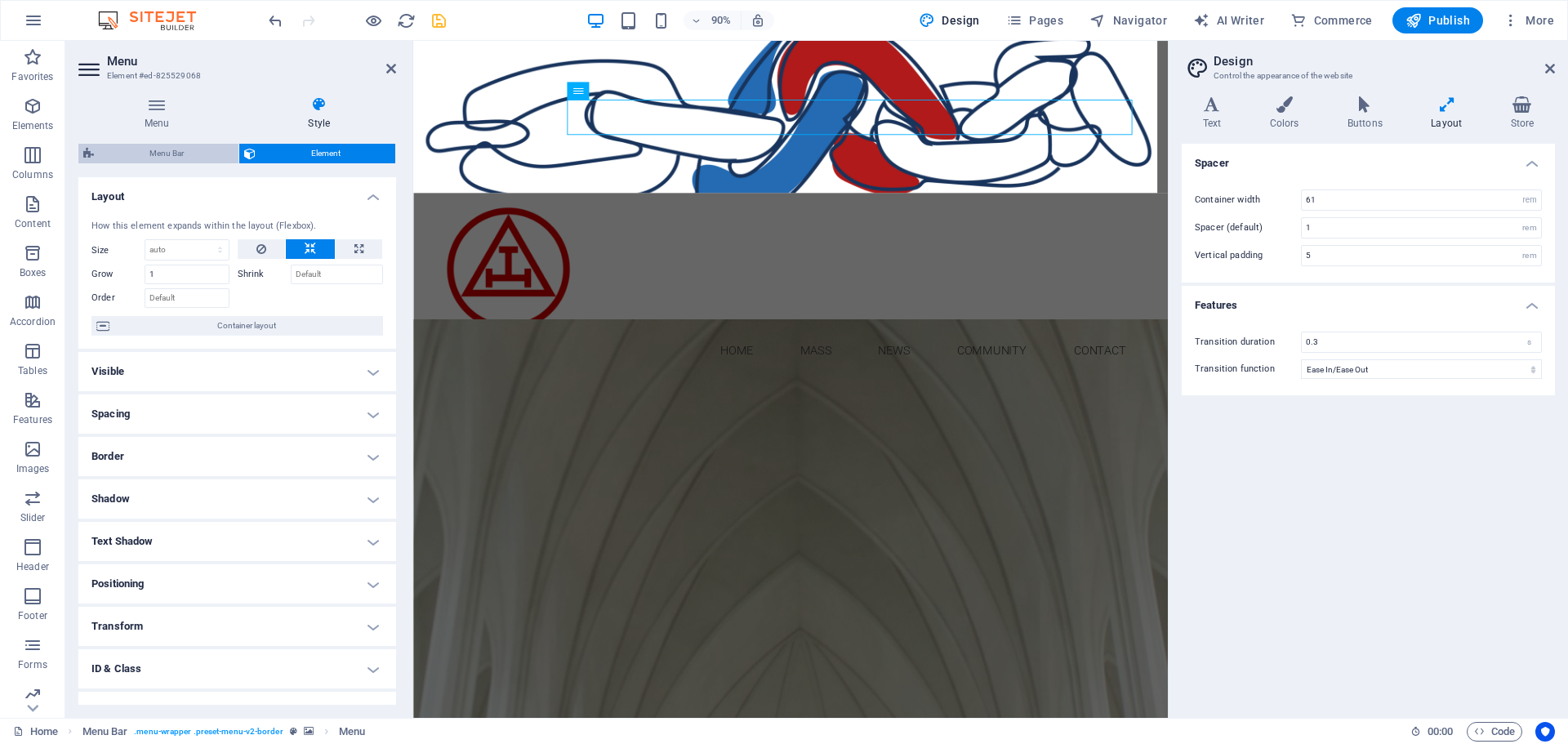 select on "rem" 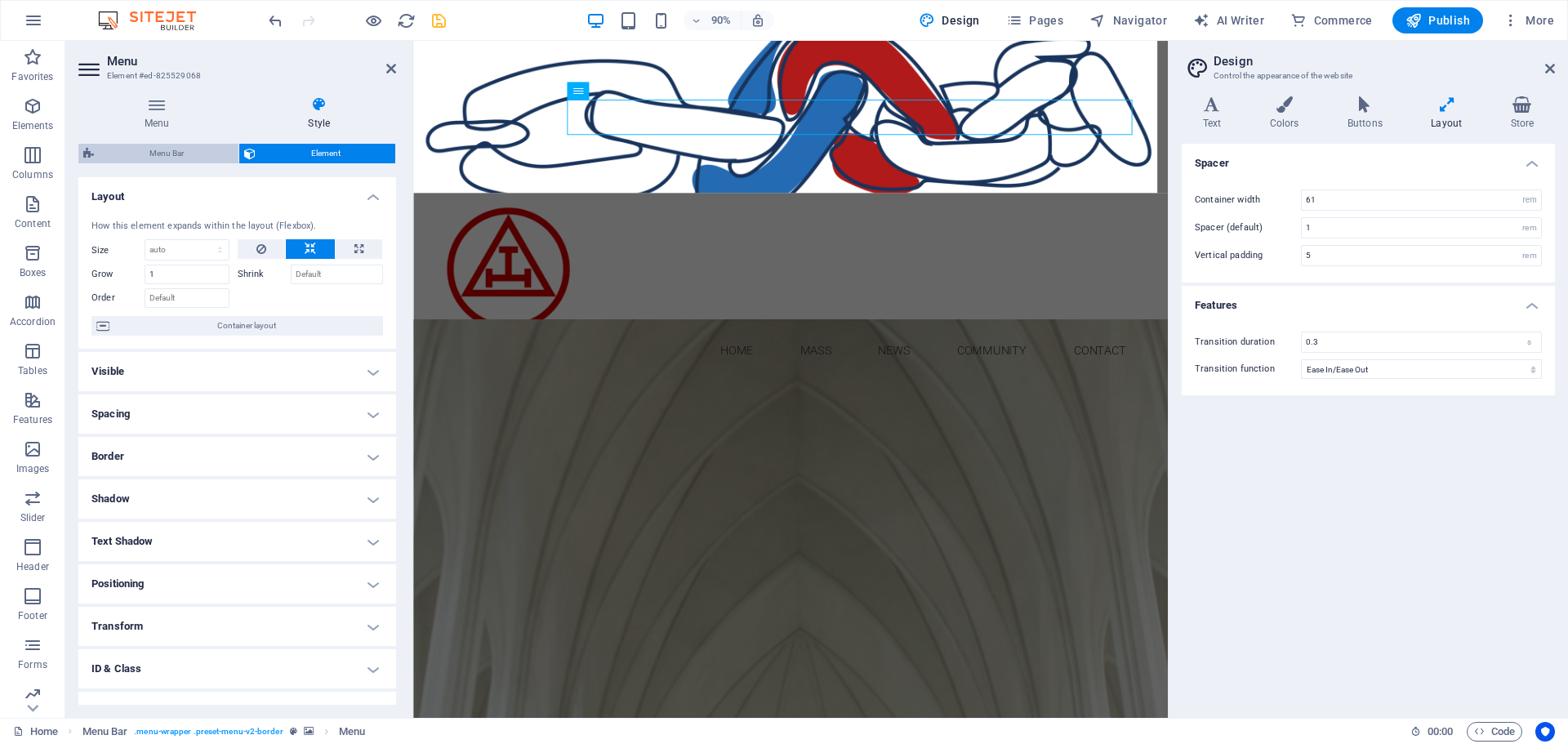 select on "rem" 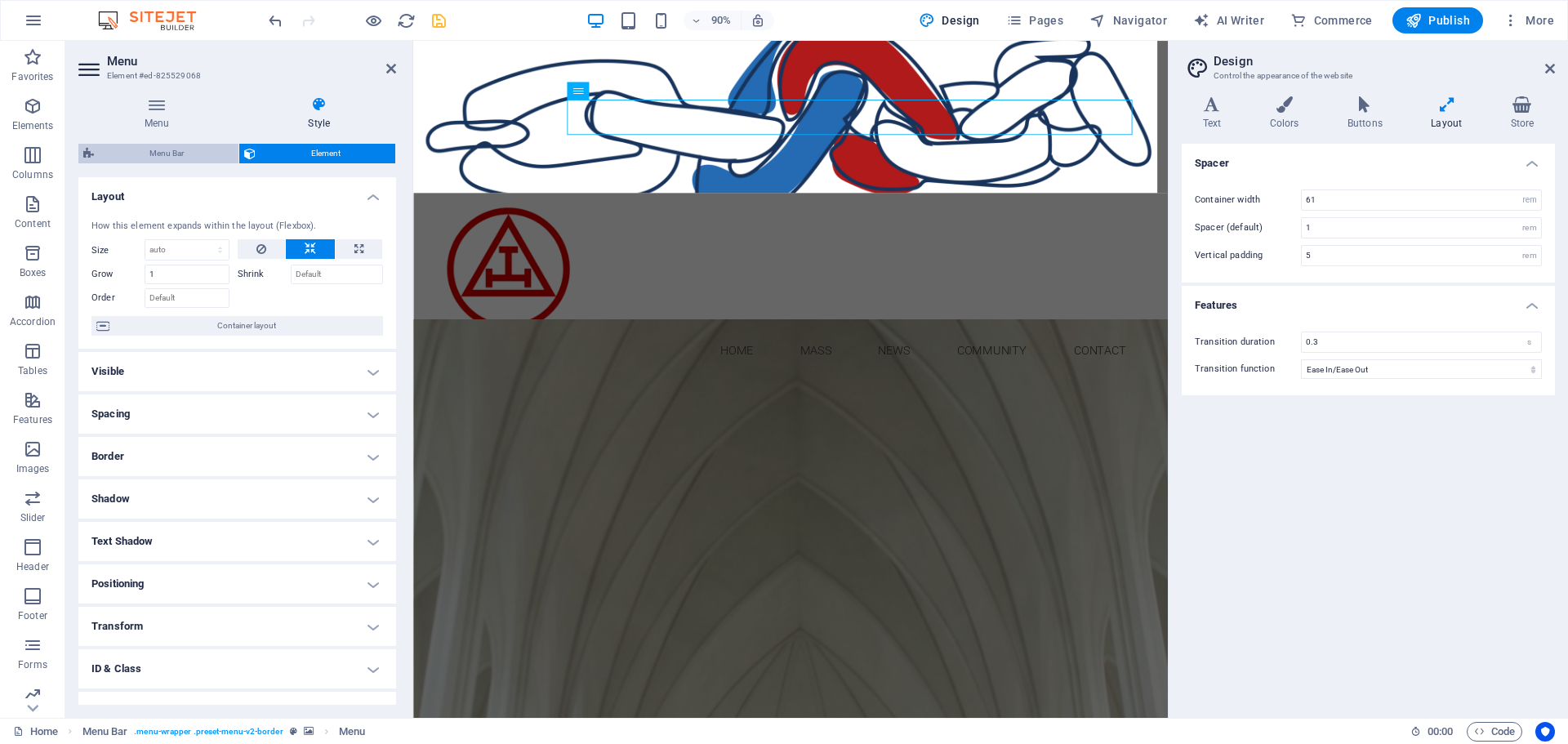 select on "px" 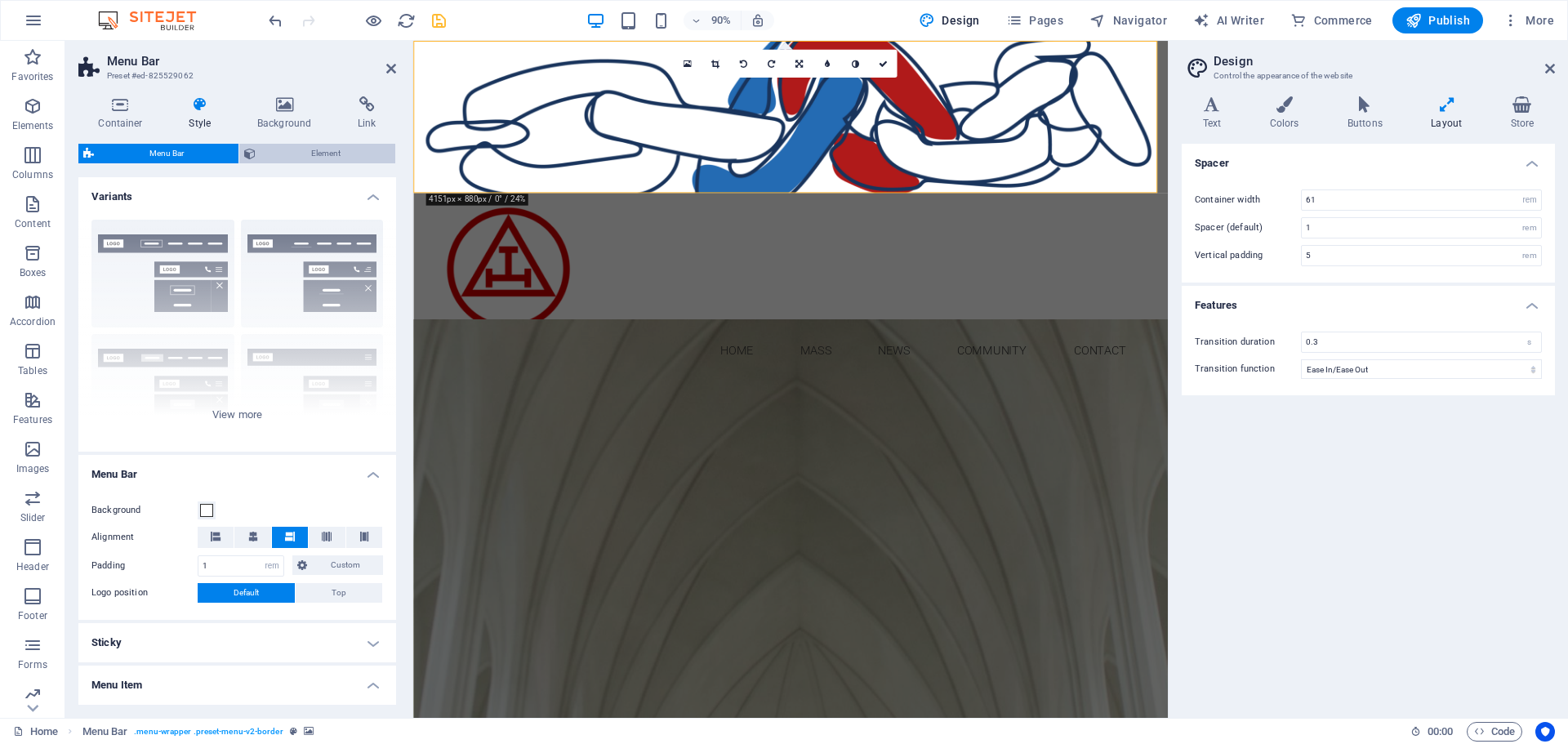 click on "Element" at bounding box center (325, 154) 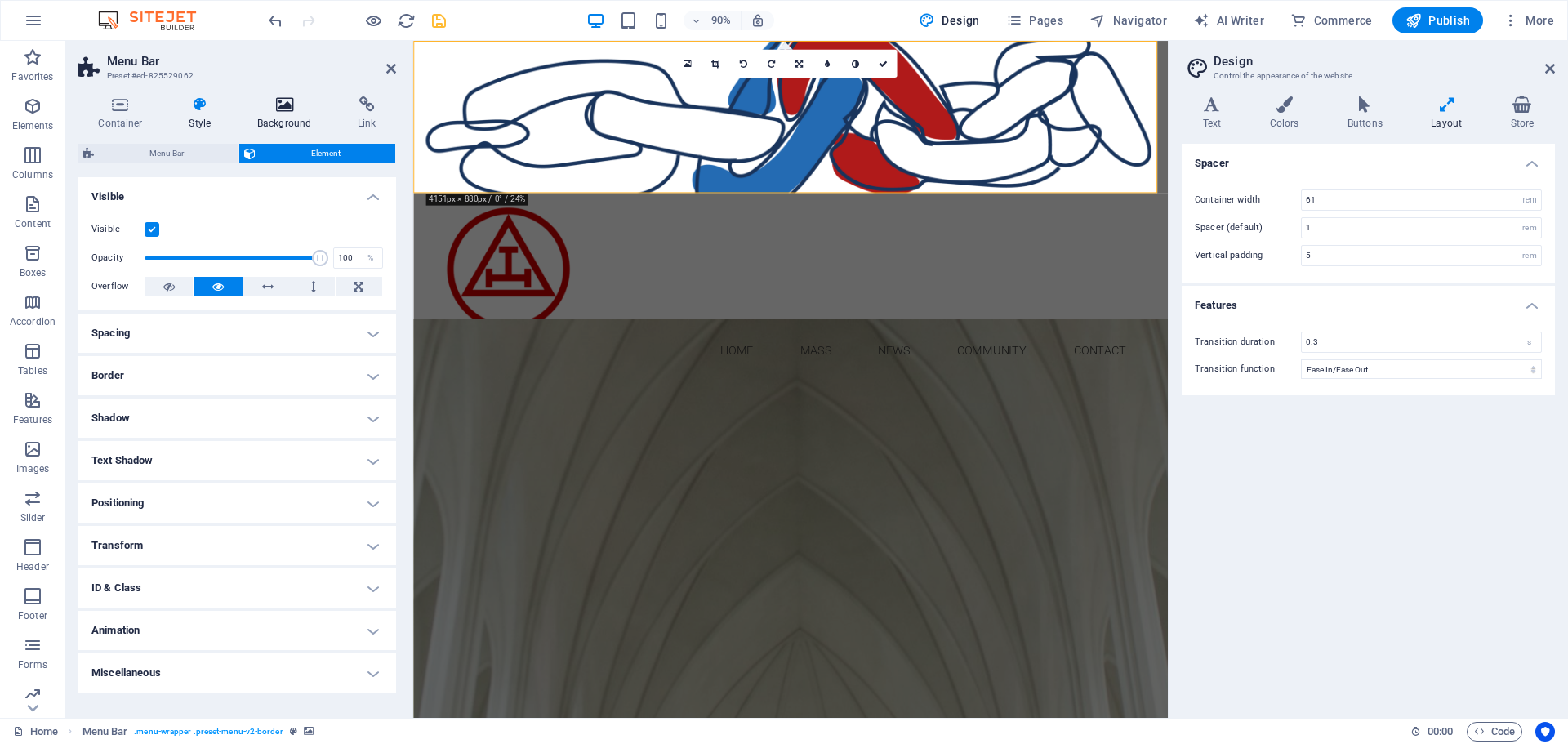 click at bounding box center (284, 105) 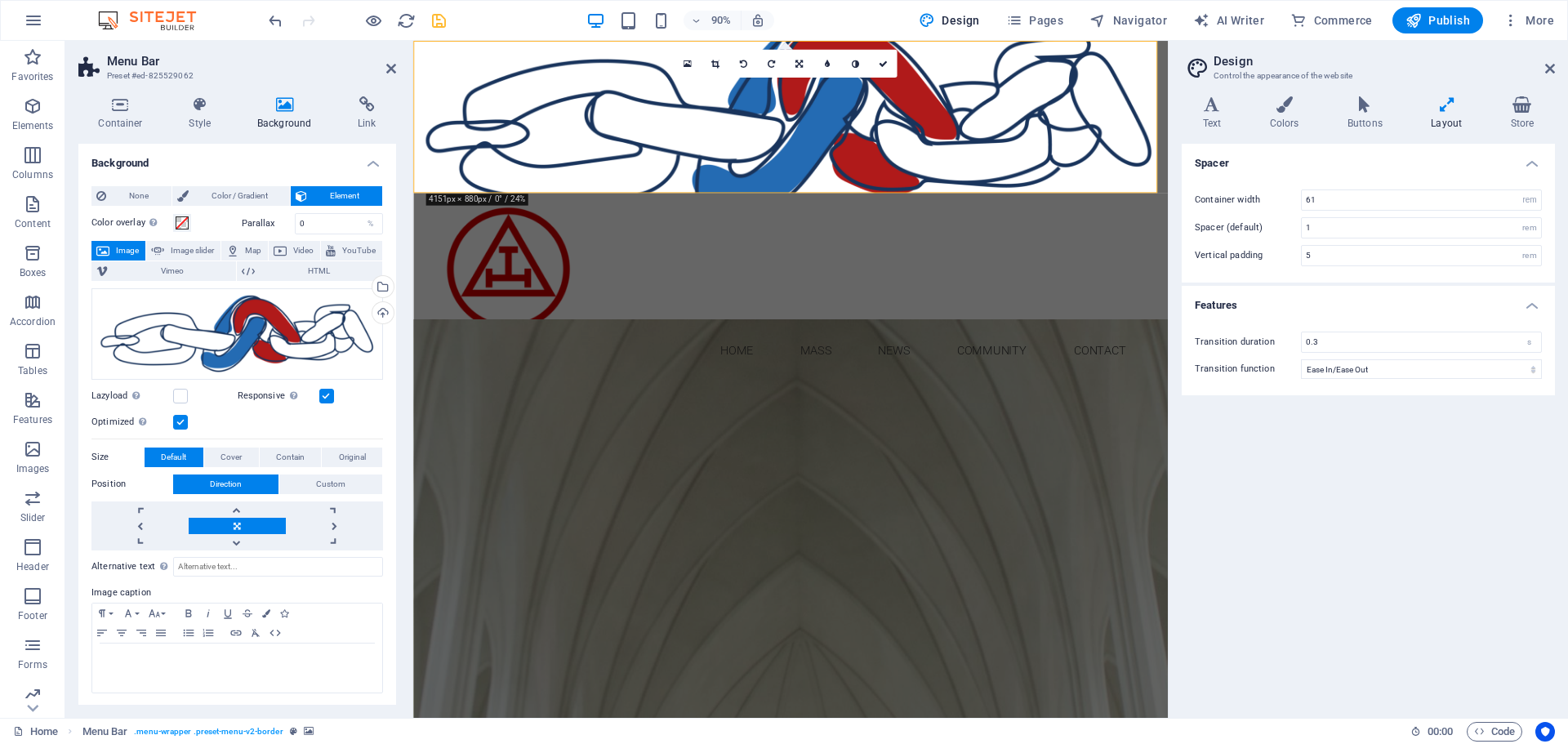 click on "Element" at bounding box center (345, 196) 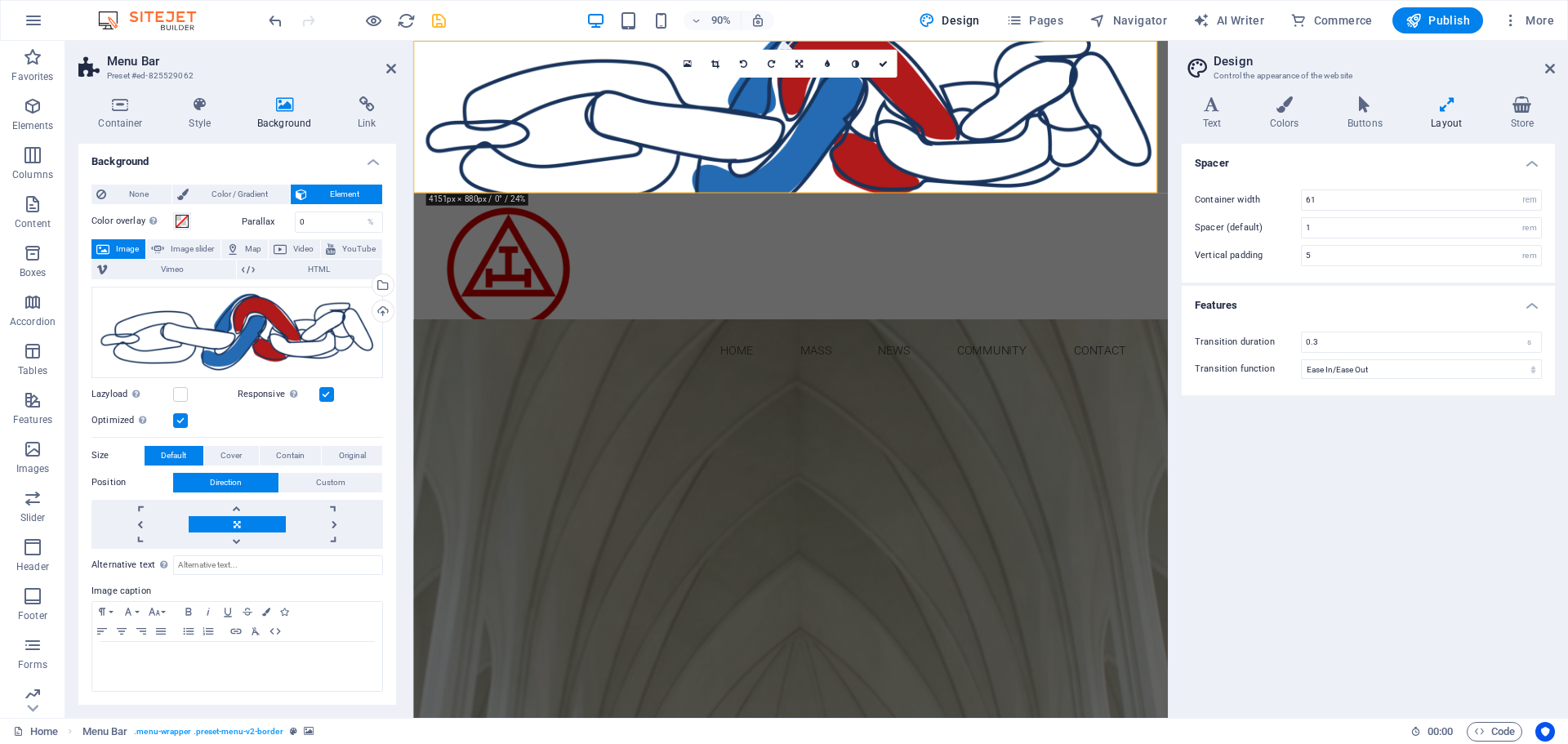 scroll, scrollTop: 0, scrollLeft: 0, axis: both 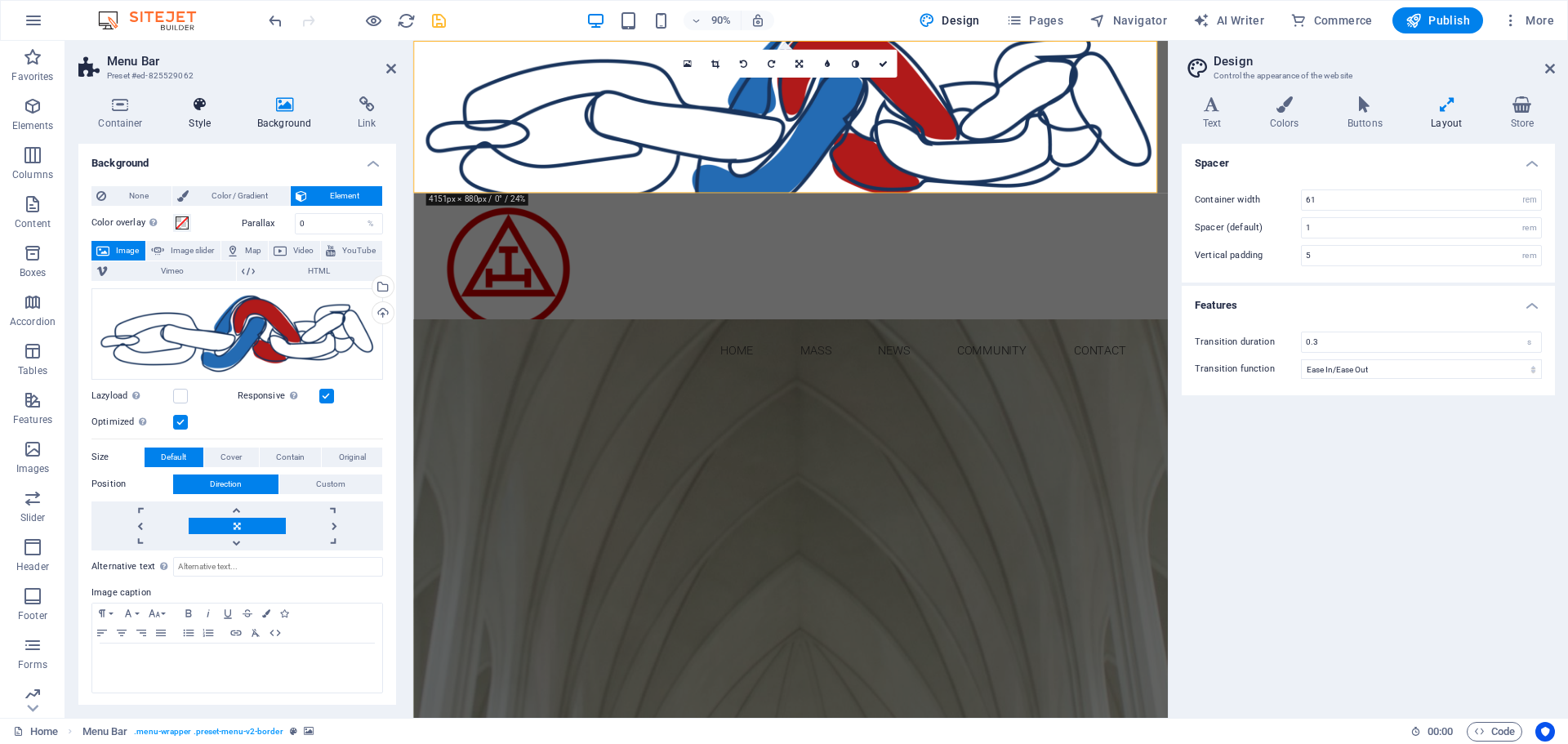 click at bounding box center [199, 105] 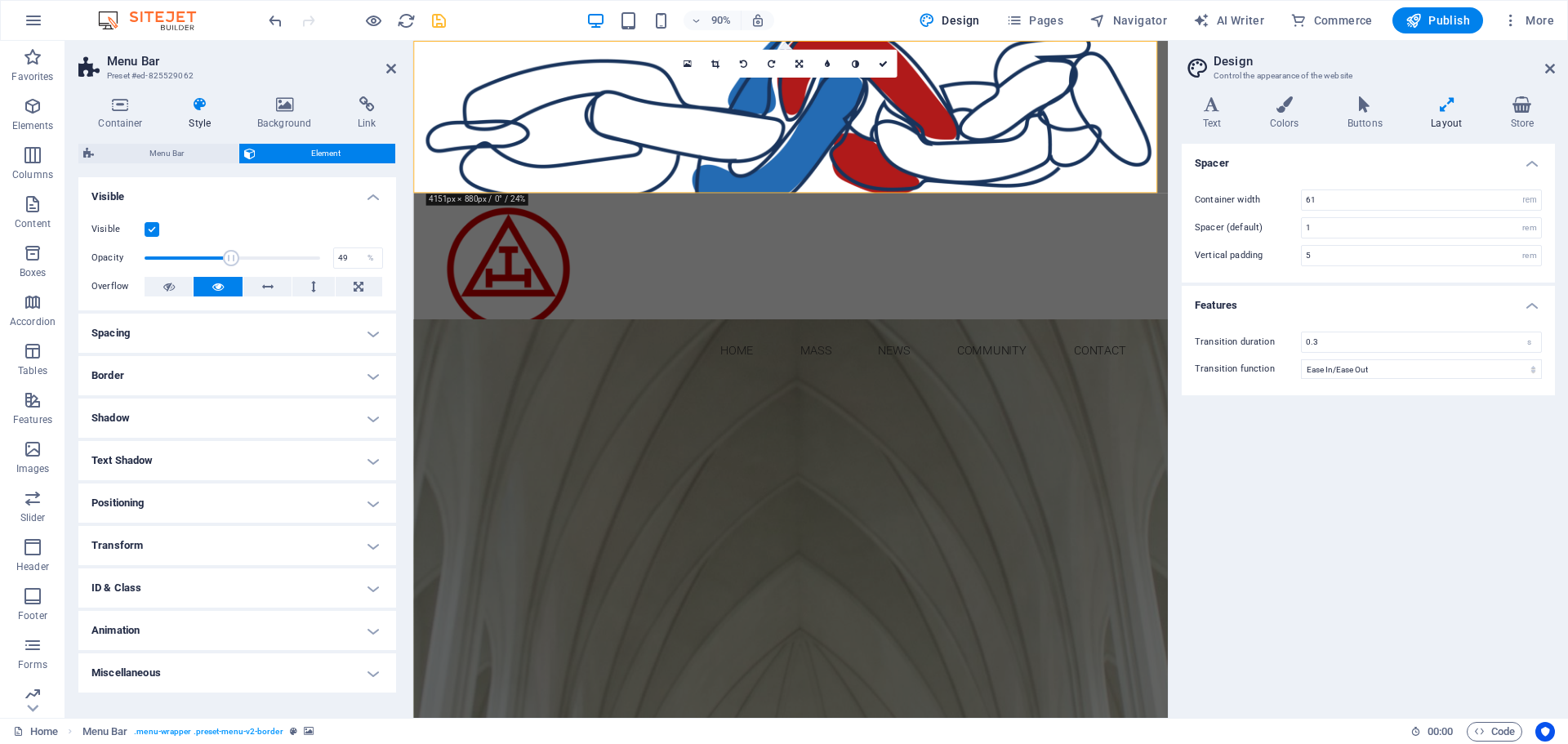 drag, startPoint x: 324, startPoint y: 261, endPoint x: 230, endPoint y: 269, distance: 94.33981 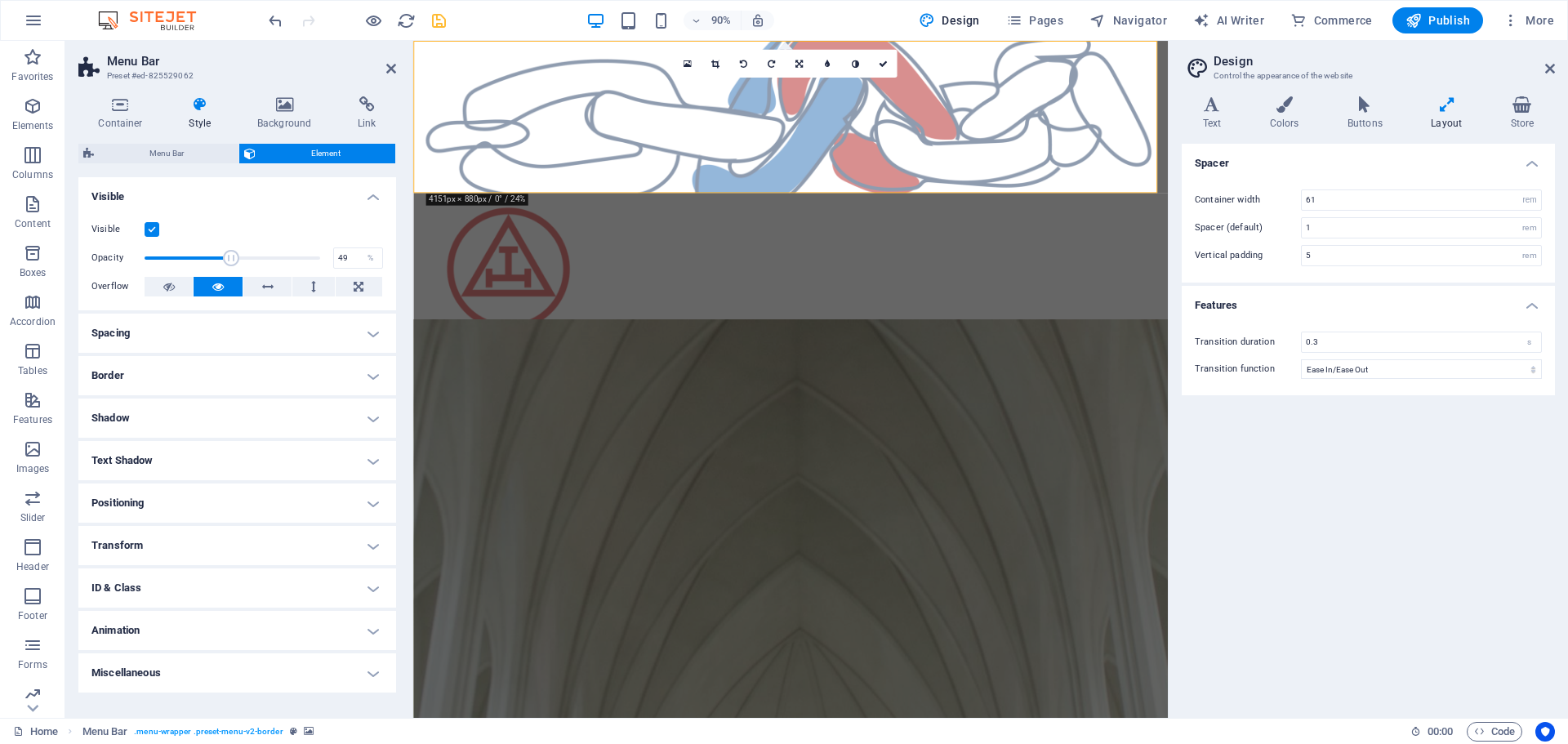 click at bounding box center [232, 258] 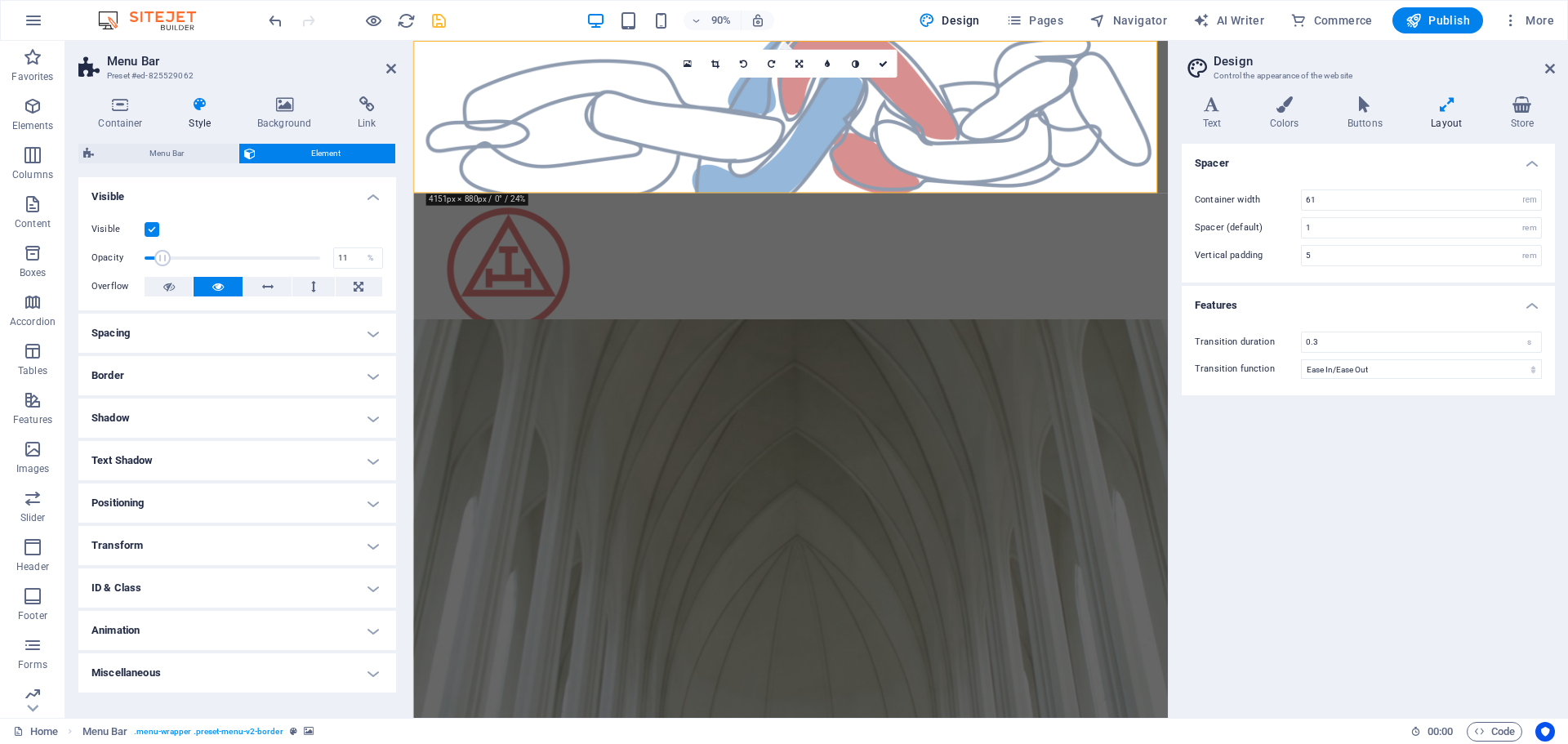 drag, startPoint x: 230, startPoint y: 269, endPoint x: 162, endPoint y: 270, distance: 68.00735 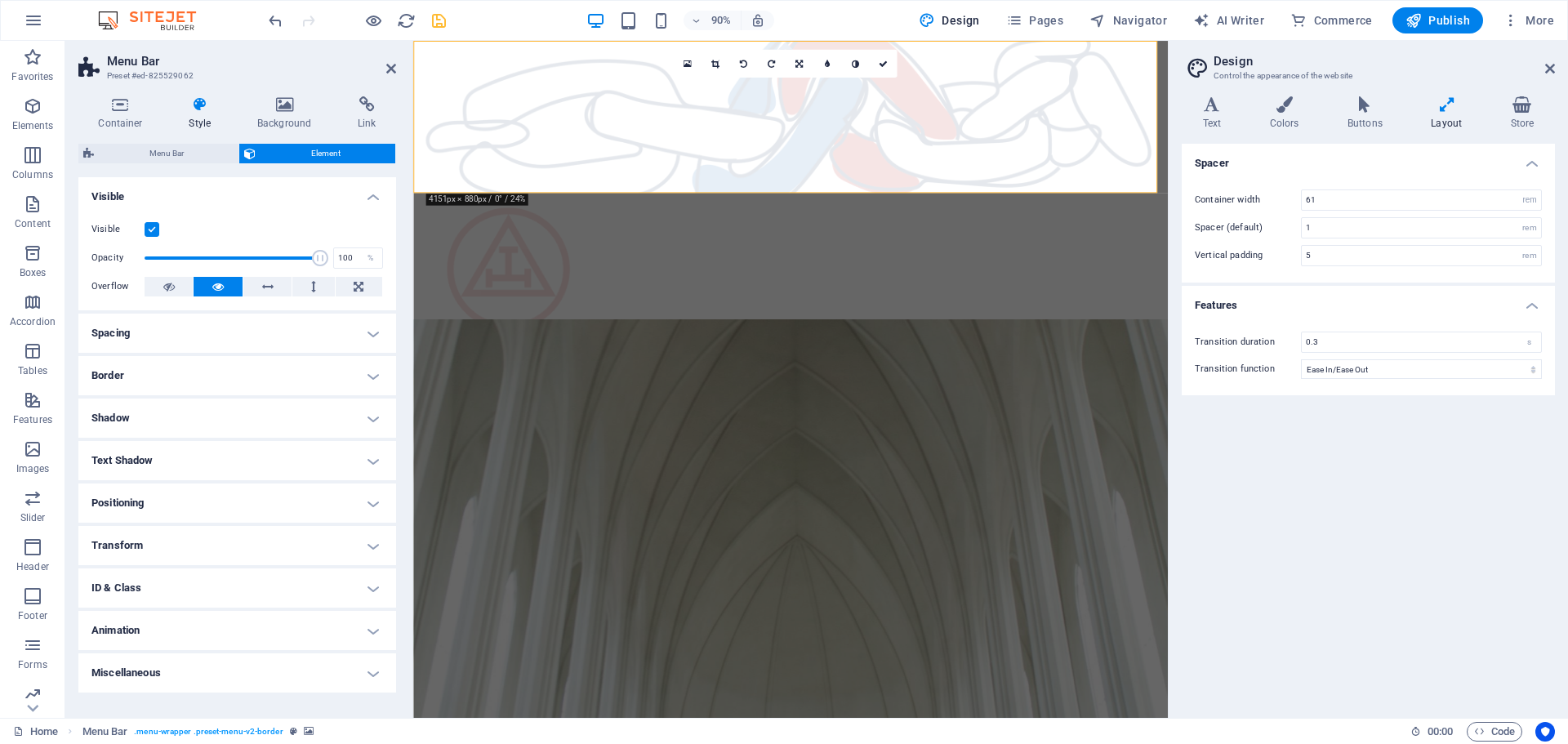 drag, startPoint x: 163, startPoint y: 261, endPoint x: 384, endPoint y: 259, distance: 221.00905 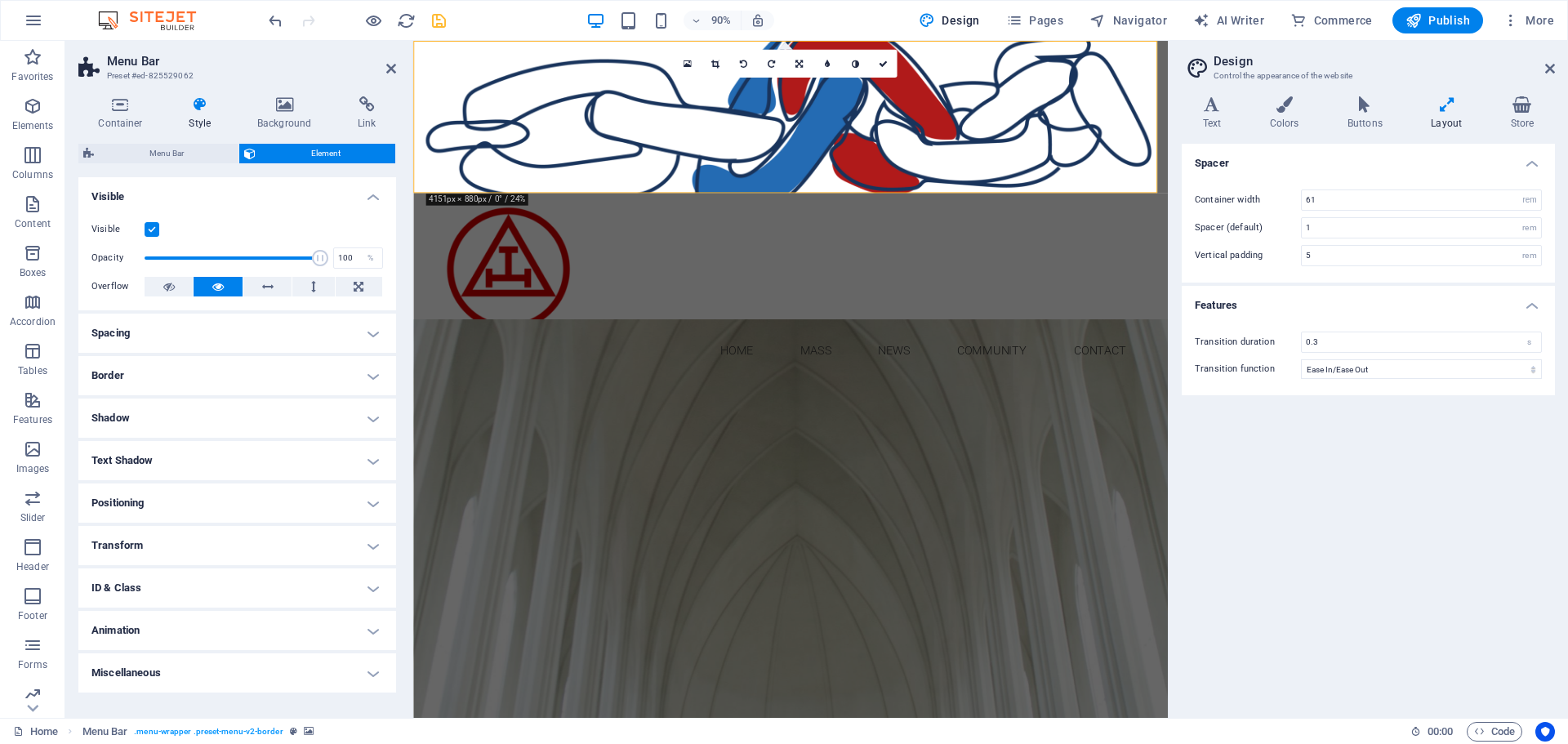 click at bounding box center (832, 125) 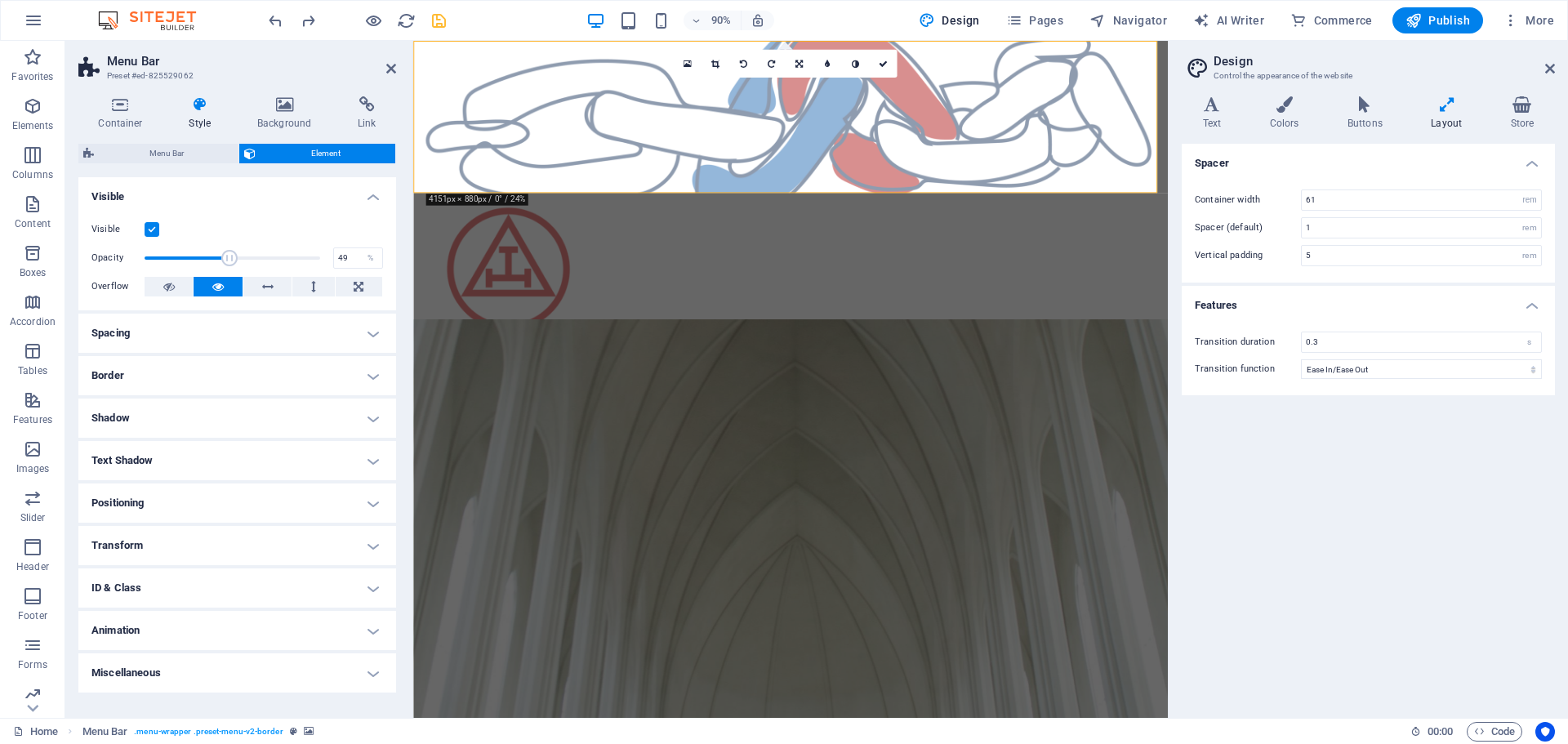 type on "100" 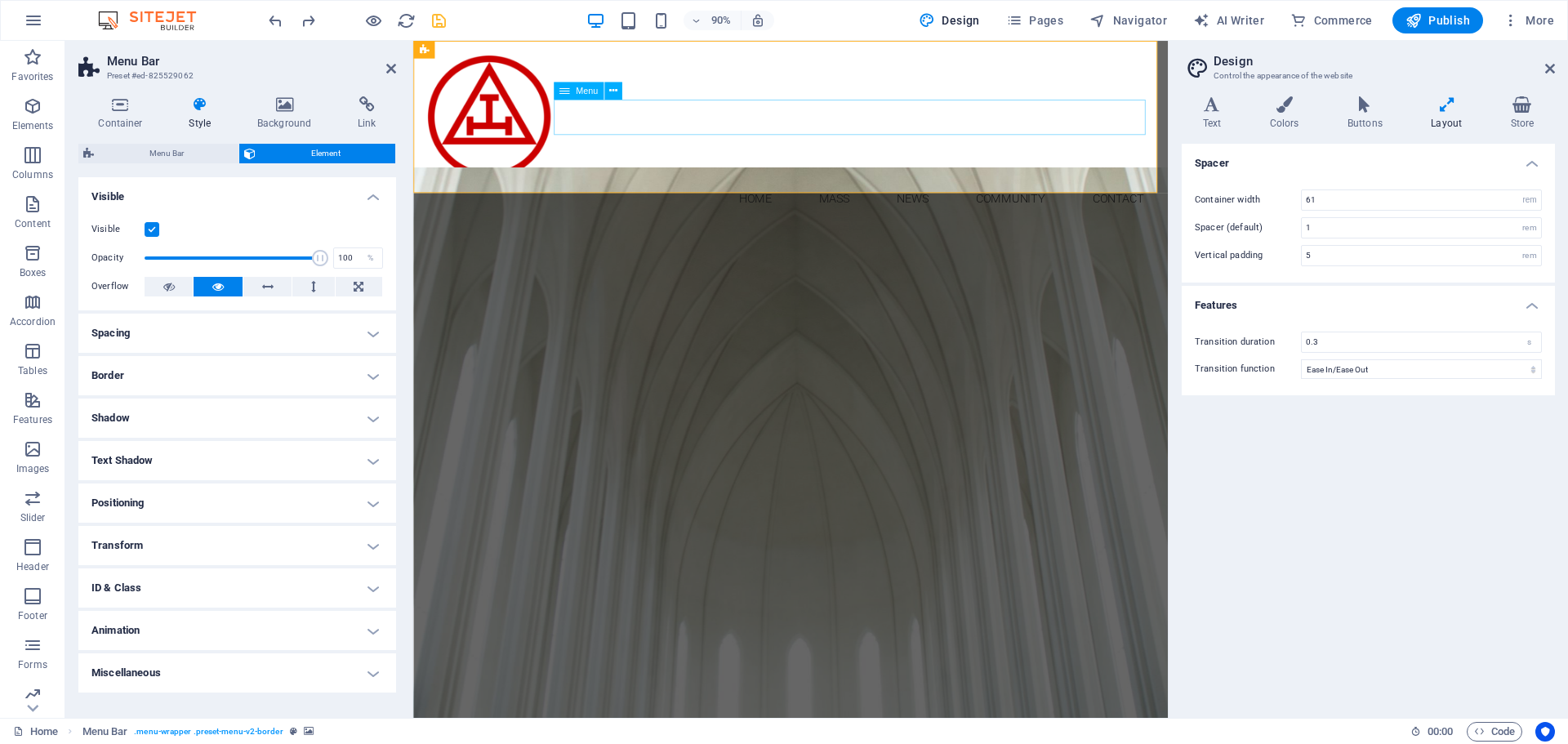 click on "Home Mass News Community Contact" at bounding box center (832, 216) 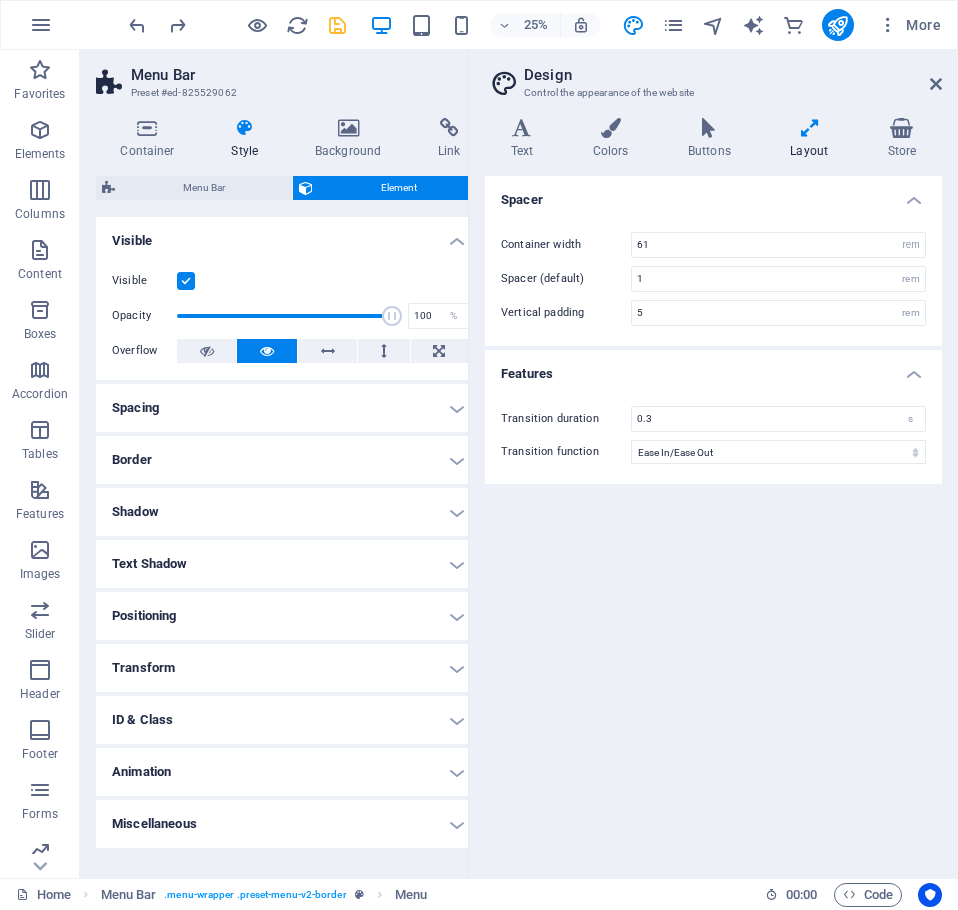 type on "4" 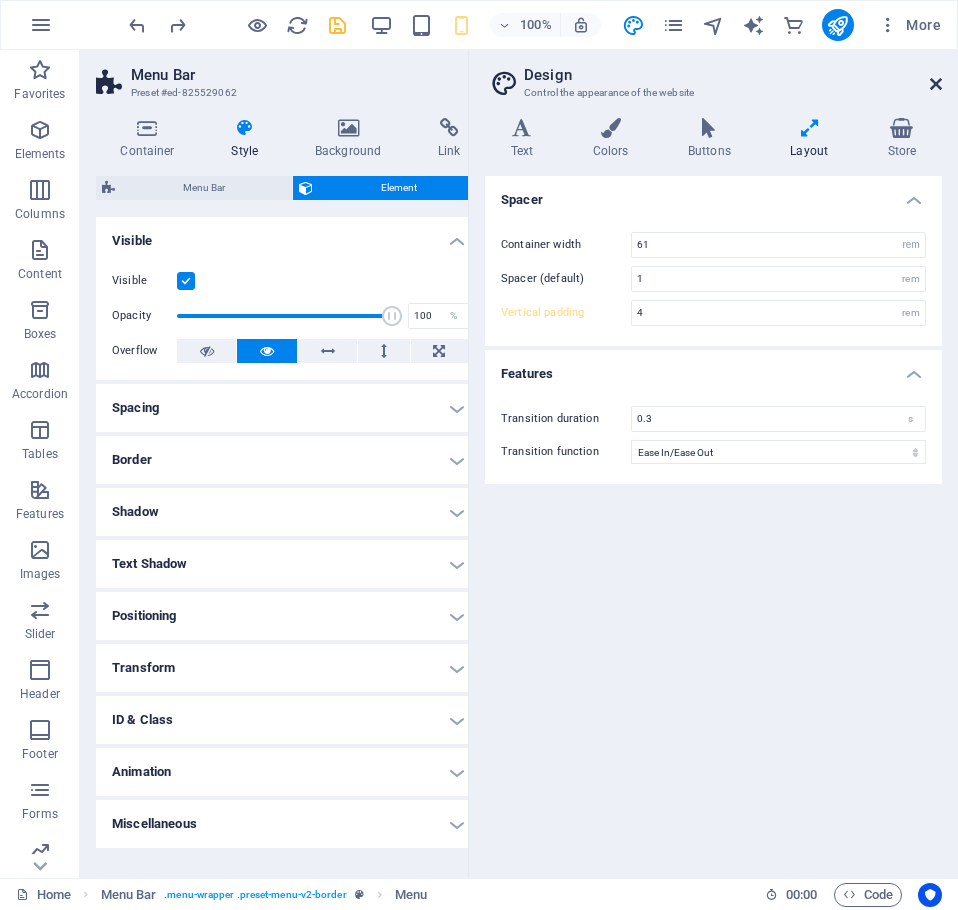 click at bounding box center (936, 84) 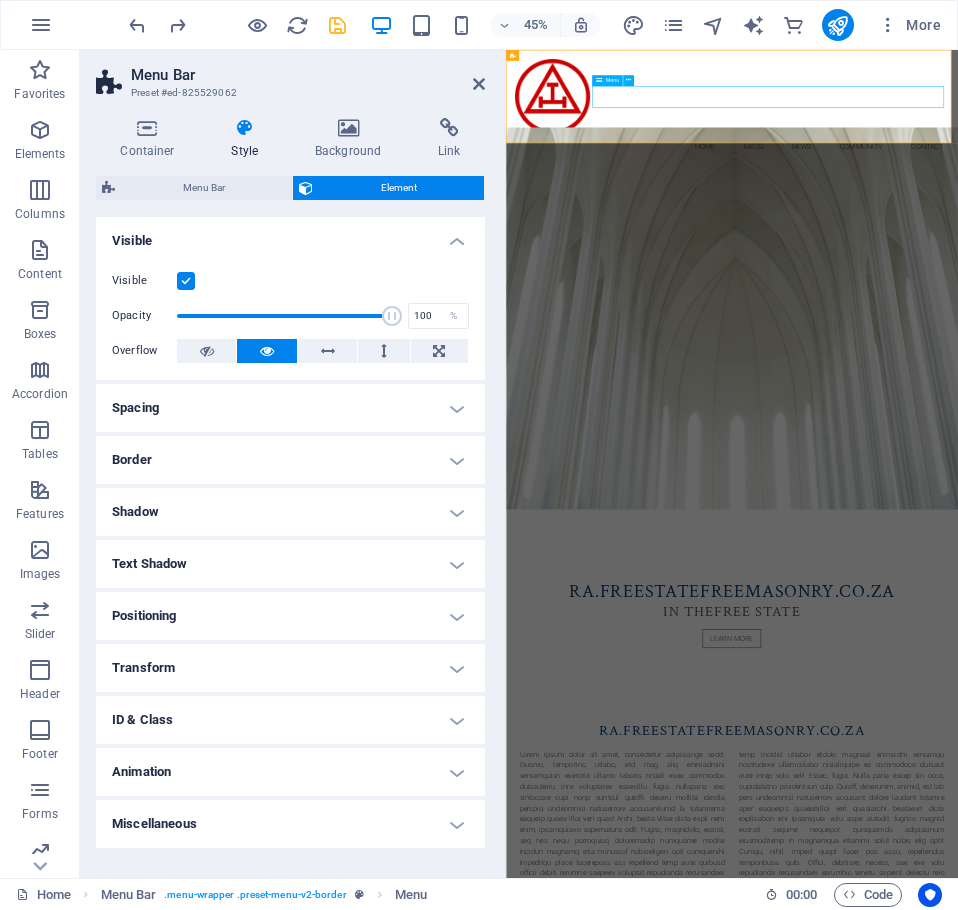 click on "Home Mass News Community Contact" at bounding box center [1008, 265] 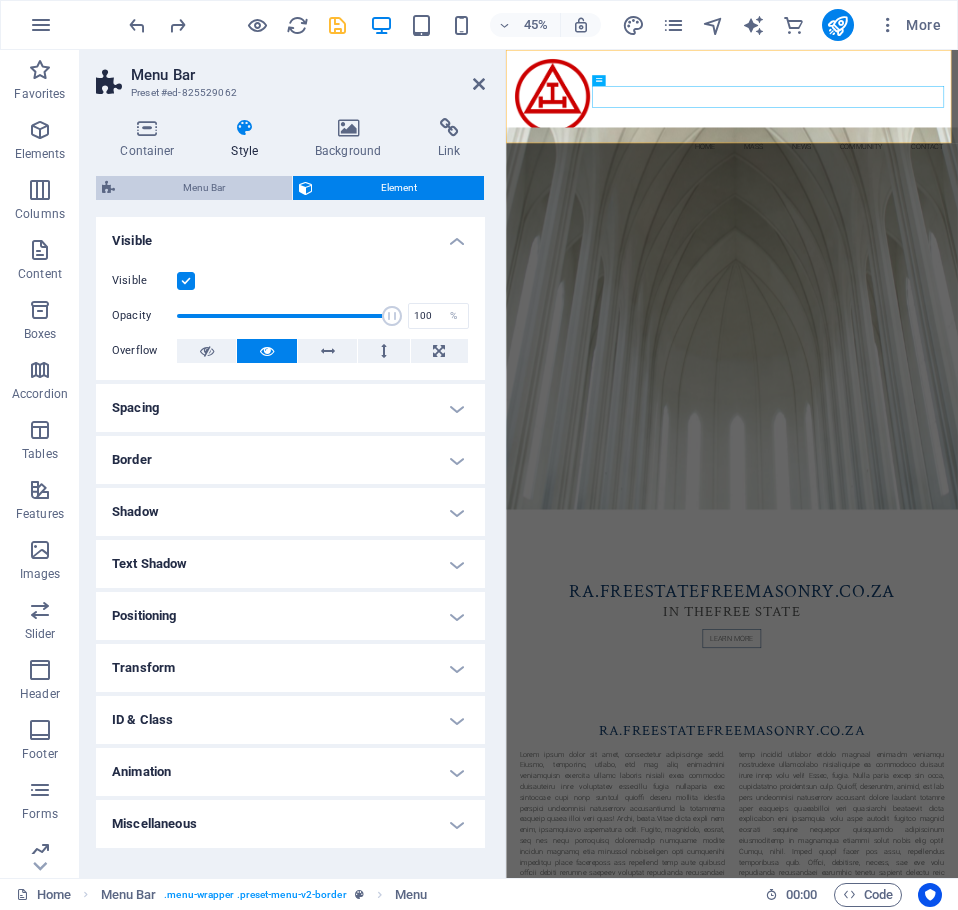 click on "Menu Bar" at bounding box center [203, 188] 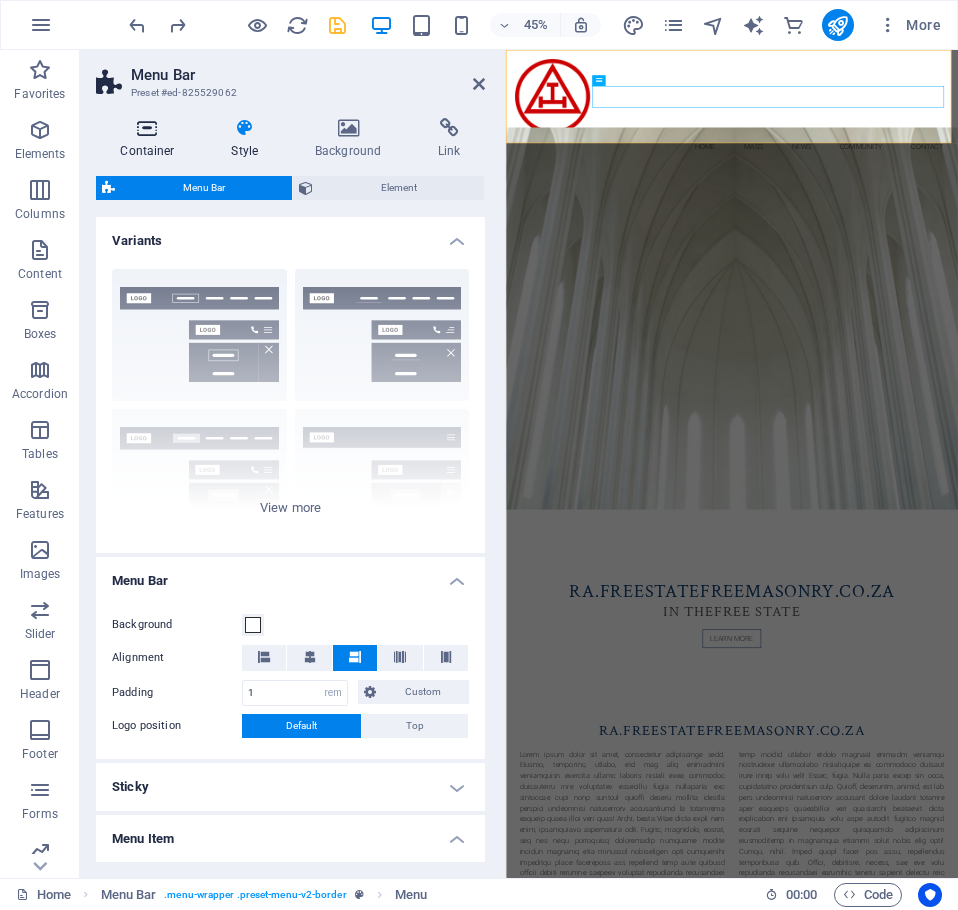 click at bounding box center [147, 128] 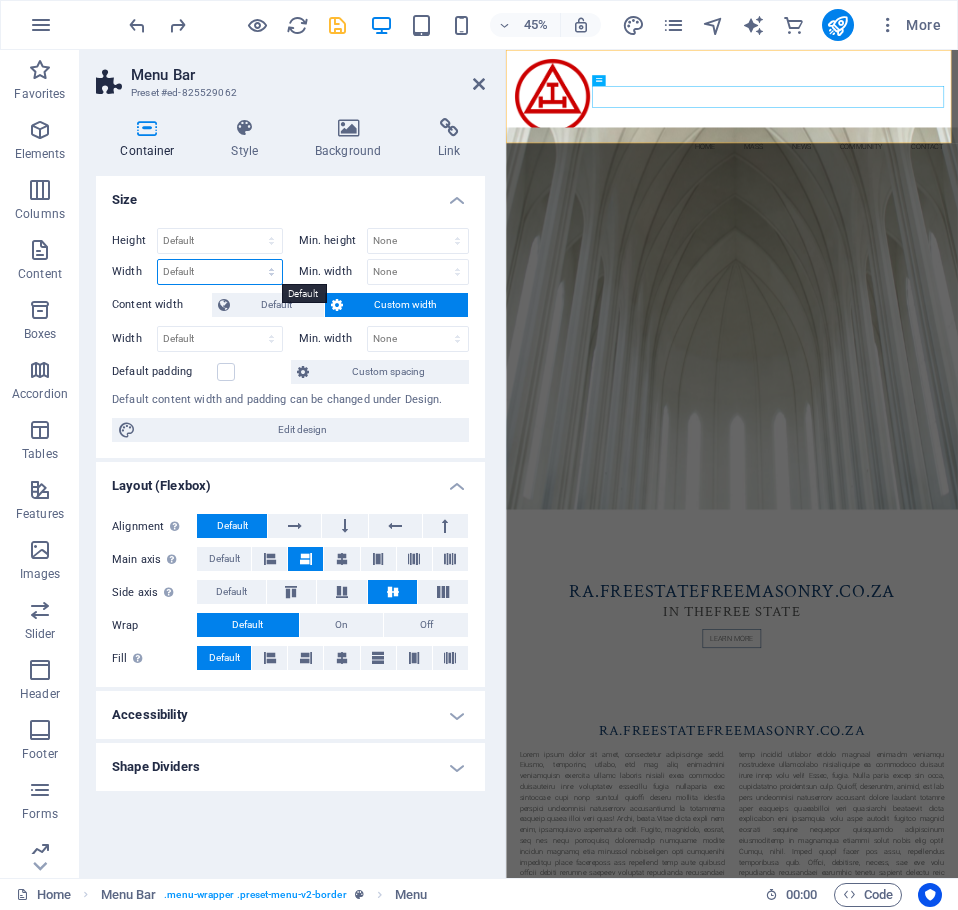 click on "Default px rem % em vh vw" at bounding box center [220, 272] 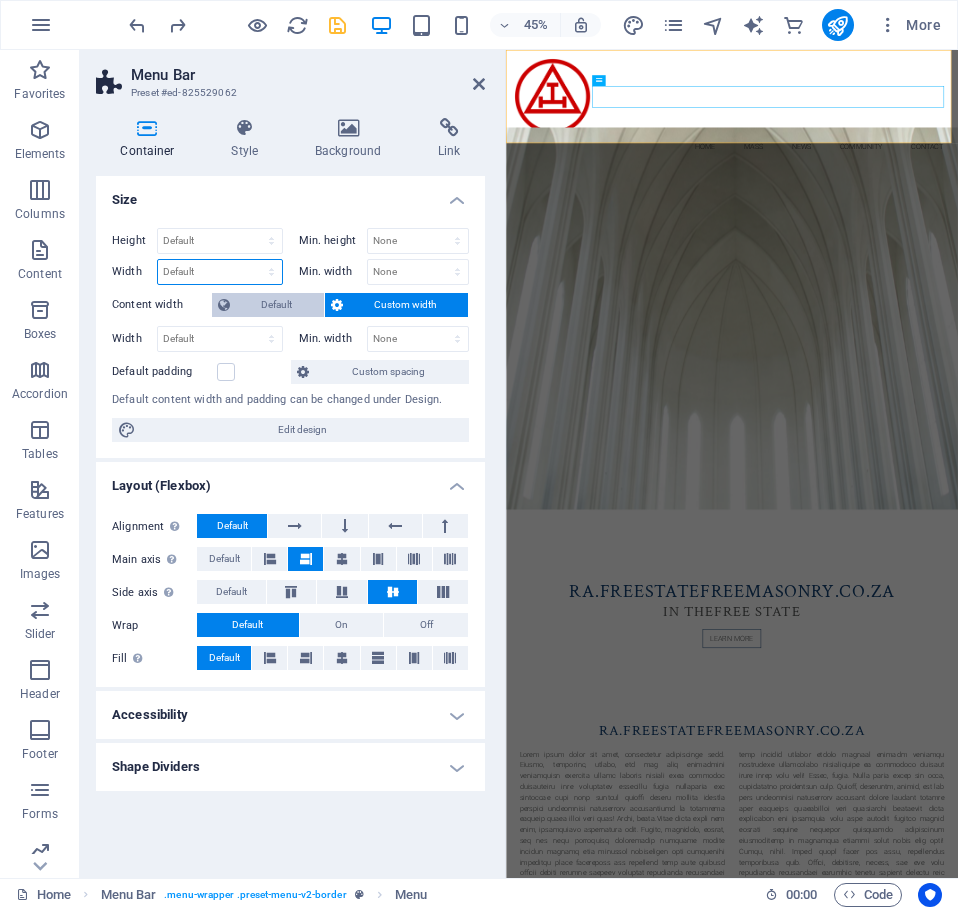 select on "%" 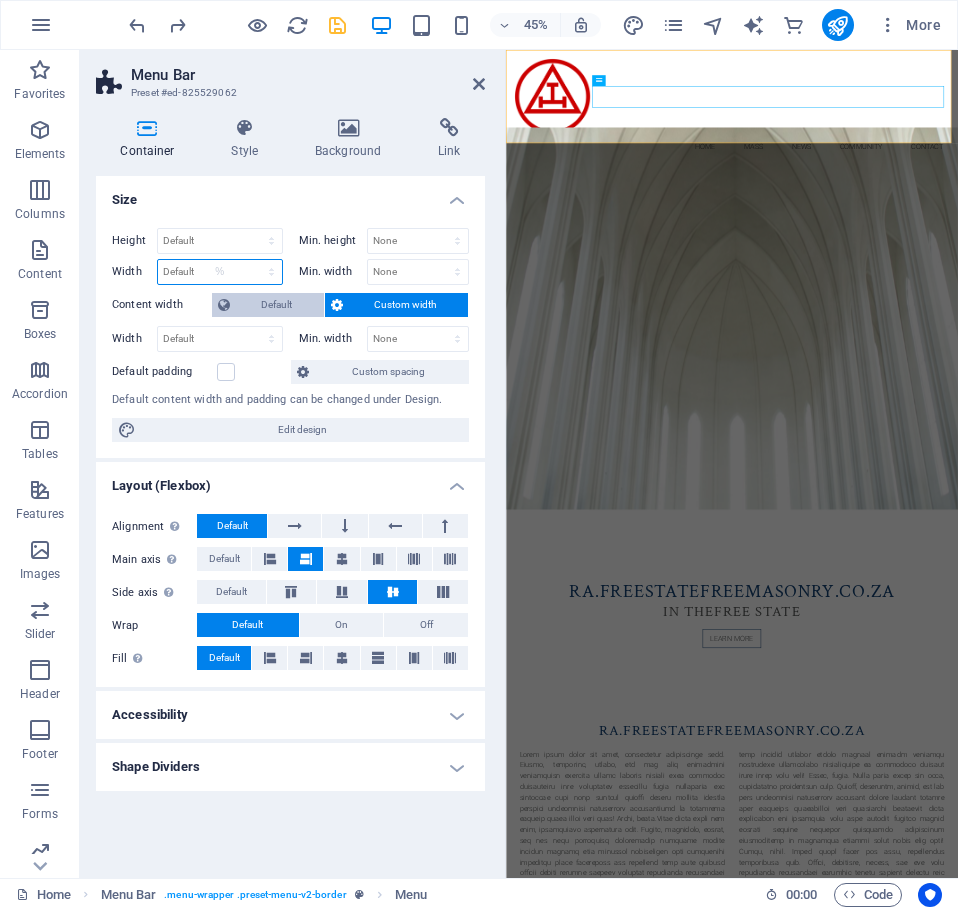 click on "Default px rem % em vh vw" at bounding box center [220, 272] 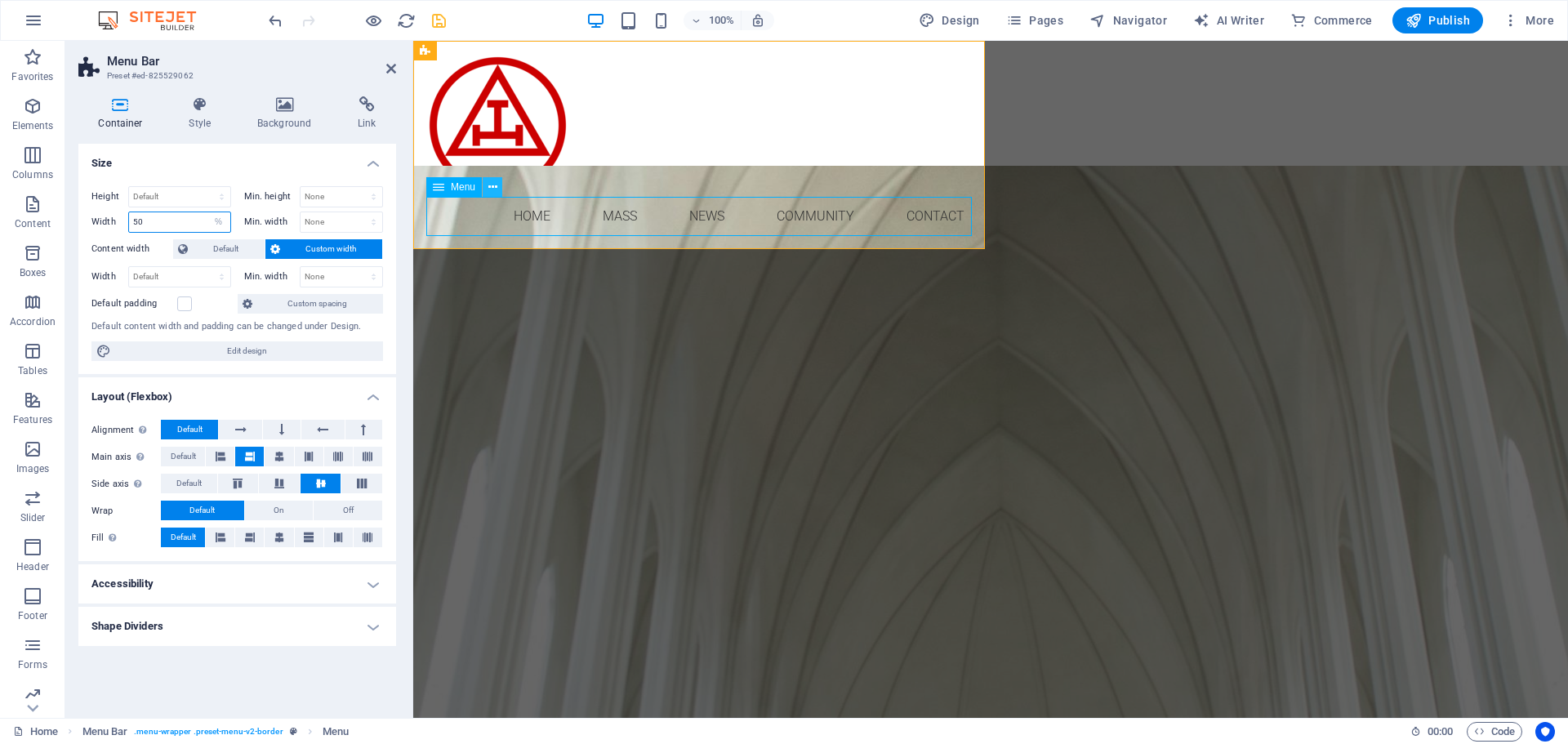 type on "50" 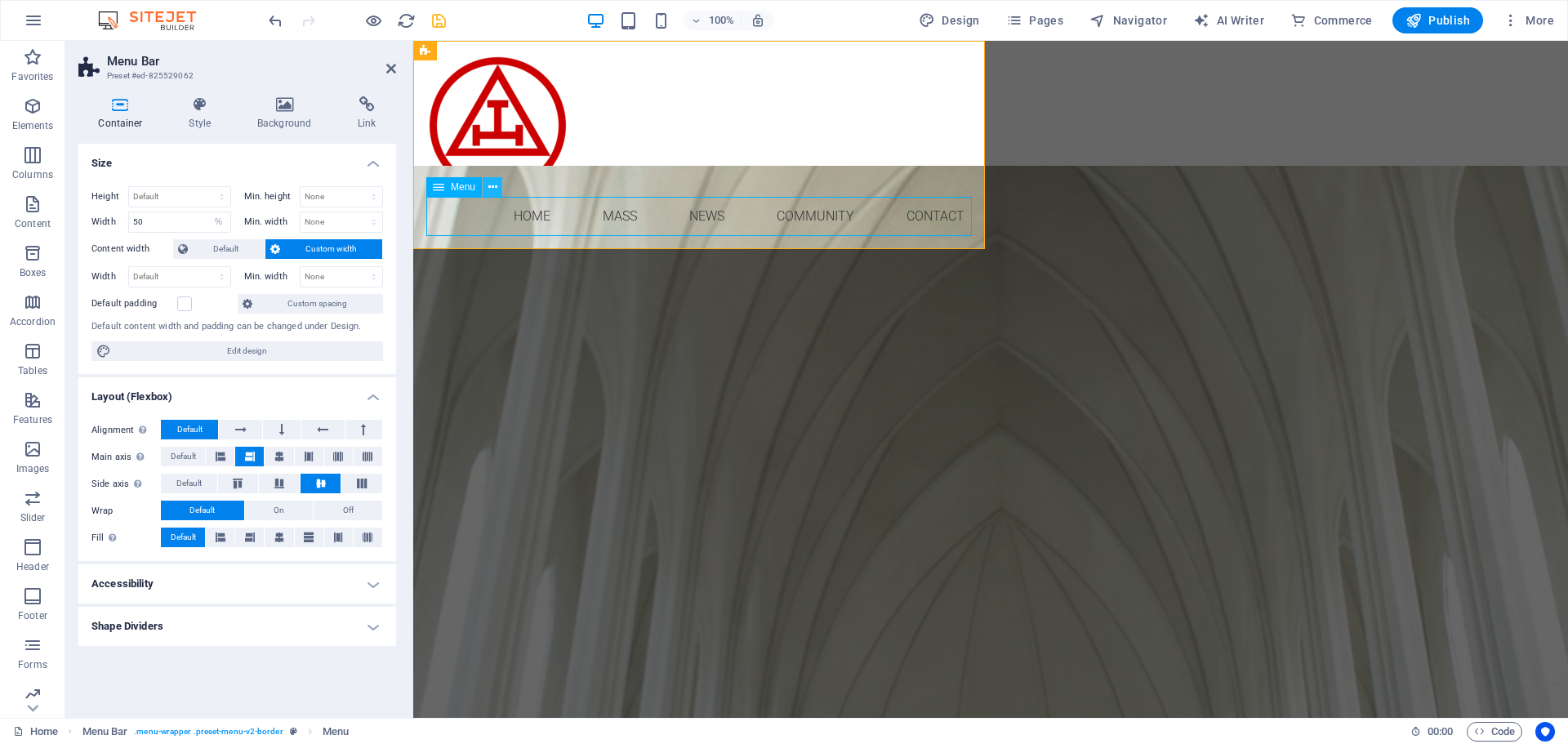 click at bounding box center [492, 187] 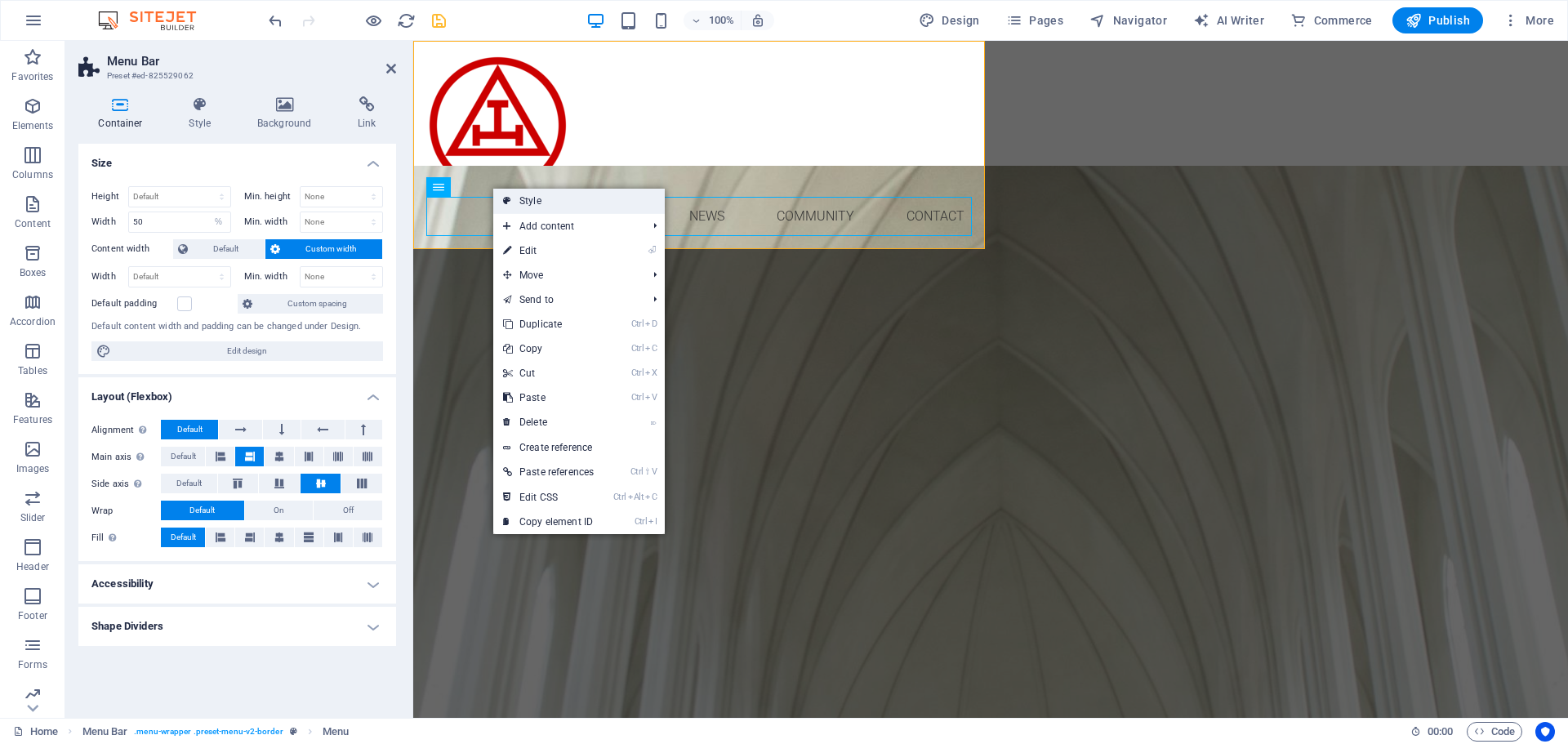 click on "Style" at bounding box center [579, 201] 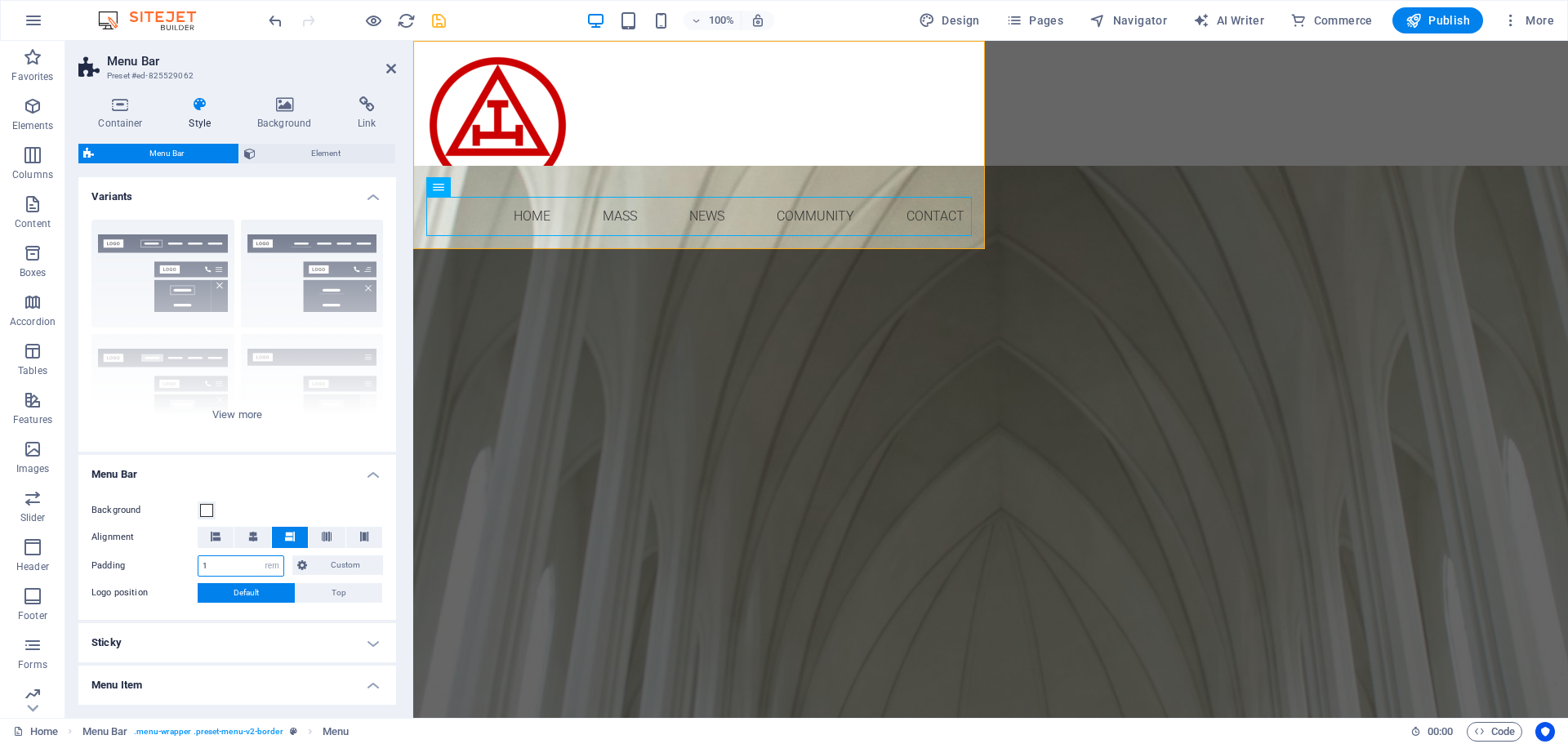 drag, startPoint x: 222, startPoint y: 559, endPoint x: 188, endPoint y: 560, distance: 34.0147 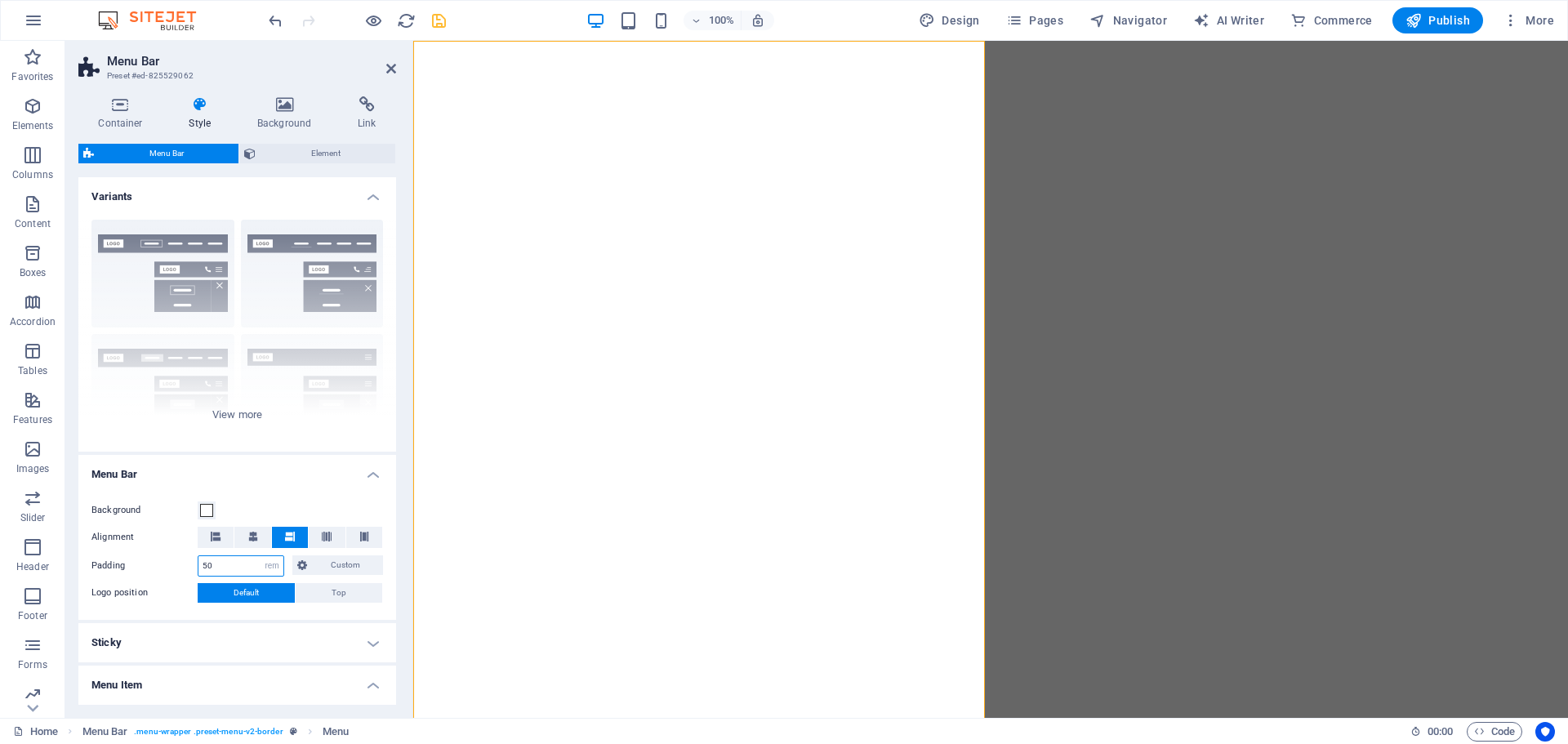 type on "1" 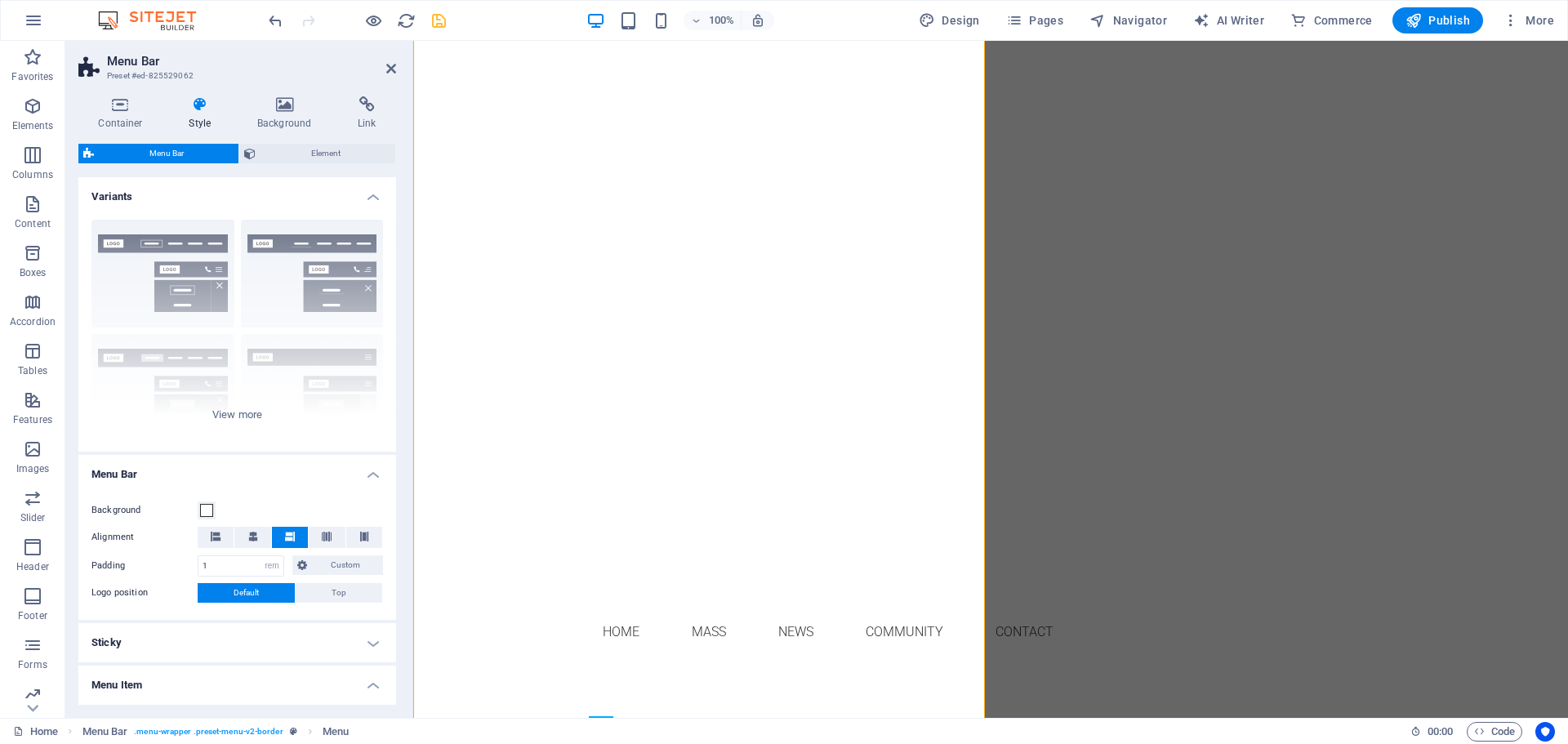 scroll, scrollTop: 490, scrollLeft: 0, axis: vertical 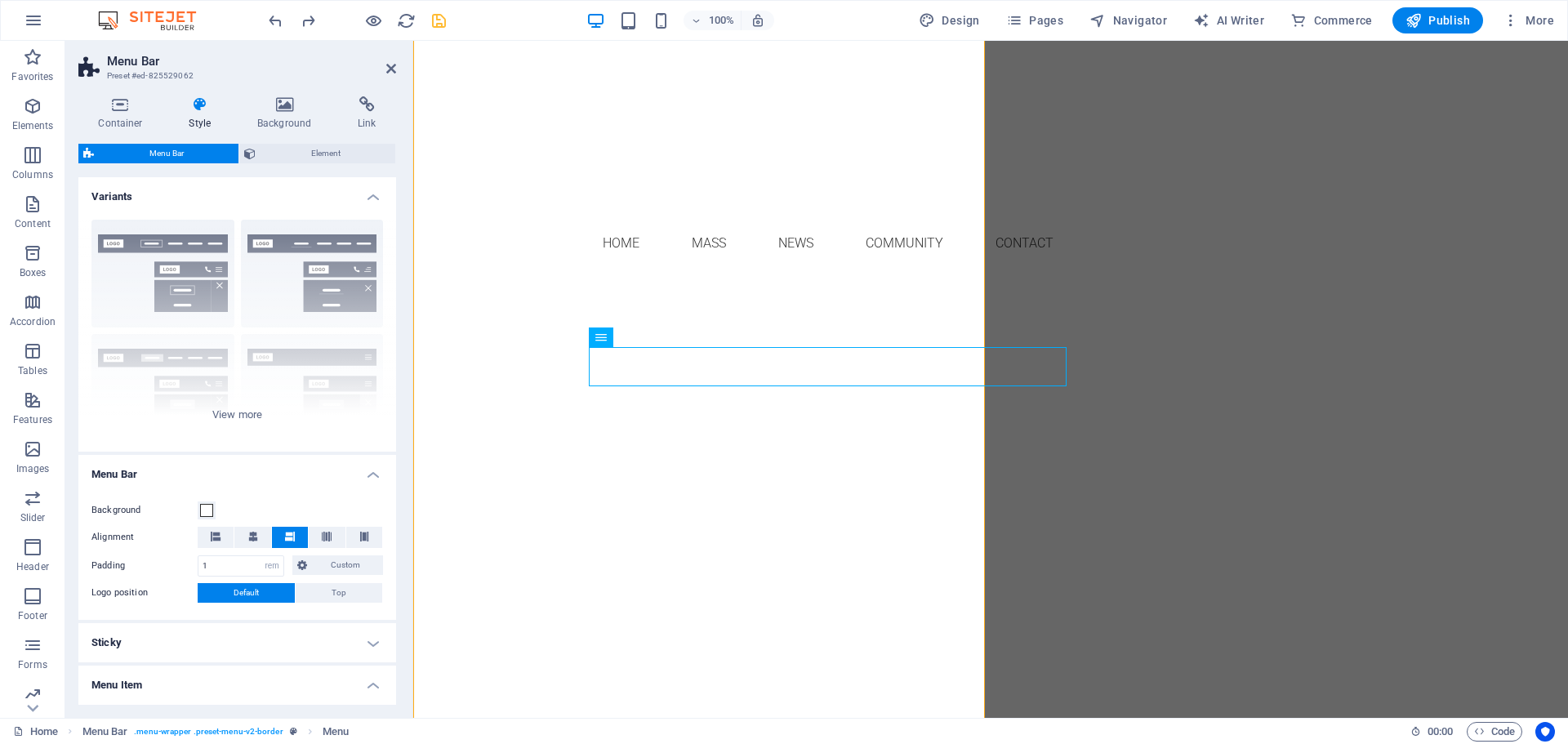 click on "Home Mass News Community Contact [DOMAIN] IN the [REGION] Learn more [DOMAIN] It's time for a break! MAss Lorem ipsum dolor sit amet, consectetur adipisicing elit. Veritatis, dolorem! confession Lorem ipsum dolor sit amet, consectetur adipisicing elit. Veritatis, dolorem! pastoral care Lorem ipsum dolor sit amet, consectetur adipisicing elit. Veritatis, dolorem! You need to talk? Lorem ipsum dolor sit amet, consectetur adipisicing elit. Repellat, maiores, a libero atque assumenda praesentium cum magni odio dolor accusantium explicabo repudiandae molestiae itaque provident sit debitis aspernatur soluta deserunt incidunt ad cumque ex laboriosam. Distinctio, mollitia, molestias excepturi voluptatem veritatis iusto nam nulla. Please contact me – Contact PASTORAL CARE Lorem ipsum dolor sit amet, consectetur adipisicing elit. Emergency: (e.g. bereavement) Long-Term: twice a month - fix date Emergency telephone number: [PHONE] | Legal Notice |" at bounding box center (991, 3133) 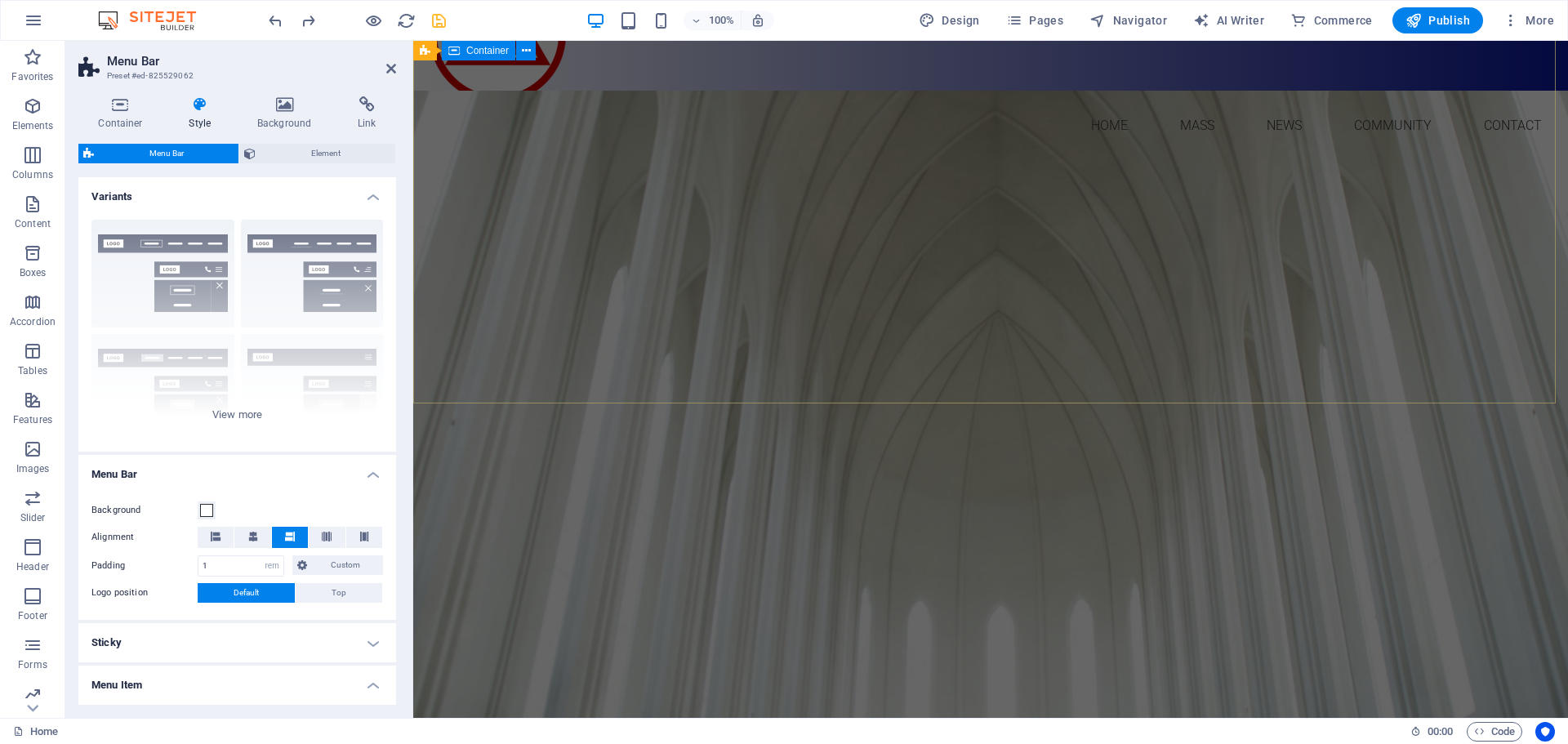 scroll, scrollTop: 0, scrollLeft: 0, axis: both 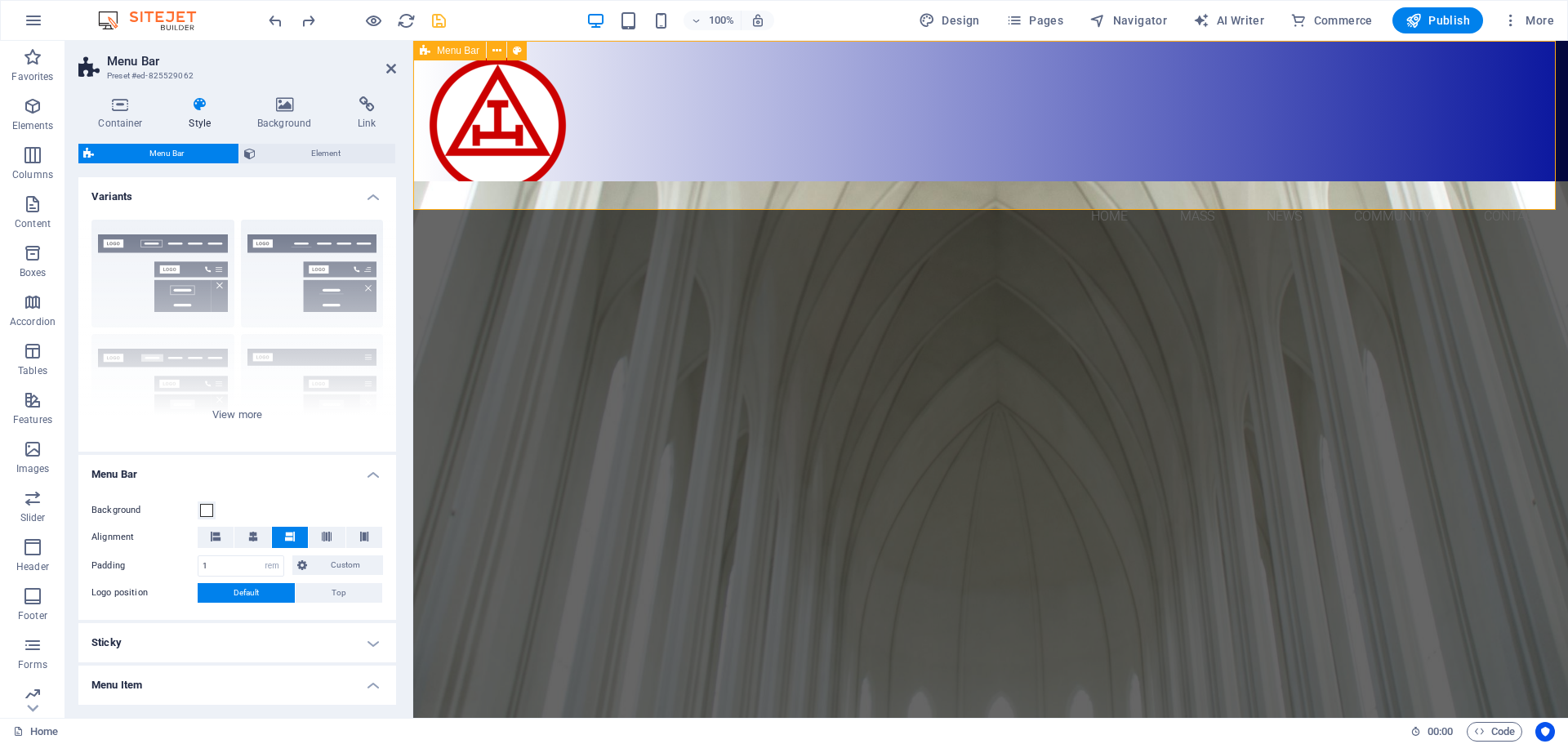 select on "hover_border" 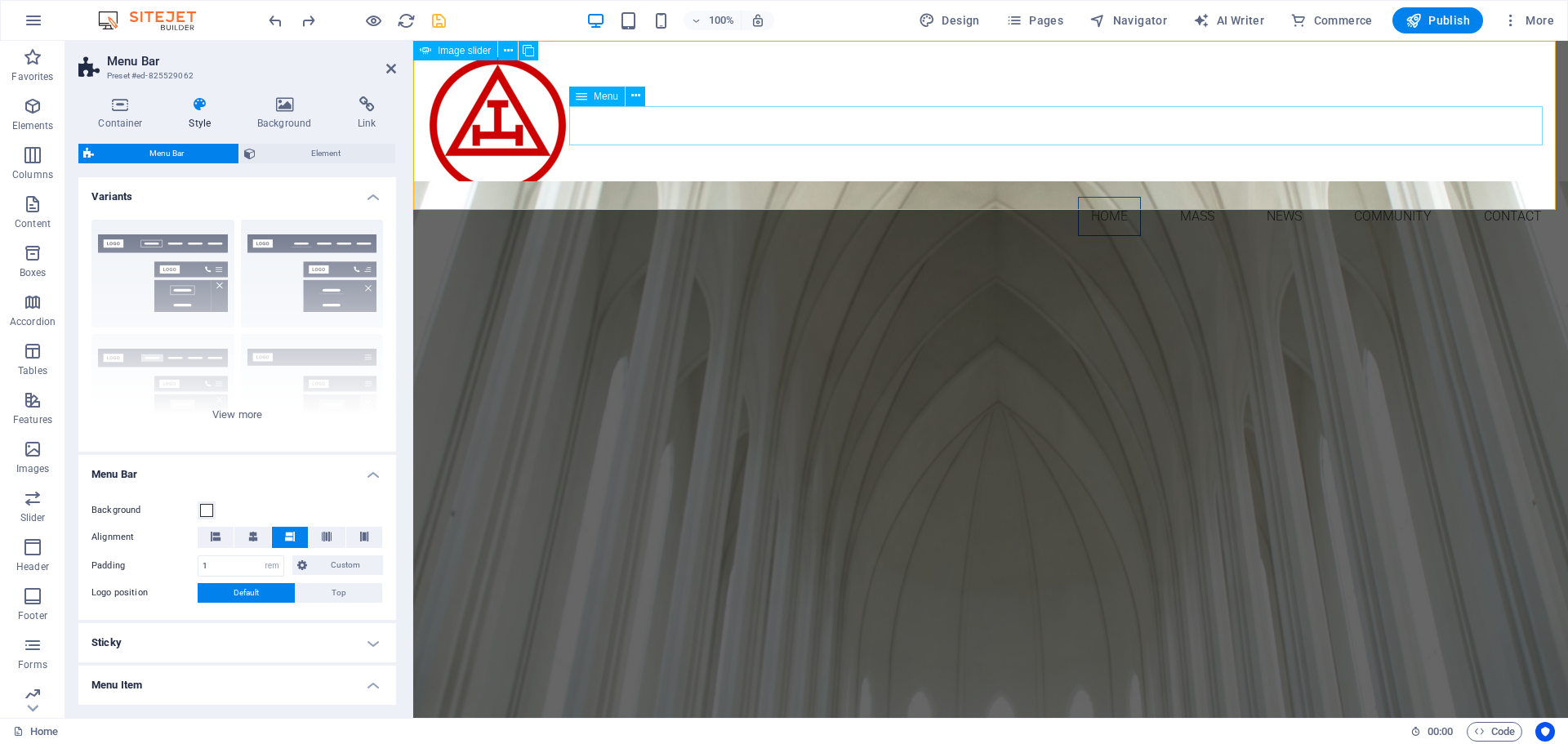 click on "Home Mass News Community Contact" at bounding box center [991, 216] 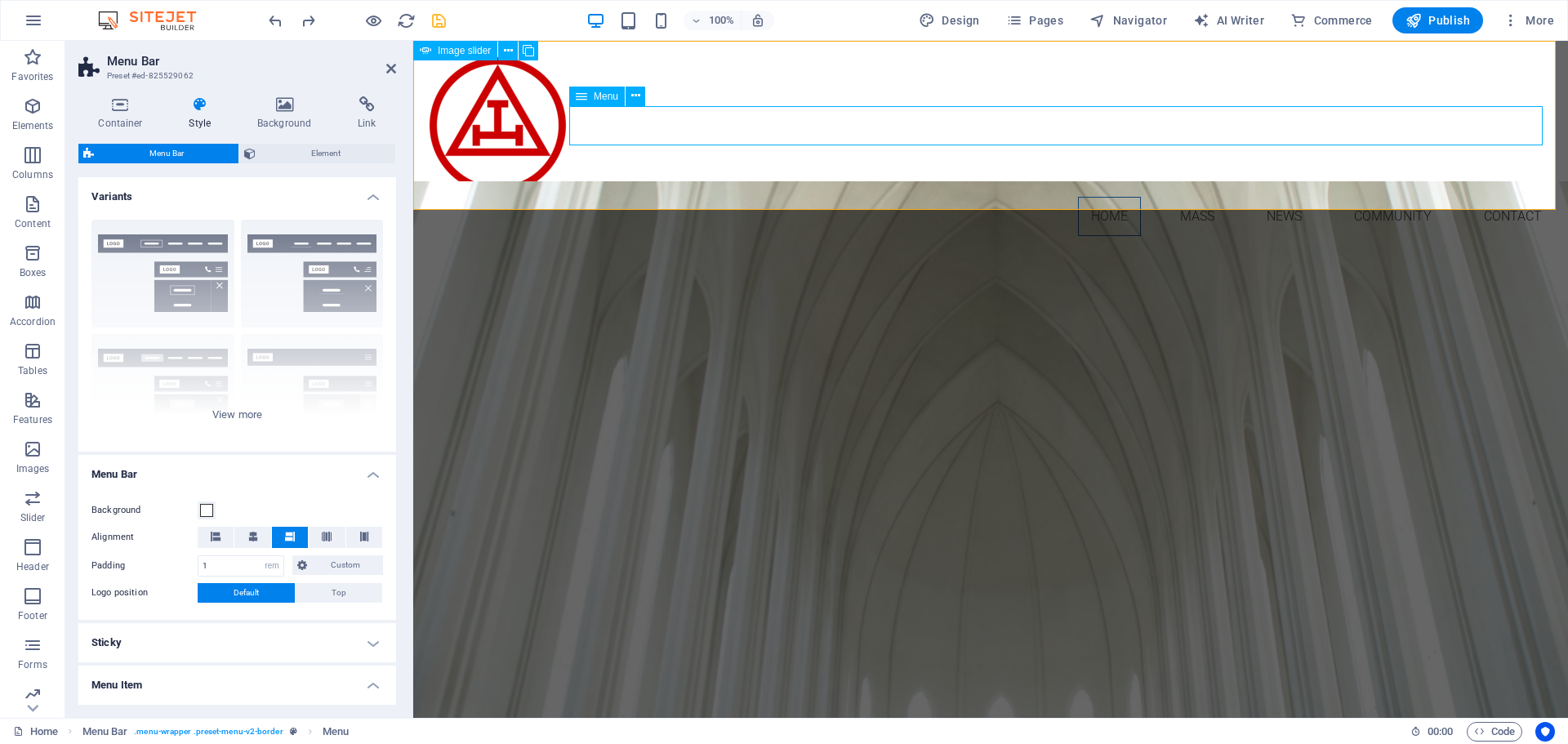 click on "Home Mass News Community Contact" at bounding box center (991, 216) 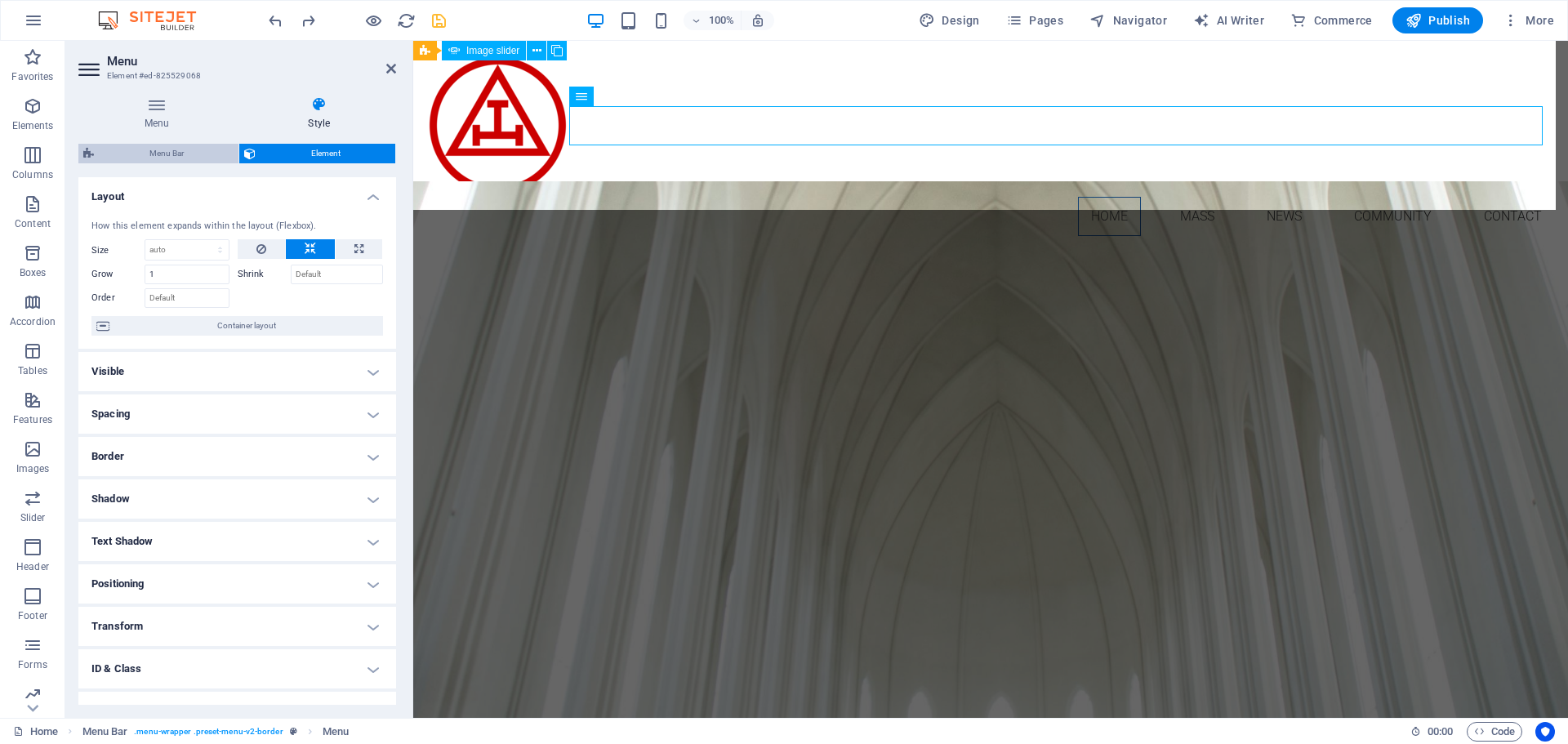 click on "Menu Bar" at bounding box center (166, 154) 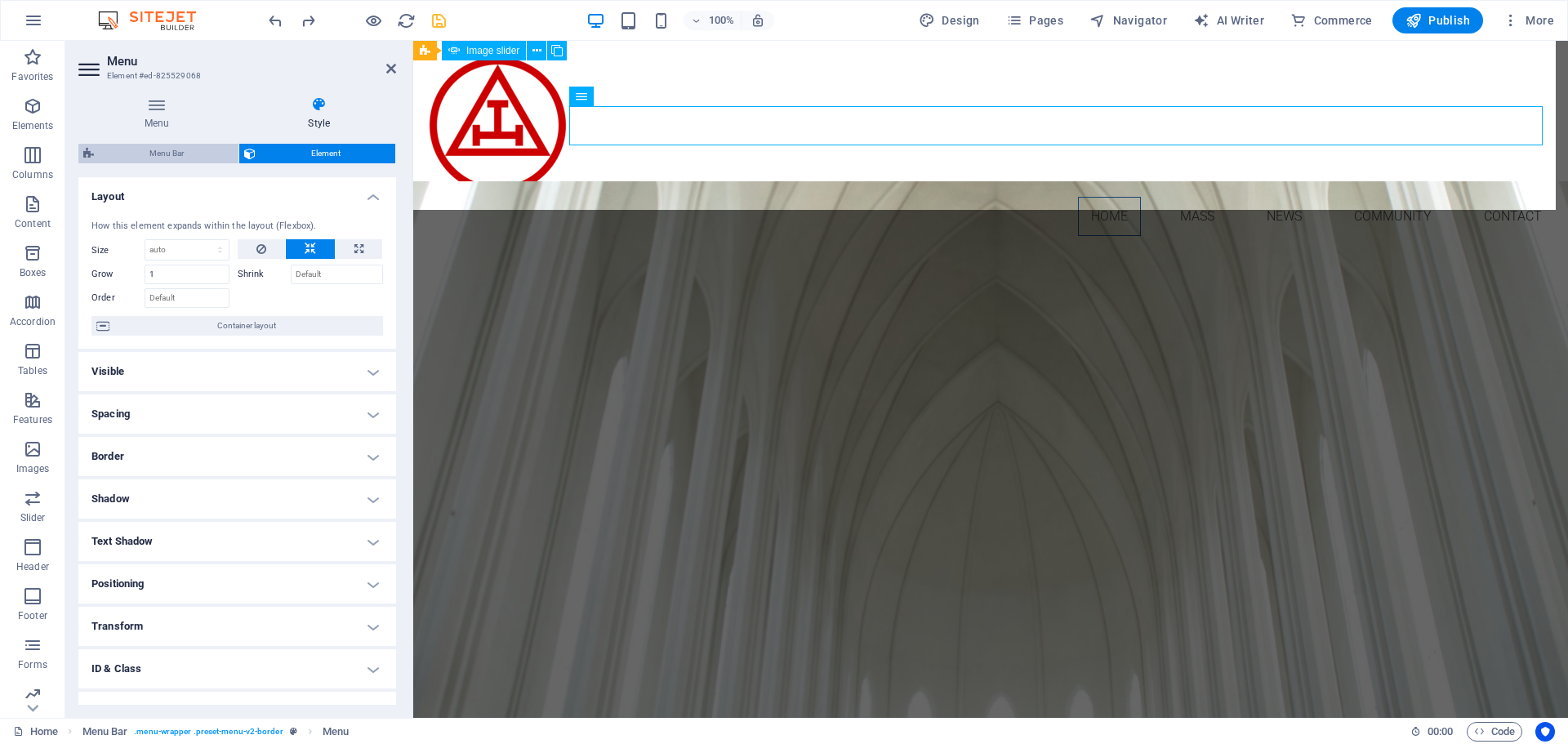 select on "rem" 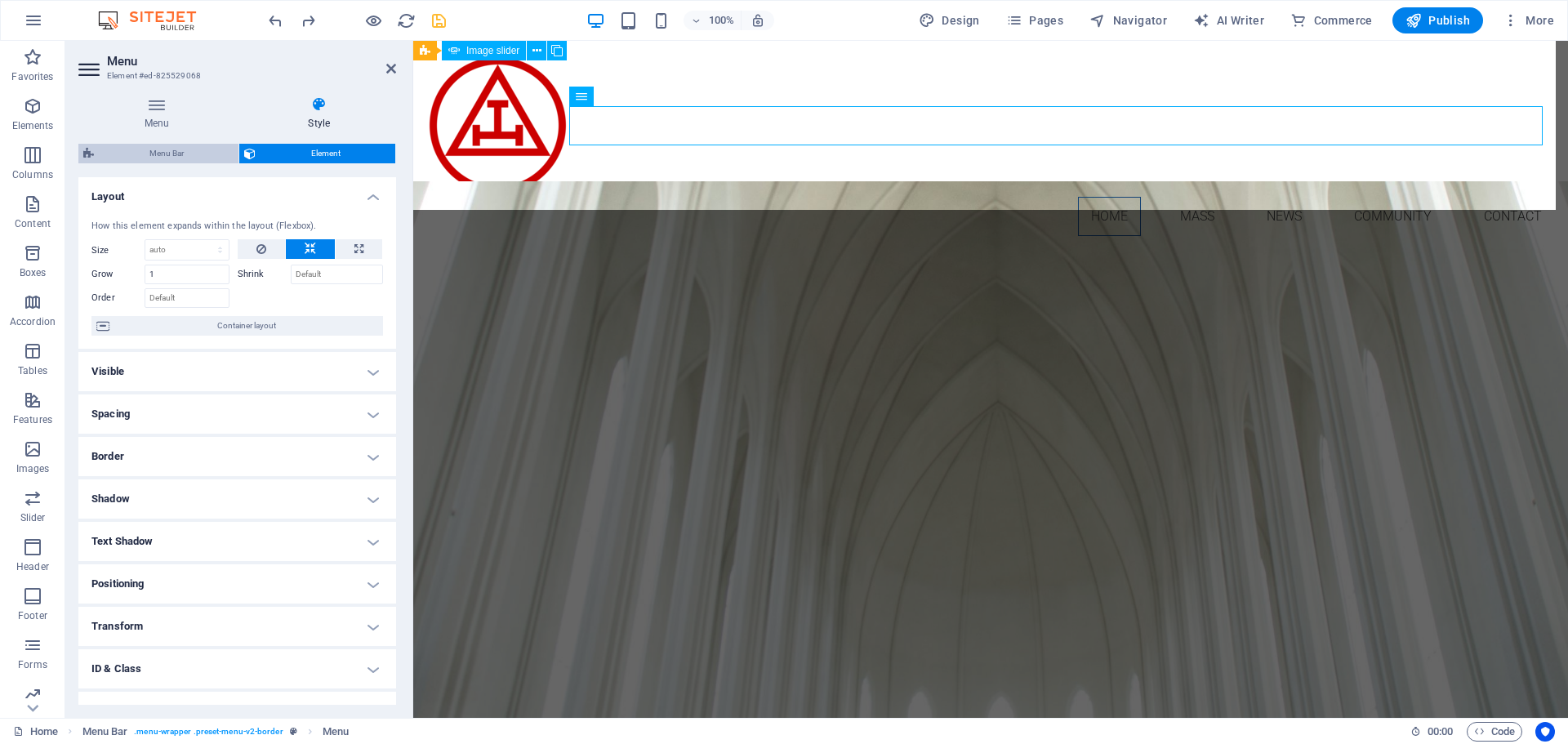 select on "hover_border" 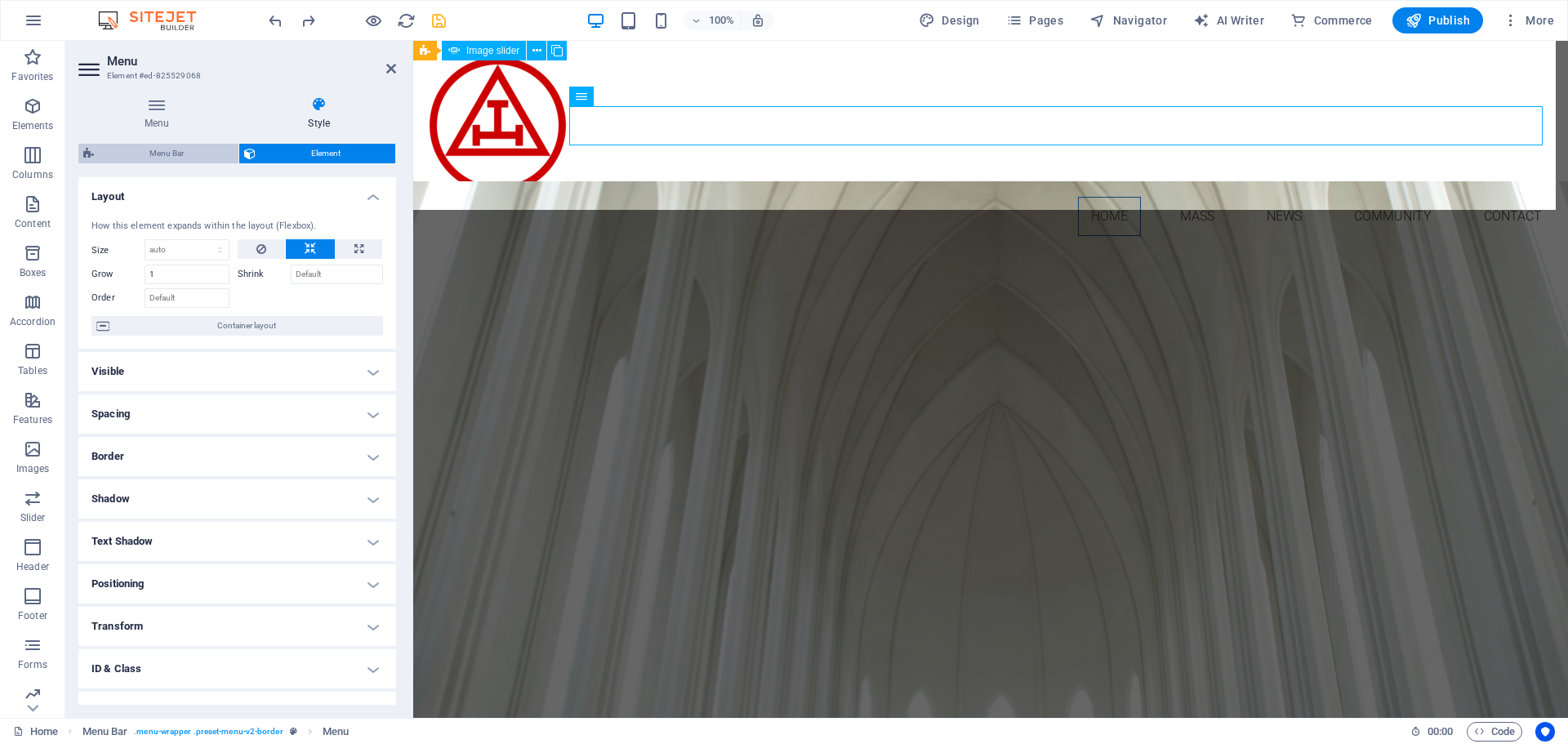 select on "px" 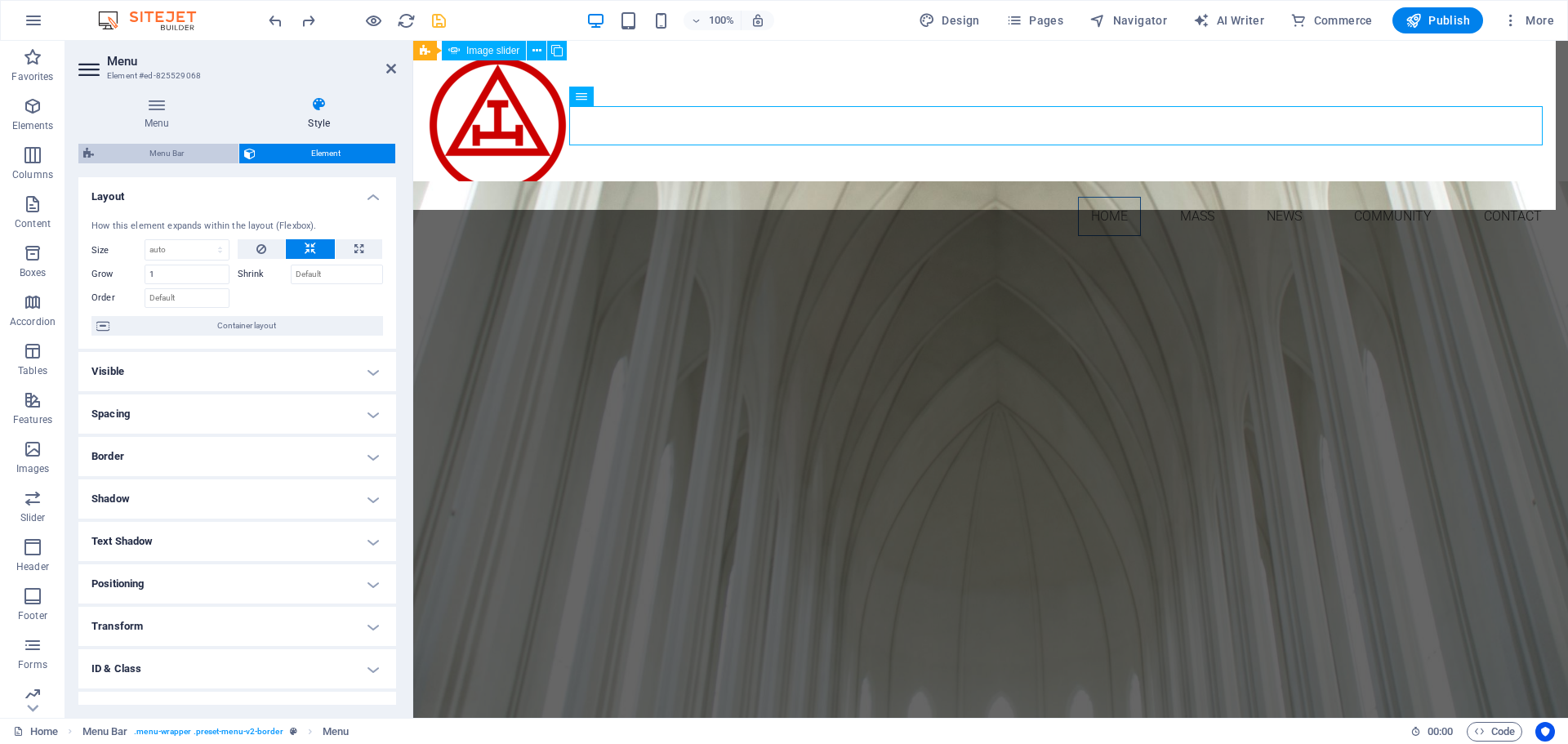 select on "rem" 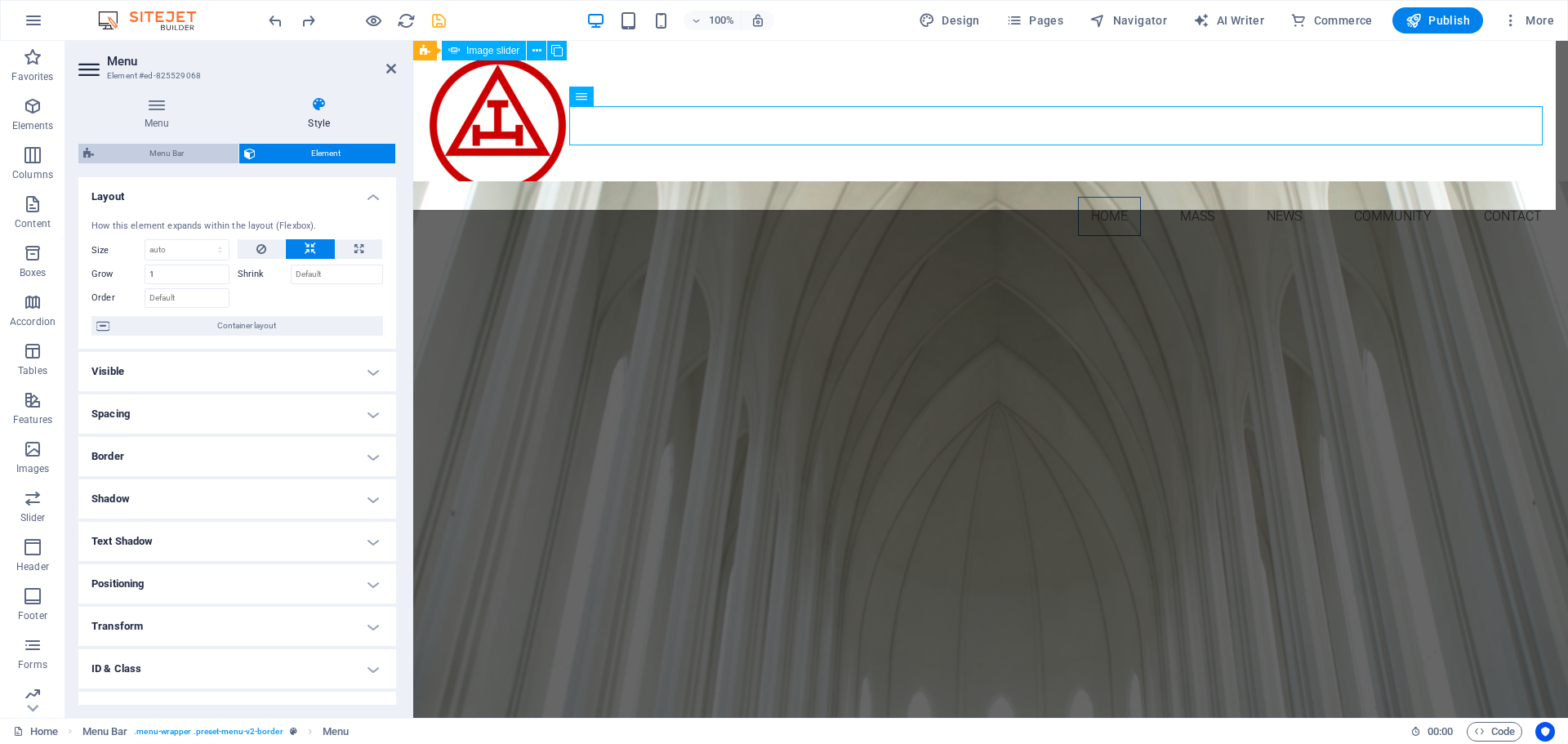 select on "300" 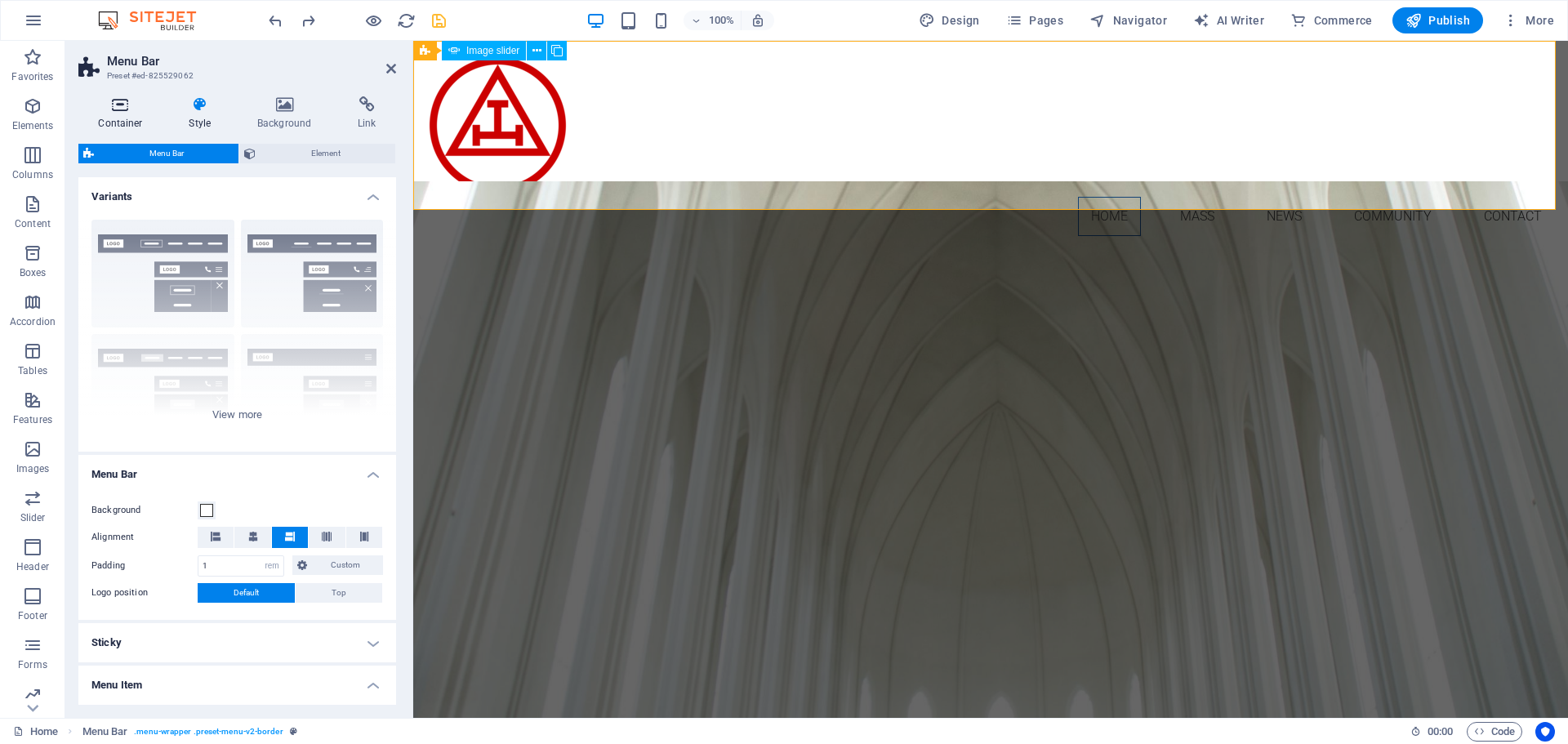 click on "Container" at bounding box center (123, 114) 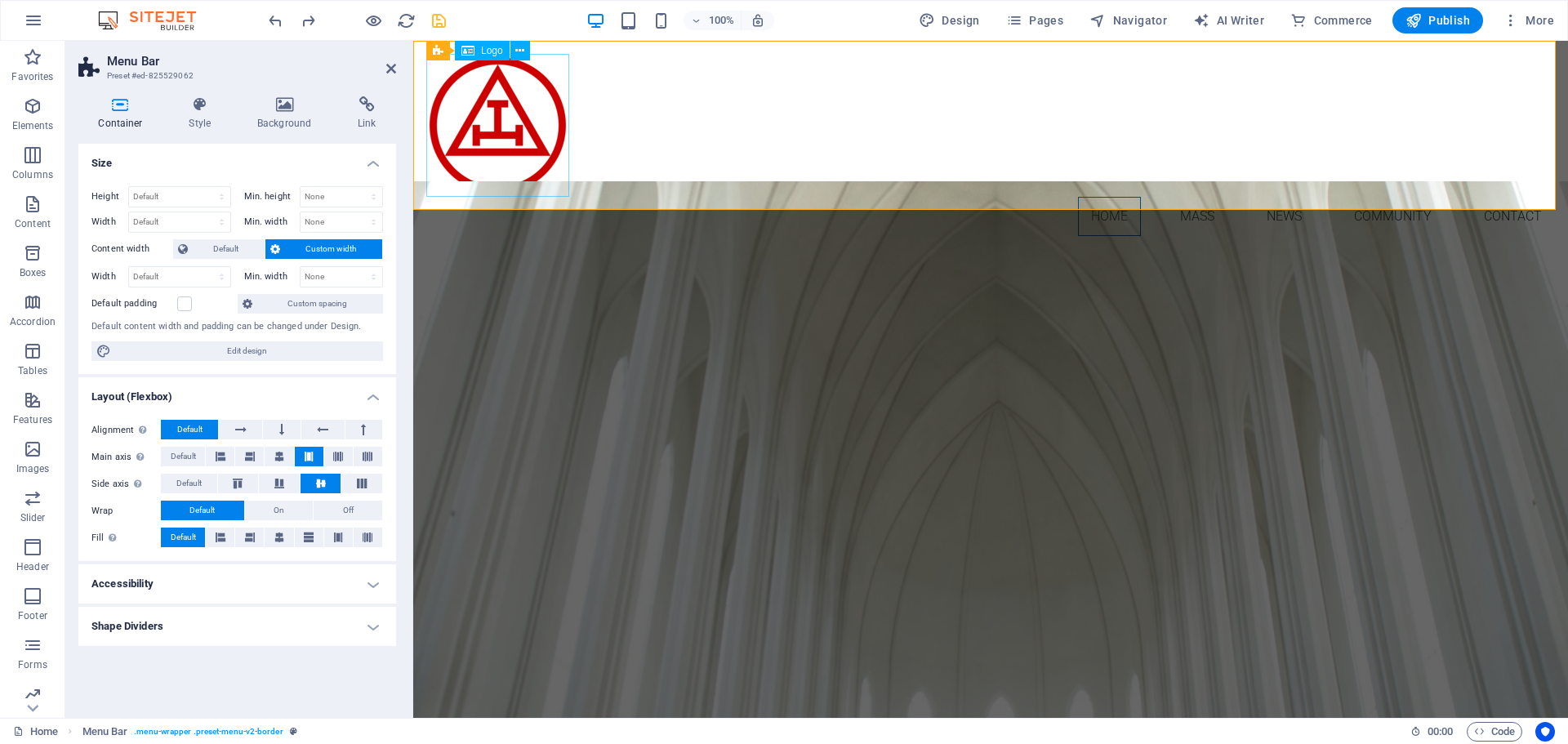 click at bounding box center (468, 51) 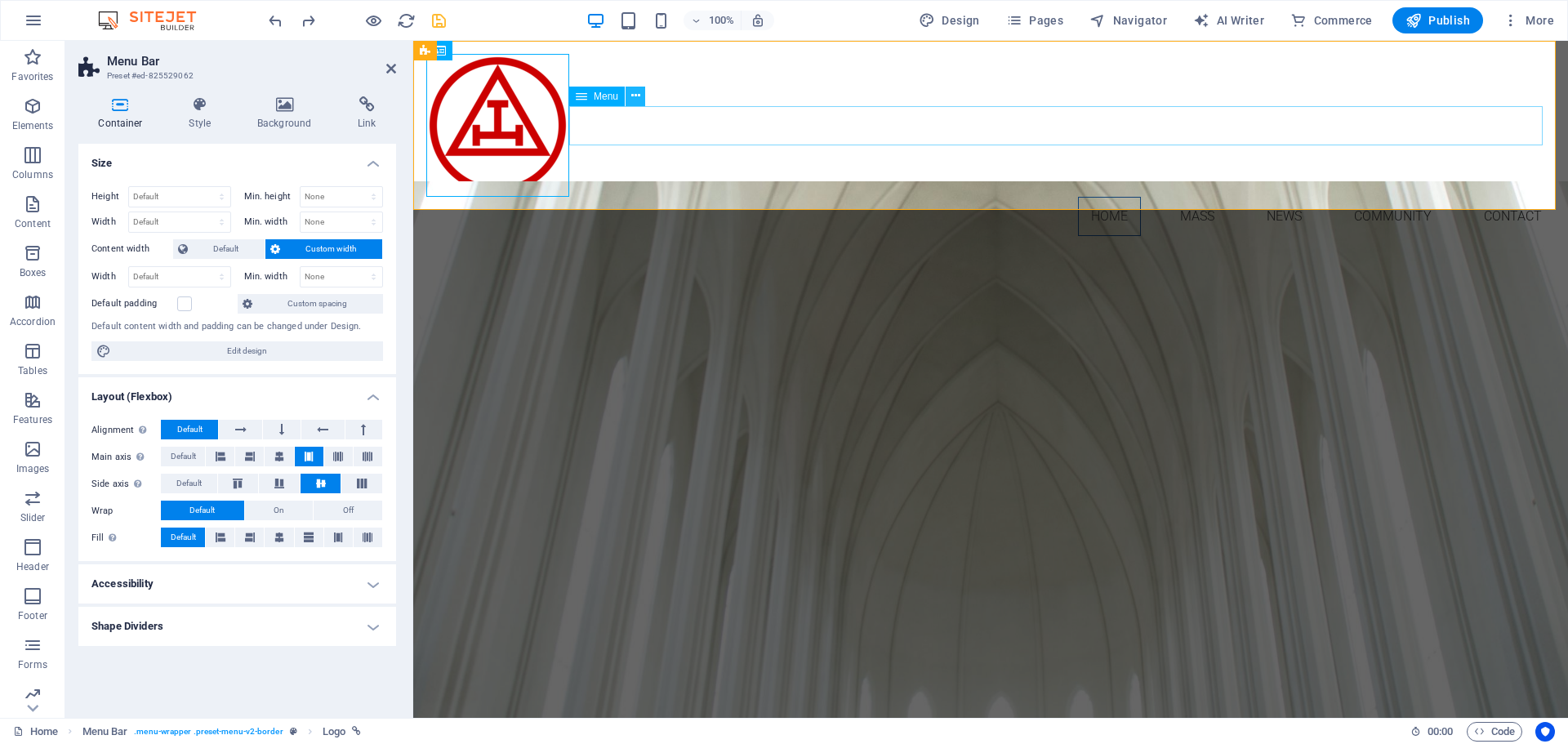 click at bounding box center (635, 96) 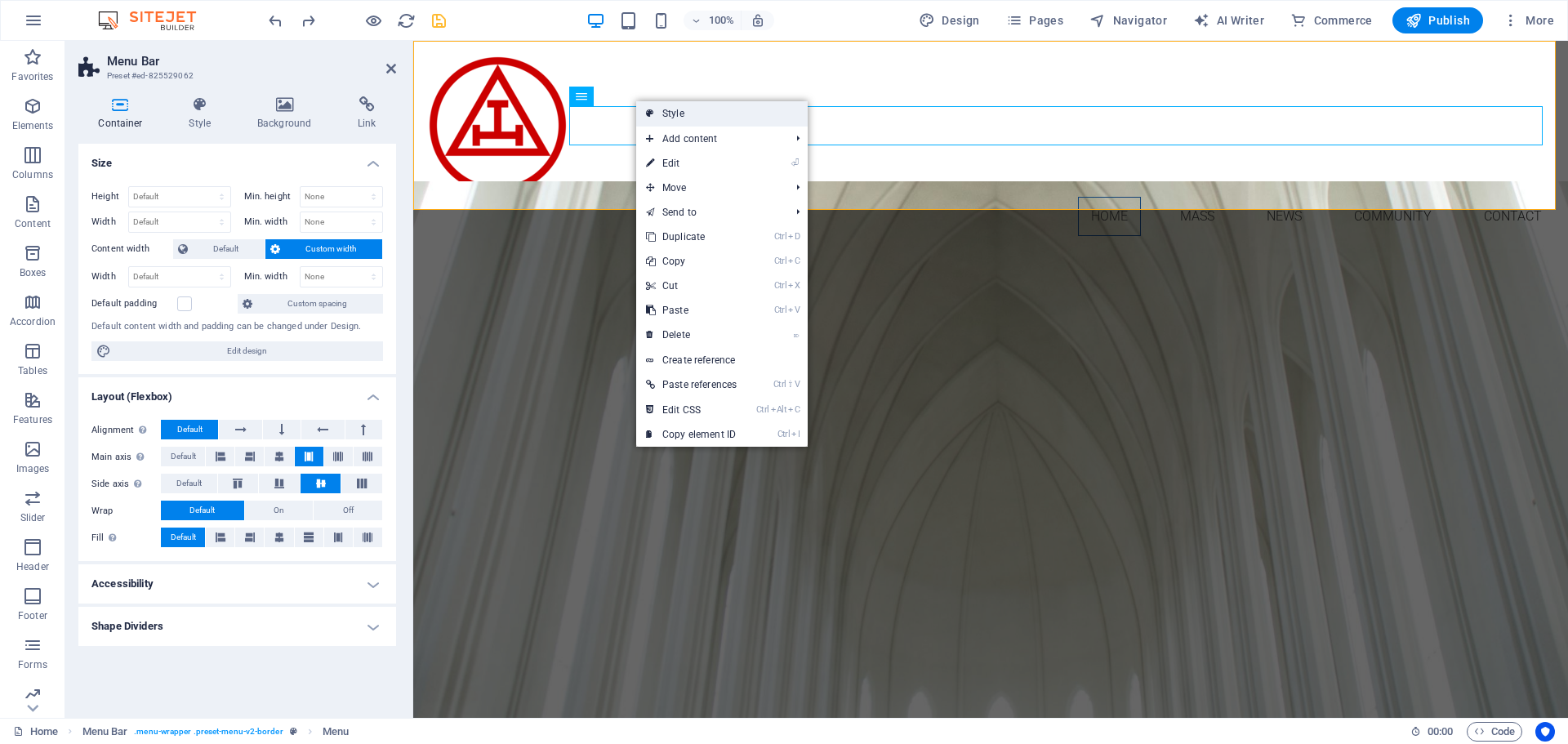 click on "Style" at bounding box center [722, 114] 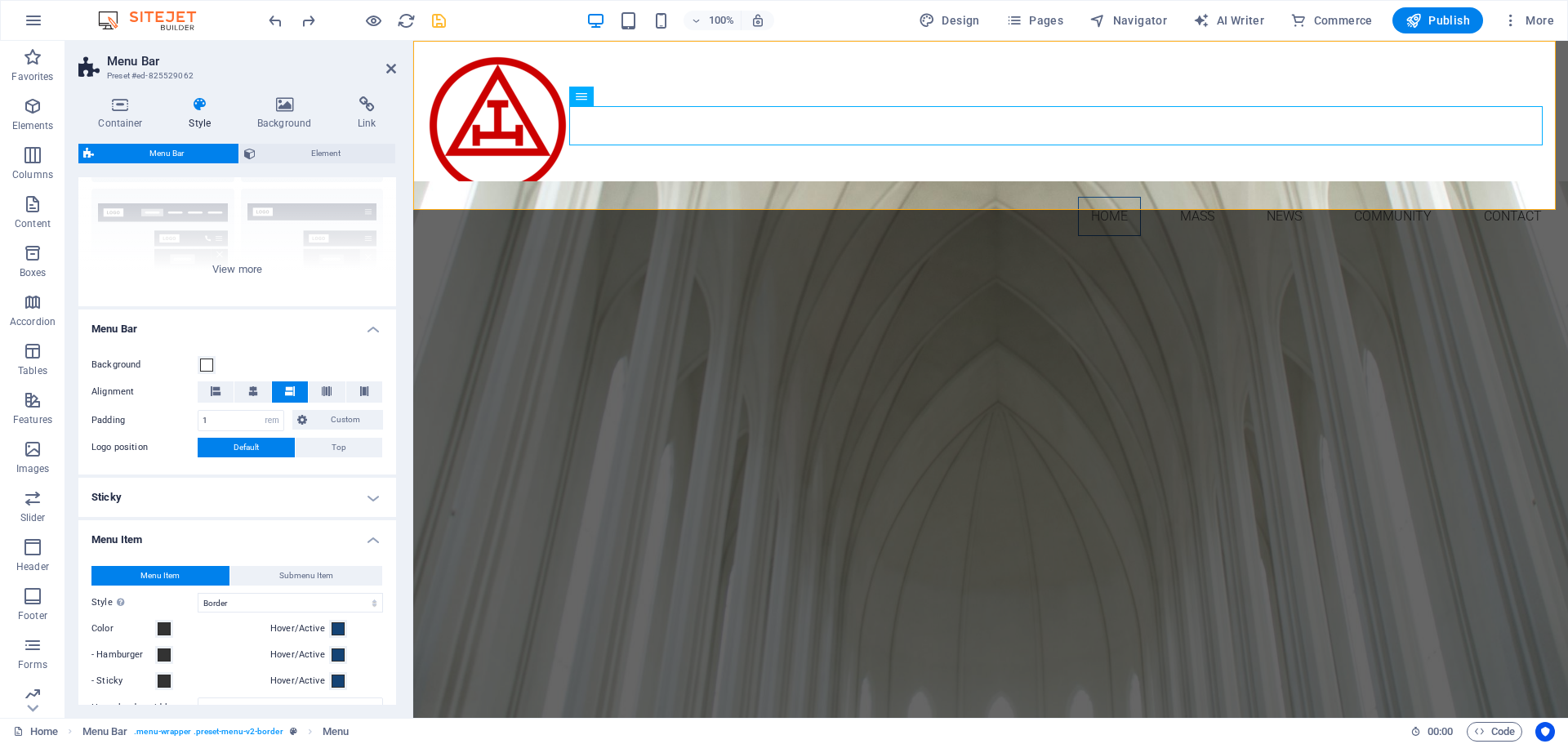 scroll, scrollTop: 163, scrollLeft: 0, axis: vertical 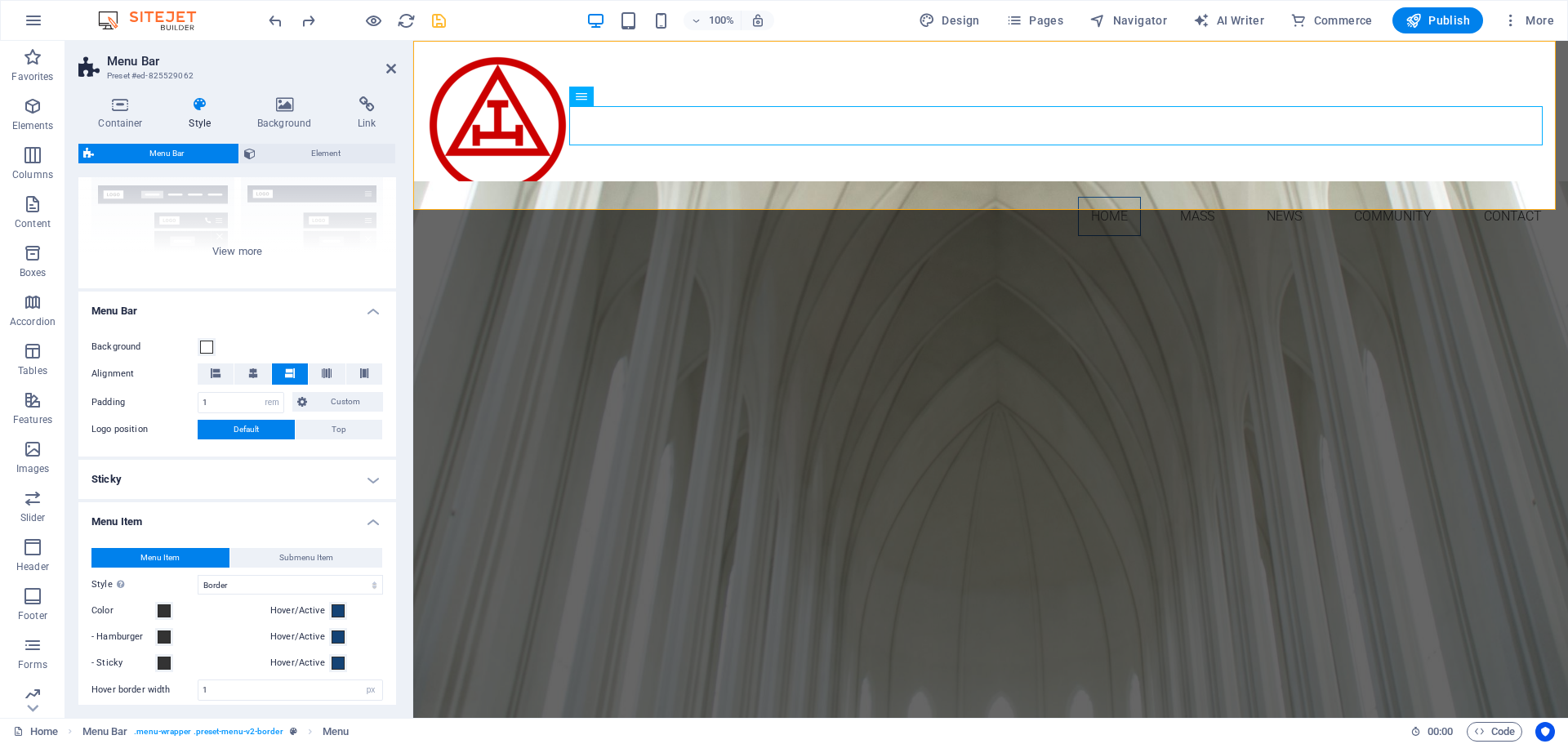 click on "Sticky" at bounding box center (237, 479) 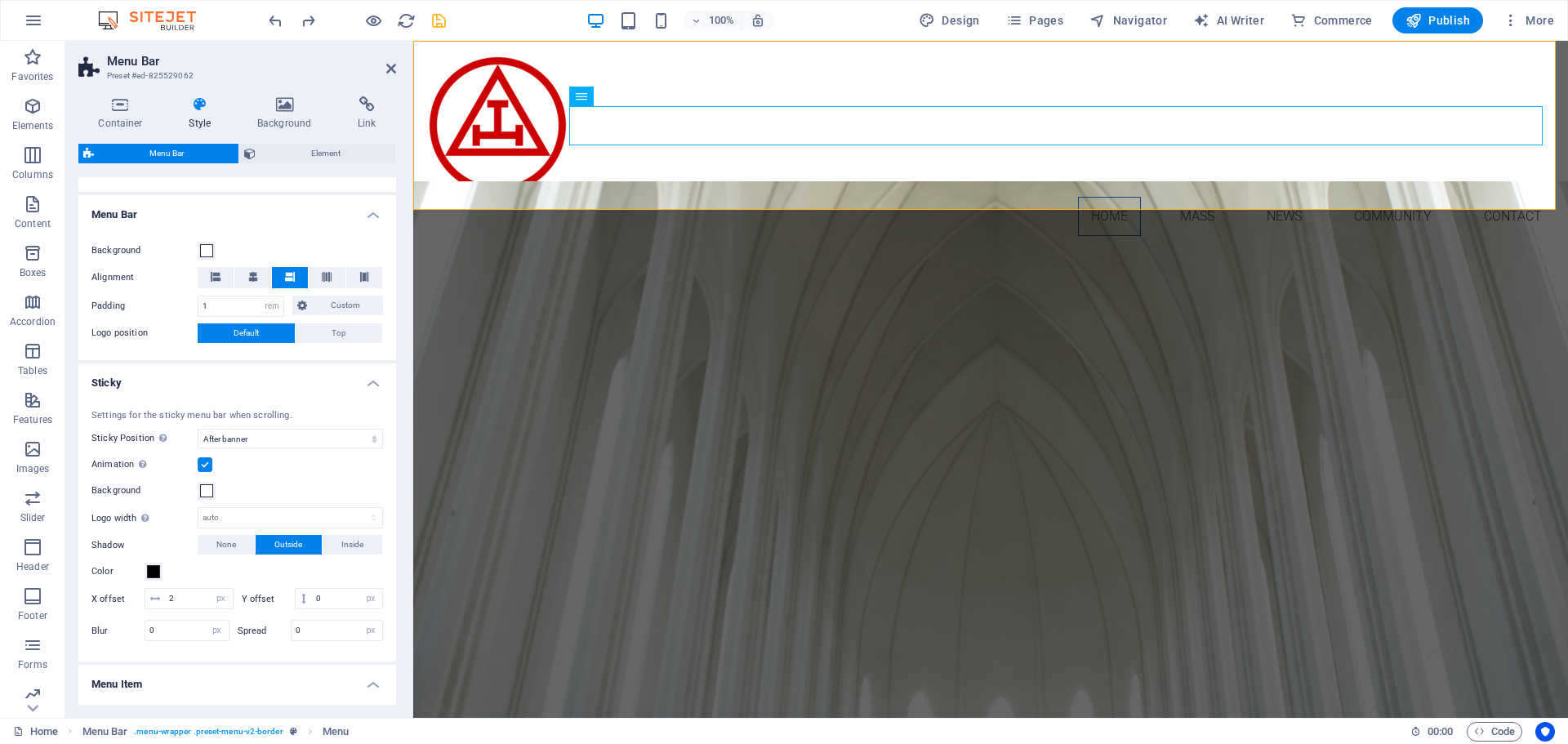 scroll, scrollTop: 327, scrollLeft: 0, axis: vertical 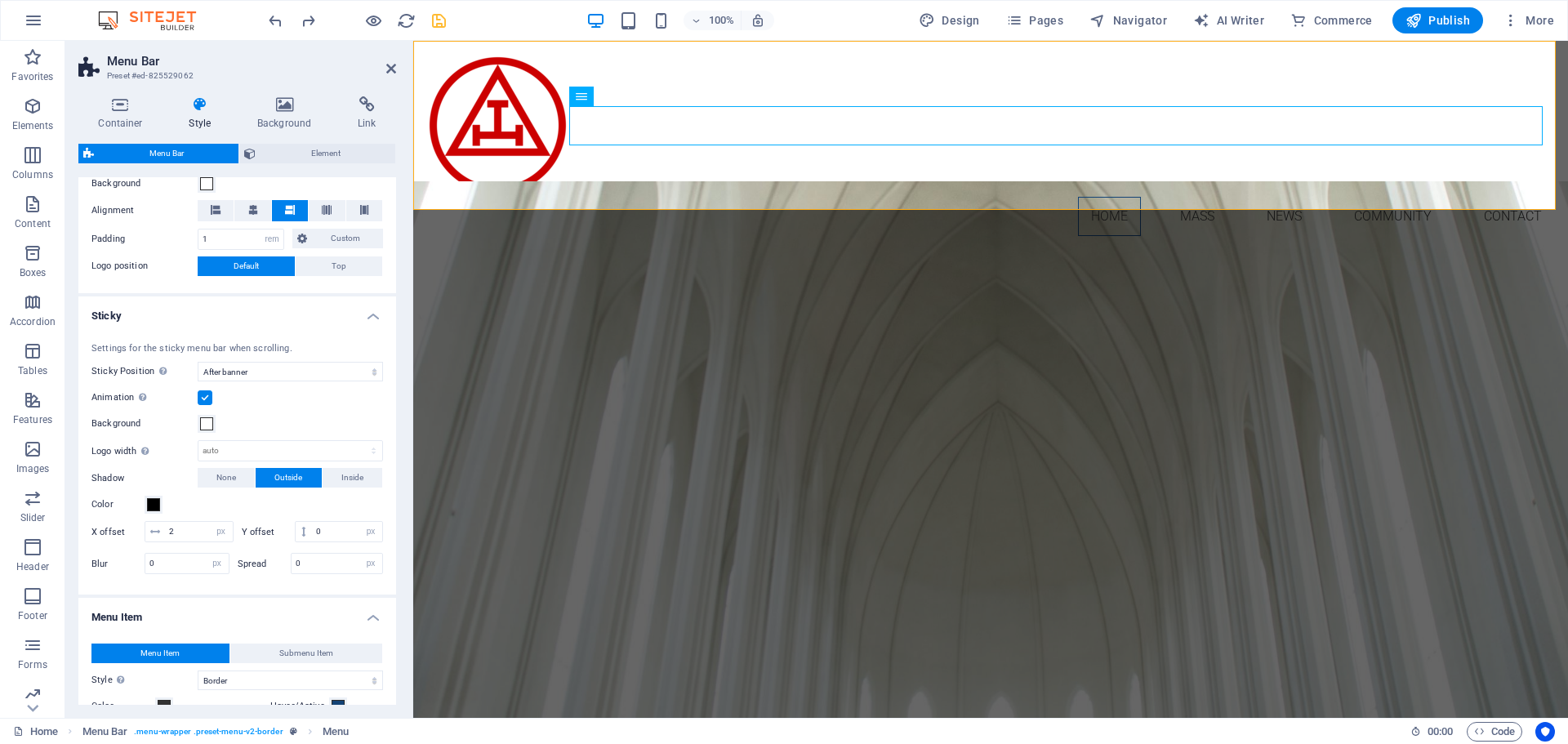 click on "Sticky" at bounding box center (237, 311) 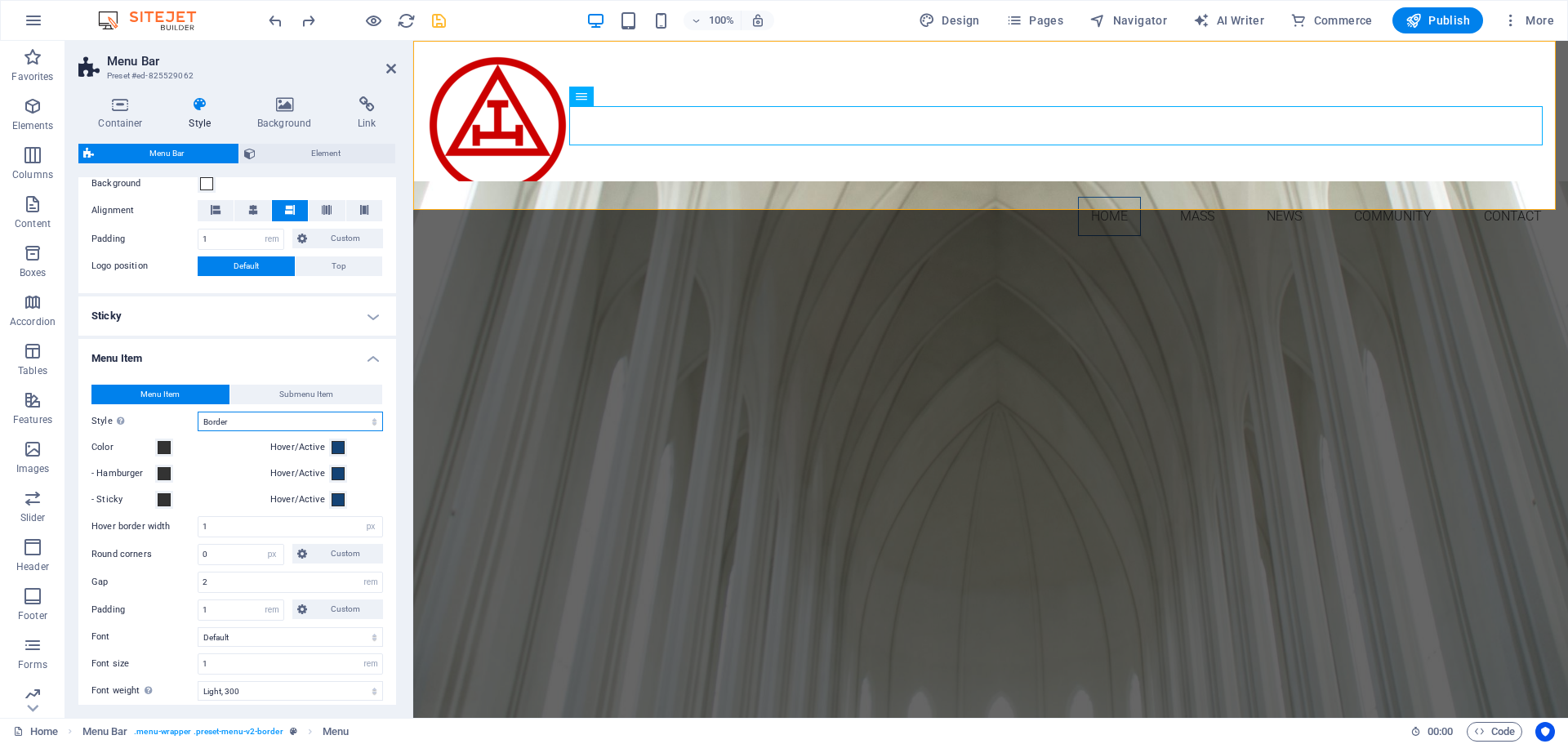 click on "Plain Text color Box: Fade Box: Flip vertical Box: Flip horizontal Box: Slide down Box: Slide up Box: Slide right Box: Slide left Box: Zoom effect Border Border top & bottom Border left & right Border top Border bottom" at bounding box center [290, 421] 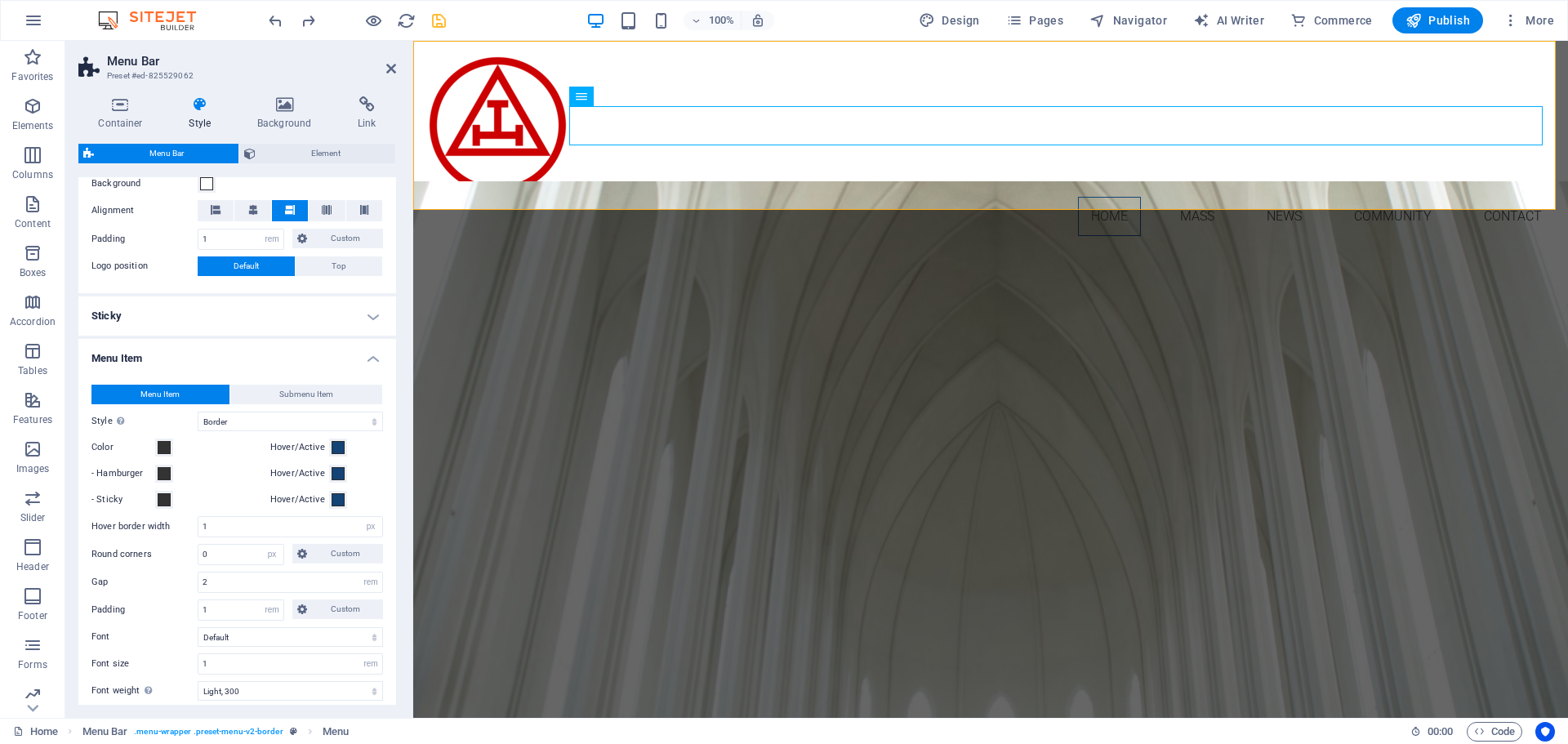 click on "Style Switch to preview mode and move the mouse over menu items to test the effect." at bounding box center (145, 421) 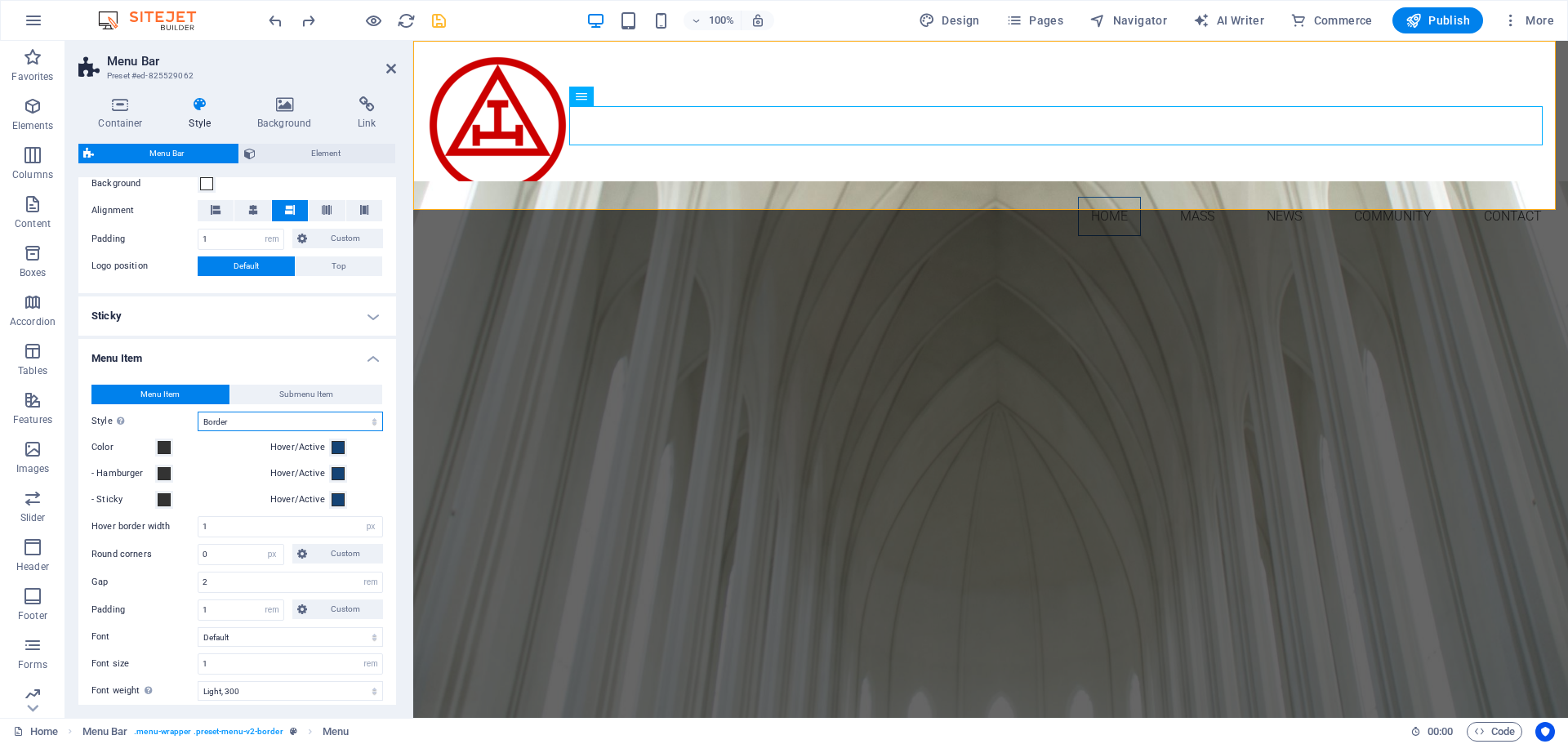 click on "Plain Text color Box: Fade Box: Flip vertical Box: Flip horizontal Box: Slide down Box: Slide up Box: Slide right Box: Slide left Box: Zoom effect Border Border top & bottom Border left & right Border top Border bottom" at bounding box center [290, 421] 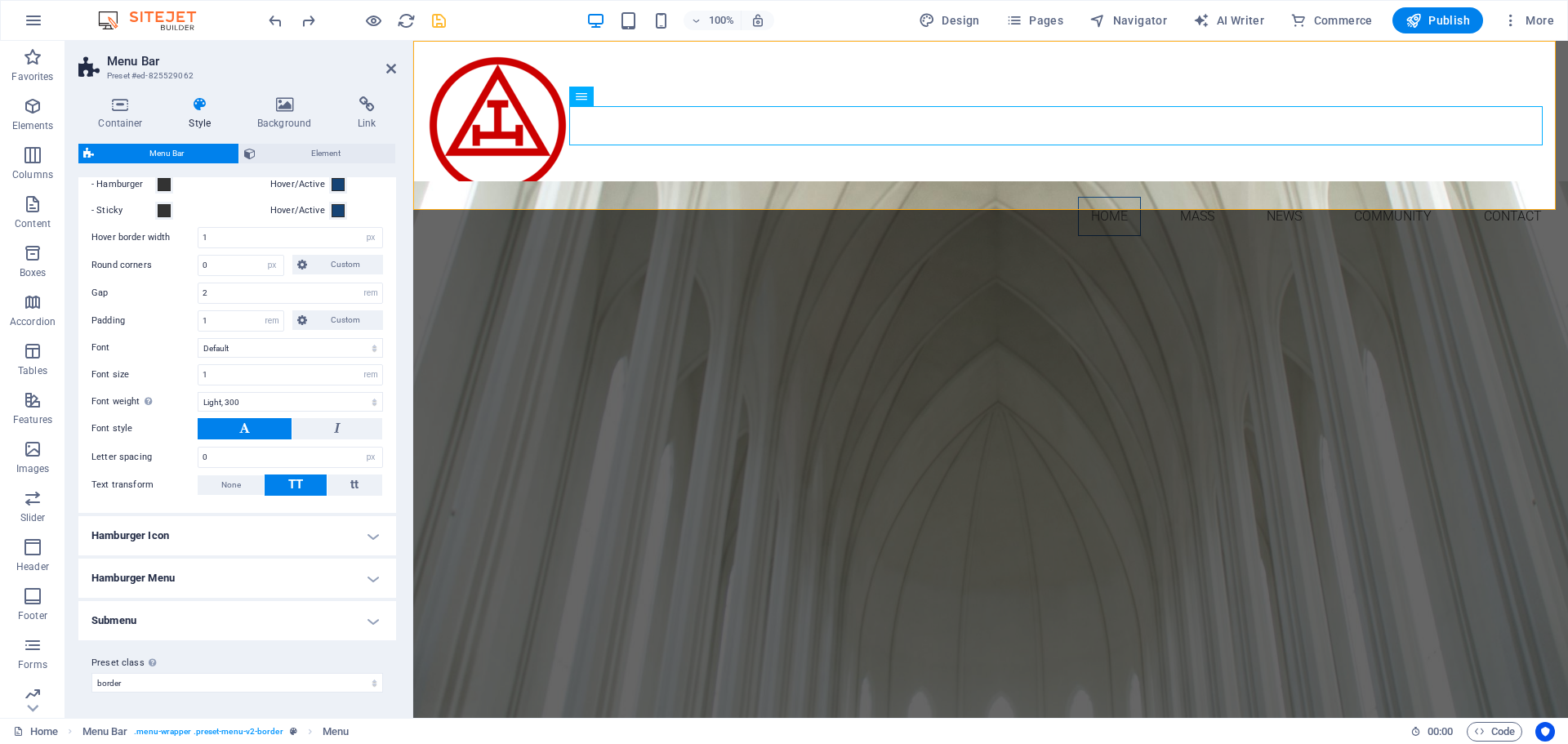 scroll, scrollTop: 617, scrollLeft: 0, axis: vertical 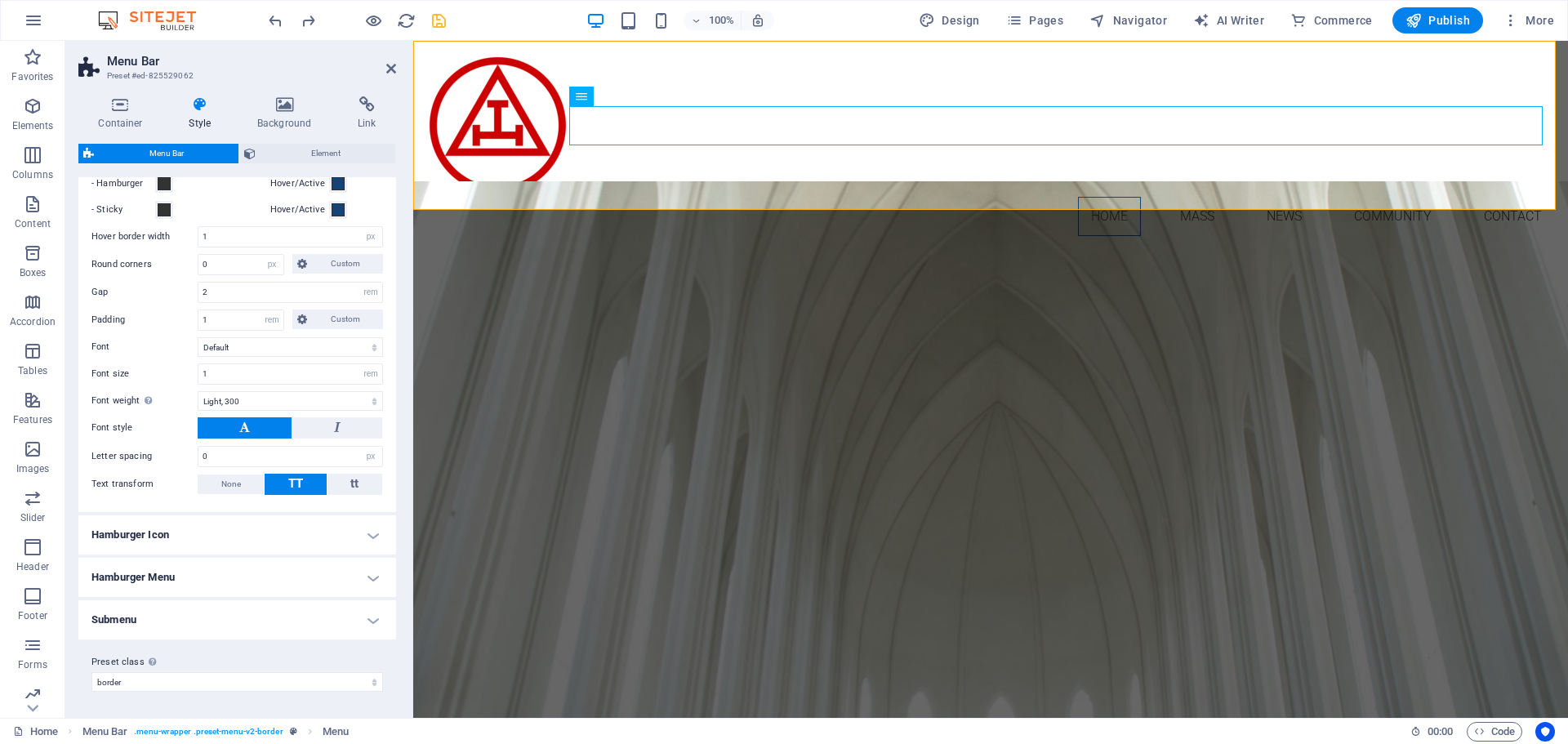 click on "Submenu" at bounding box center (237, 620) 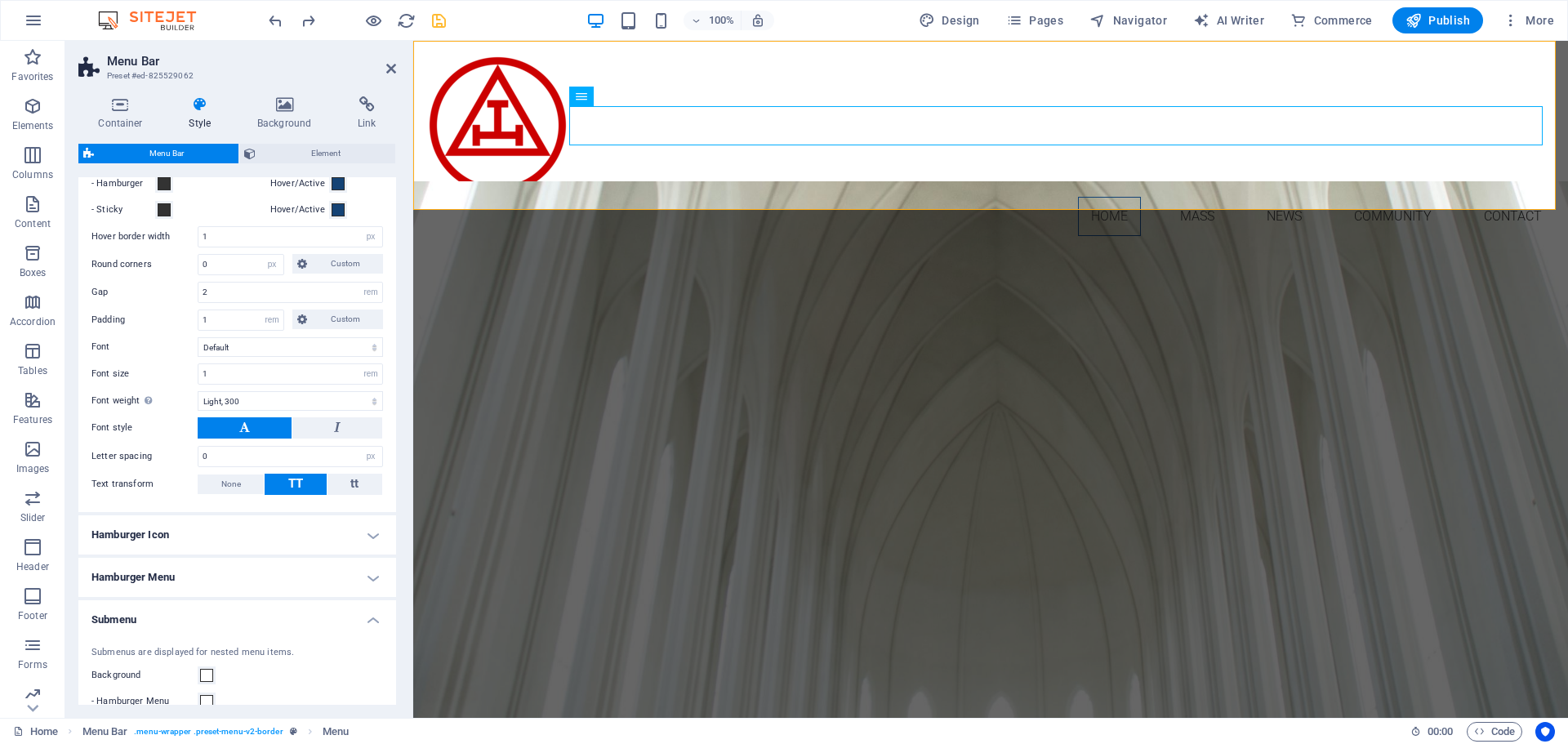 click on "Submenu" at bounding box center [237, 615] 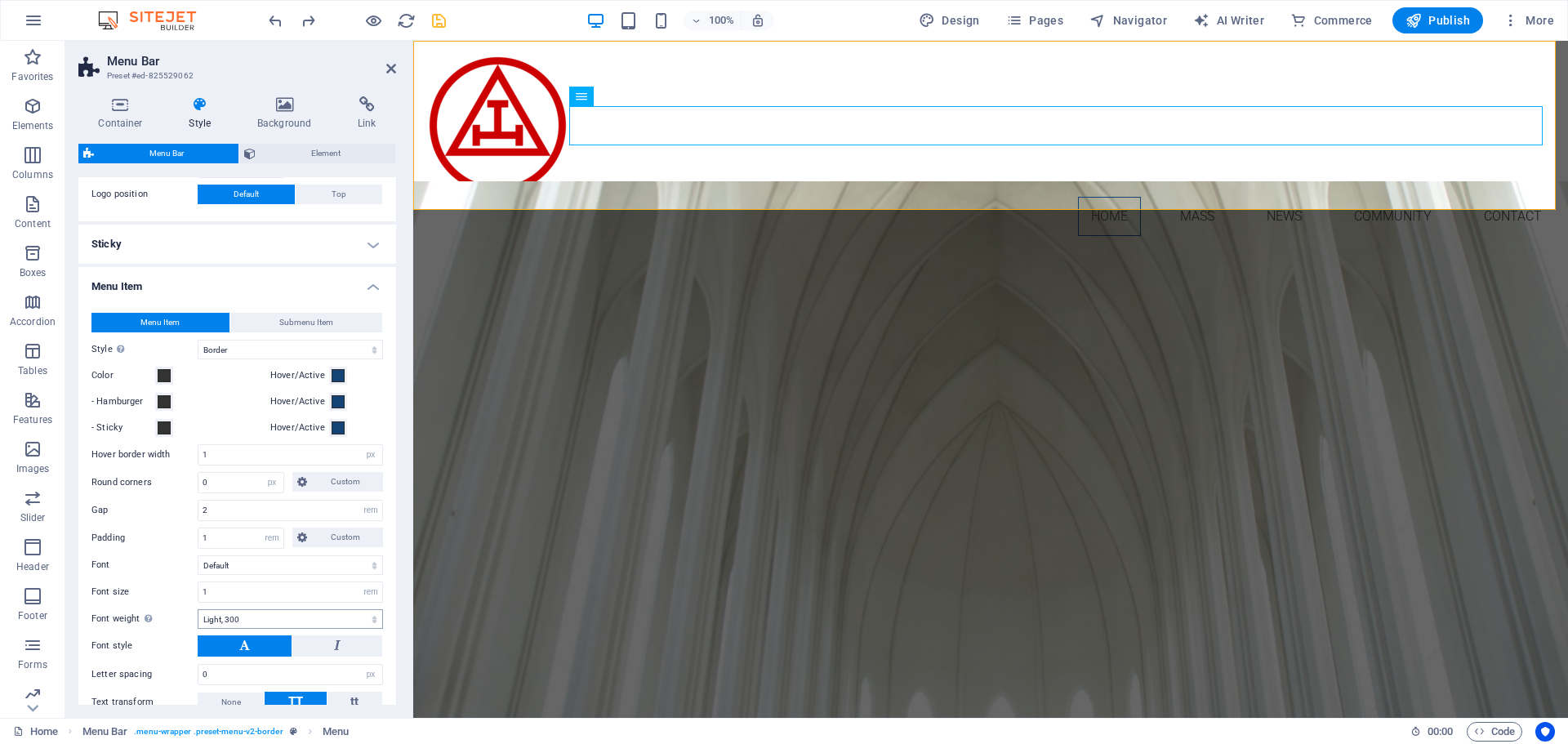 scroll, scrollTop: 208, scrollLeft: 0, axis: vertical 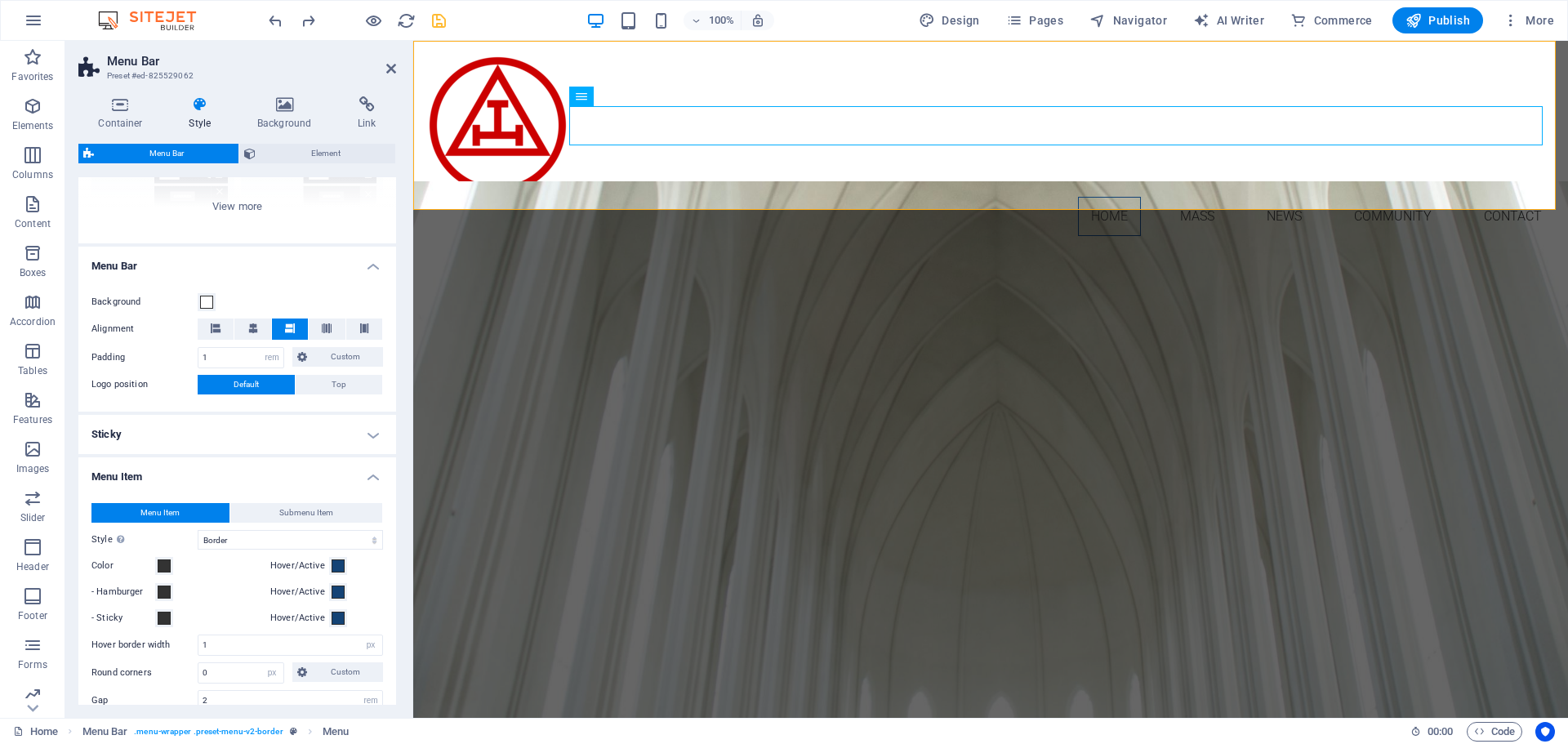 click on "Menu Item" at bounding box center [237, 472] 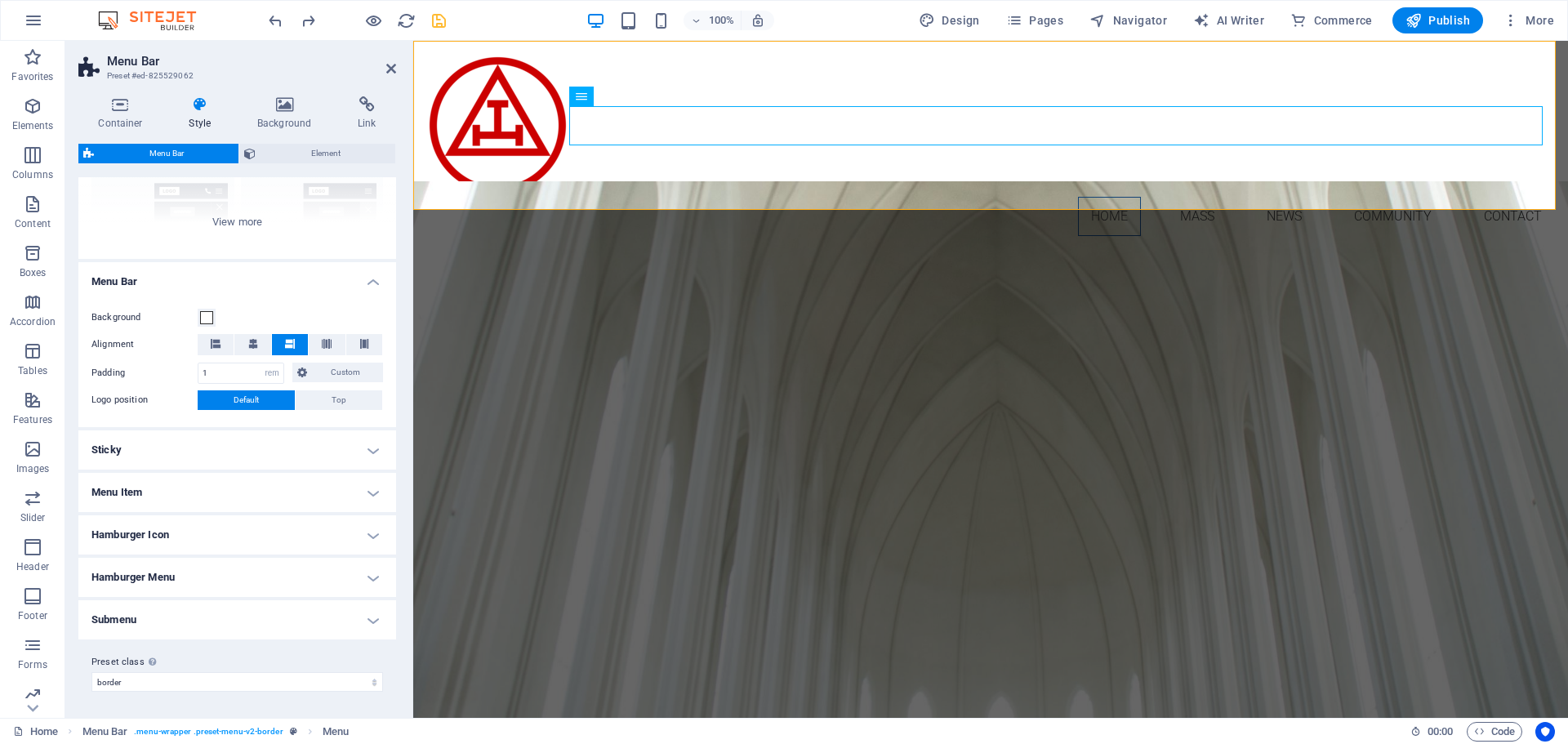 scroll, scrollTop: 193, scrollLeft: 0, axis: vertical 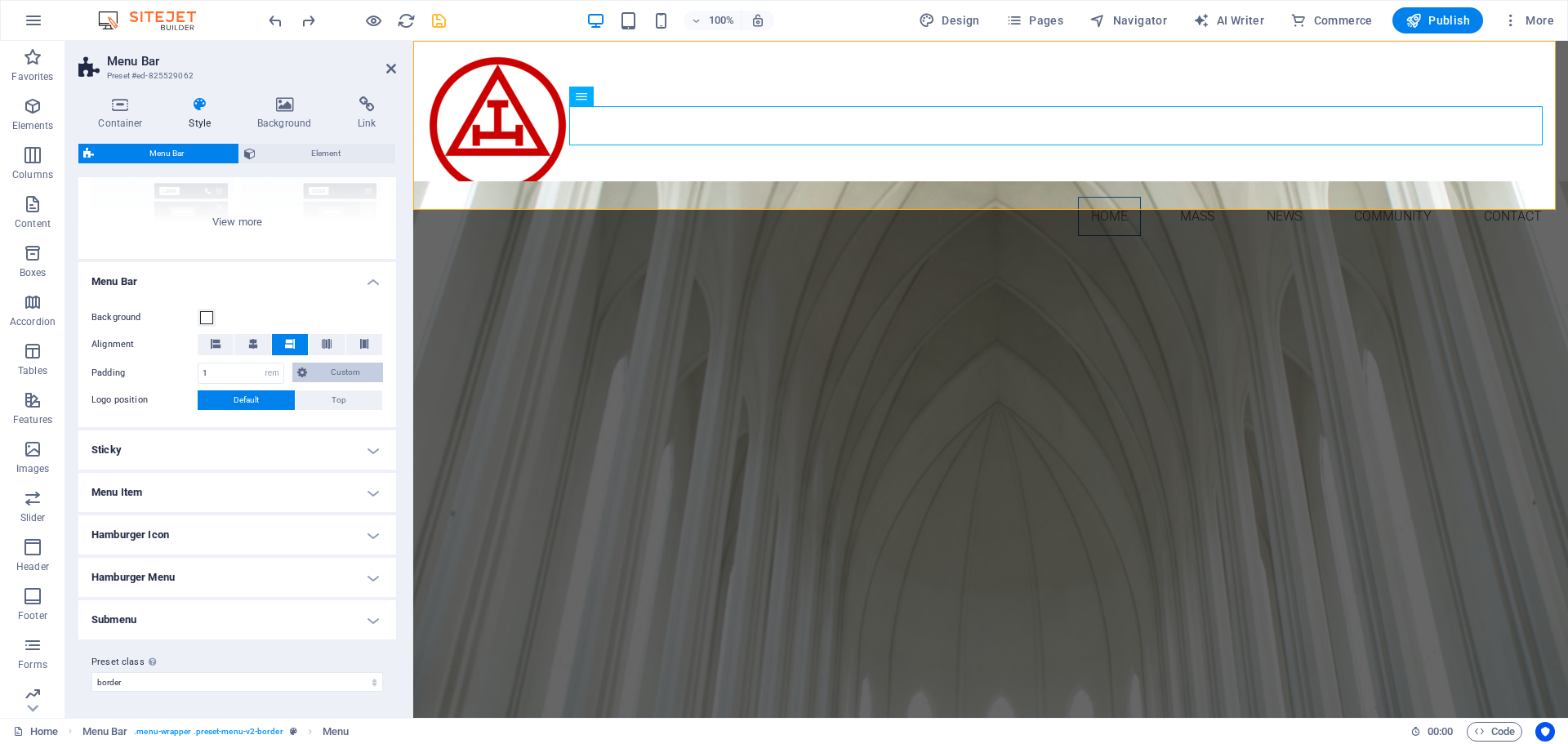 click on "Custom" at bounding box center [345, 372] 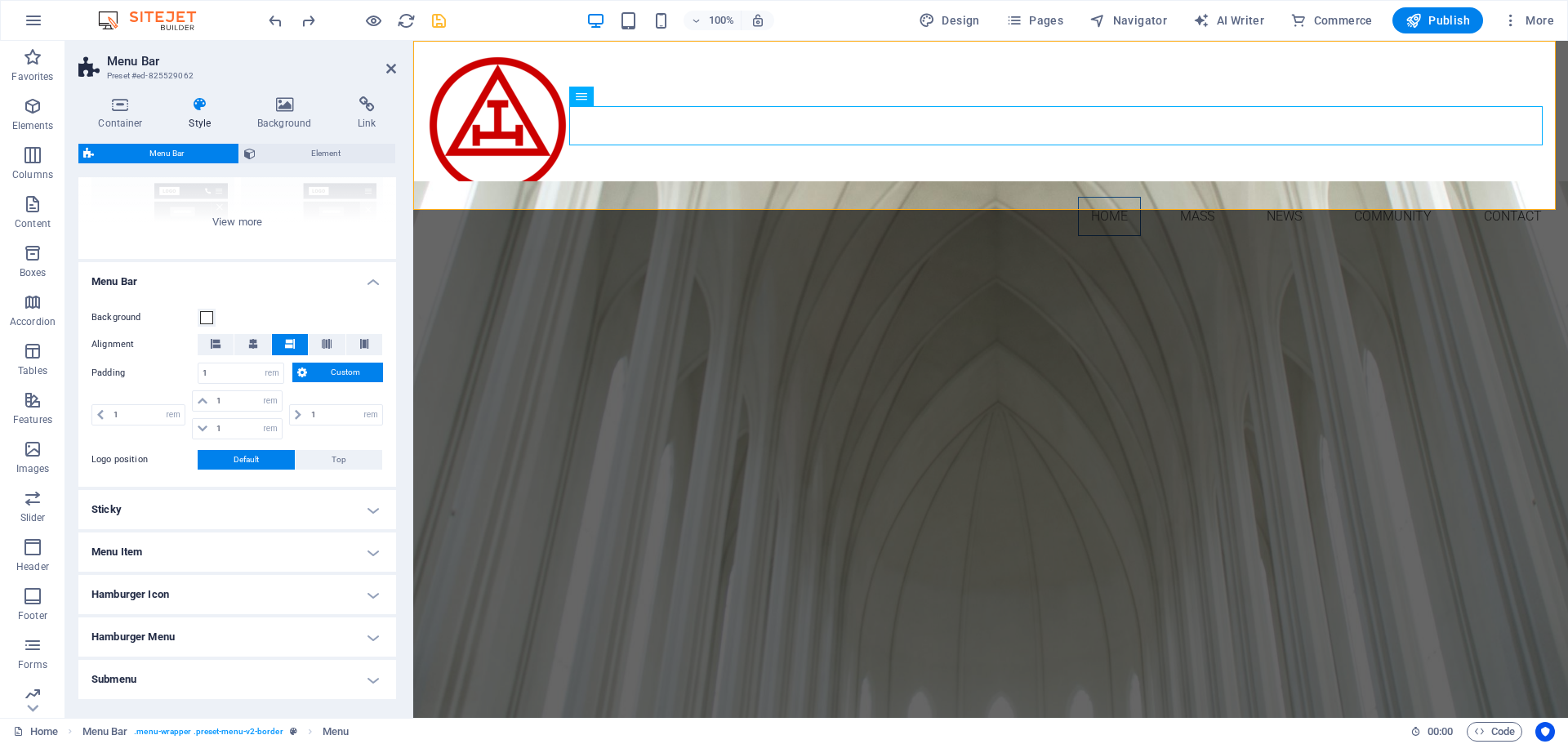 click on "Custom" at bounding box center [345, 372] 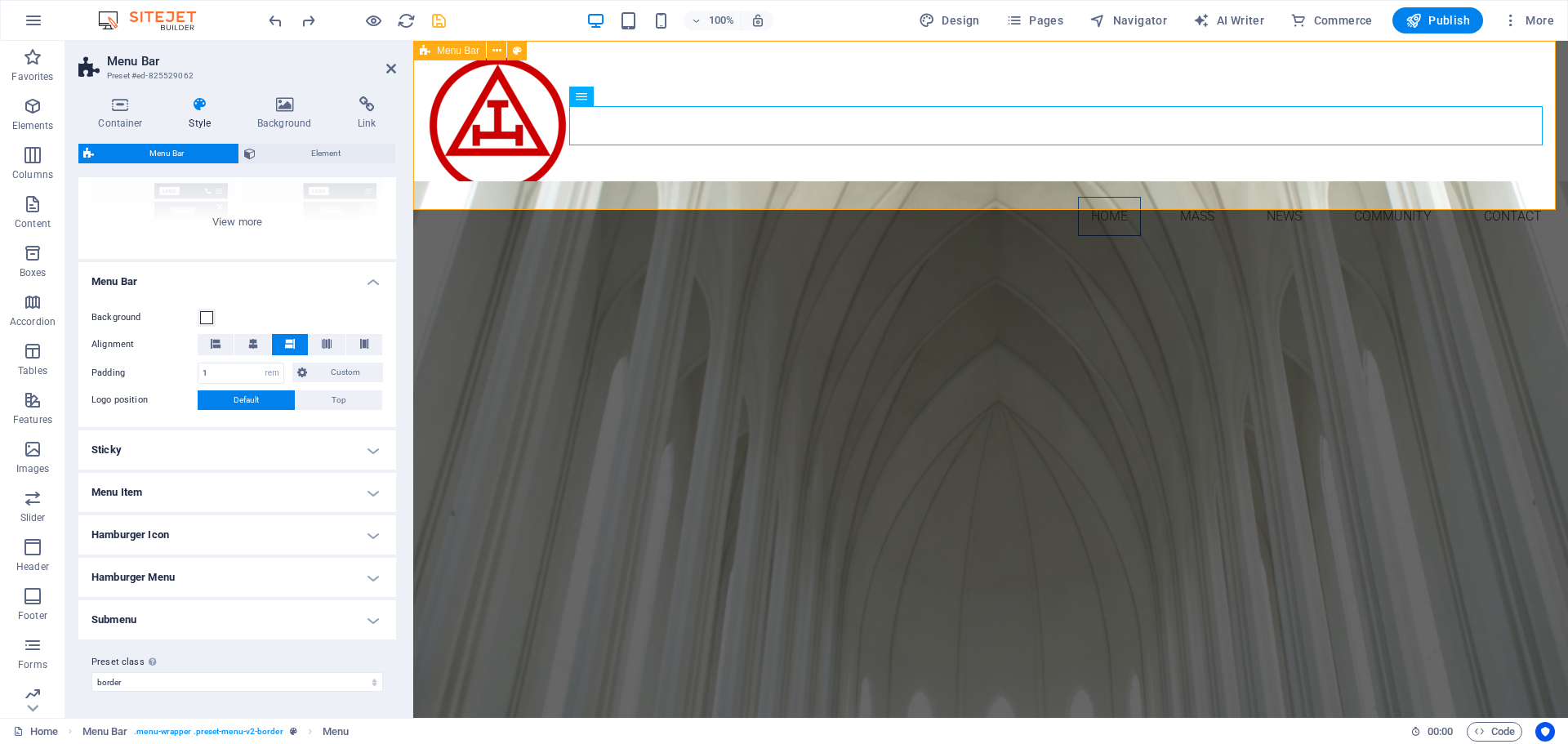 click on "Home Mass News Community Contact" at bounding box center [991, 145] 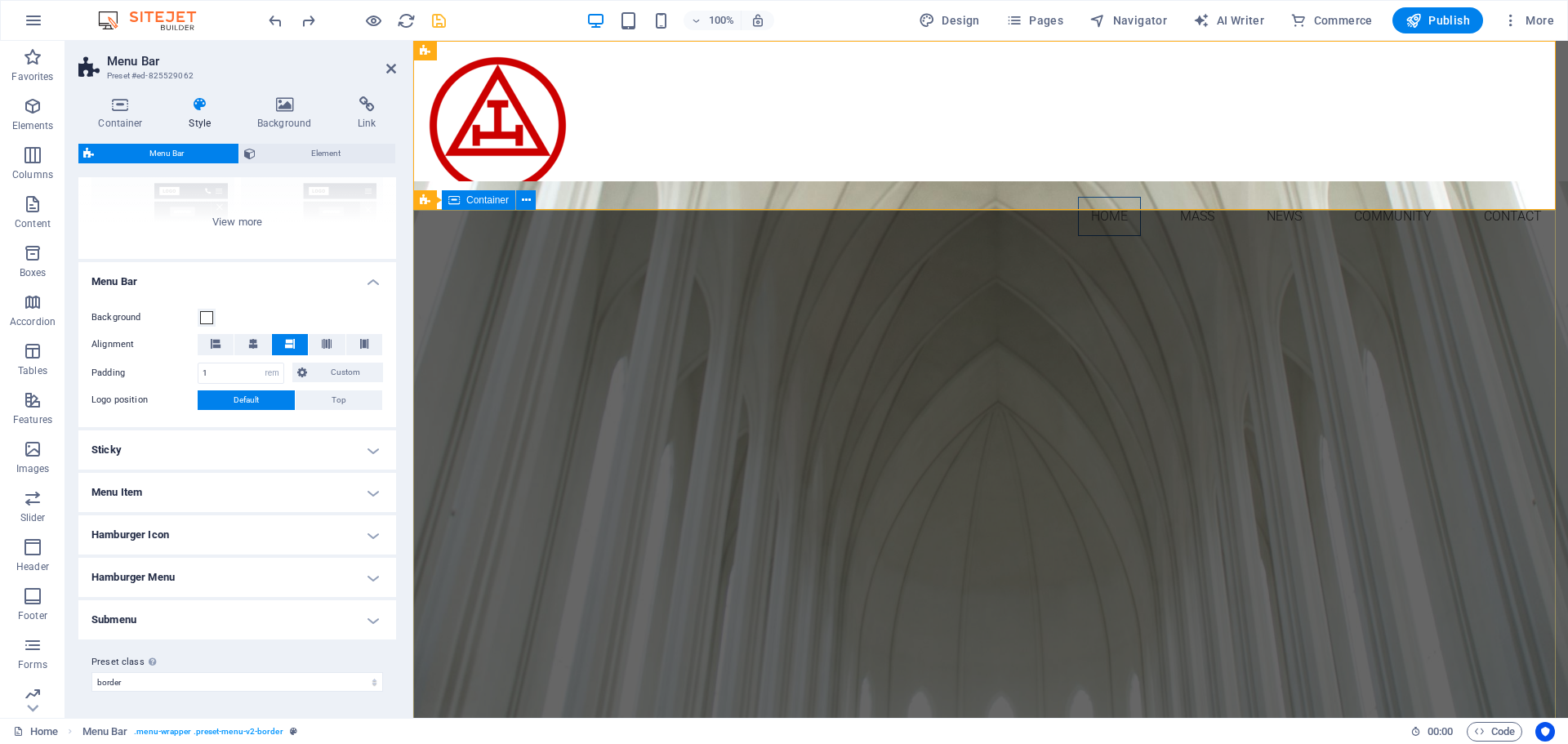 click on "[DOMAIN] IN the [REGION] Learn more" at bounding box center (991, 1036) 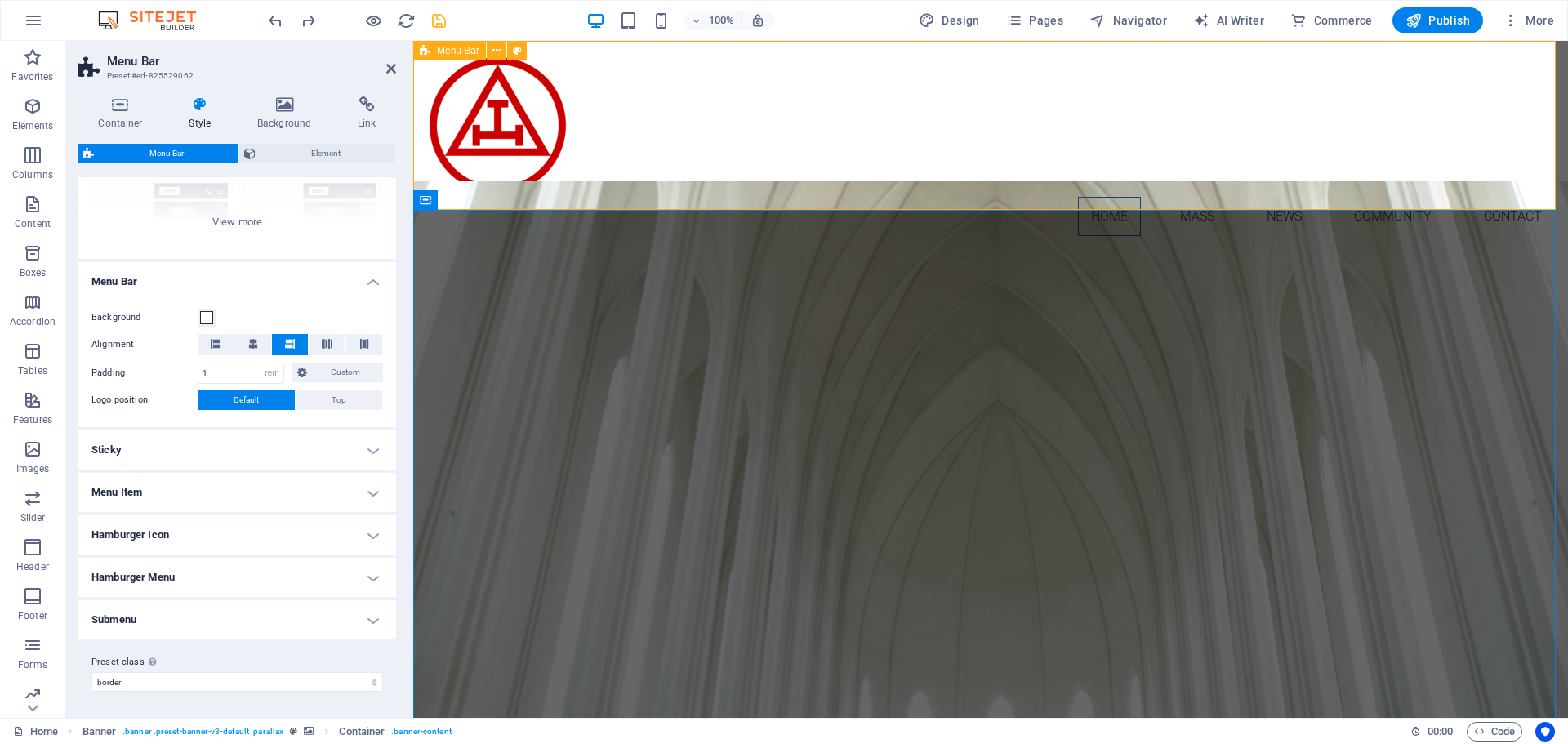 click on "Home Mass News Community Contact" at bounding box center [991, 145] 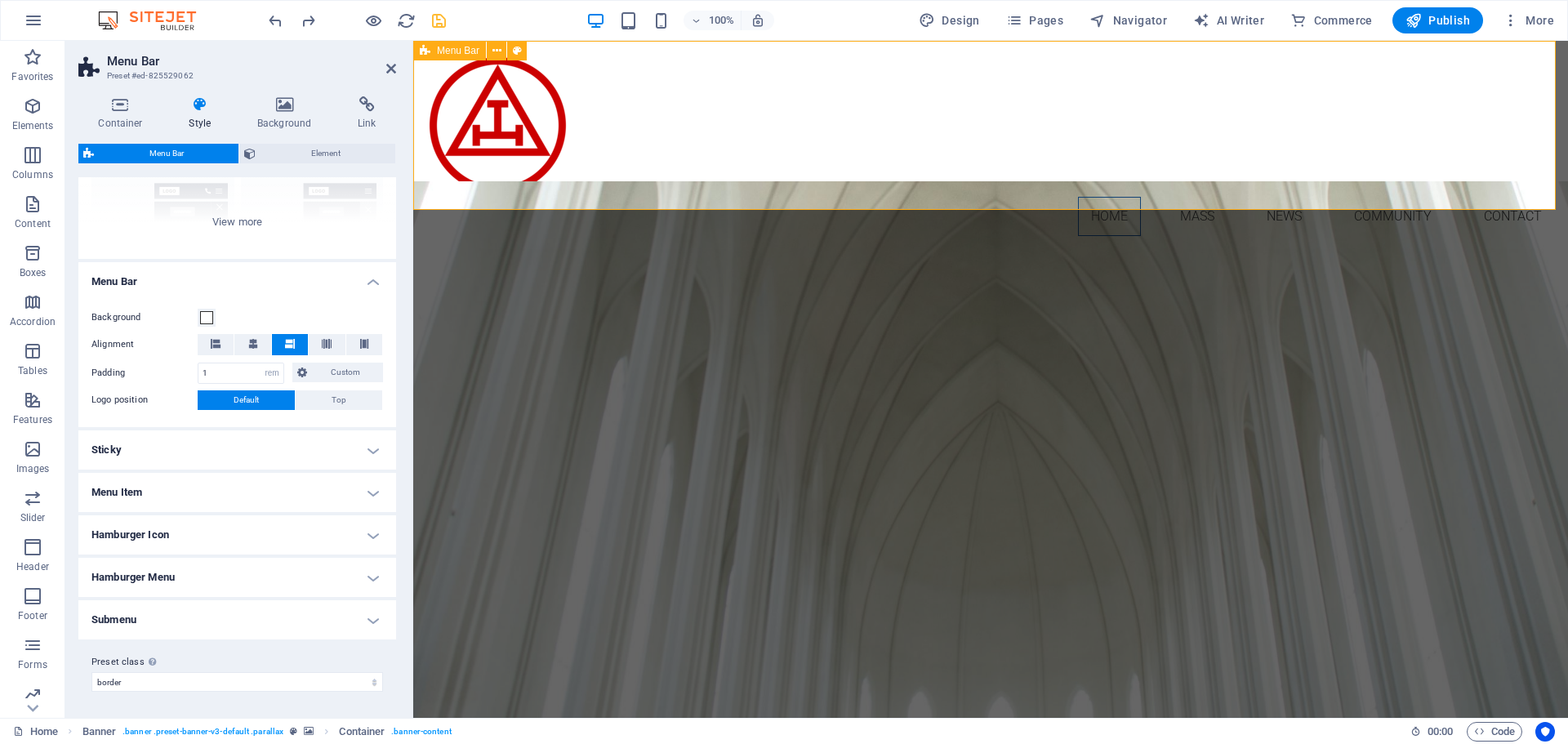 click on "Home Mass News Community Contact" at bounding box center (991, 145) 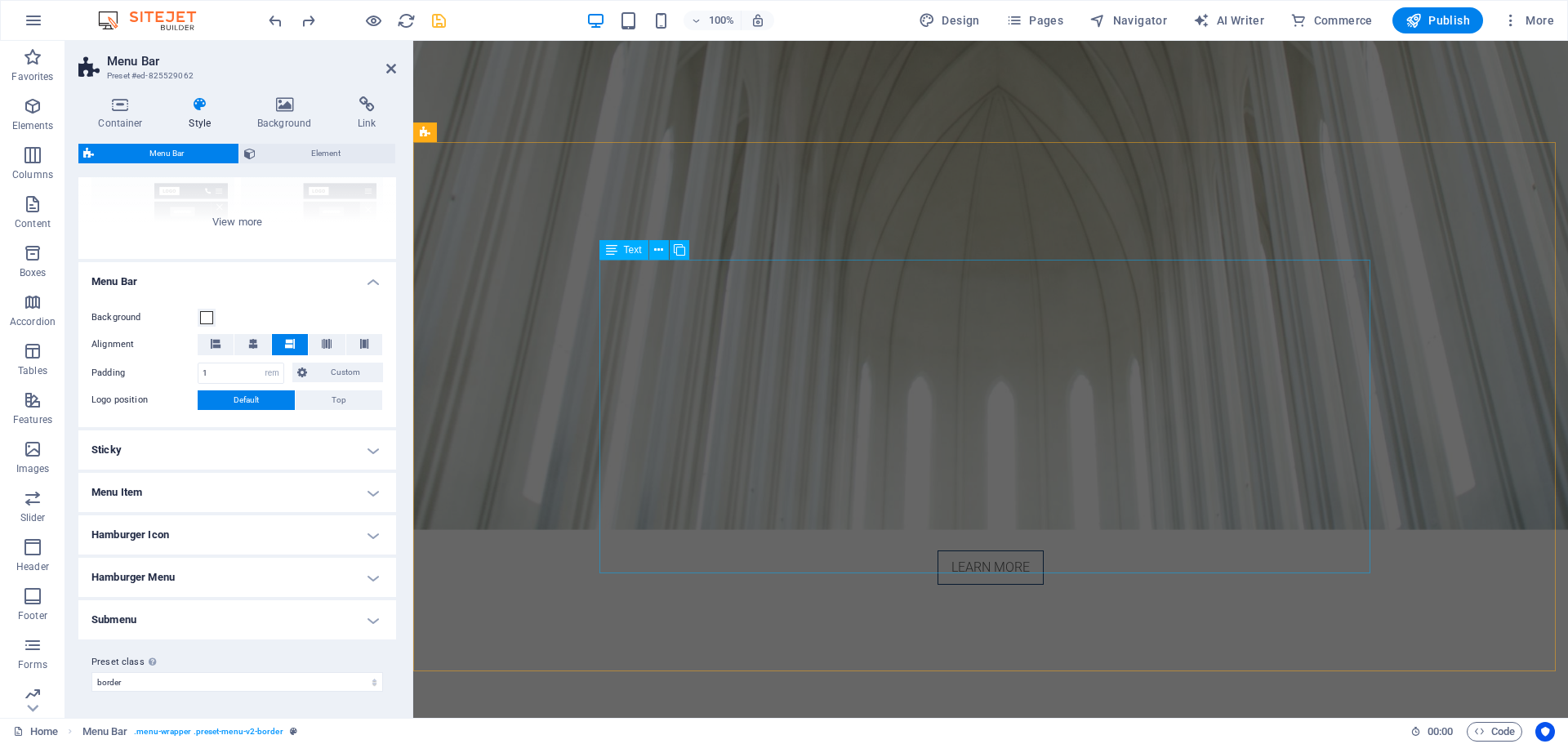 scroll, scrollTop: 490, scrollLeft: 0, axis: vertical 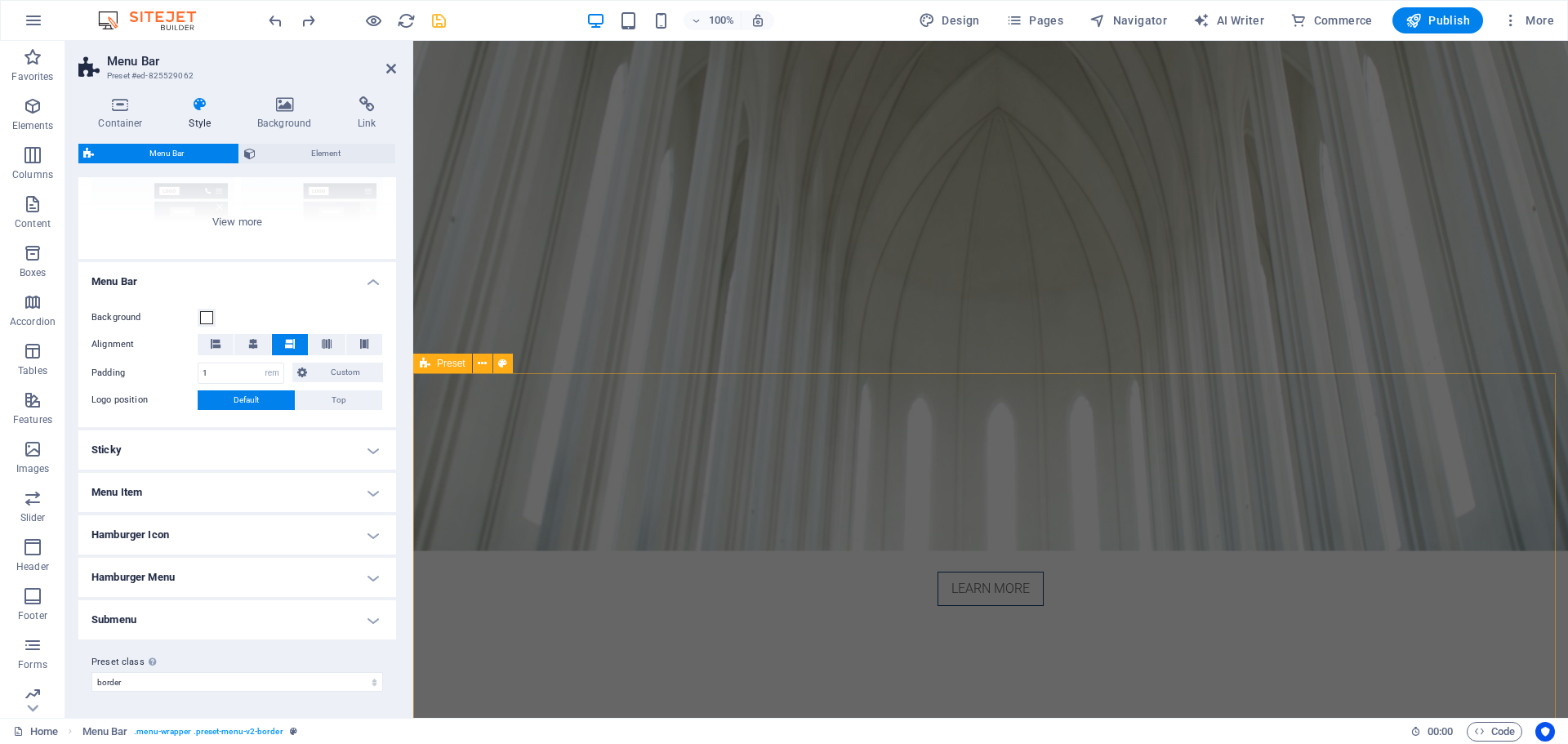 click on "[DOMAIN] IN the [REGION] Learn more" at bounding box center [991, 546] 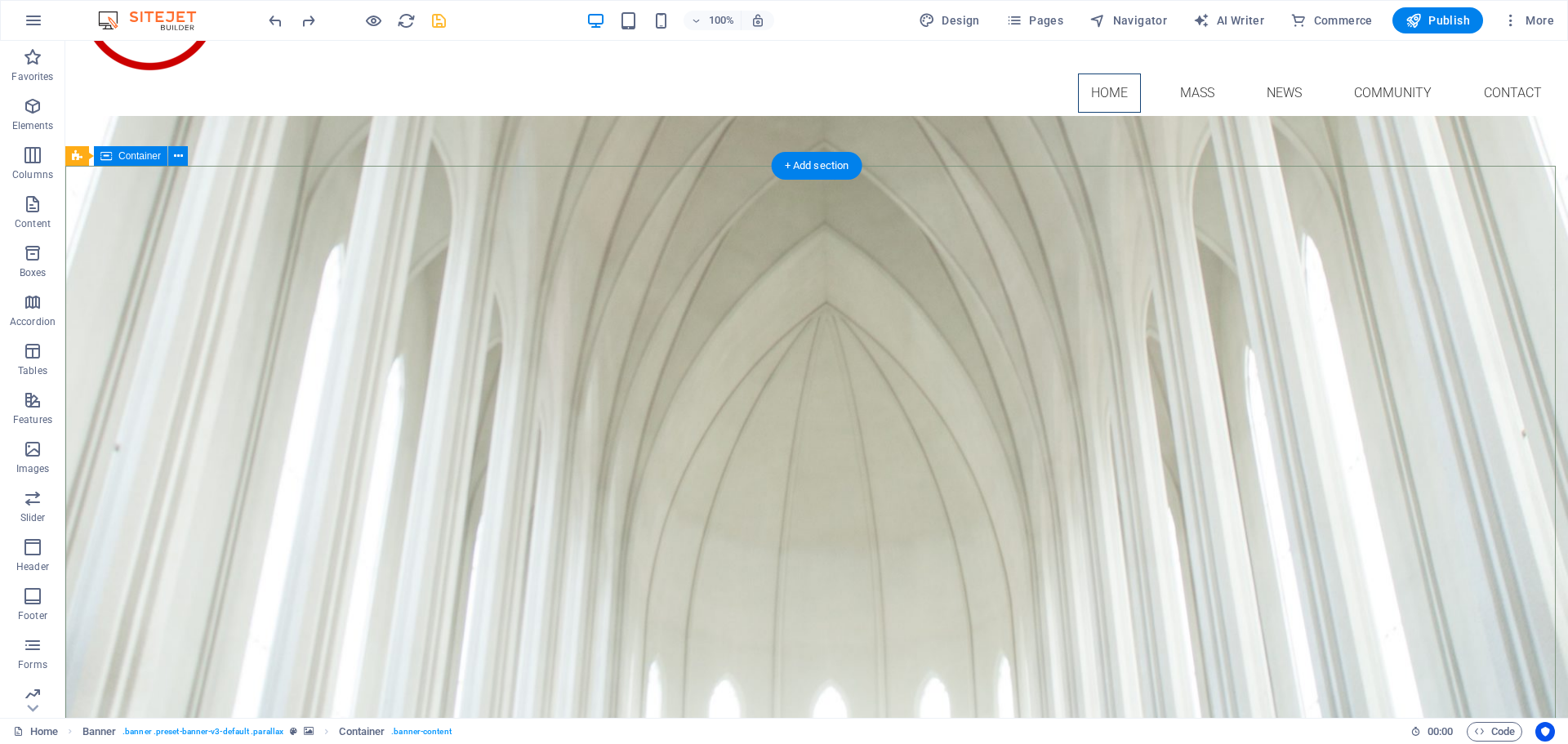 scroll, scrollTop: 0, scrollLeft: 0, axis: both 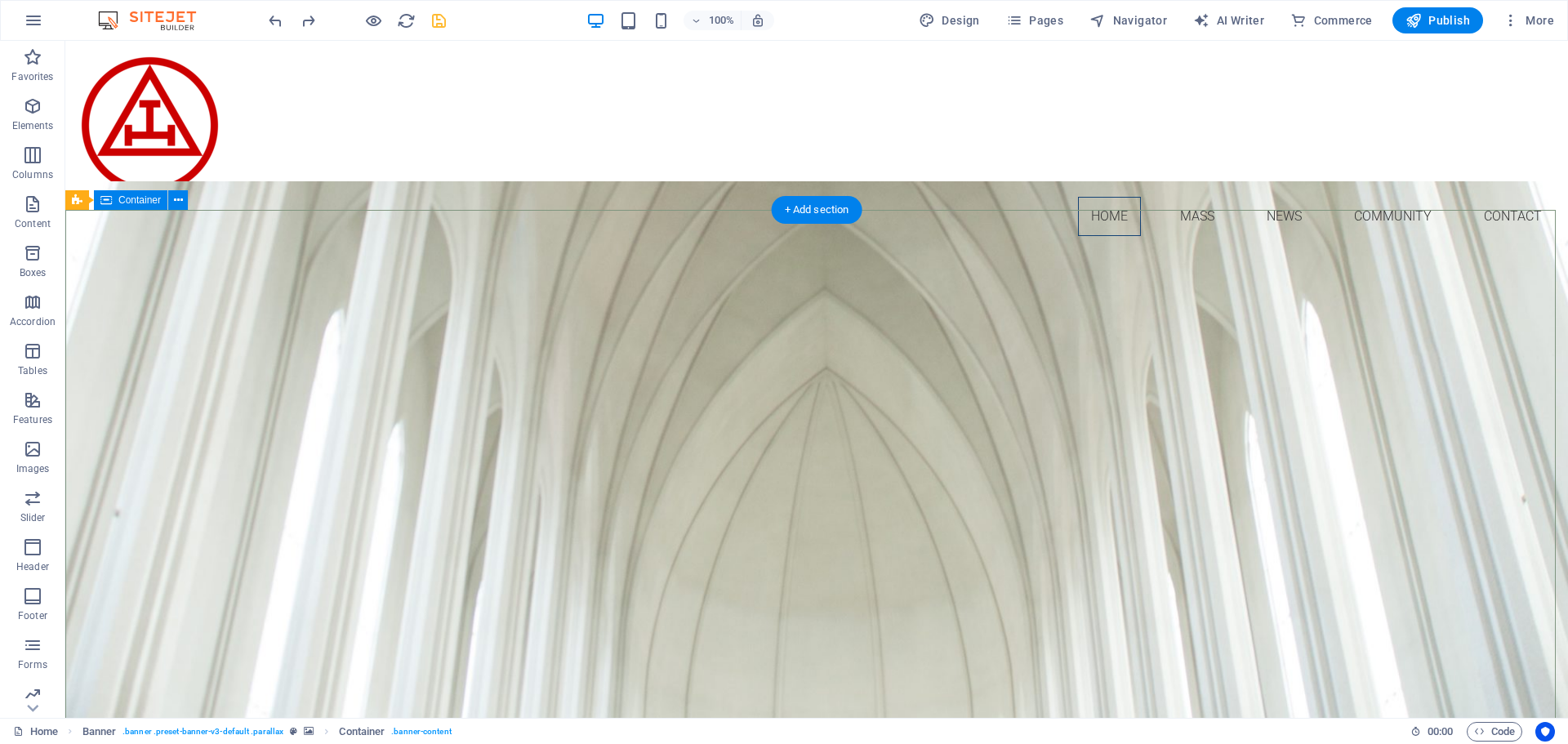 click on "[DOMAIN] IN the [REGION] Learn more" at bounding box center [817, 1036] 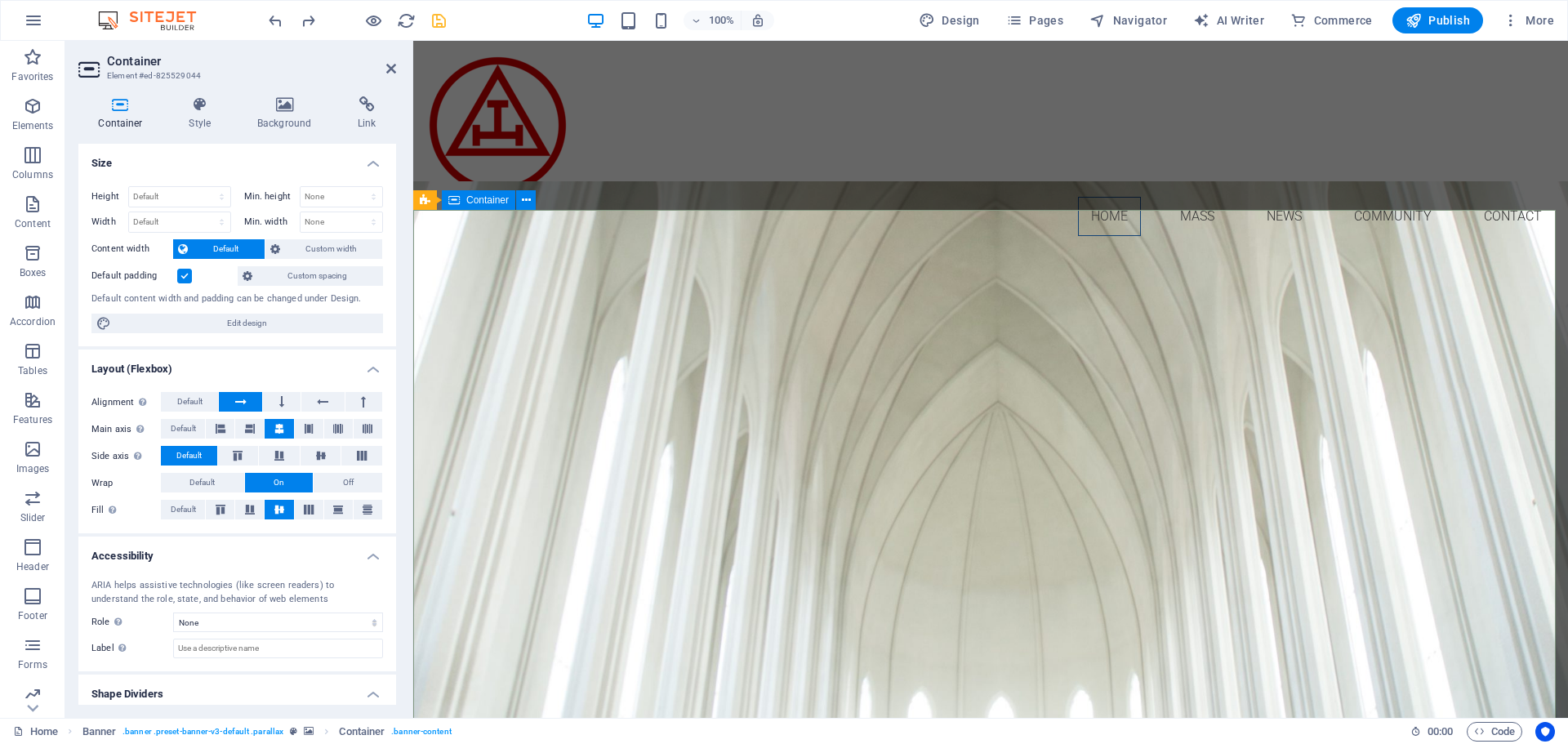 click on "[DOMAIN] IN the [REGION] Learn more" at bounding box center (991, 1036) 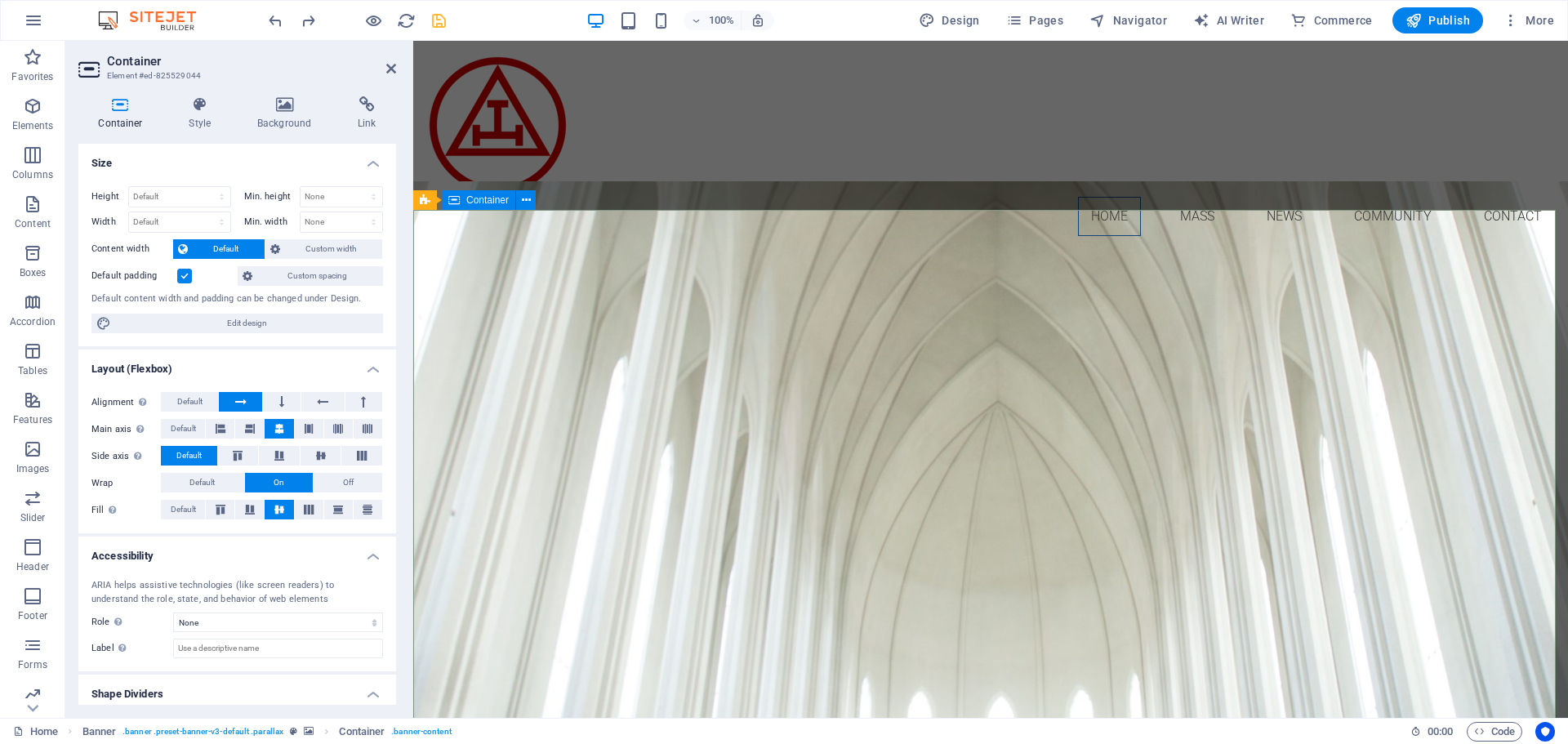 click on "[DOMAIN] IN the [REGION] Learn more" at bounding box center [991, 1036] 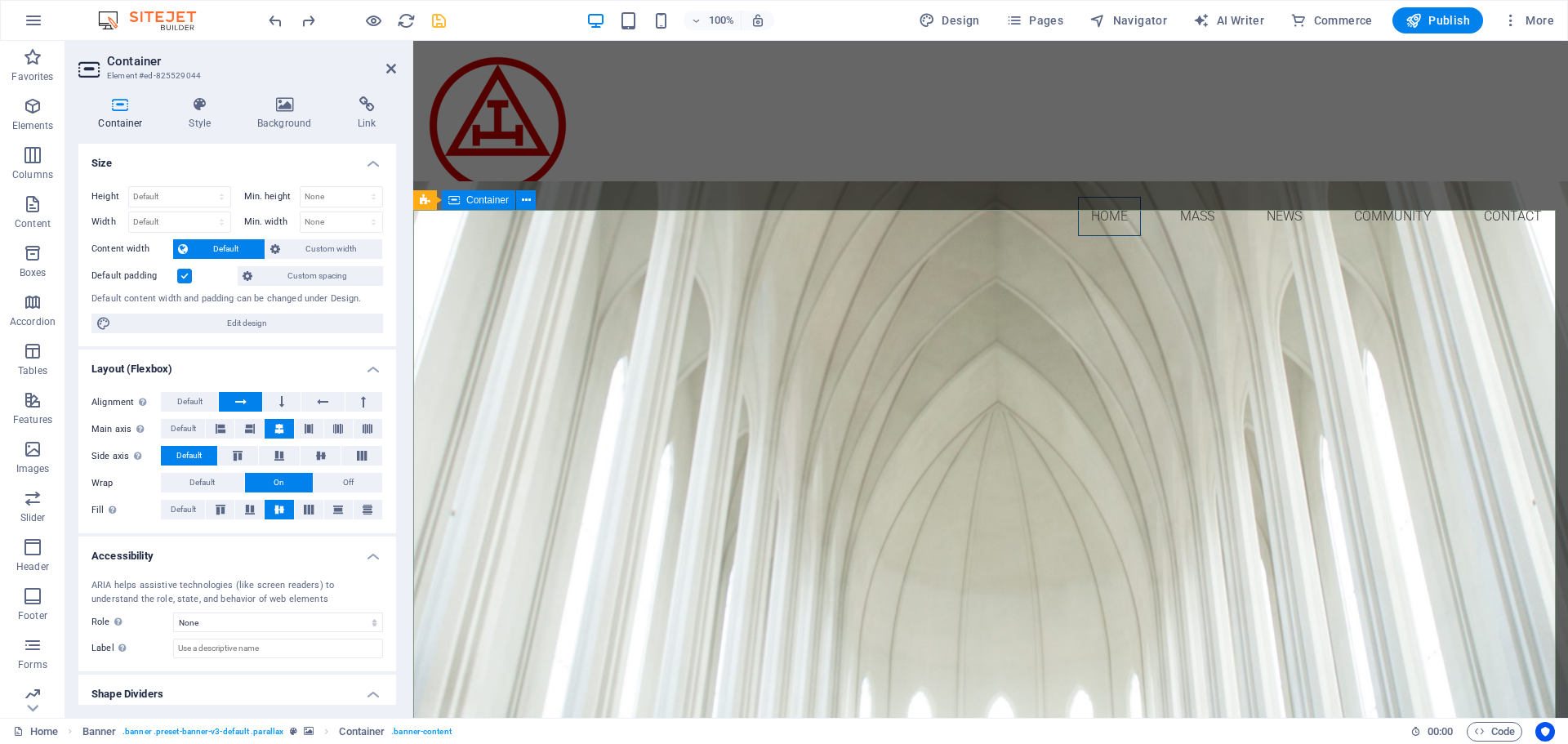 click on "[DOMAIN] IN the [REGION] Learn more" at bounding box center [991, 1036] 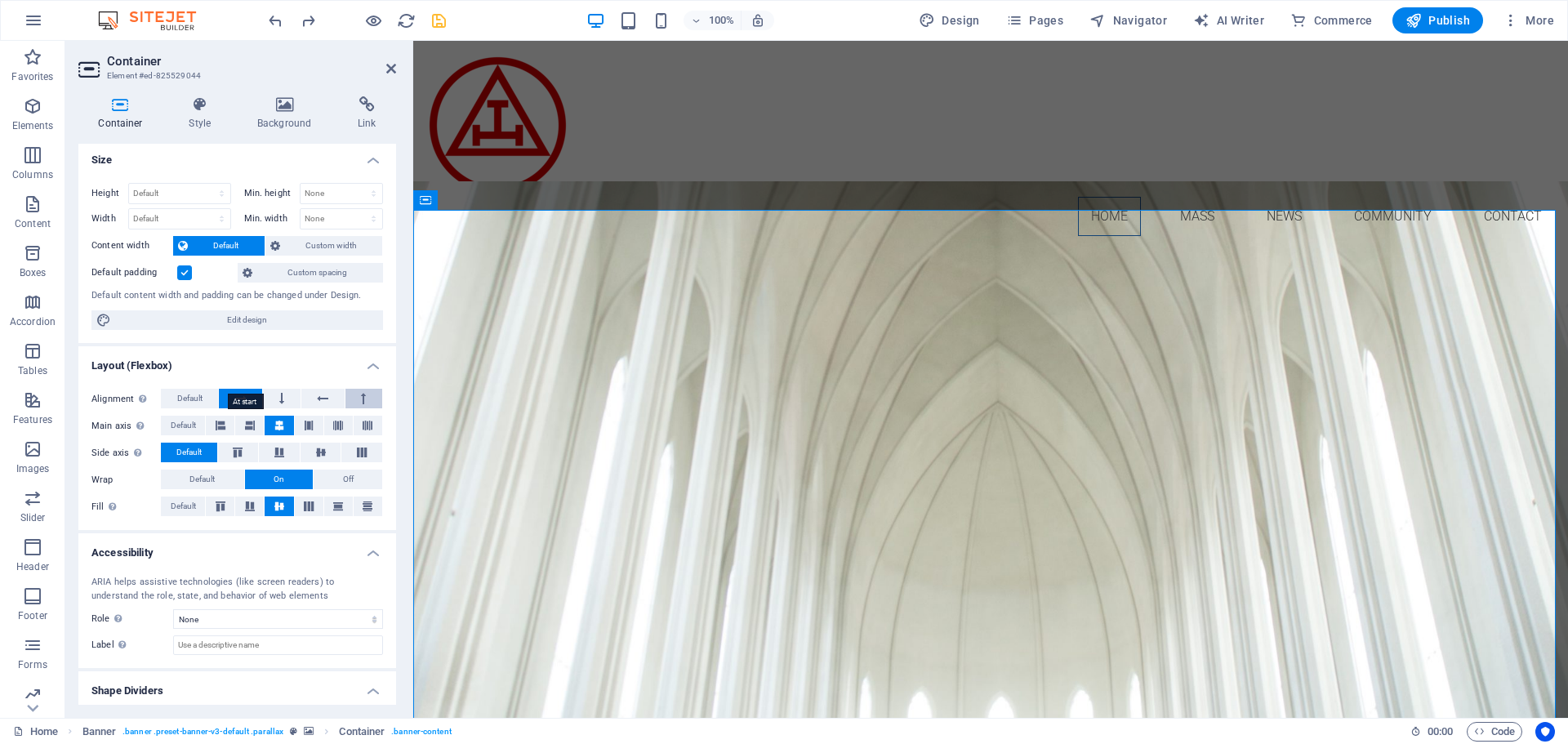 scroll, scrollTop: 0, scrollLeft: 0, axis: both 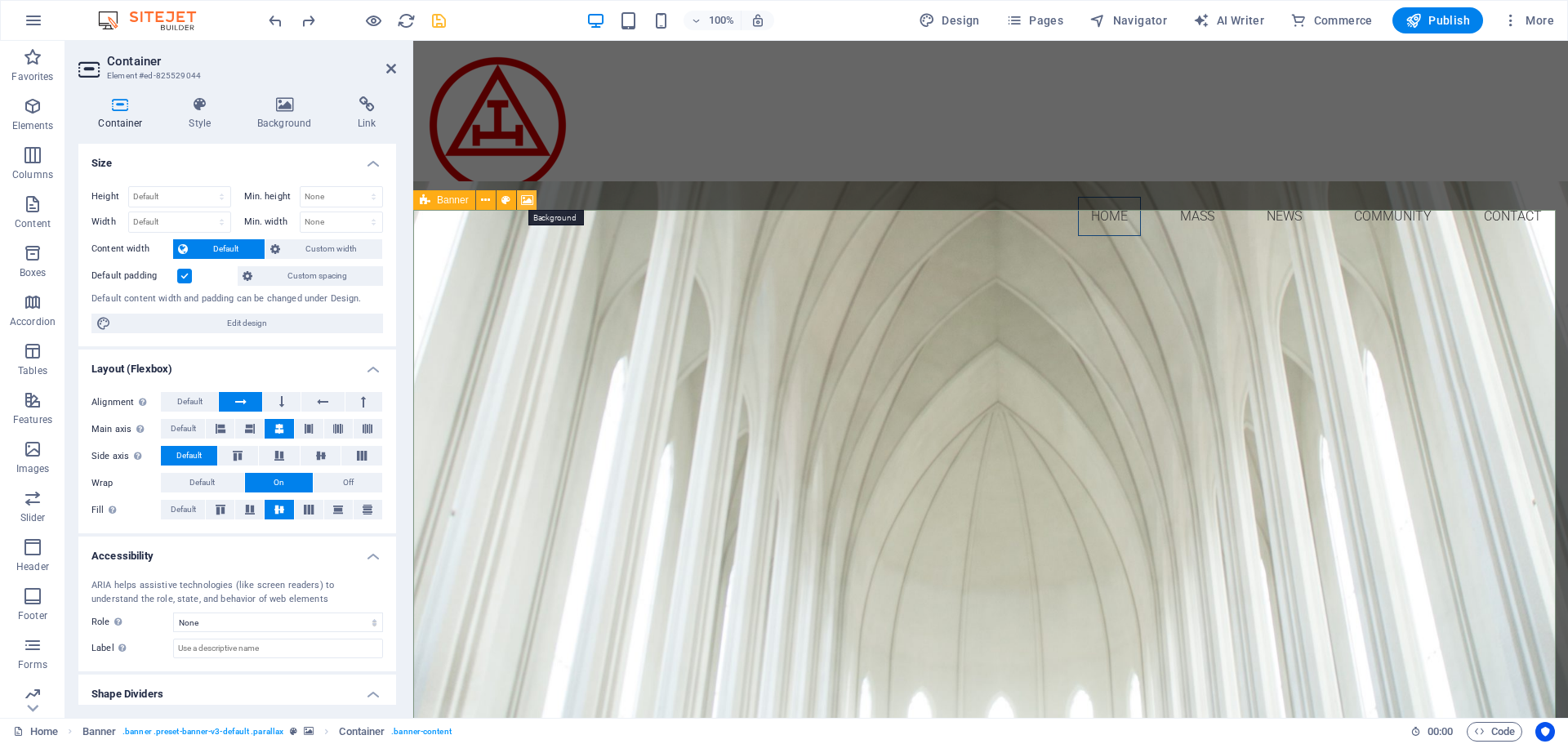 click at bounding box center (527, 200) 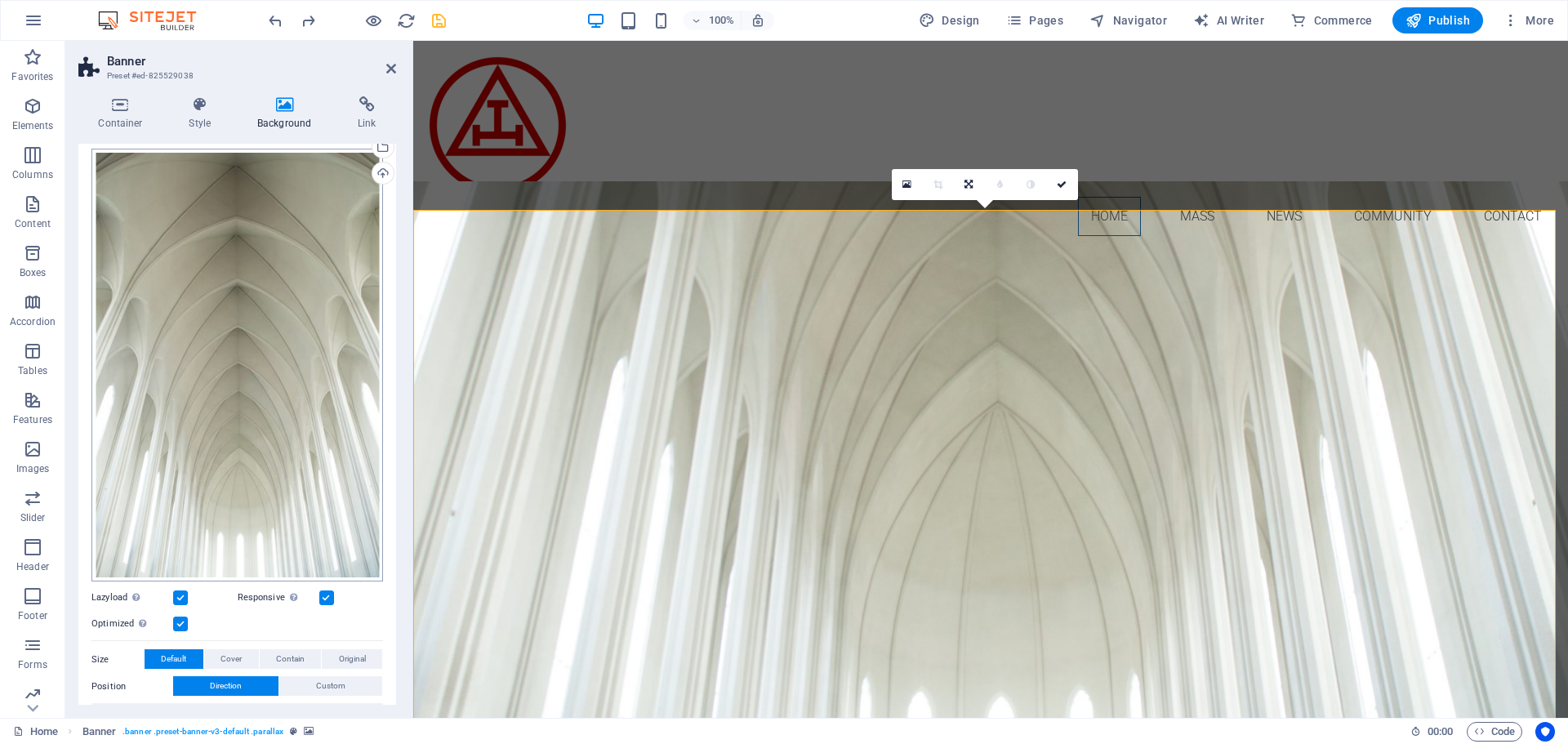 scroll, scrollTop: 82, scrollLeft: 0, axis: vertical 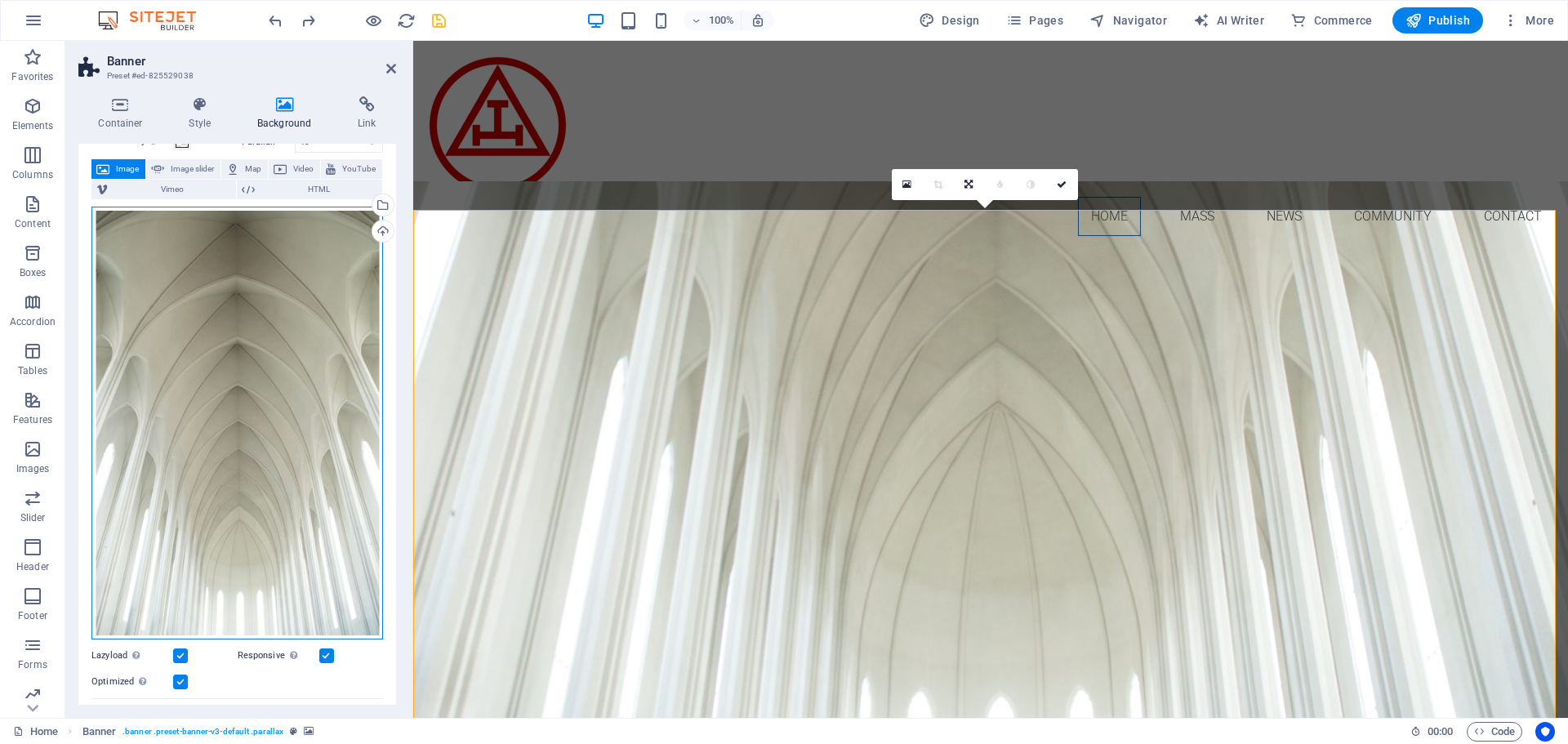 click on "Drag files here, click to choose files or select files from Files or our free stock photos & videos" at bounding box center [237, 423] 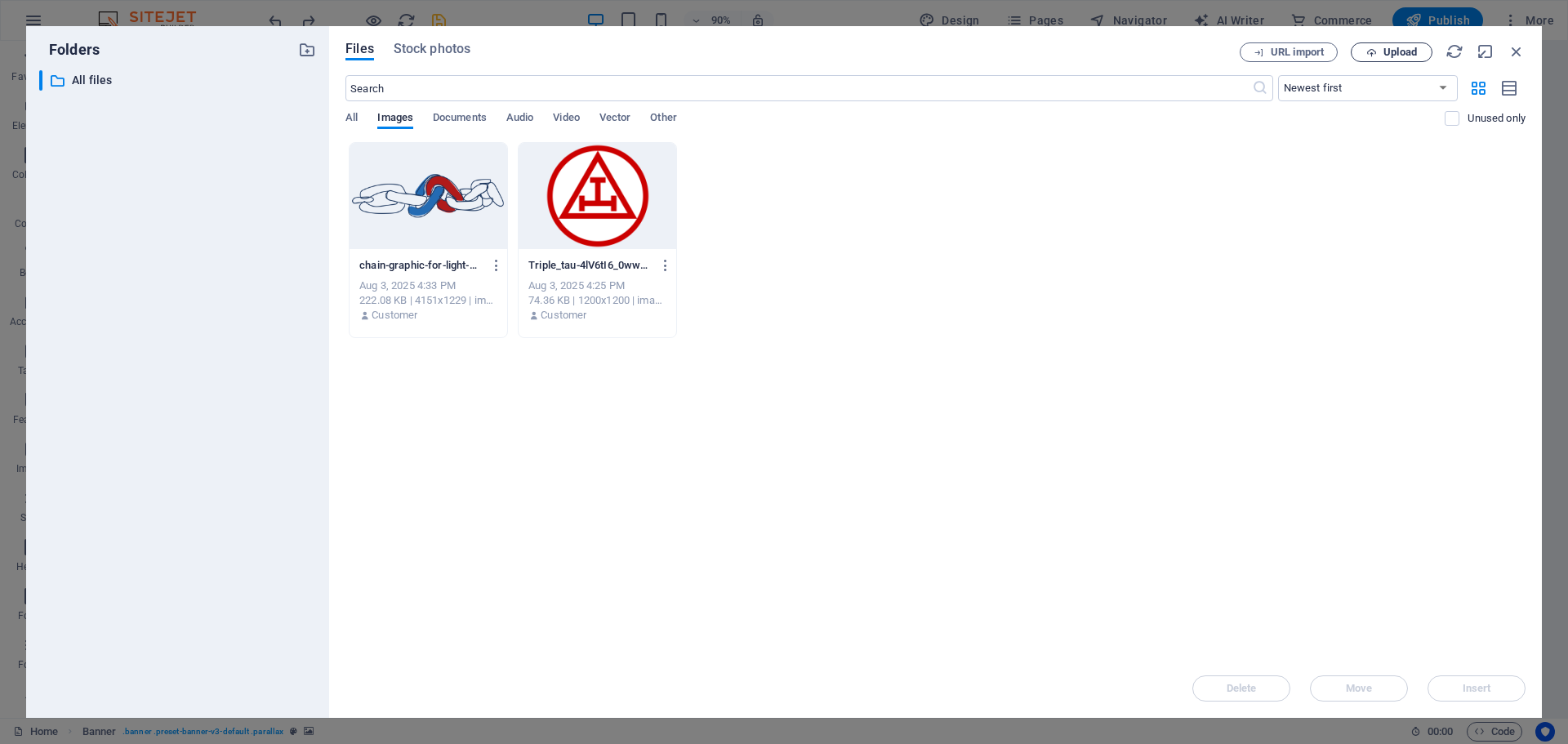 click on "Upload" at bounding box center (1400, 52) 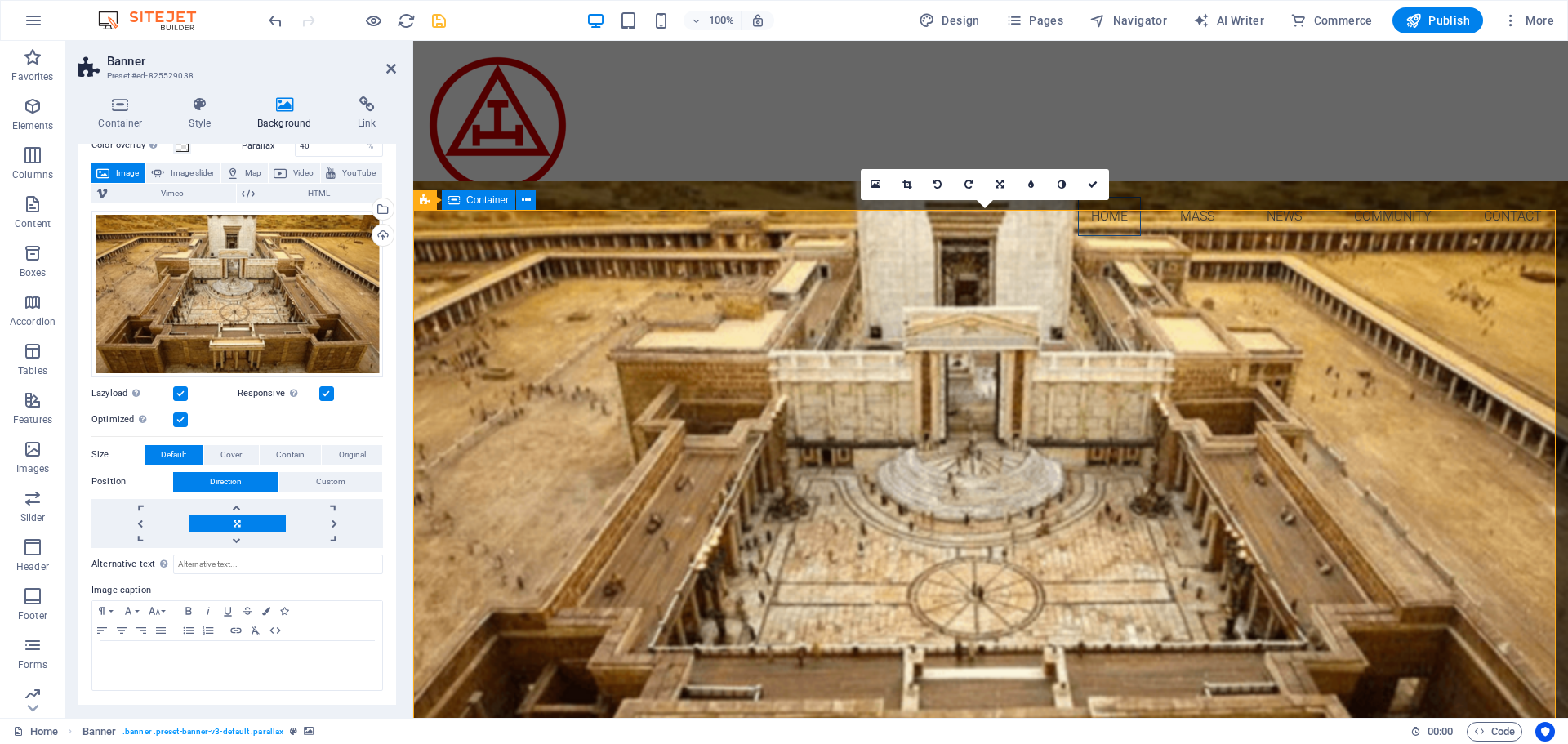 scroll, scrollTop: 76, scrollLeft: 0, axis: vertical 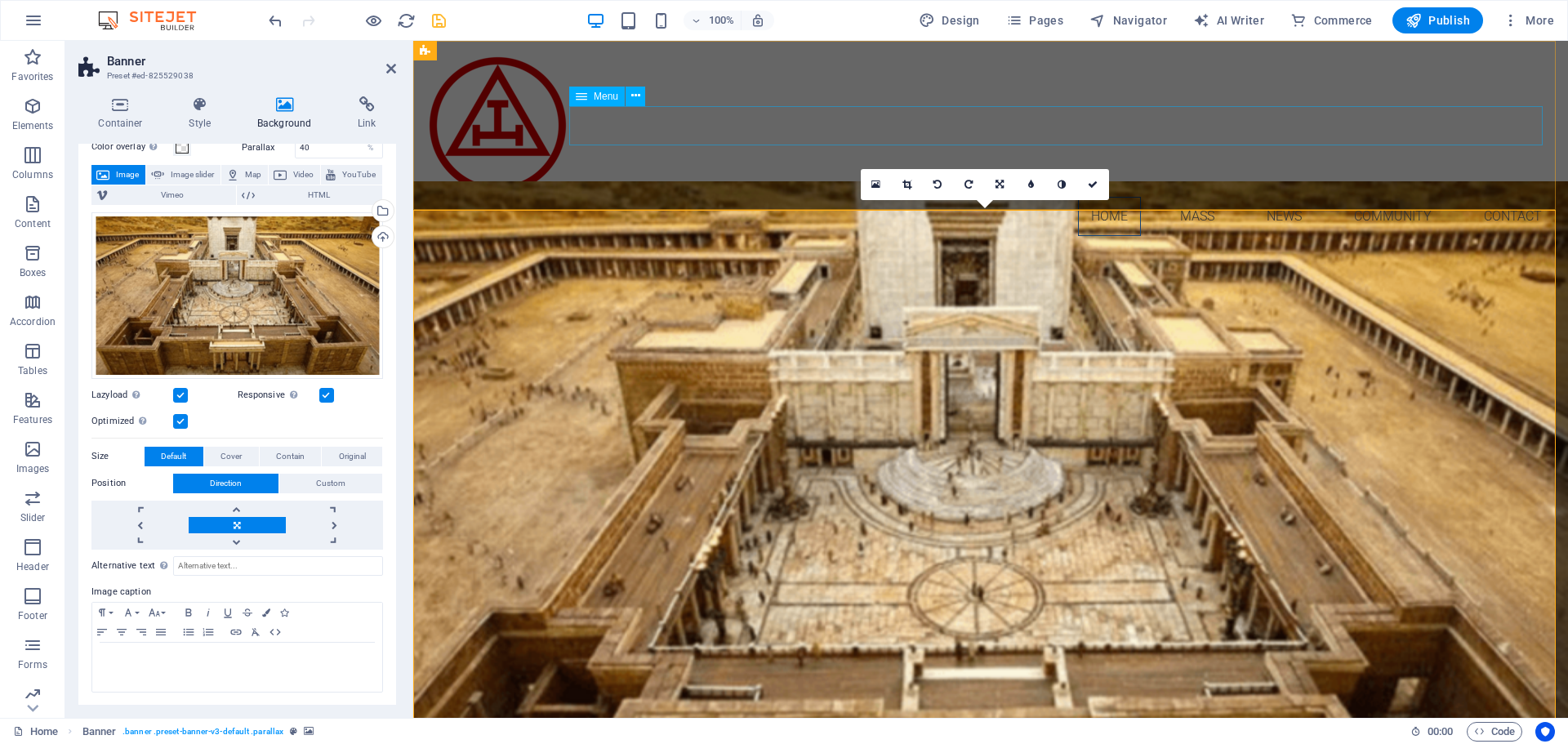 click on "Home Mass News Community Contact" at bounding box center [991, 216] 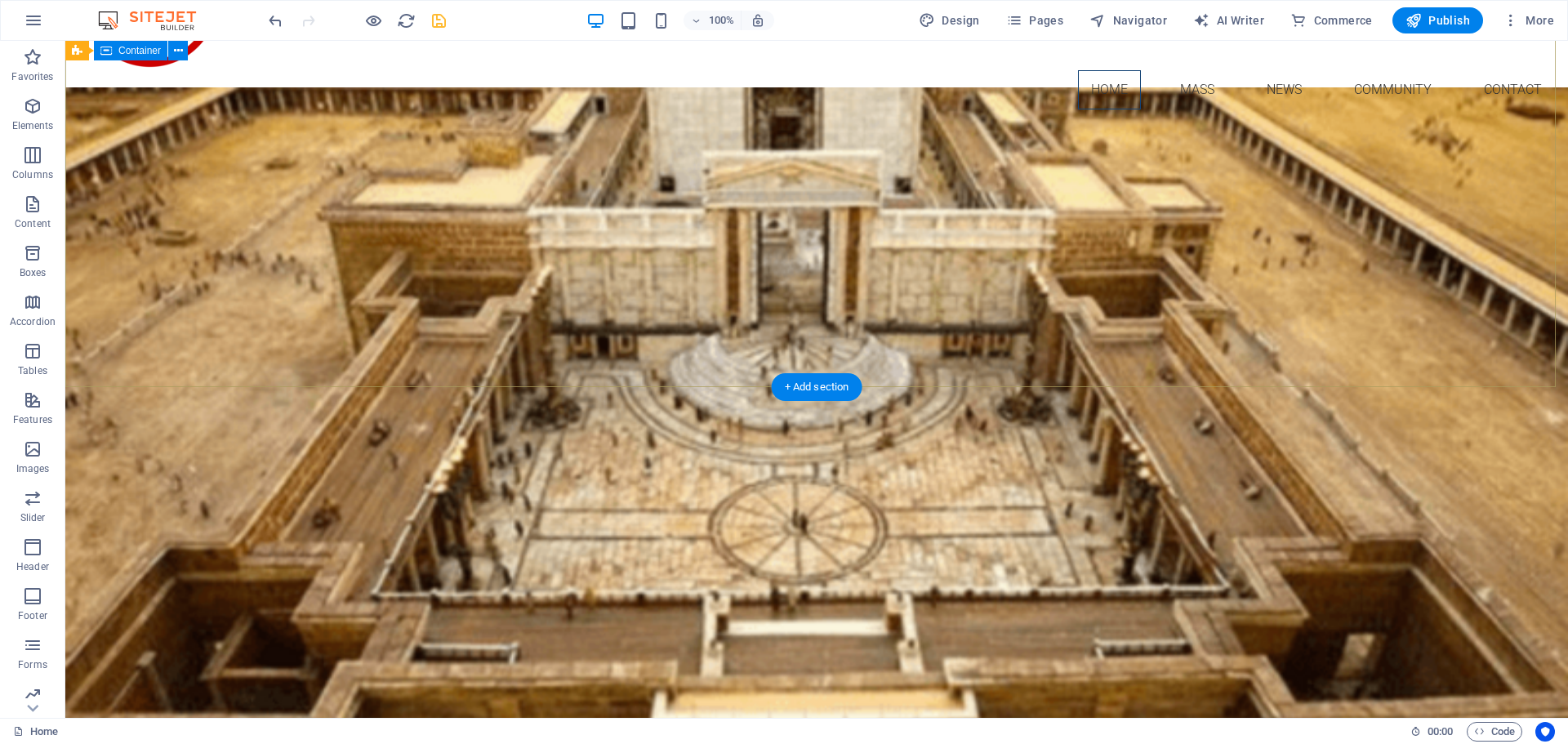 scroll, scrollTop: 82, scrollLeft: 0, axis: vertical 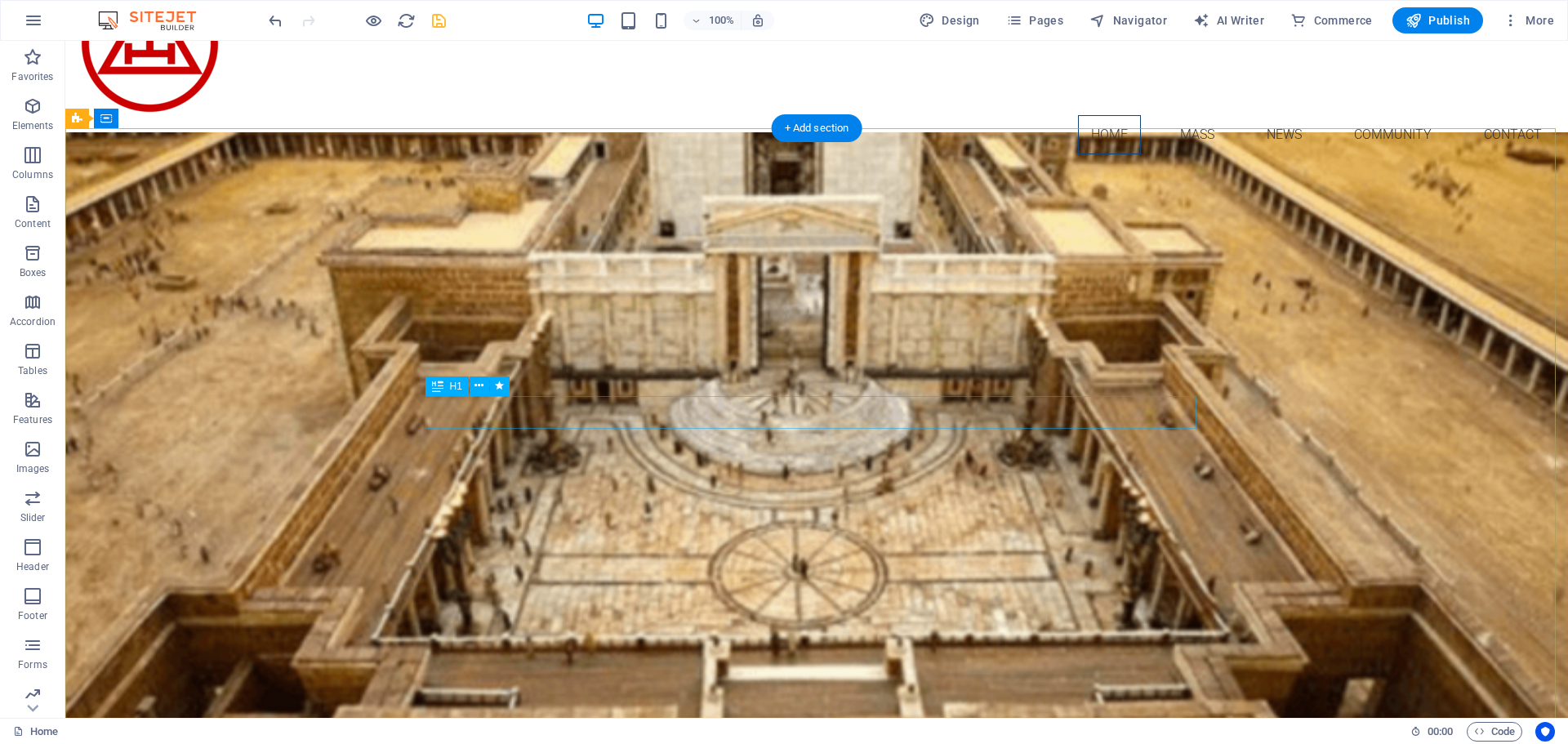 click on "ra.freestatefreemasonry.co.za" at bounding box center [817, 912] 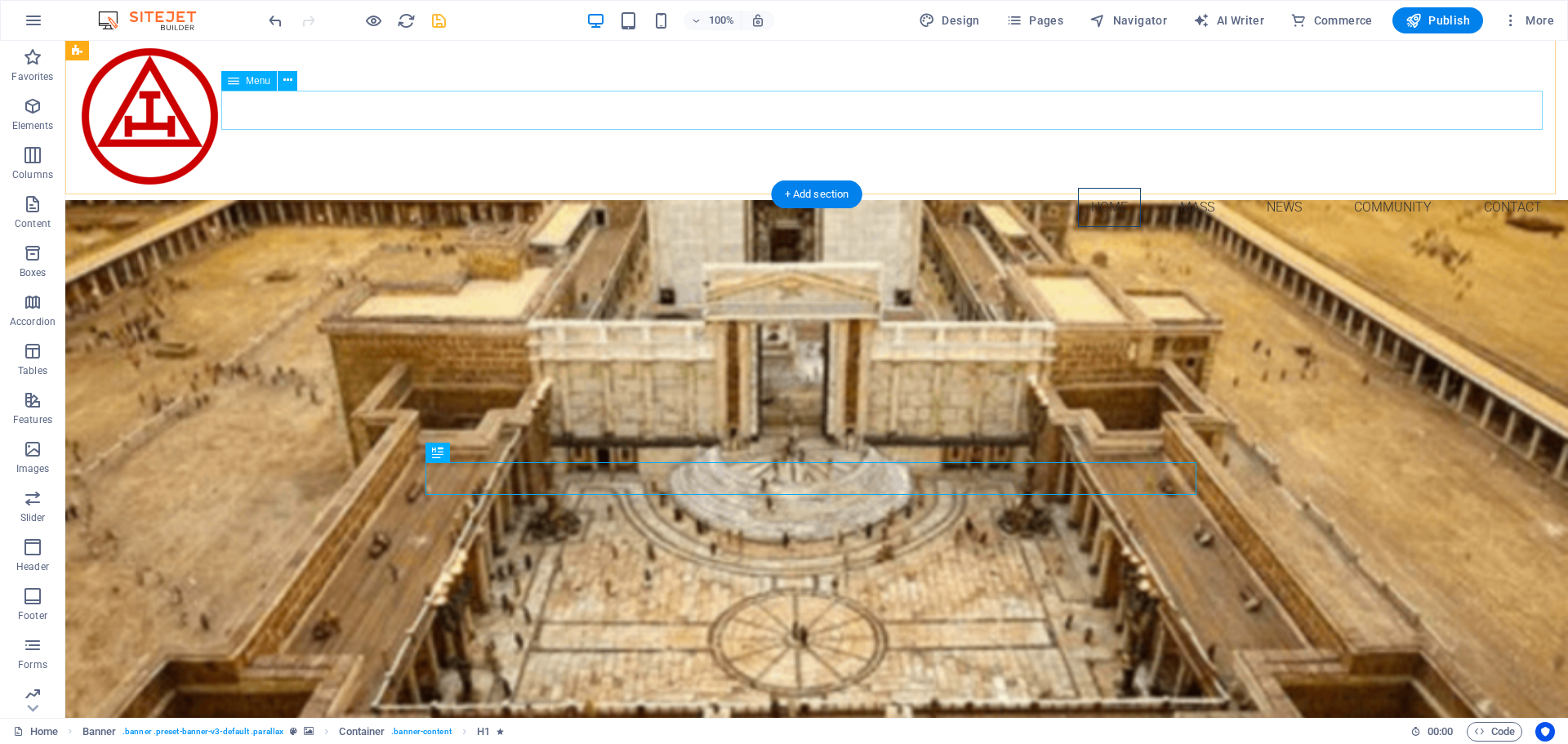 scroll, scrollTop: 0, scrollLeft: 0, axis: both 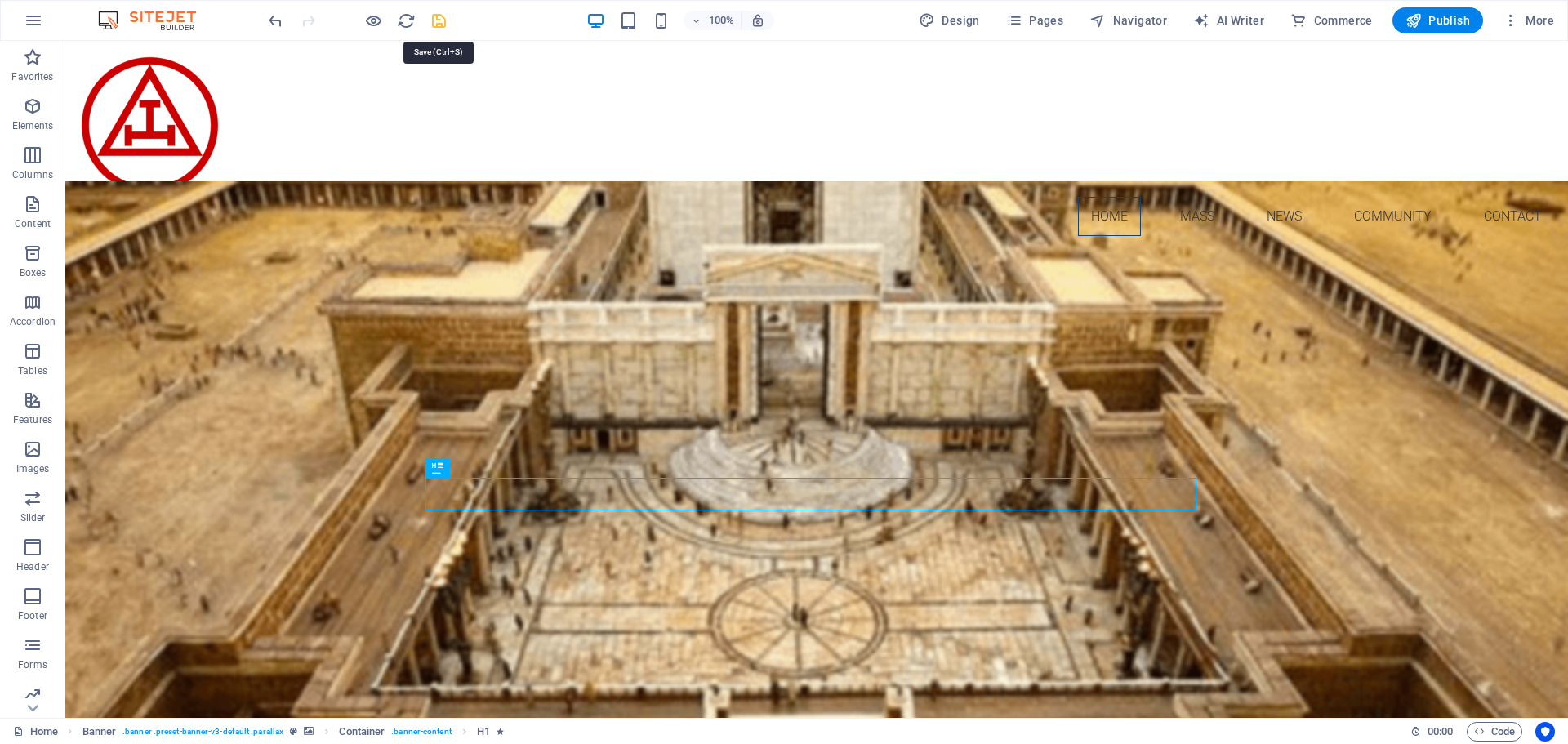click at bounding box center (439, 20) 